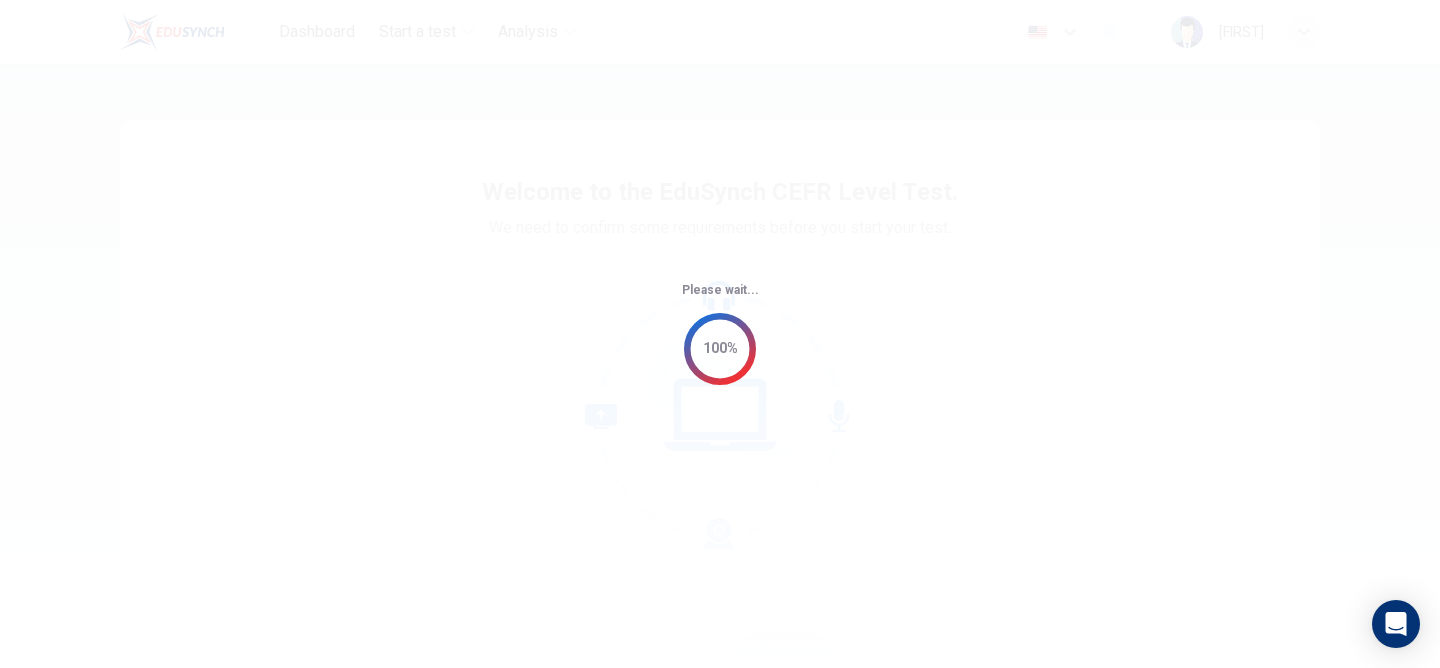 scroll, scrollTop: 0, scrollLeft: 0, axis: both 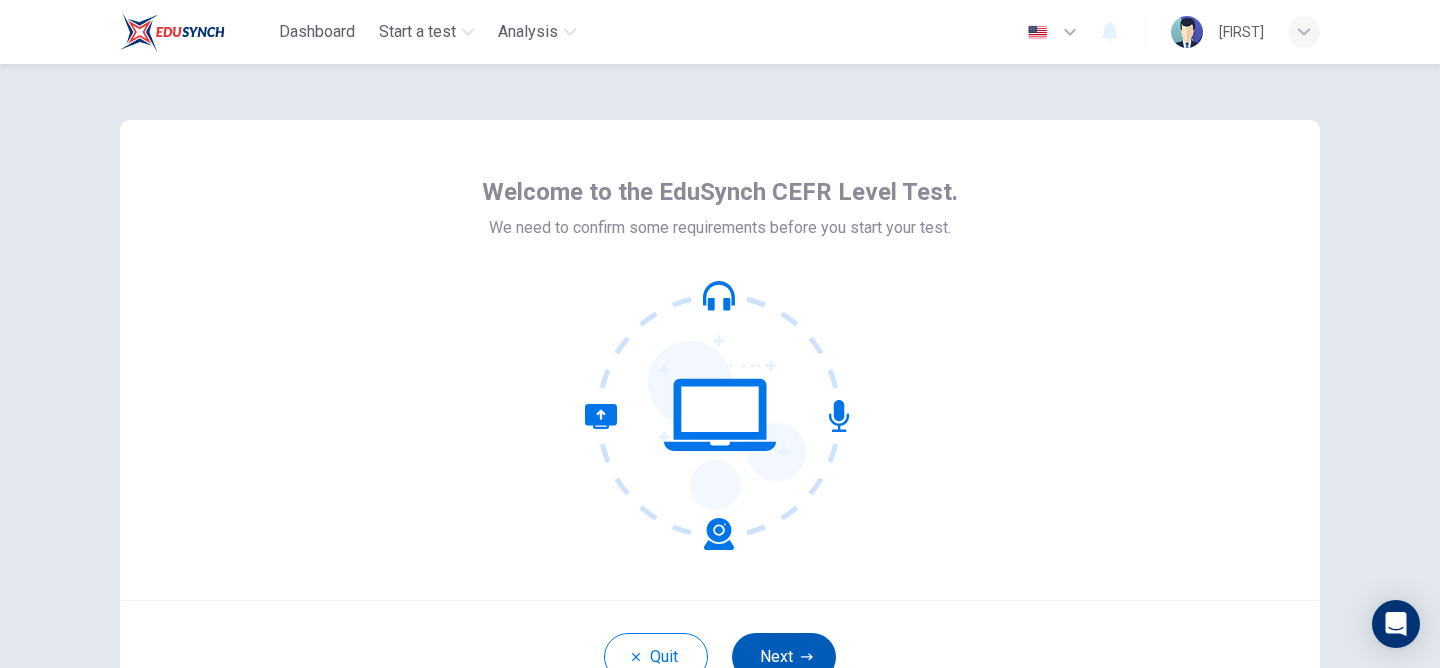 click on "Next" at bounding box center (784, 657) 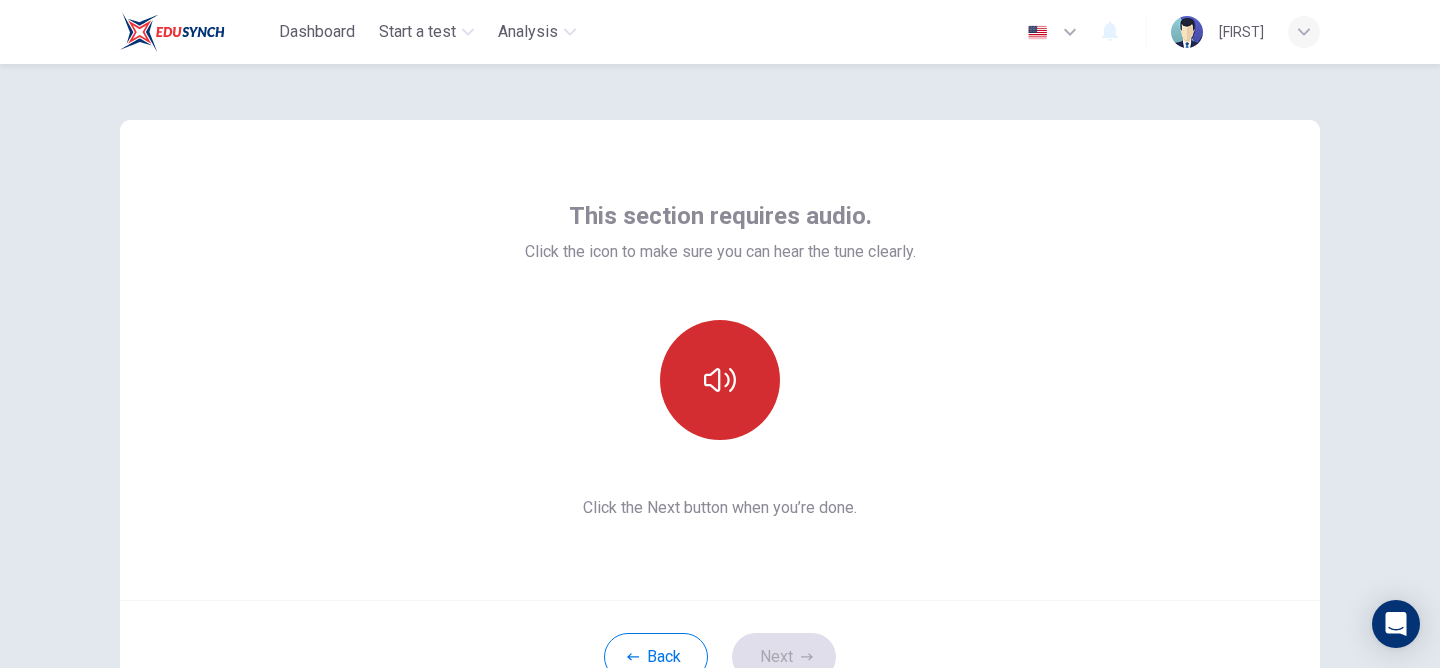 click at bounding box center (720, 380) 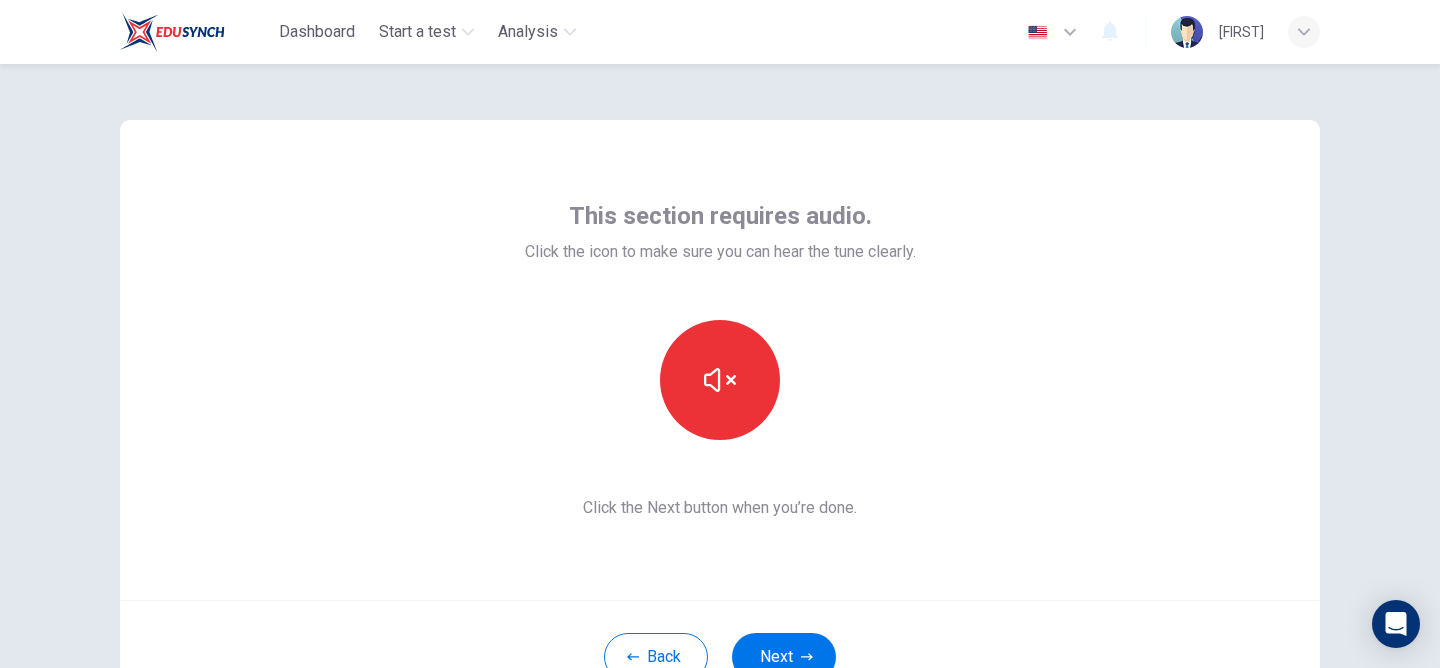 click on "Next" at bounding box center [784, 657] 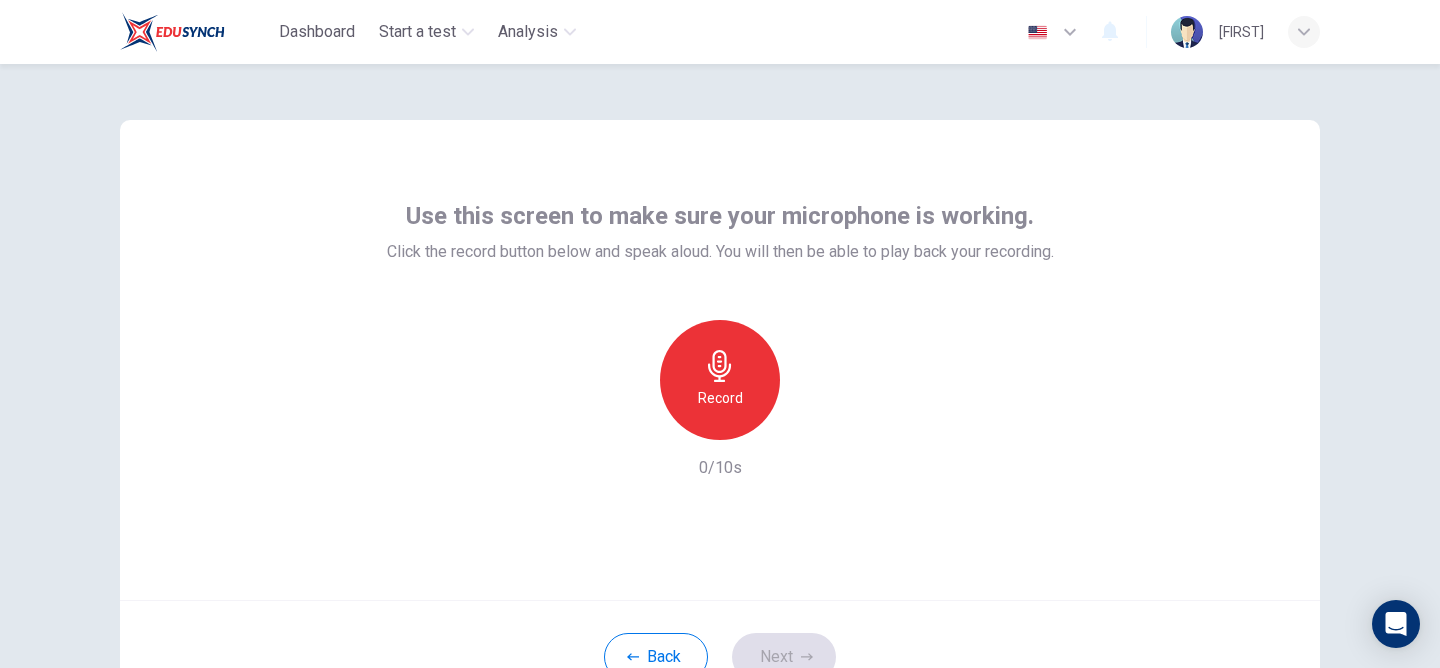 click on "Record" at bounding box center [720, 398] 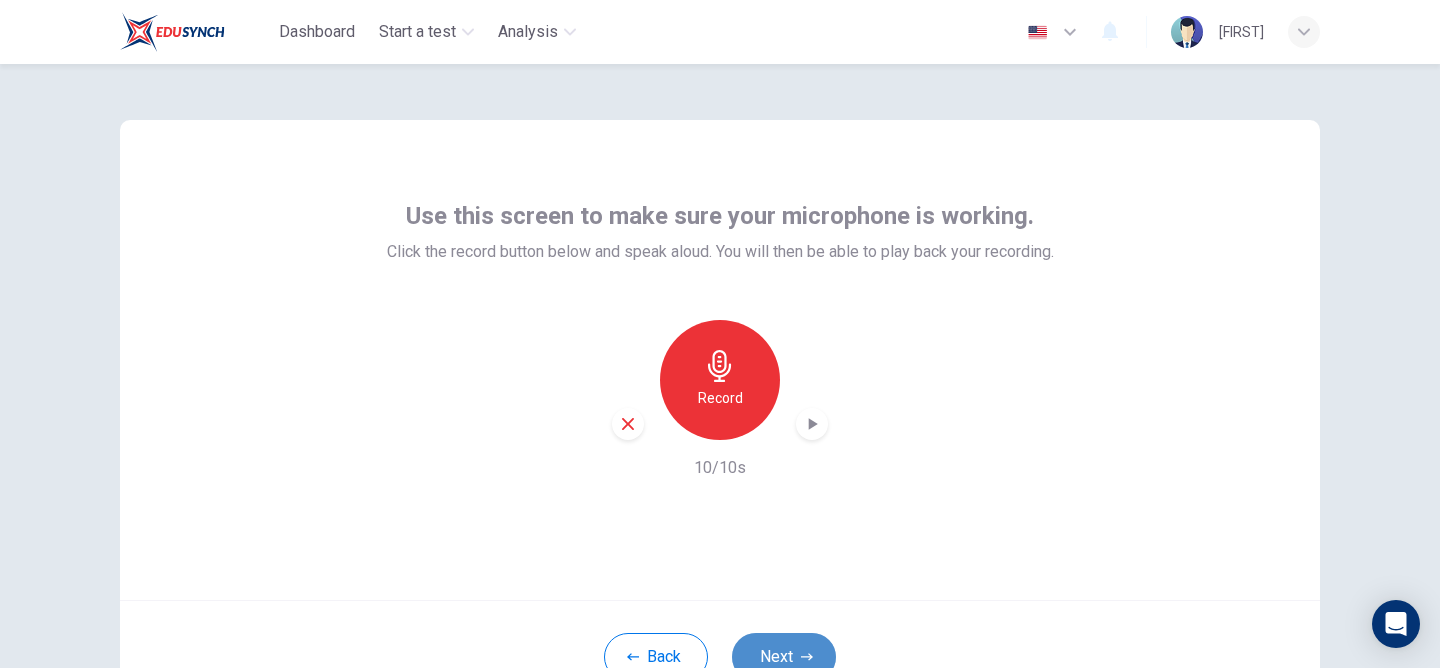 click on "Next" at bounding box center (784, 657) 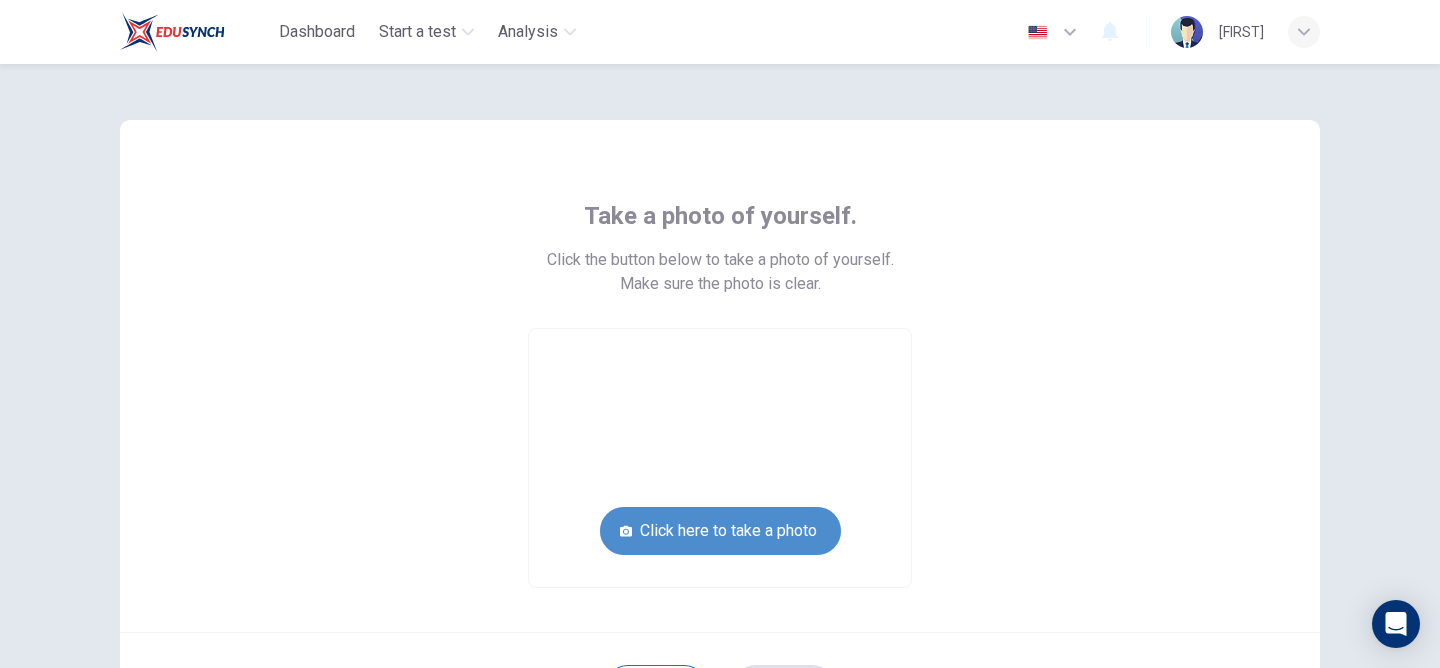 click on "Click here to take a photo" at bounding box center (720, 531) 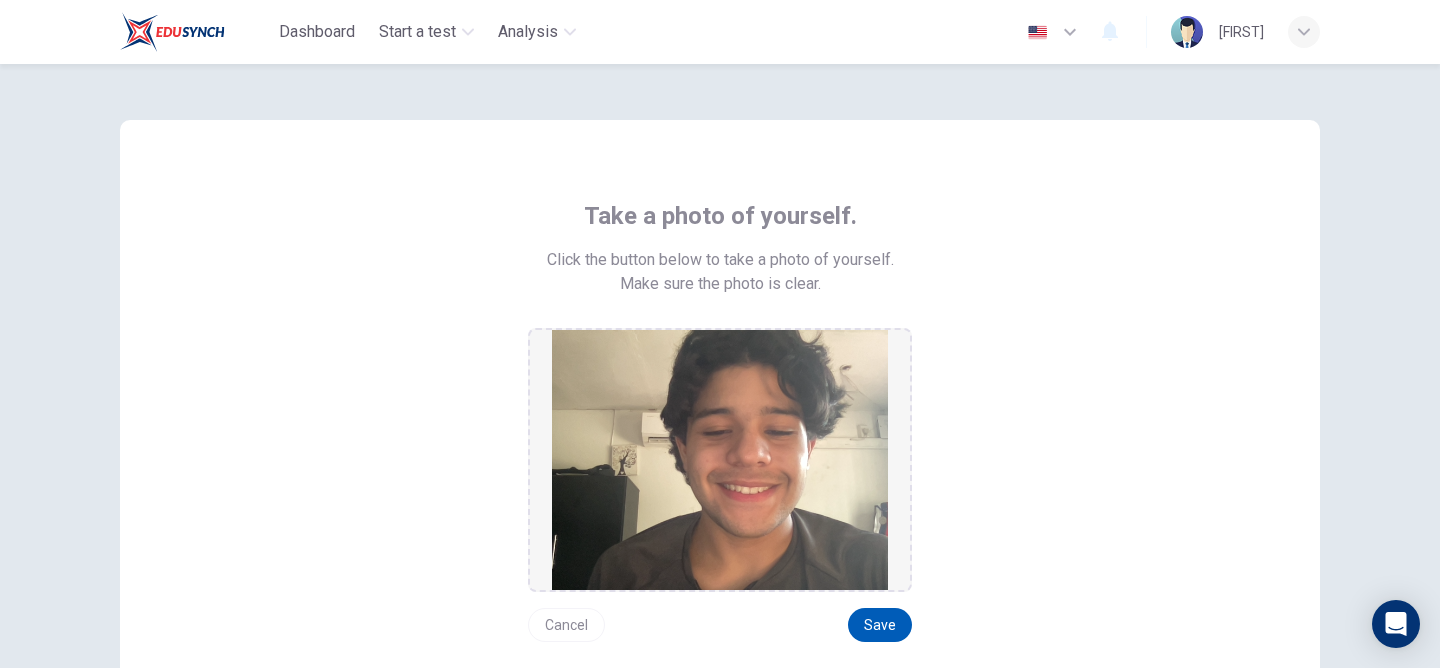 click on "Save" at bounding box center (880, 625) 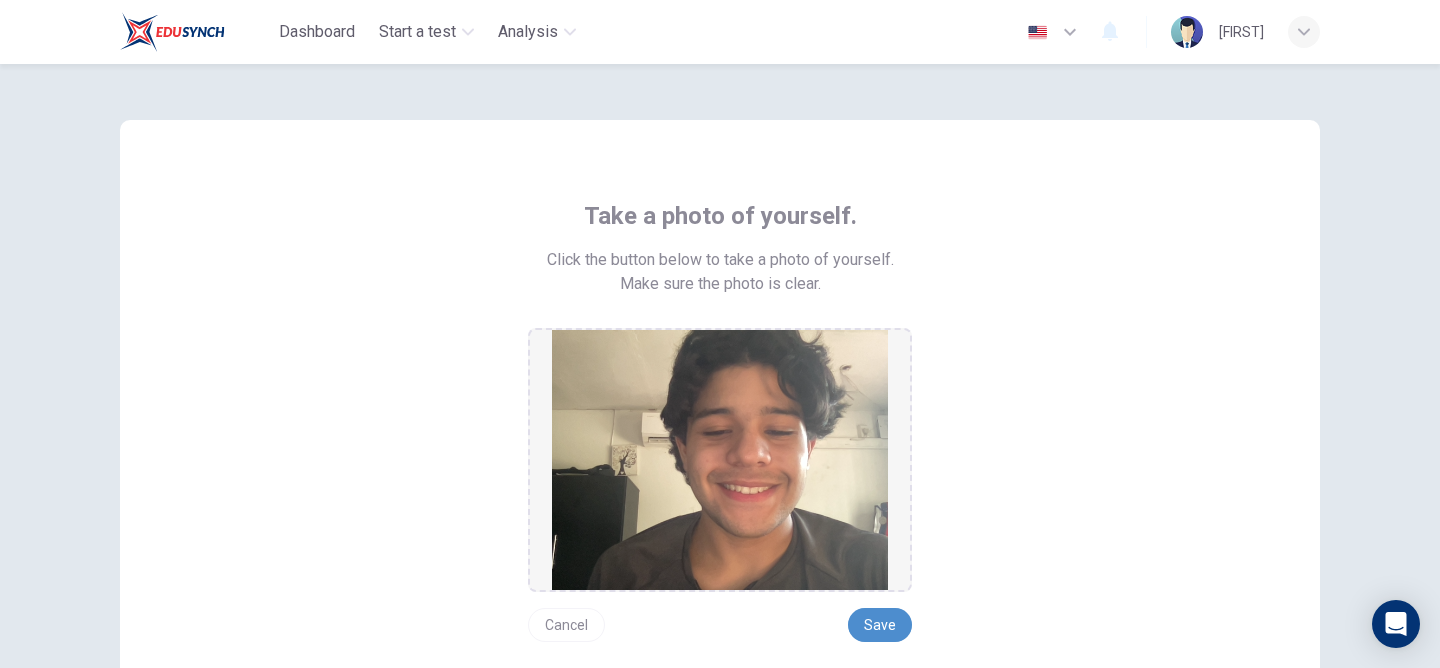 click on "Save" at bounding box center (880, 625) 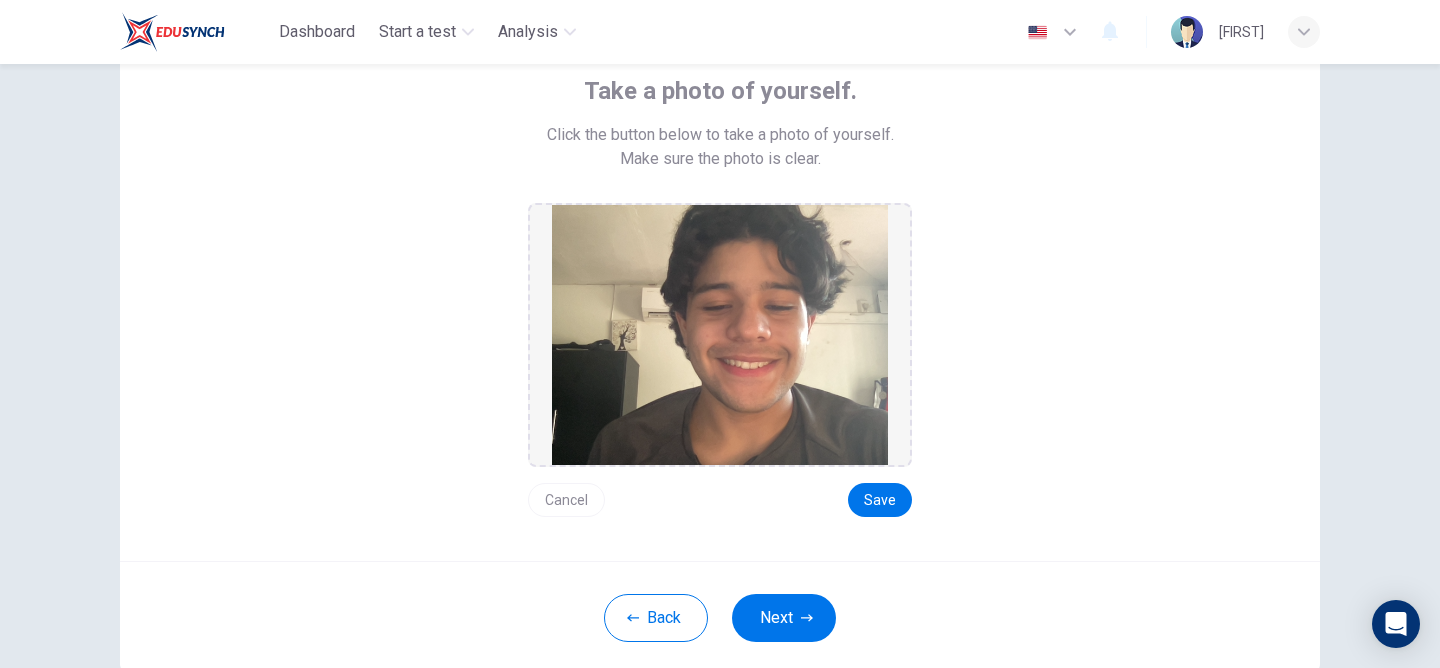 scroll, scrollTop: 135, scrollLeft: 0, axis: vertical 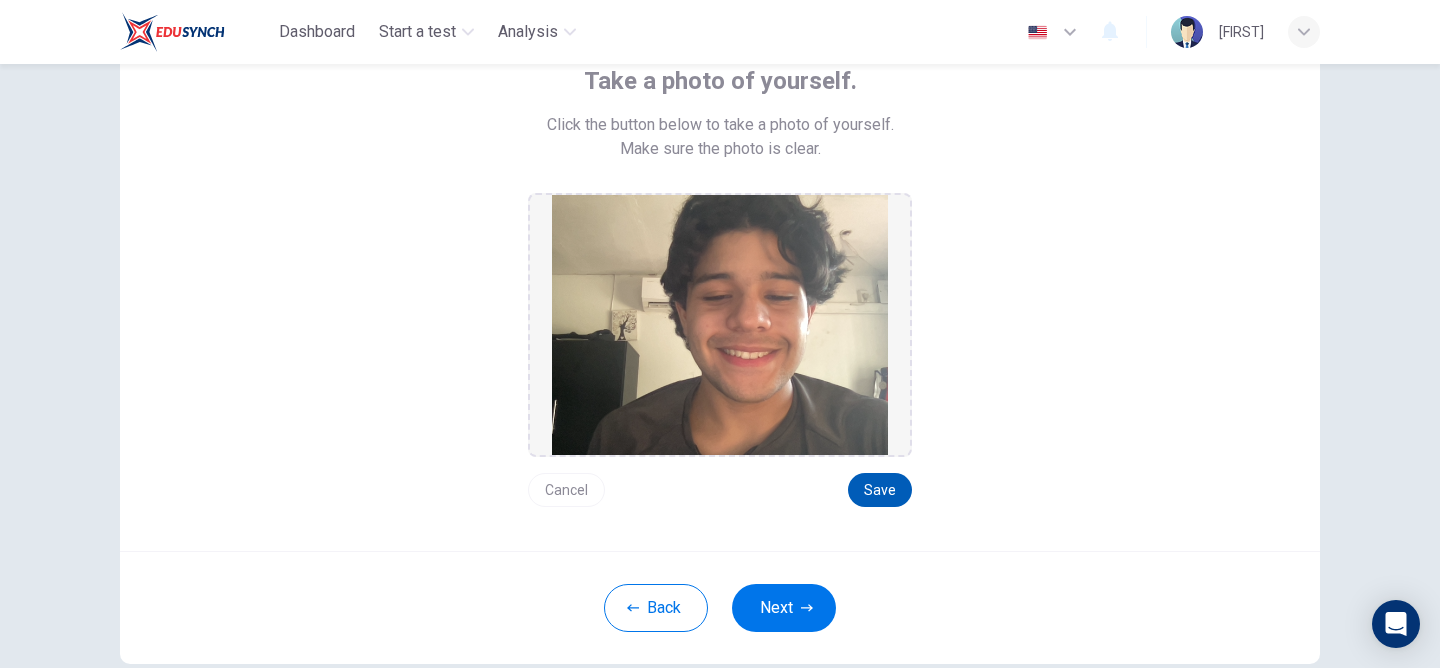click on "Save" at bounding box center (880, 490) 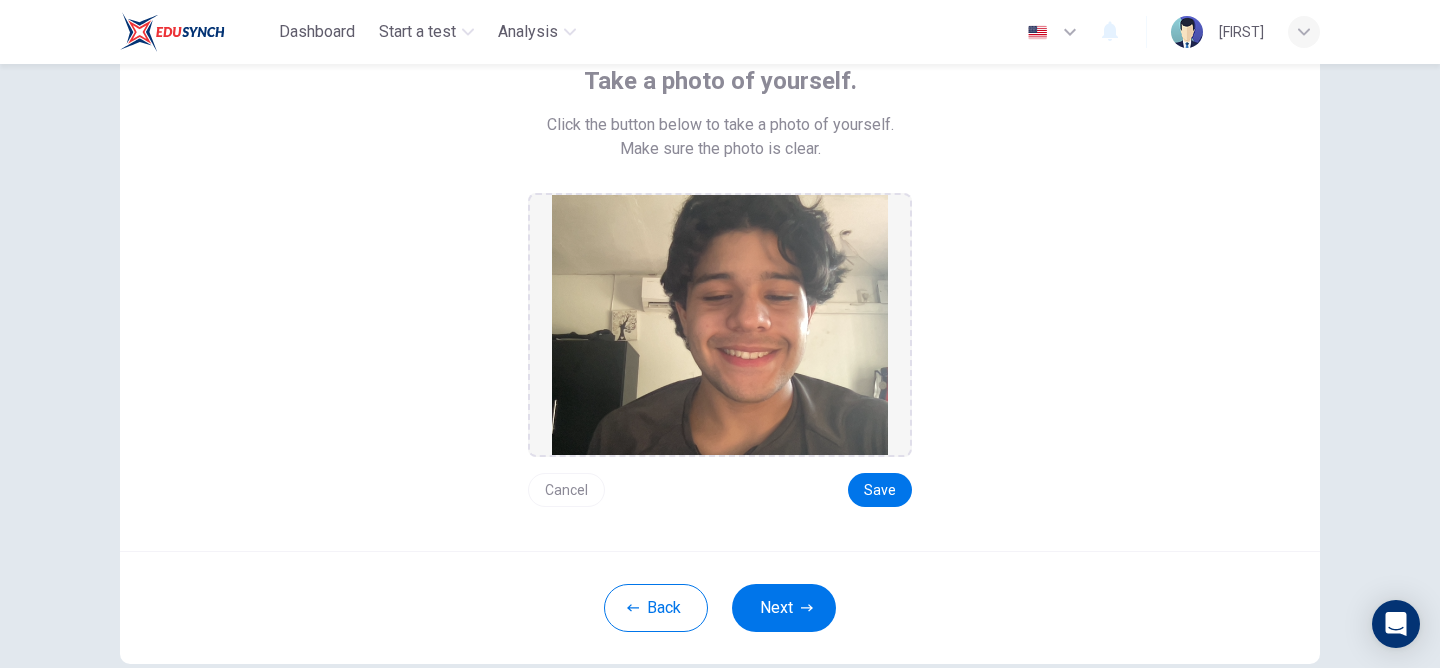click at bounding box center [720, 325] 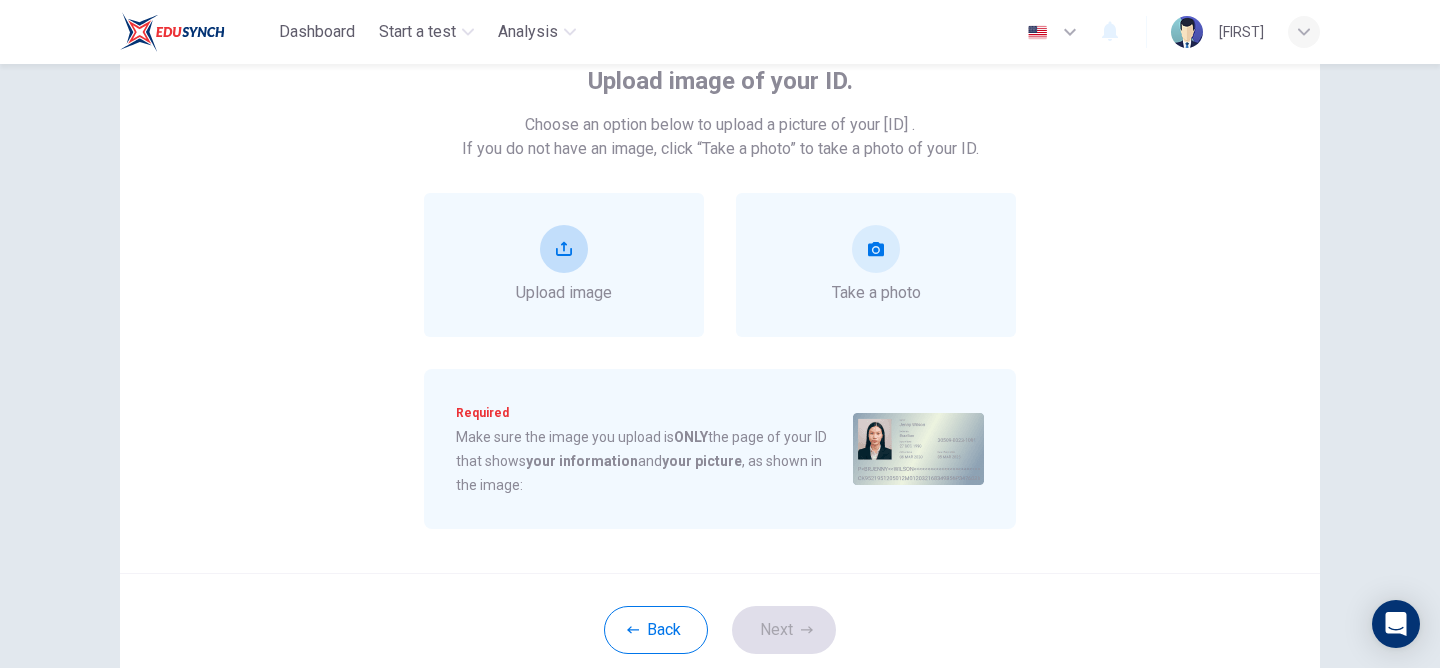 click on "Upload image" at bounding box center [564, 265] 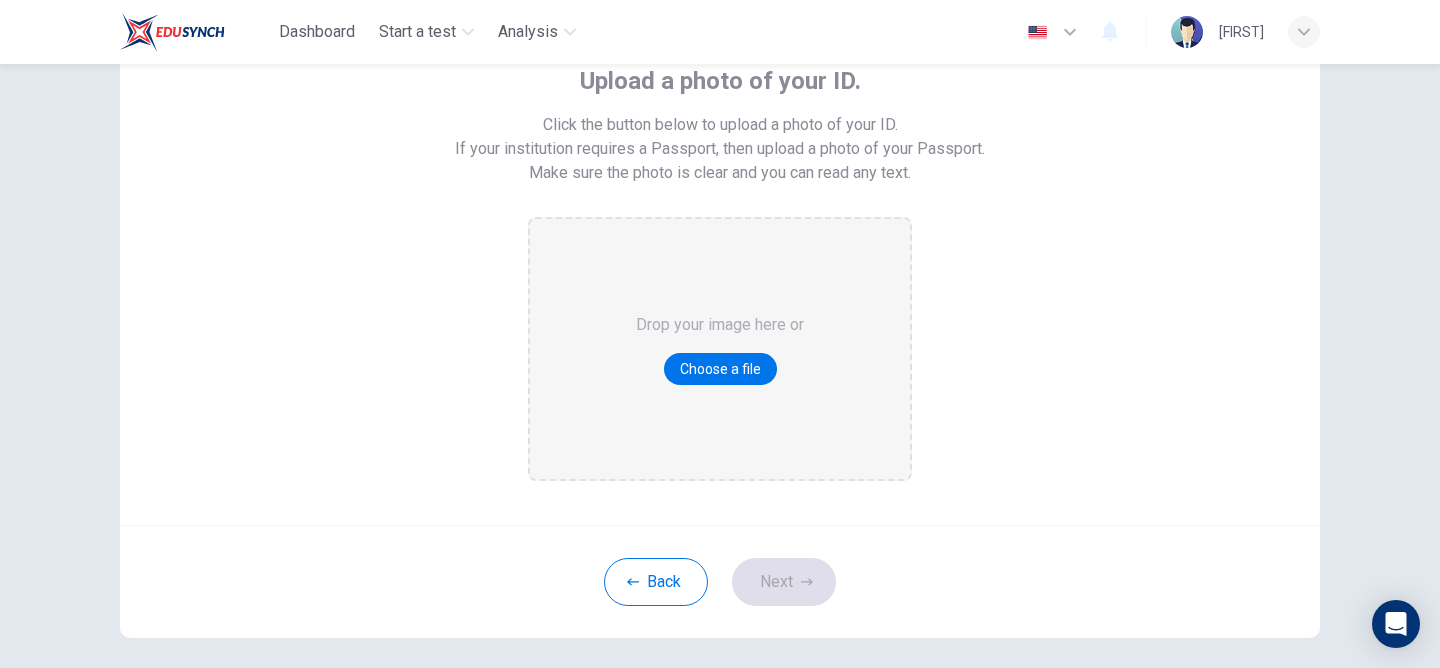 click on "Drop your image here or Choose a file" at bounding box center (720, 349) 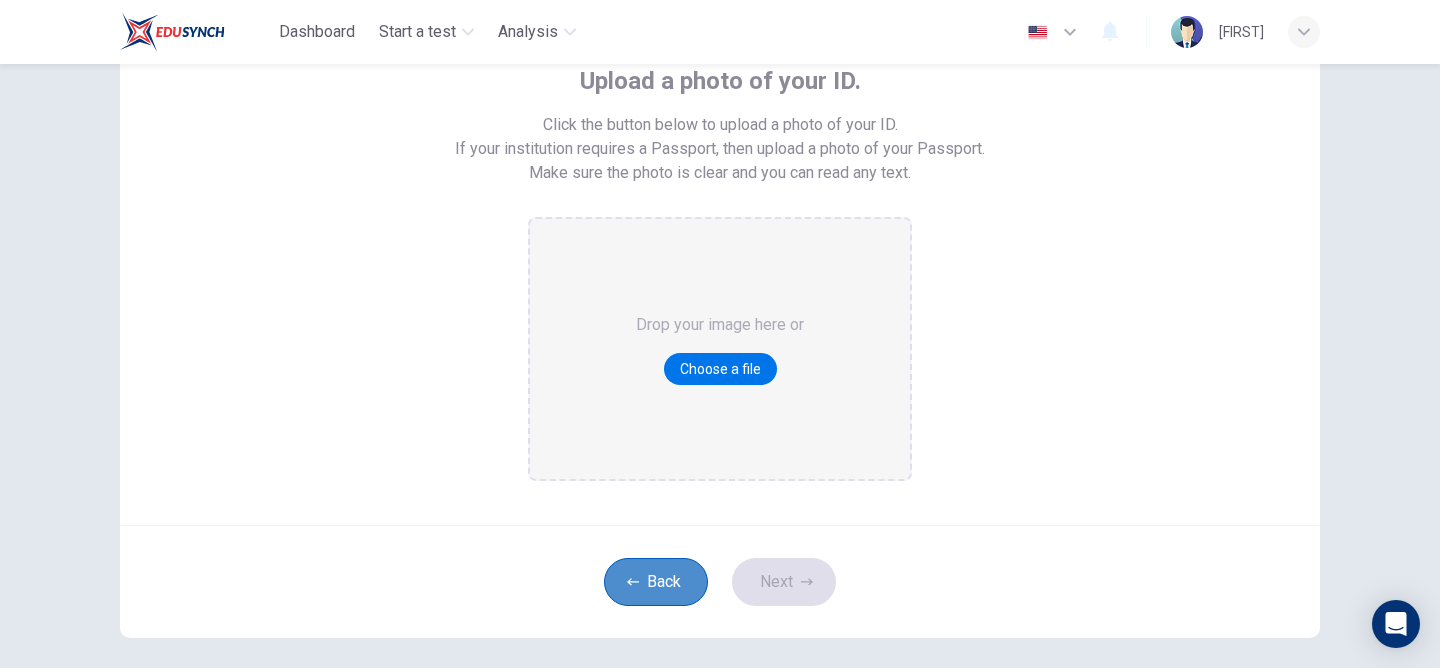 click on "Back" at bounding box center (656, 582) 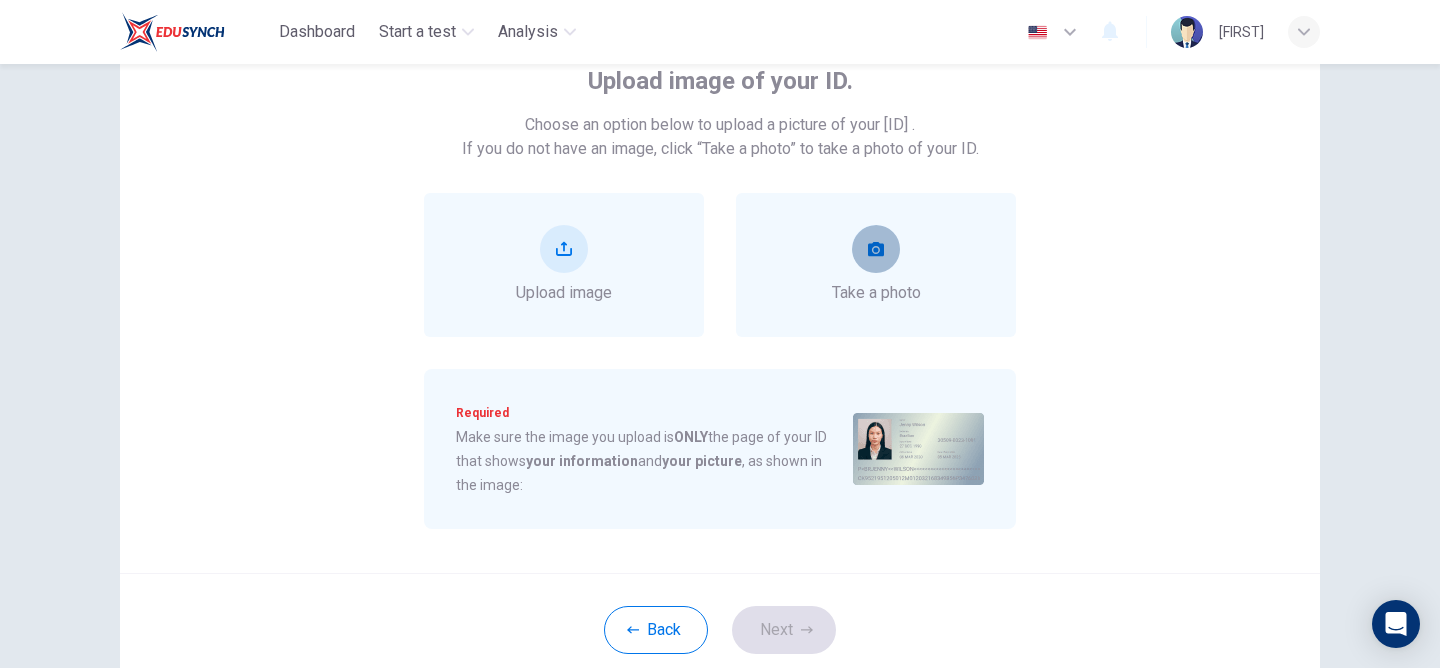 click at bounding box center [876, 249] 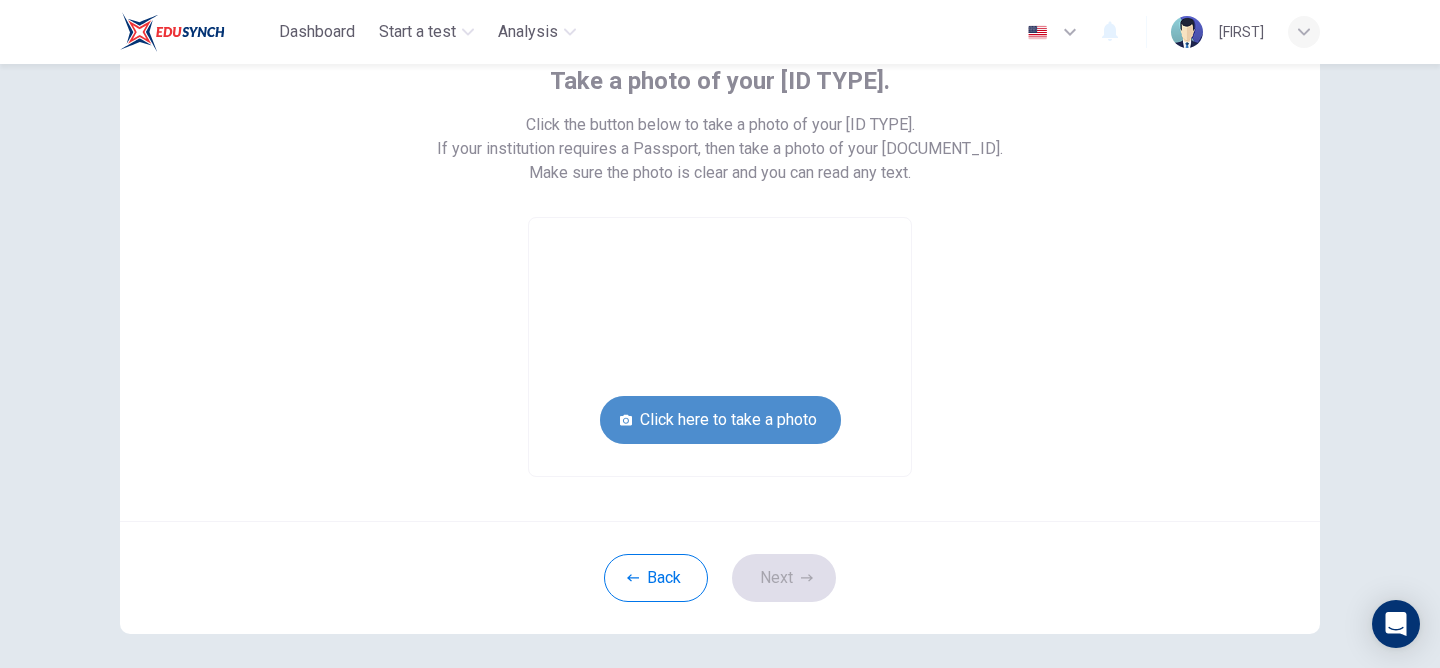 click on "Click here to take a photo" at bounding box center [720, 420] 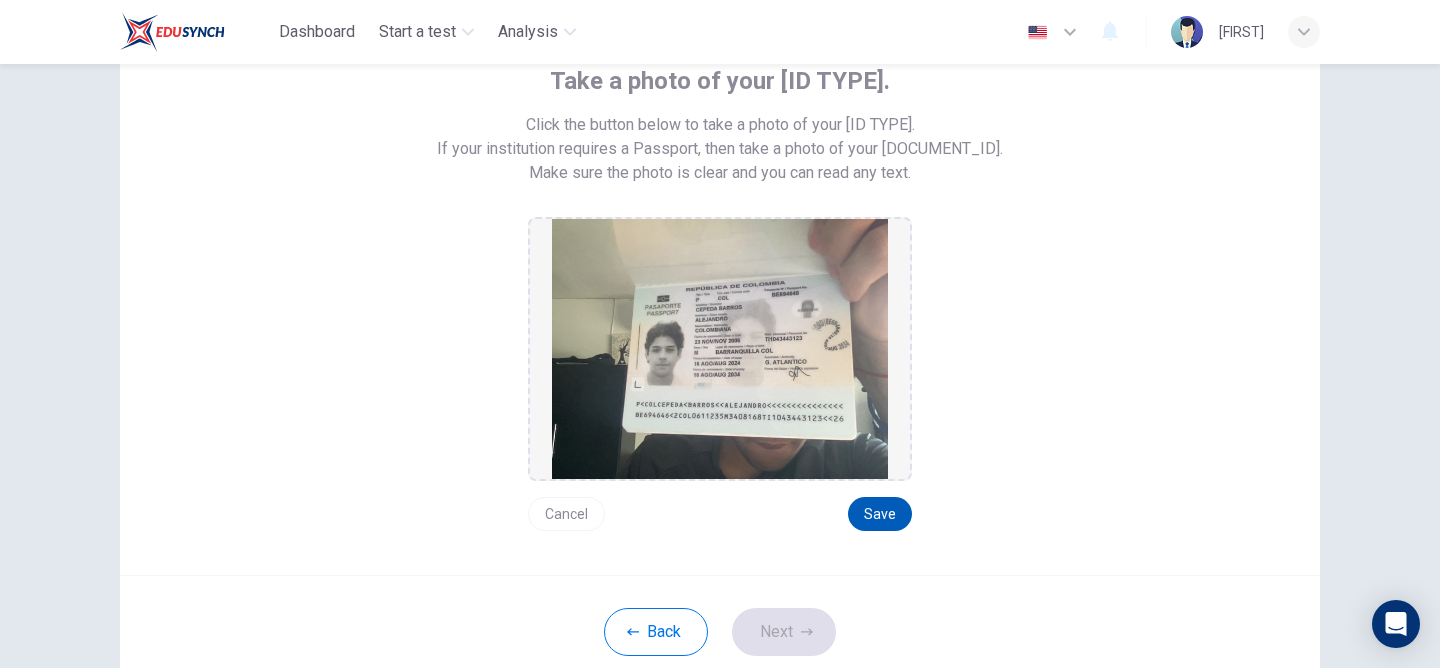 click on "Save" at bounding box center (880, 514) 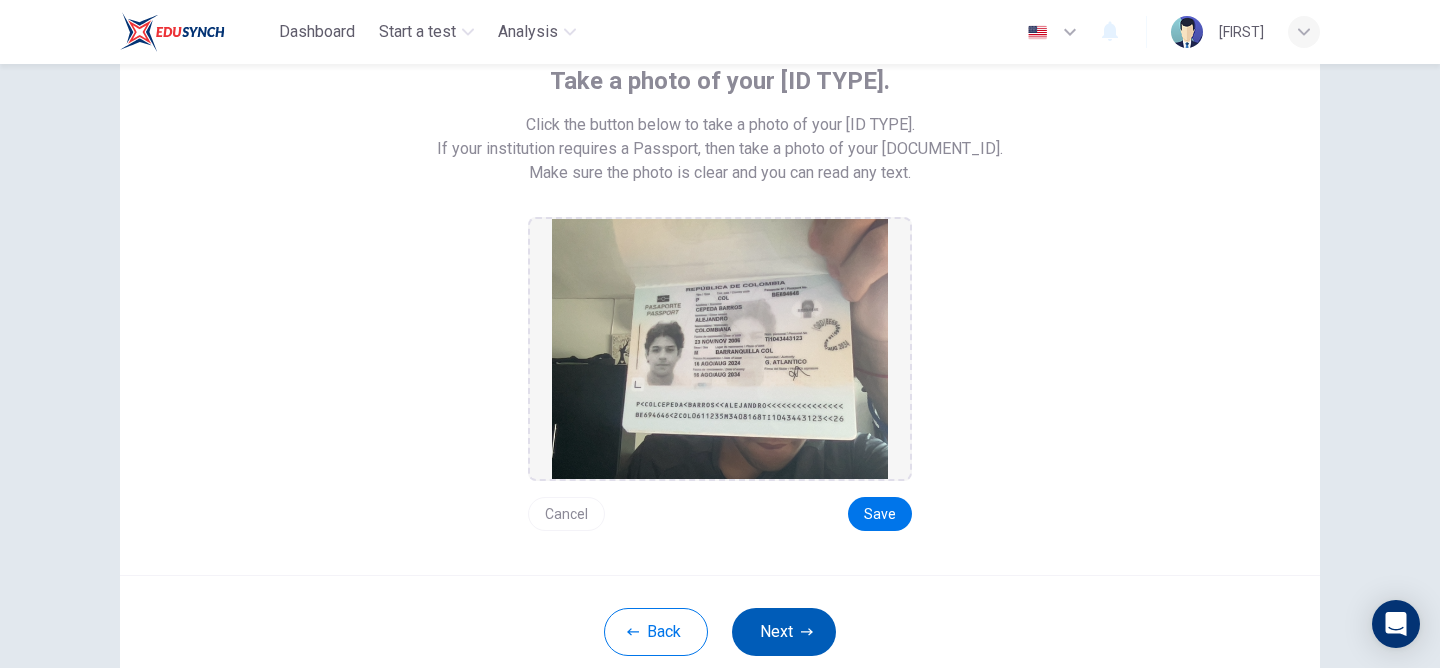 click on "Next" at bounding box center [784, 632] 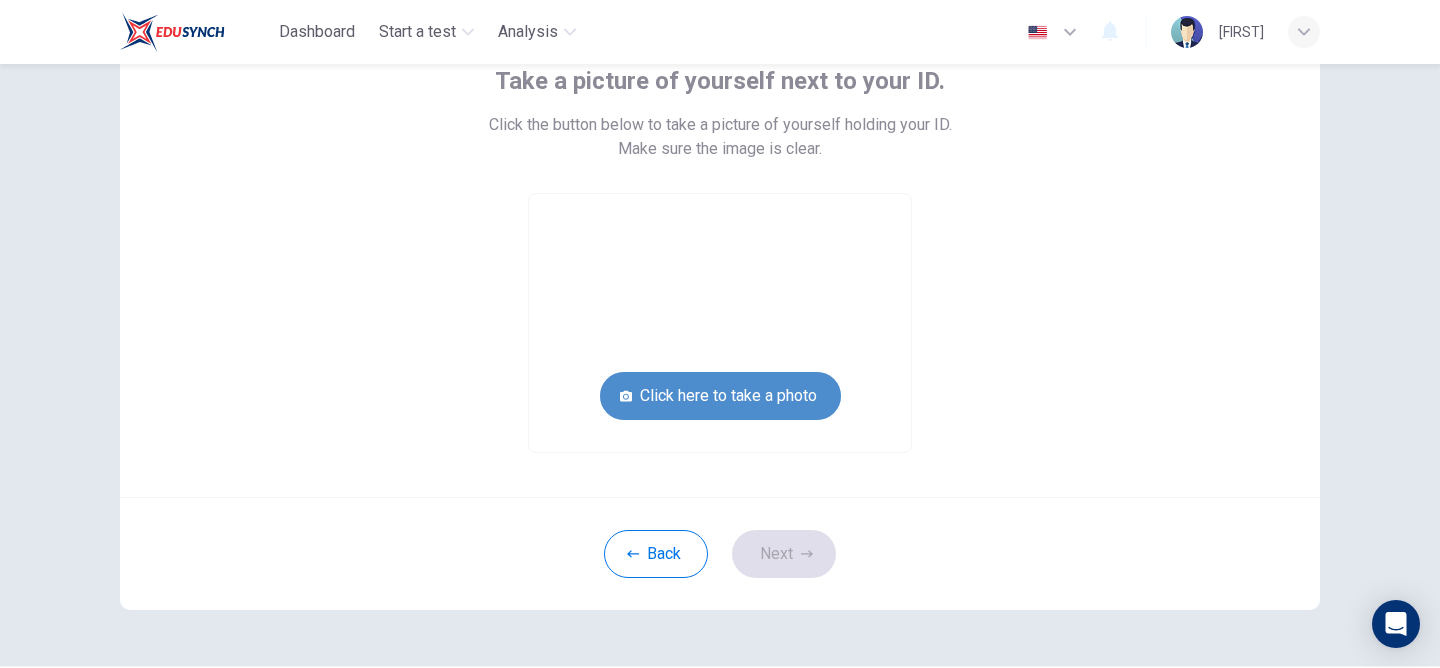 click on "Click here to take a photo" at bounding box center (720, 396) 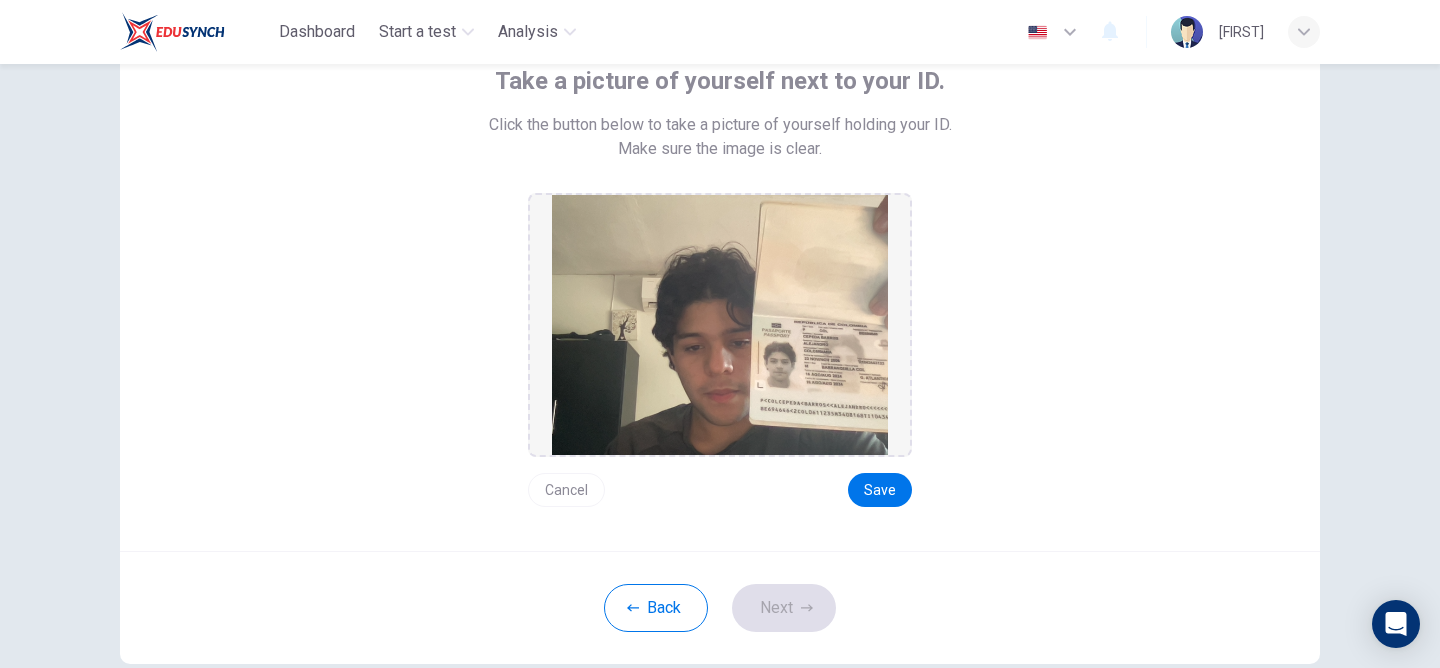 click on "Cancel" at bounding box center [566, 490] 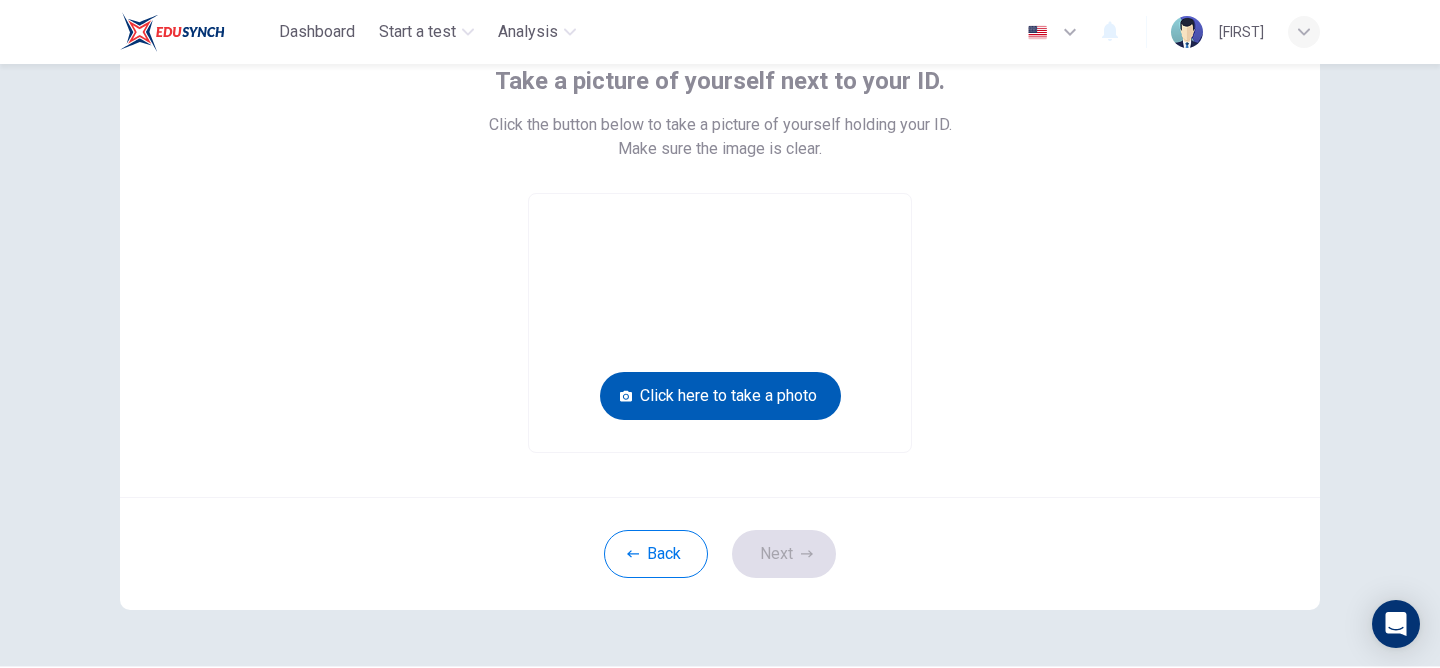 click on "Click here to take a photo" at bounding box center [720, 396] 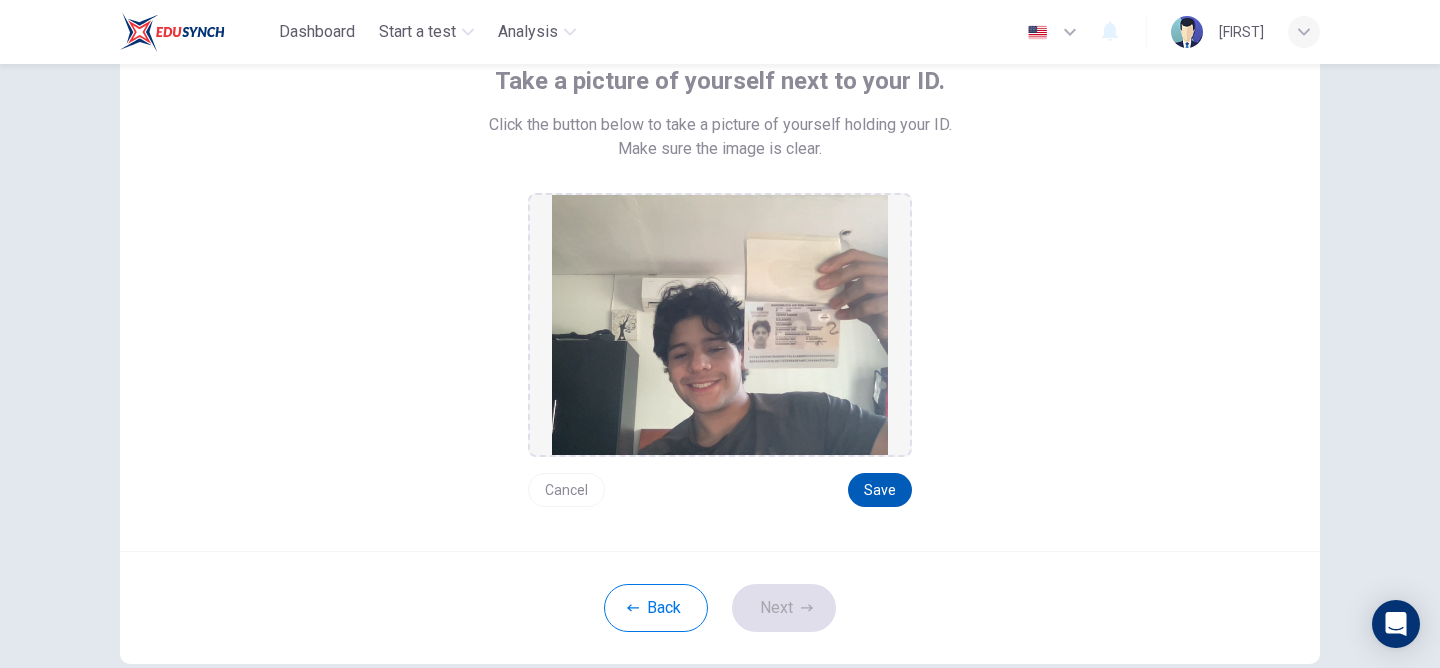 click on "Save" at bounding box center [880, 490] 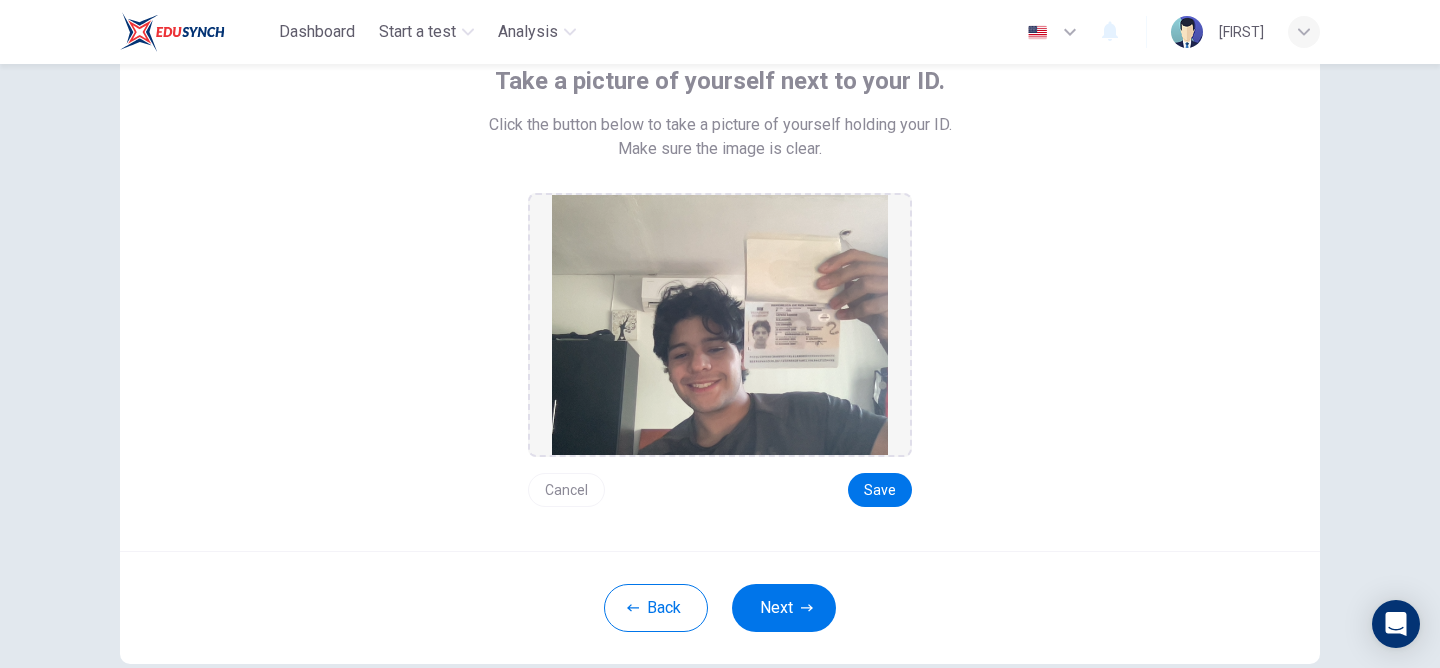 click on "Next" at bounding box center (784, 608) 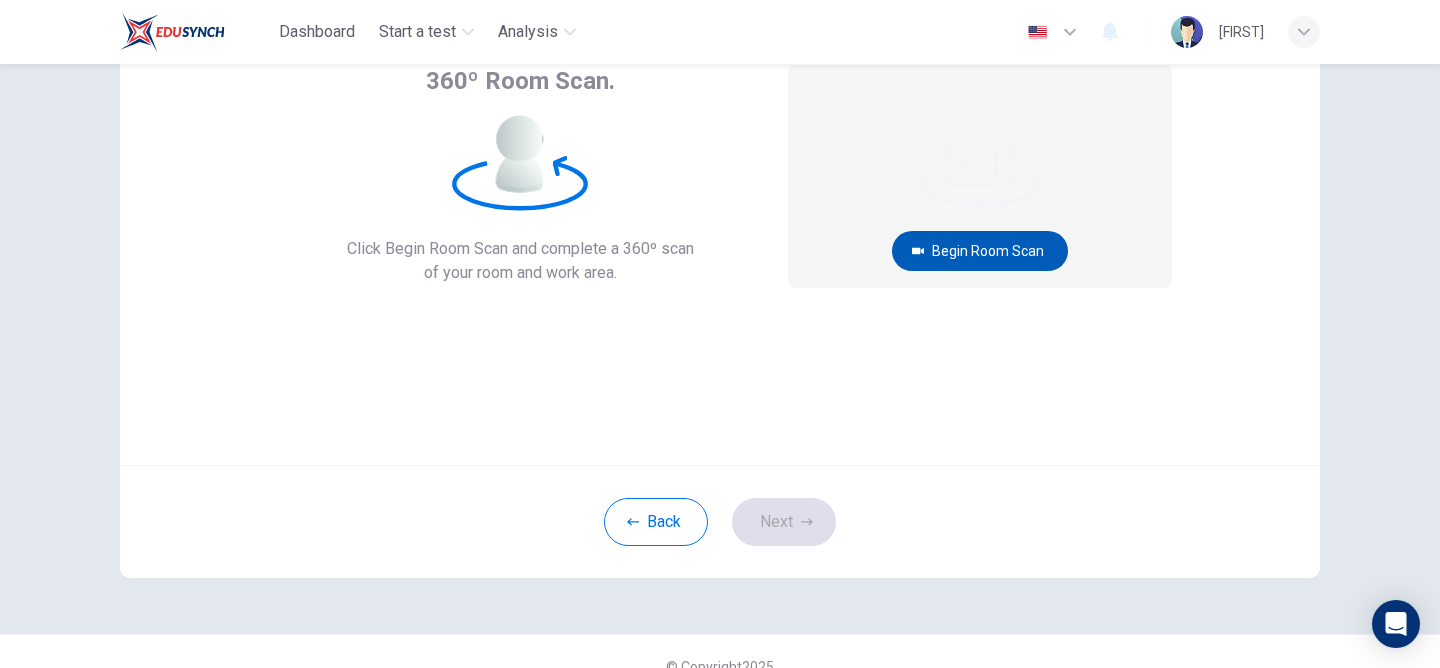 click on "Begin Room Scan" at bounding box center [980, 251] 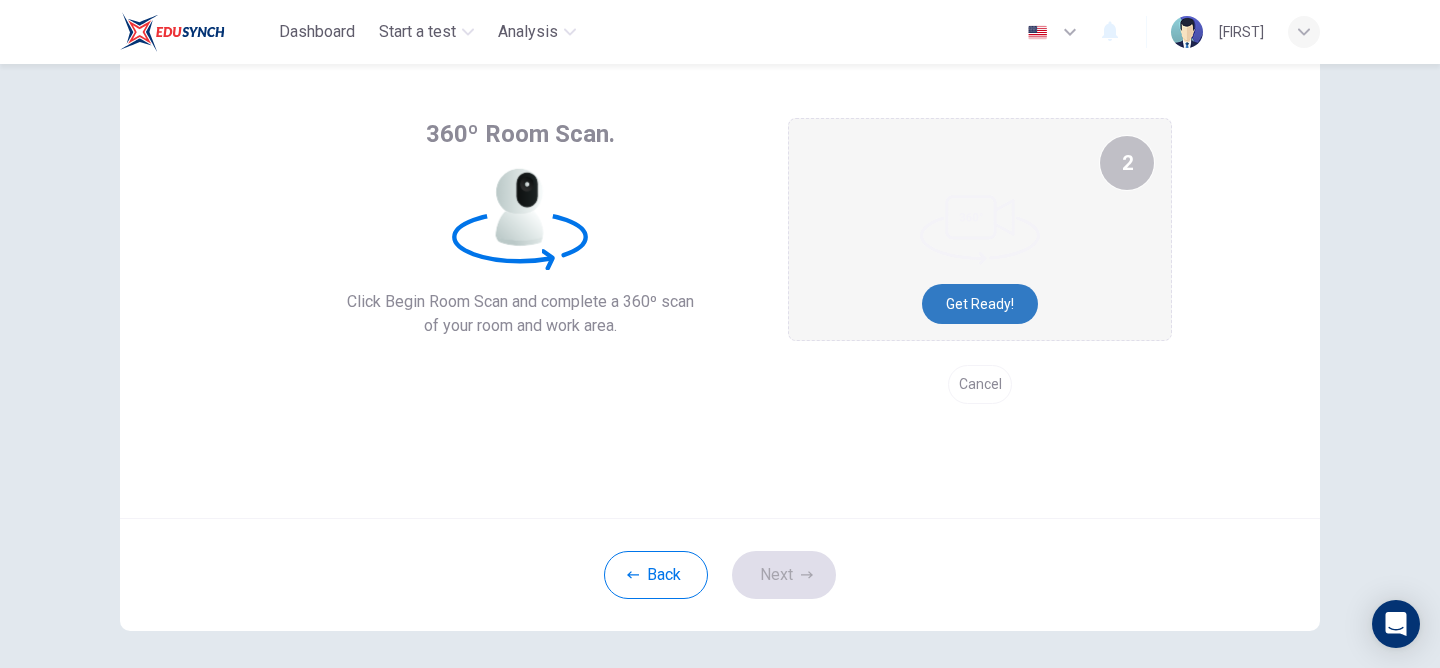 scroll, scrollTop: 90, scrollLeft: 0, axis: vertical 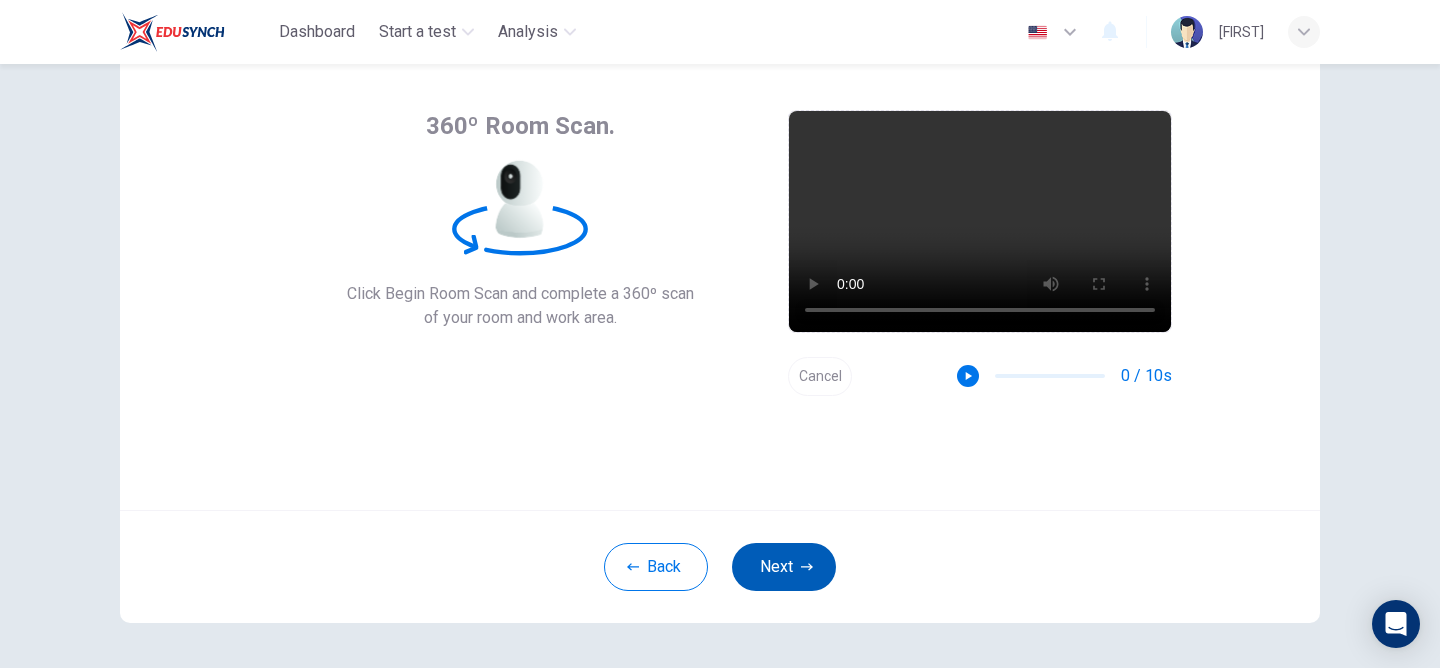 click on "Next" at bounding box center [784, 567] 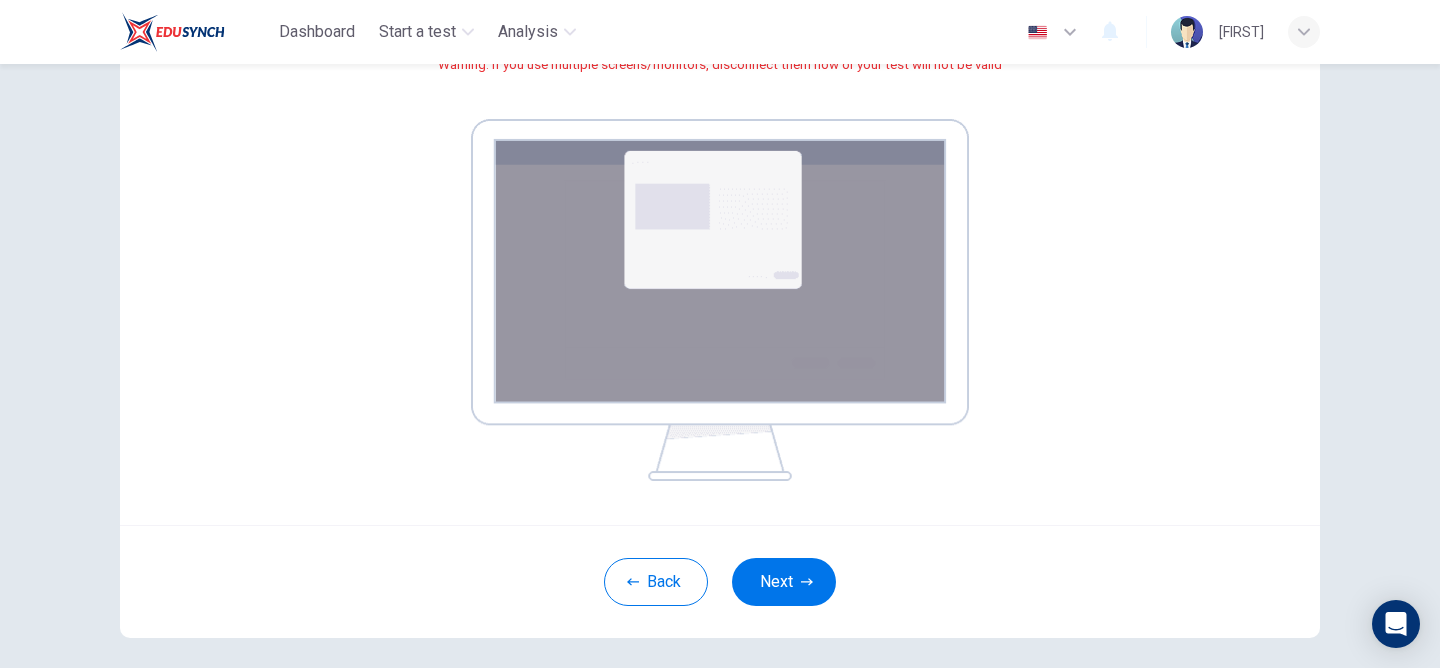scroll, scrollTop: 290, scrollLeft: 0, axis: vertical 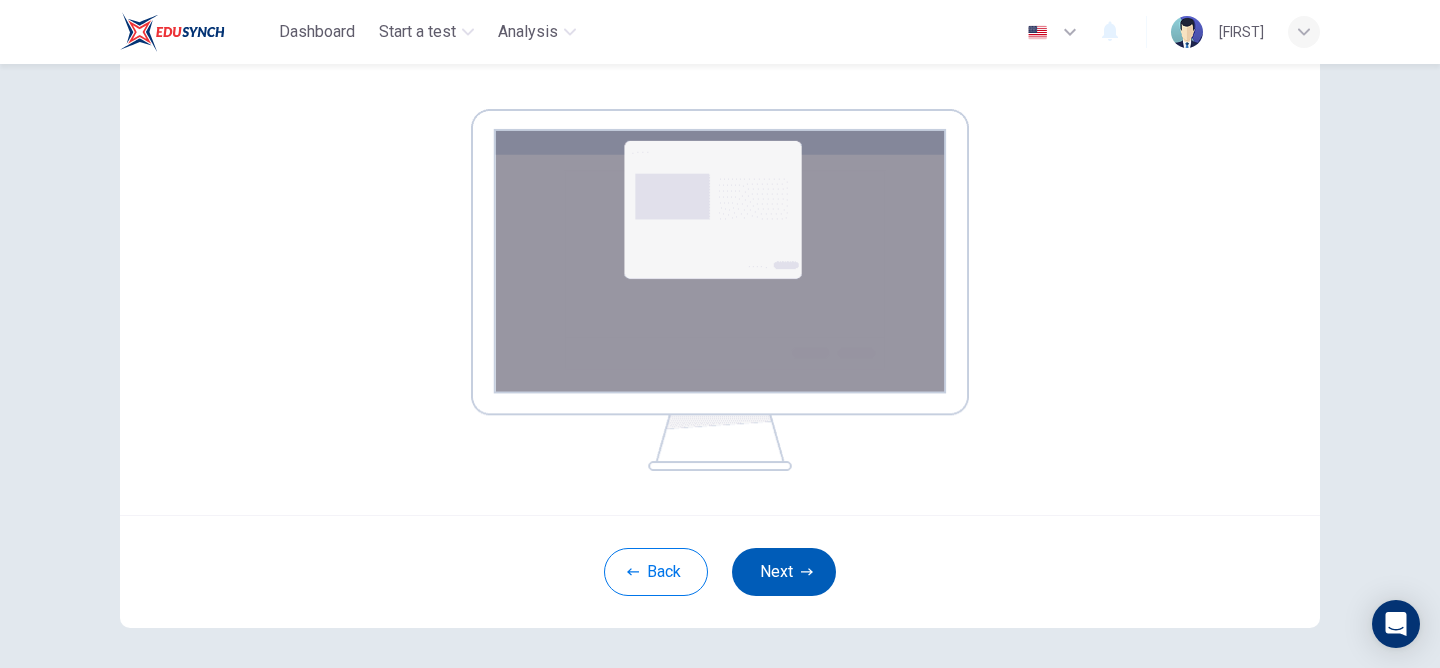 click on "Next" at bounding box center [784, 572] 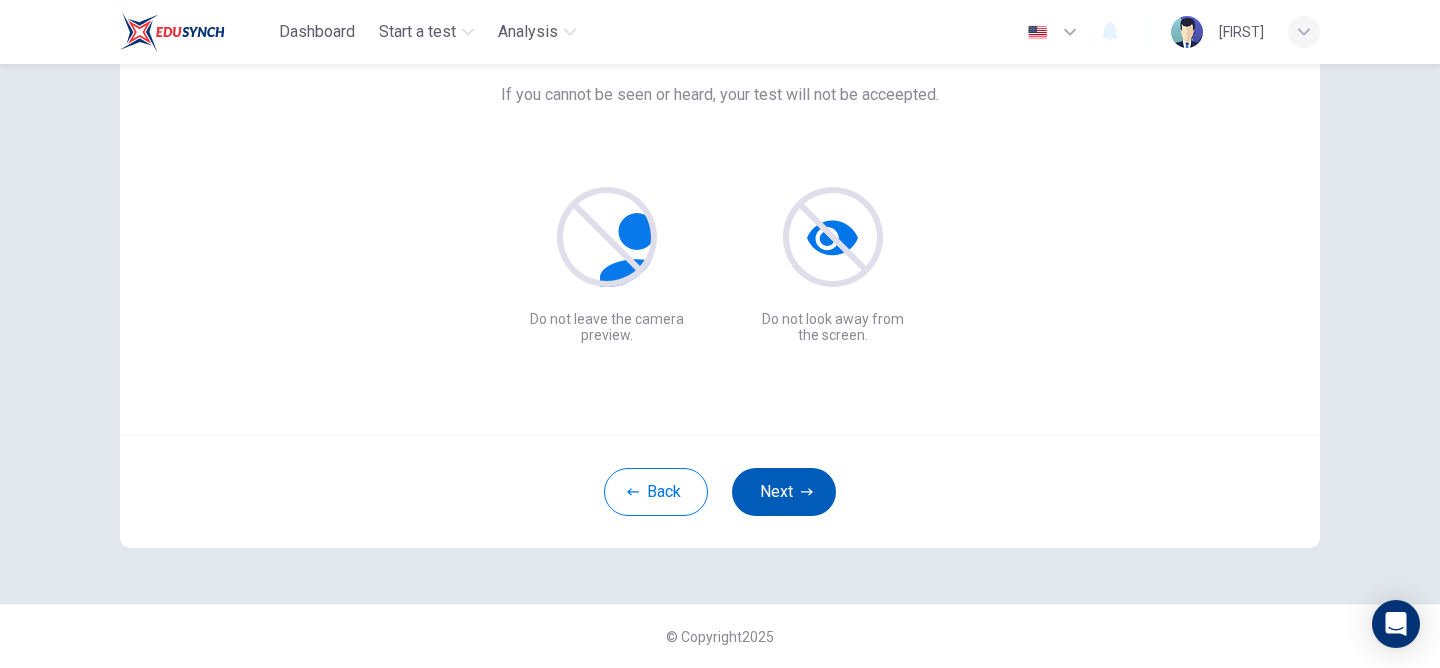 click on "Next" at bounding box center [784, 492] 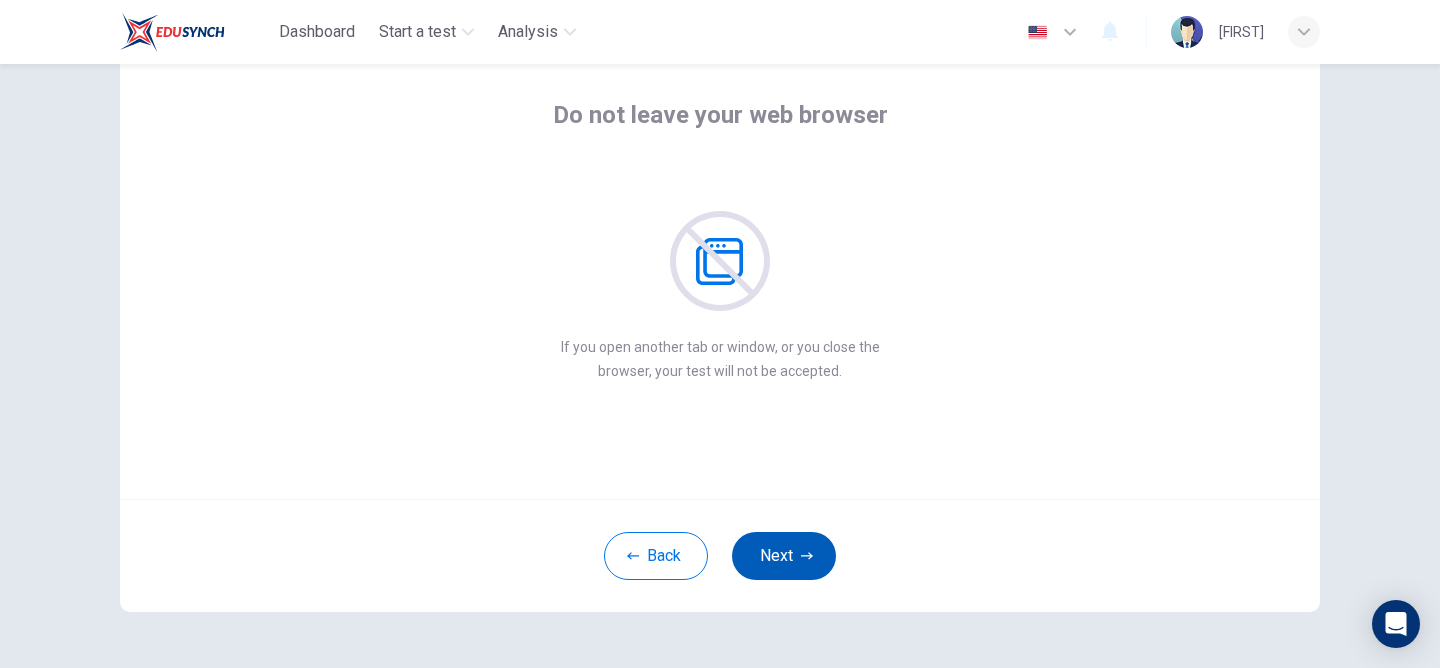 scroll, scrollTop: 105, scrollLeft: 0, axis: vertical 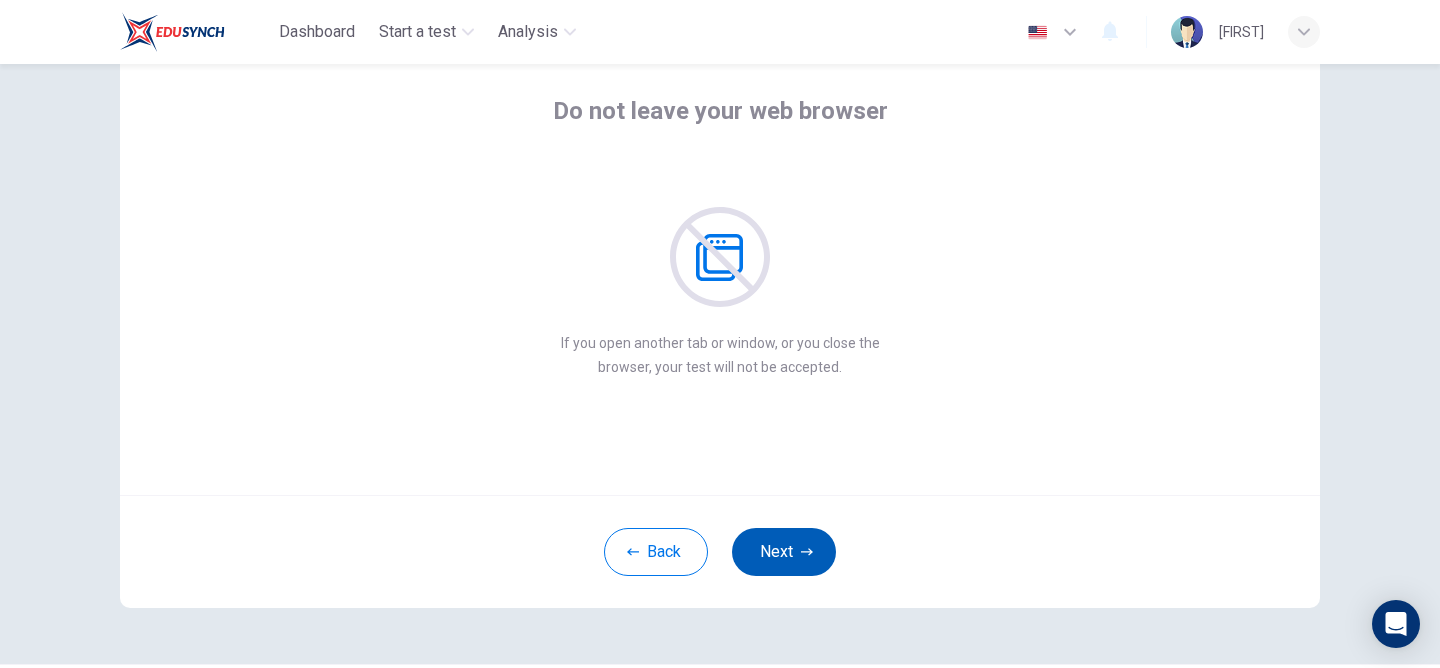 click on "Next" at bounding box center (784, 552) 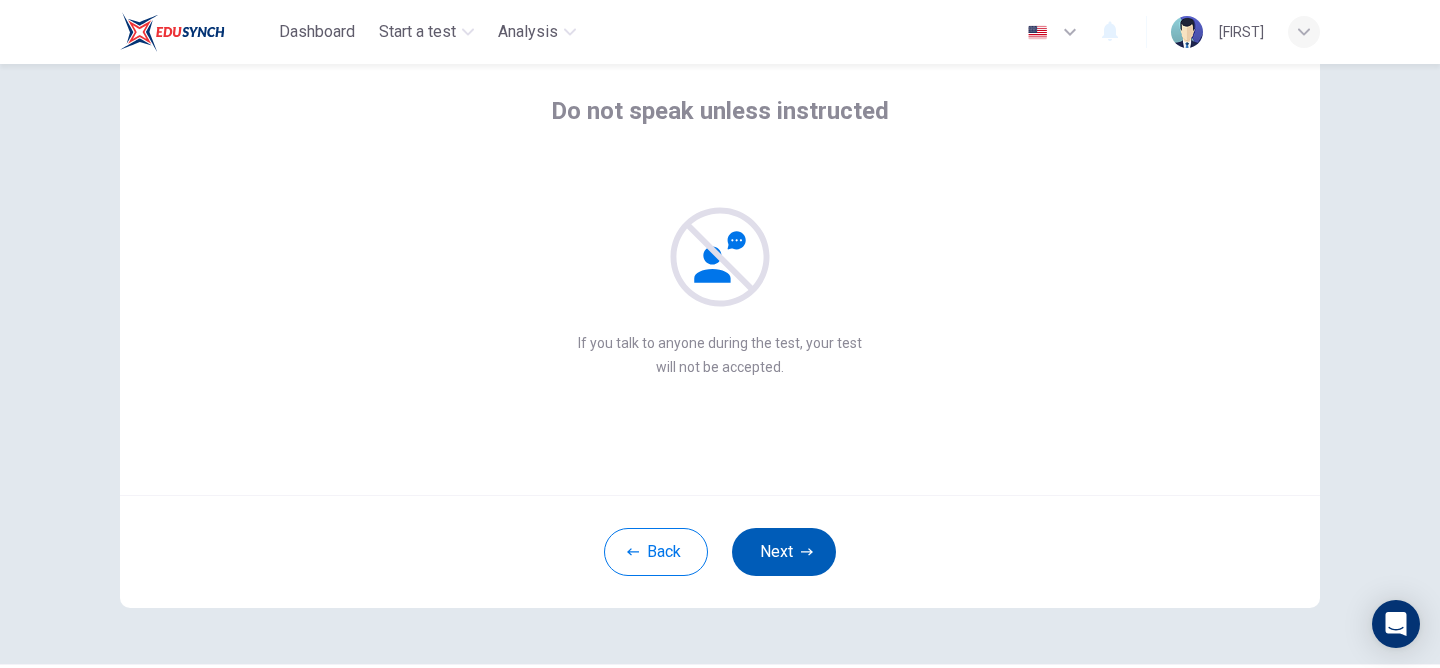 click on "Next" at bounding box center [784, 552] 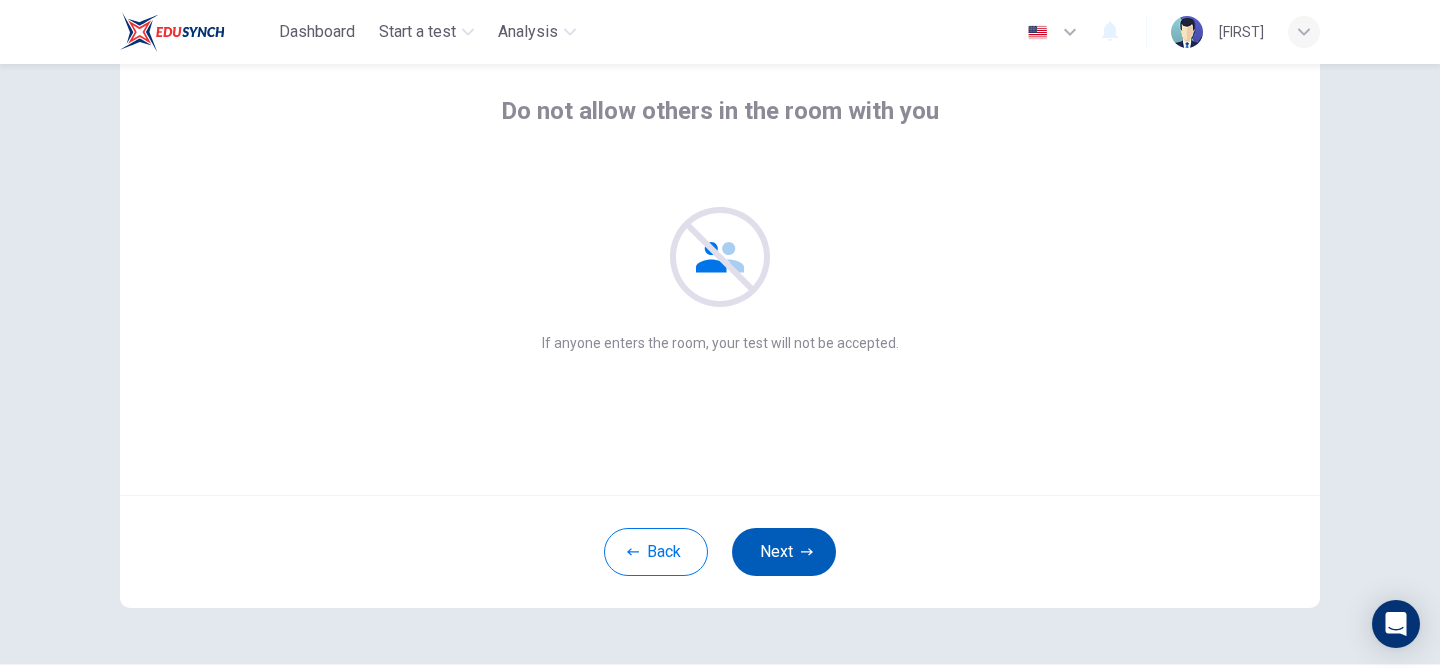 click on "Next" at bounding box center [784, 552] 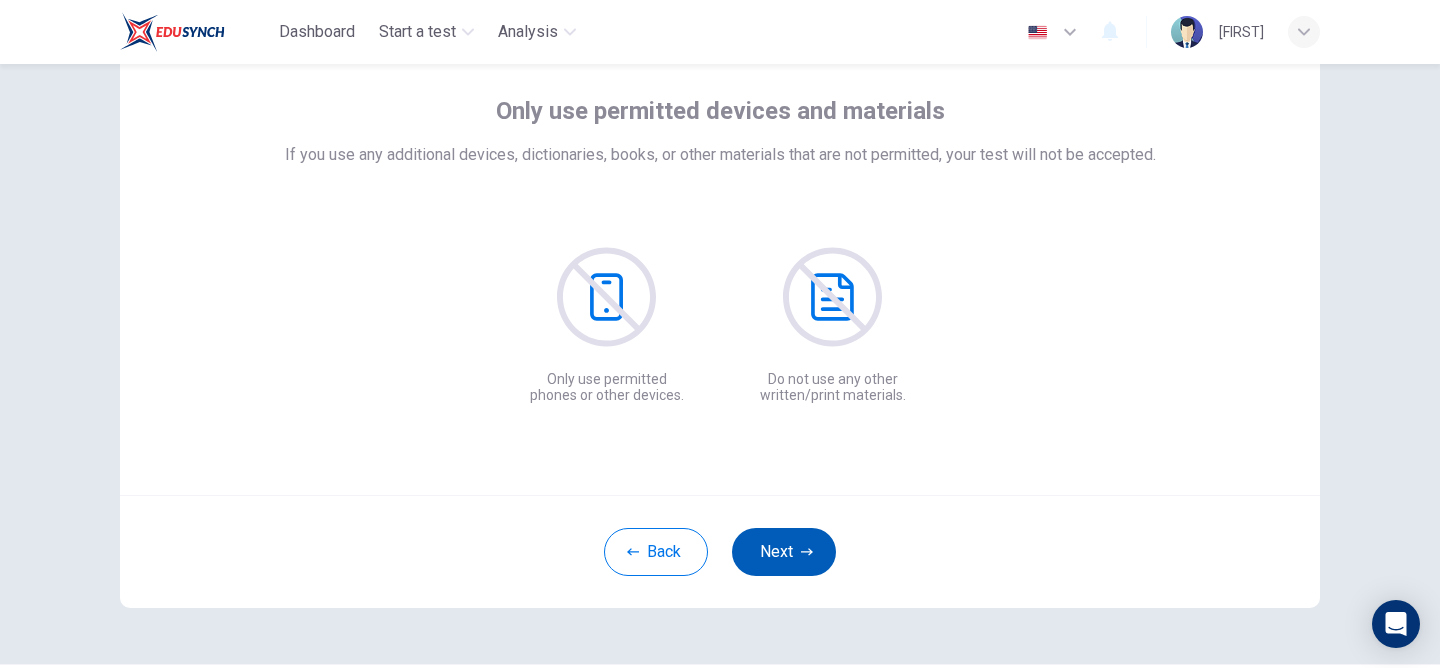click on "Next" at bounding box center (784, 552) 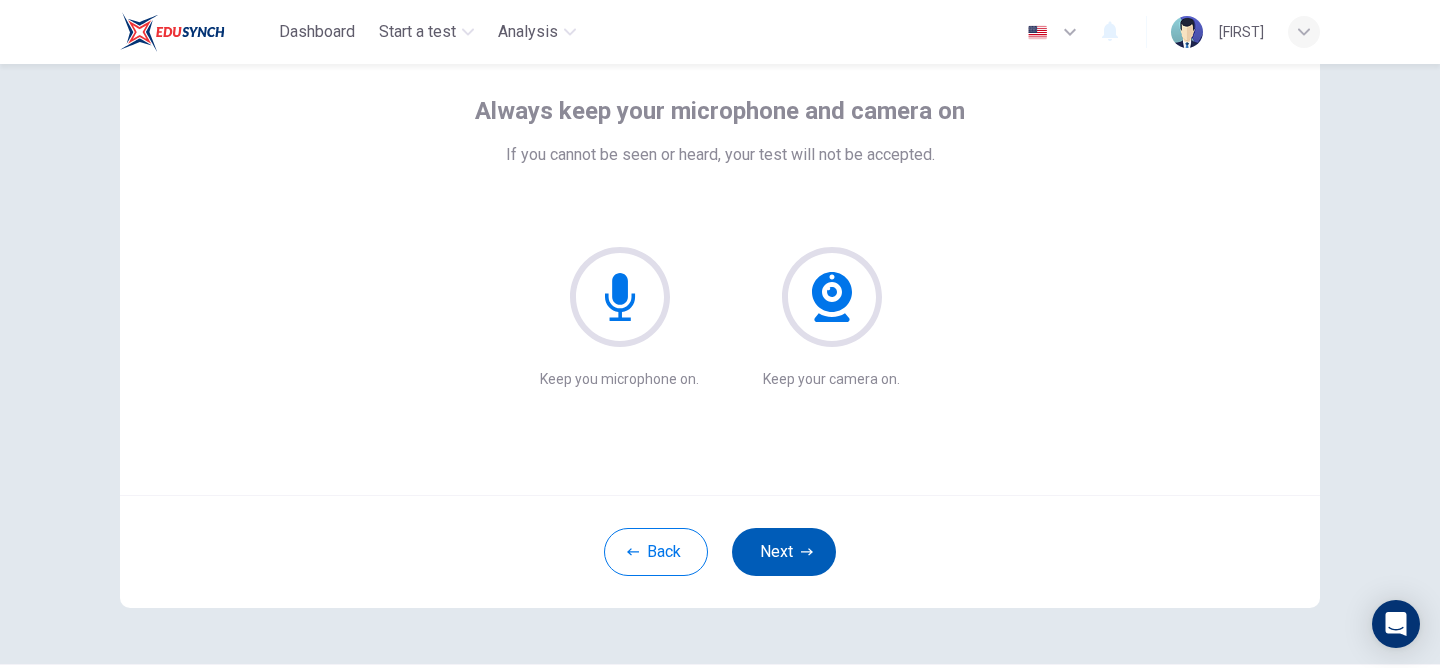 click on "Next" at bounding box center (784, 552) 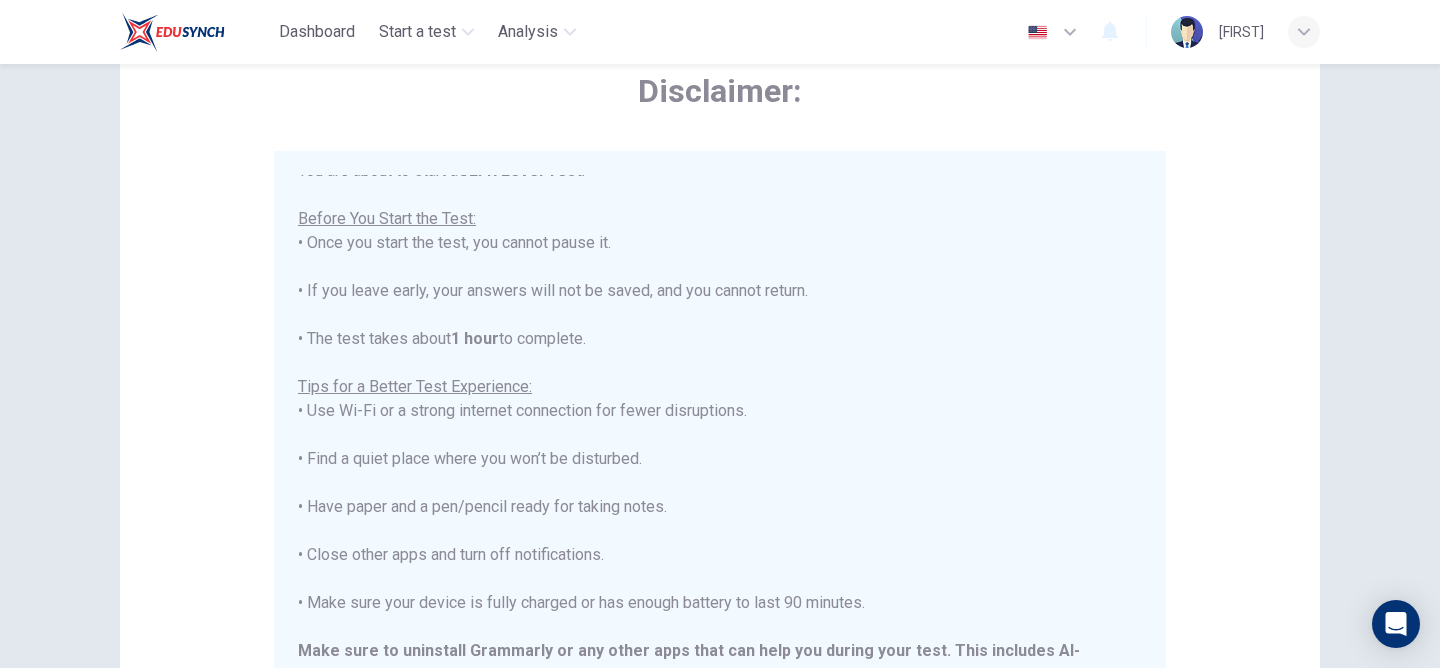scroll, scrollTop: 191, scrollLeft: 0, axis: vertical 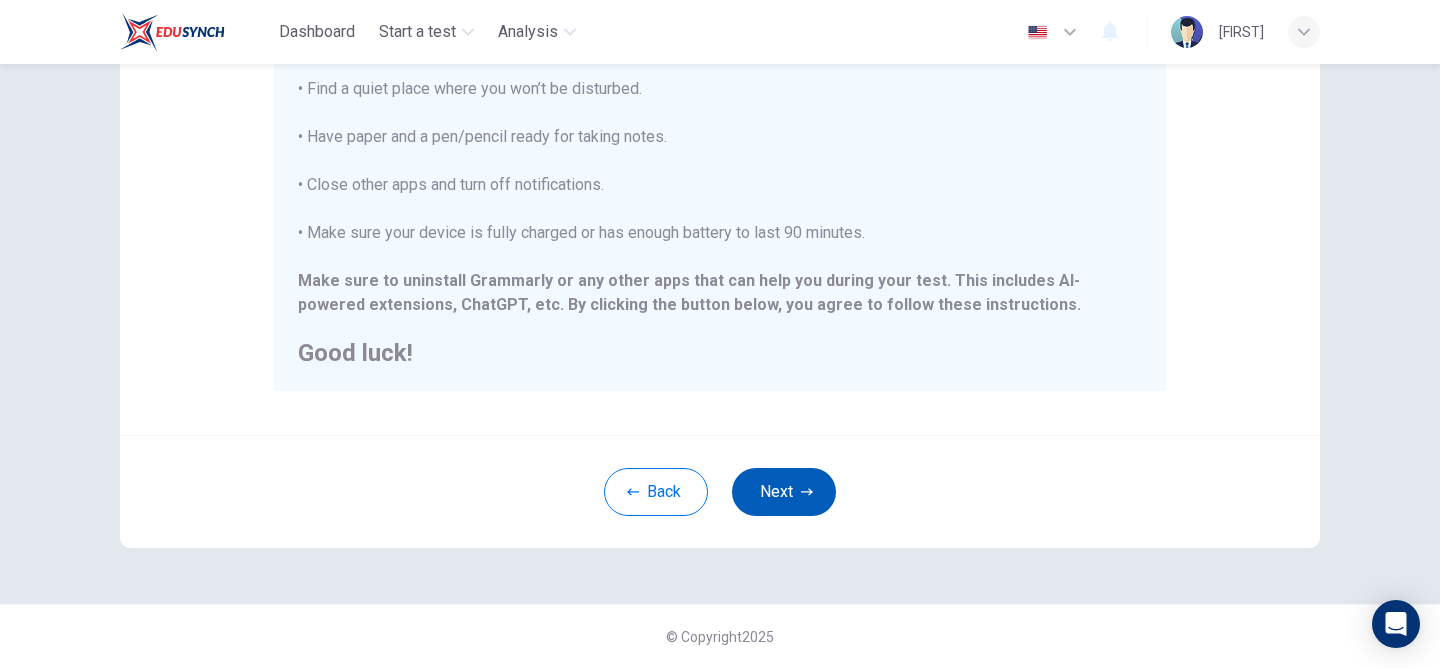 click on "Next" at bounding box center (784, 492) 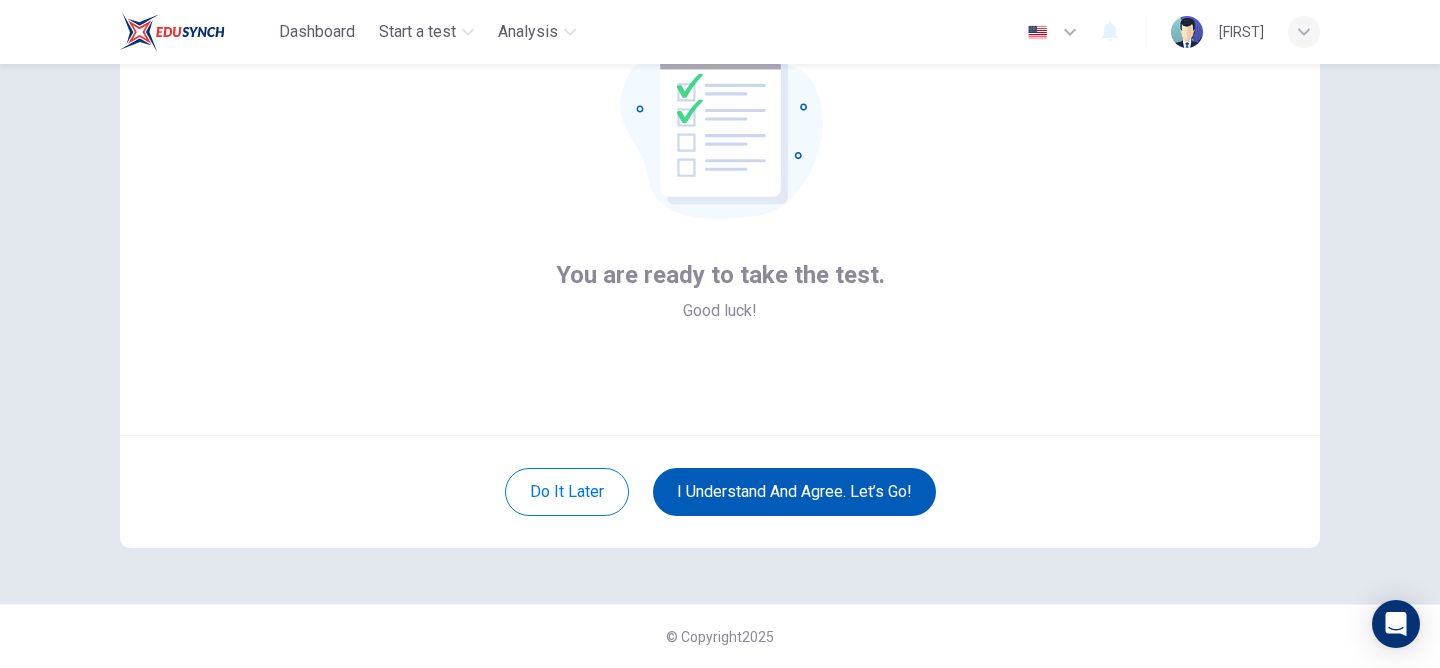 click on "I understand and agree. Let’s go!" at bounding box center (794, 492) 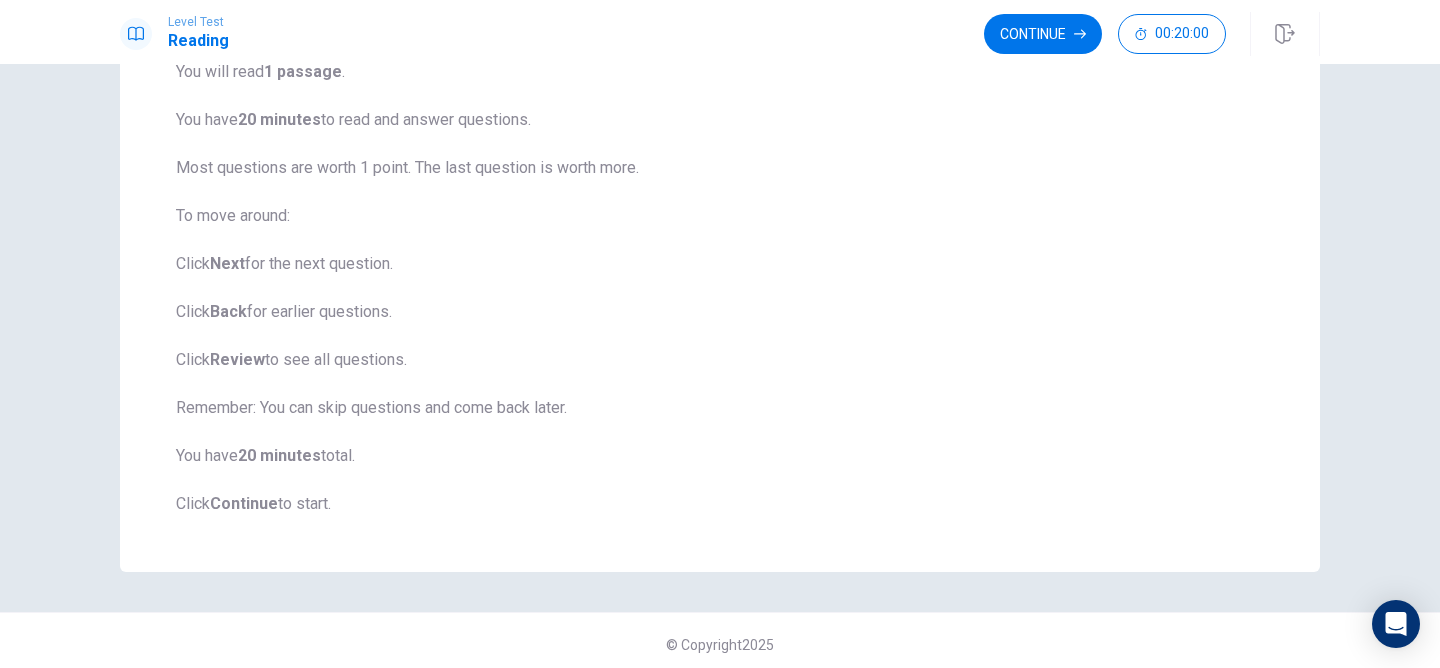 scroll, scrollTop: 188, scrollLeft: 0, axis: vertical 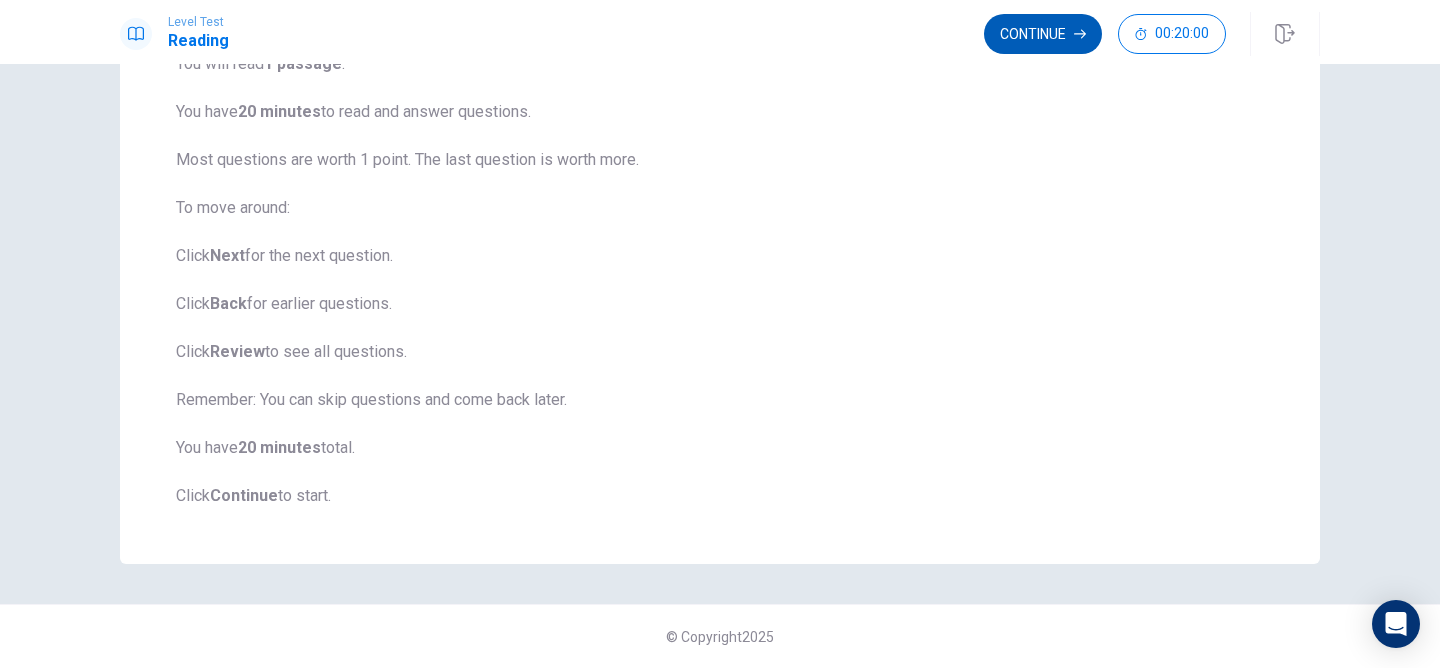 click on "Continue" at bounding box center [1043, 34] 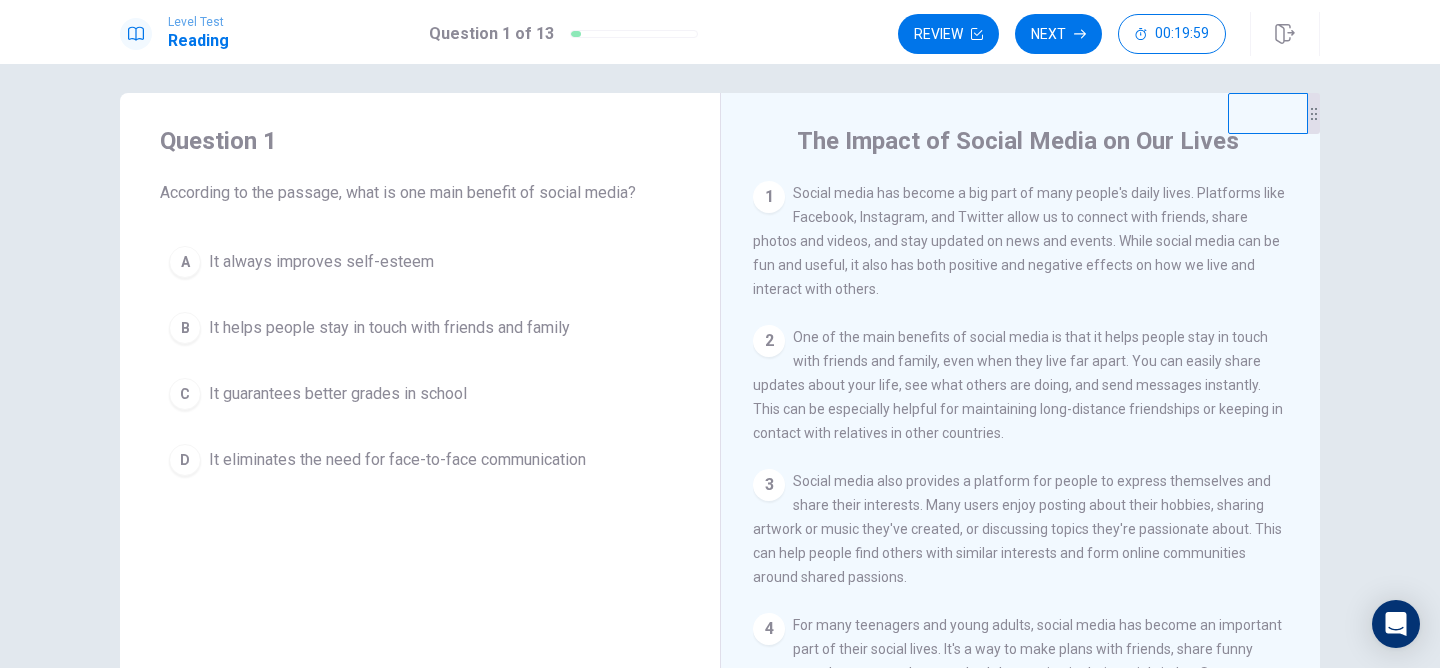 scroll, scrollTop: 11, scrollLeft: 0, axis: vertical 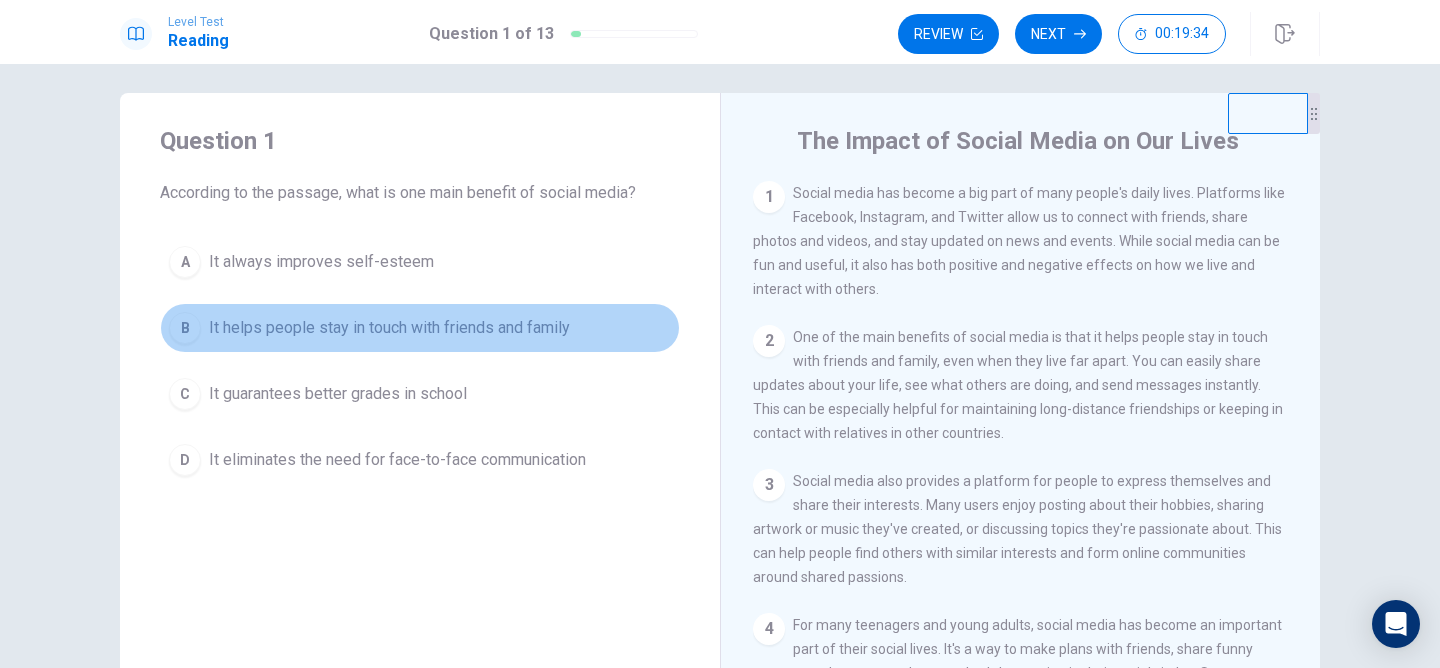 click on "It helps people stay in touch with friends and family" at bounding box center [389, 328] 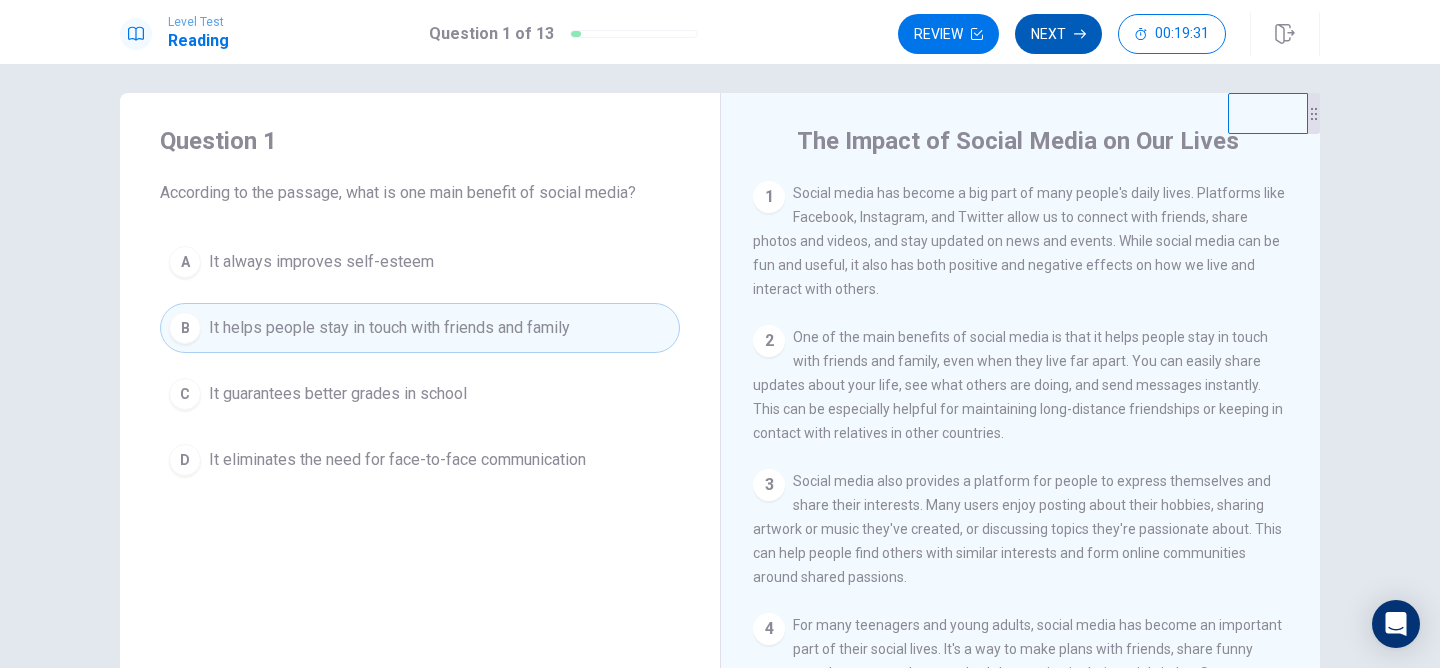 click on "Next" at bounding box center (1058, 34) 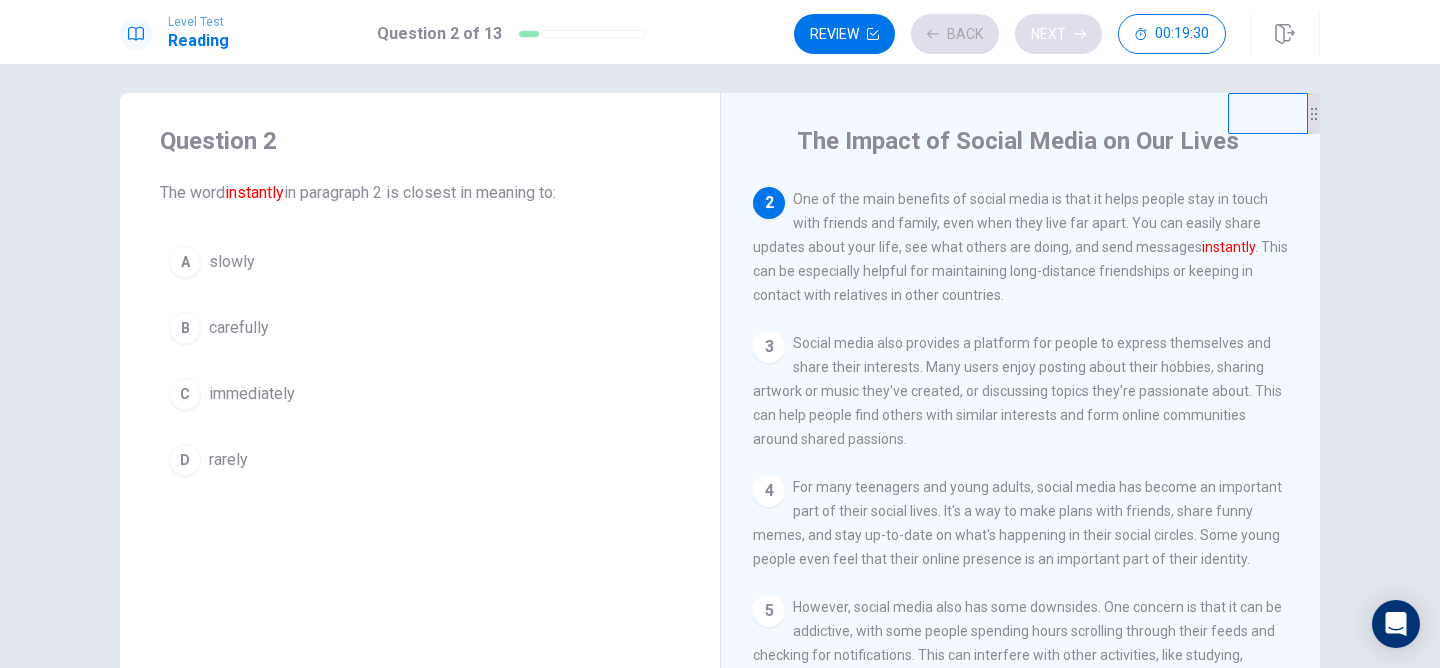 scroll, scrollTop: 149, scrollLeft: 0, axis: vertical 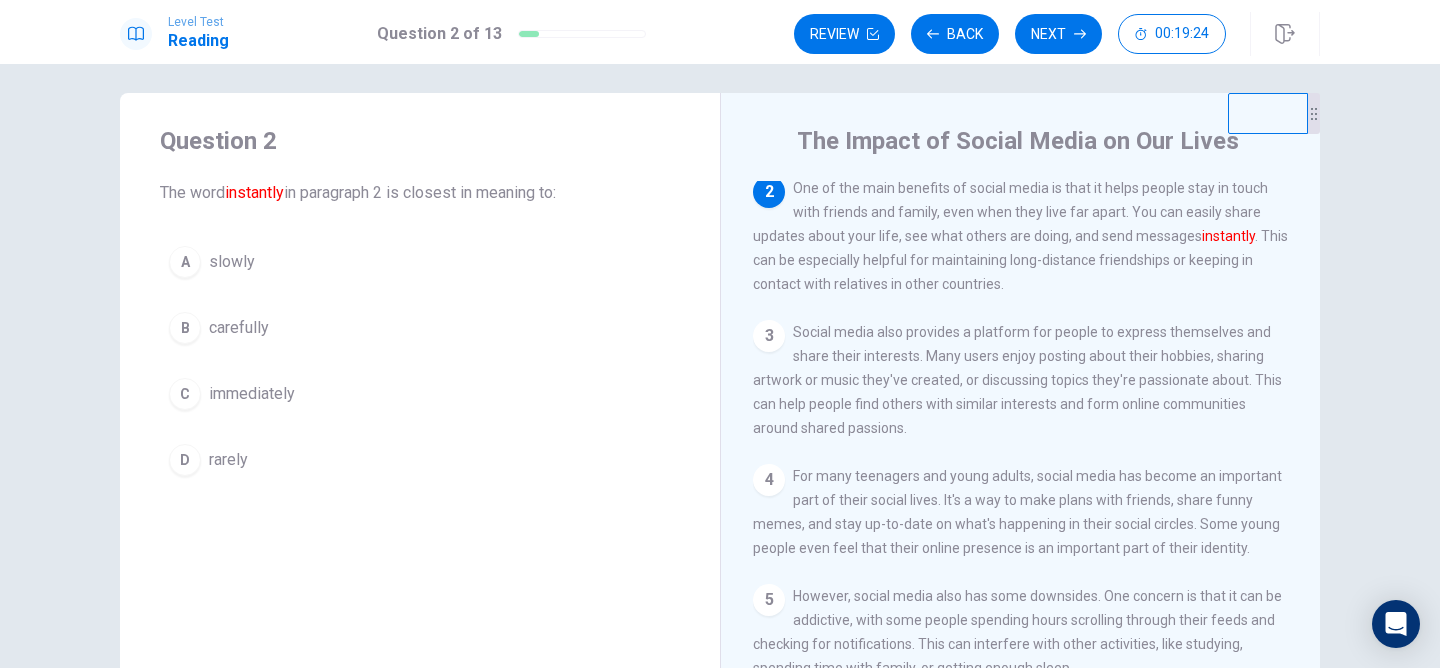 click on "C" at bounding box center (185, 394) 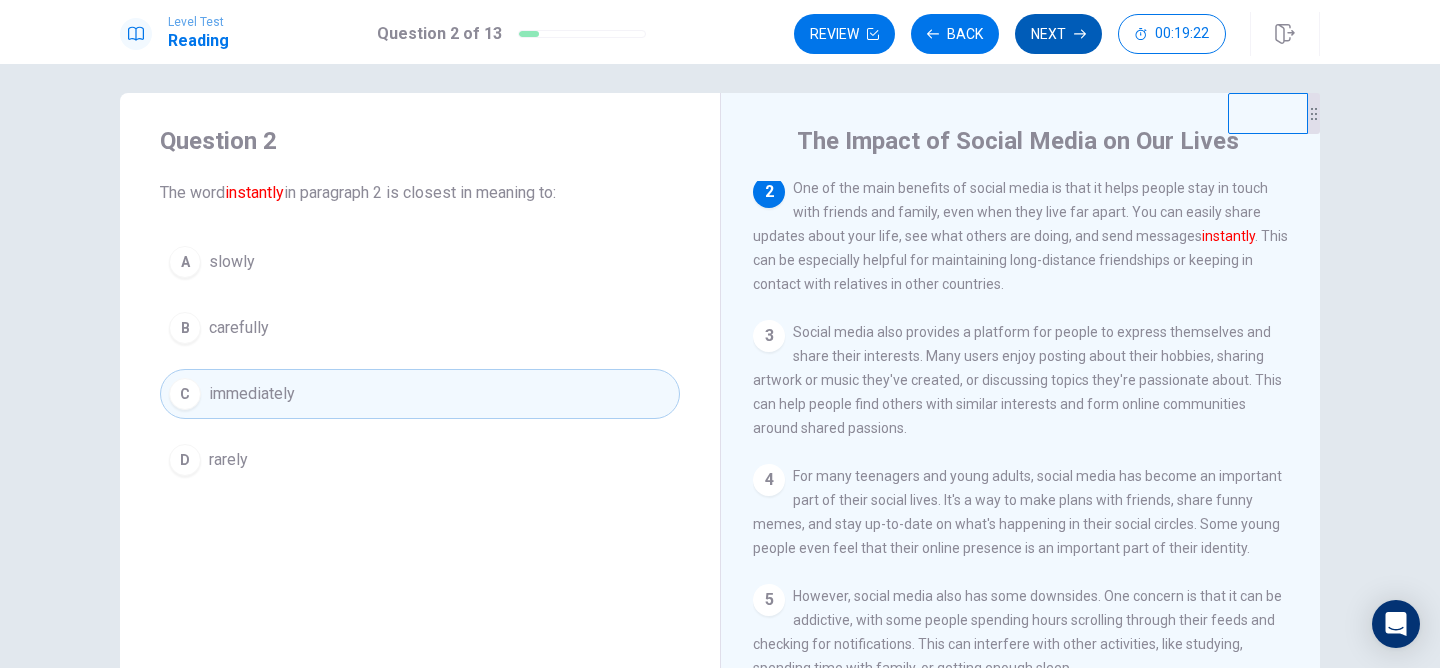 click on "Next" at bounding box center (1058, 34) 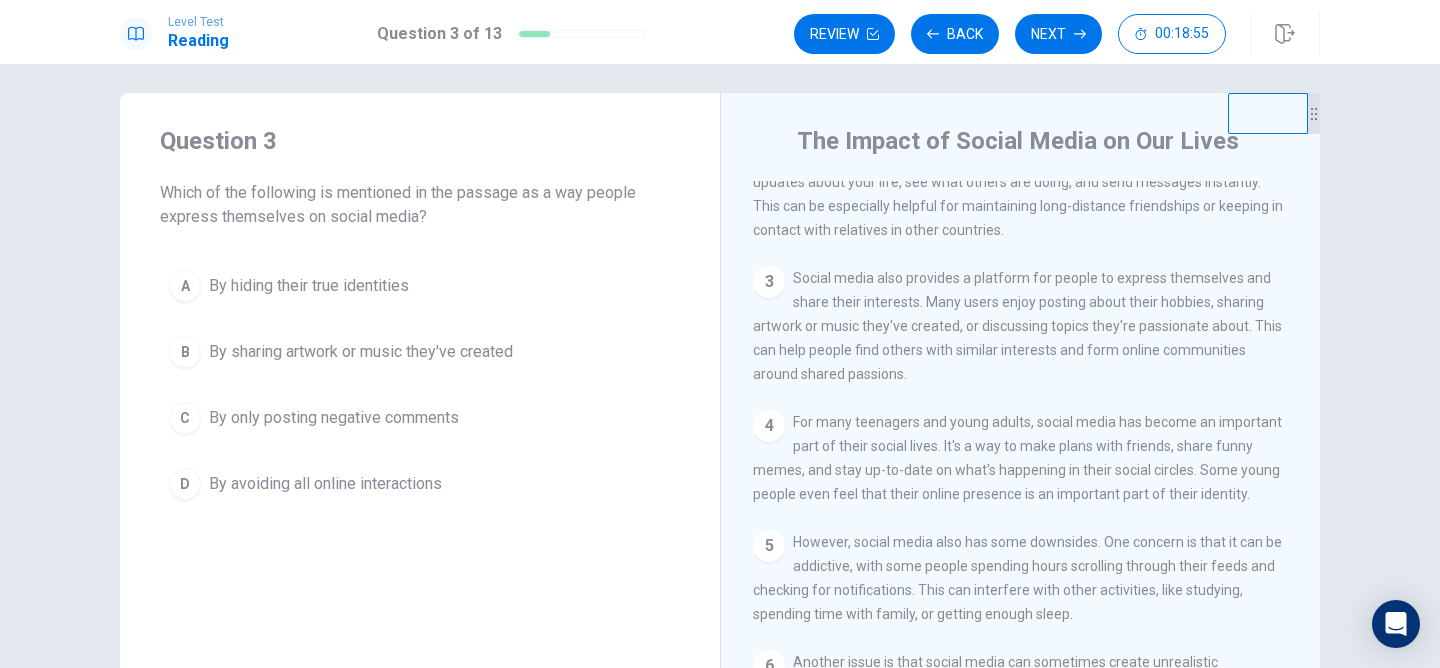 scroll, scrollTop: 212, scrollLeft: 0, axis: vertical 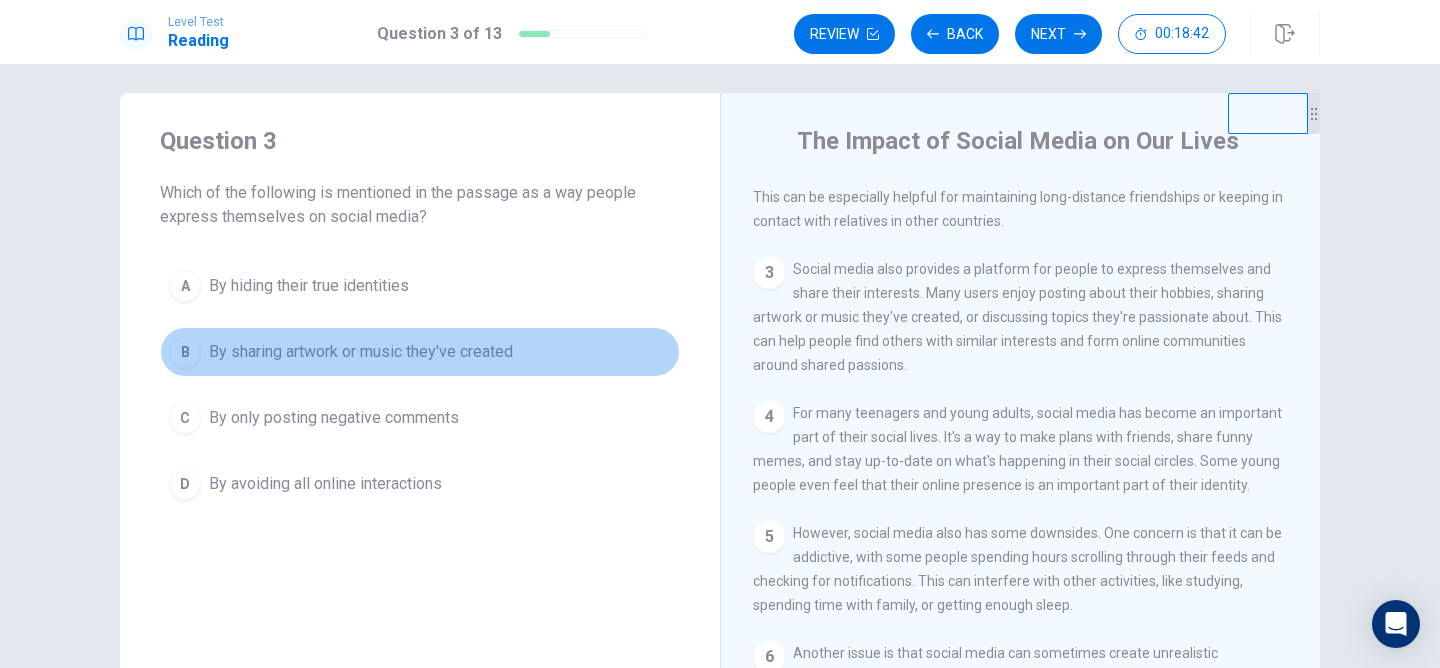 click on "By sharing artwork or music they've created" at bounding box center [361, 352] 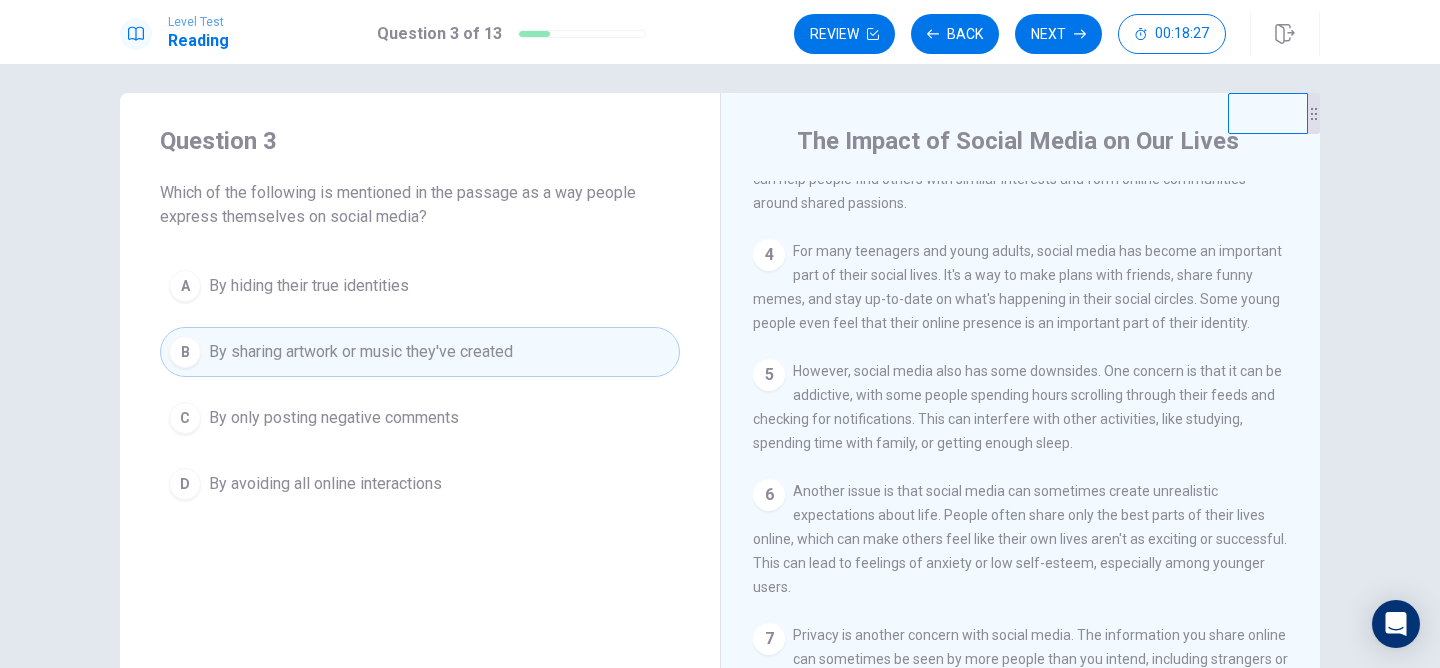 scroll, scrollTop: 0, scrollLeft: 0, axis: both 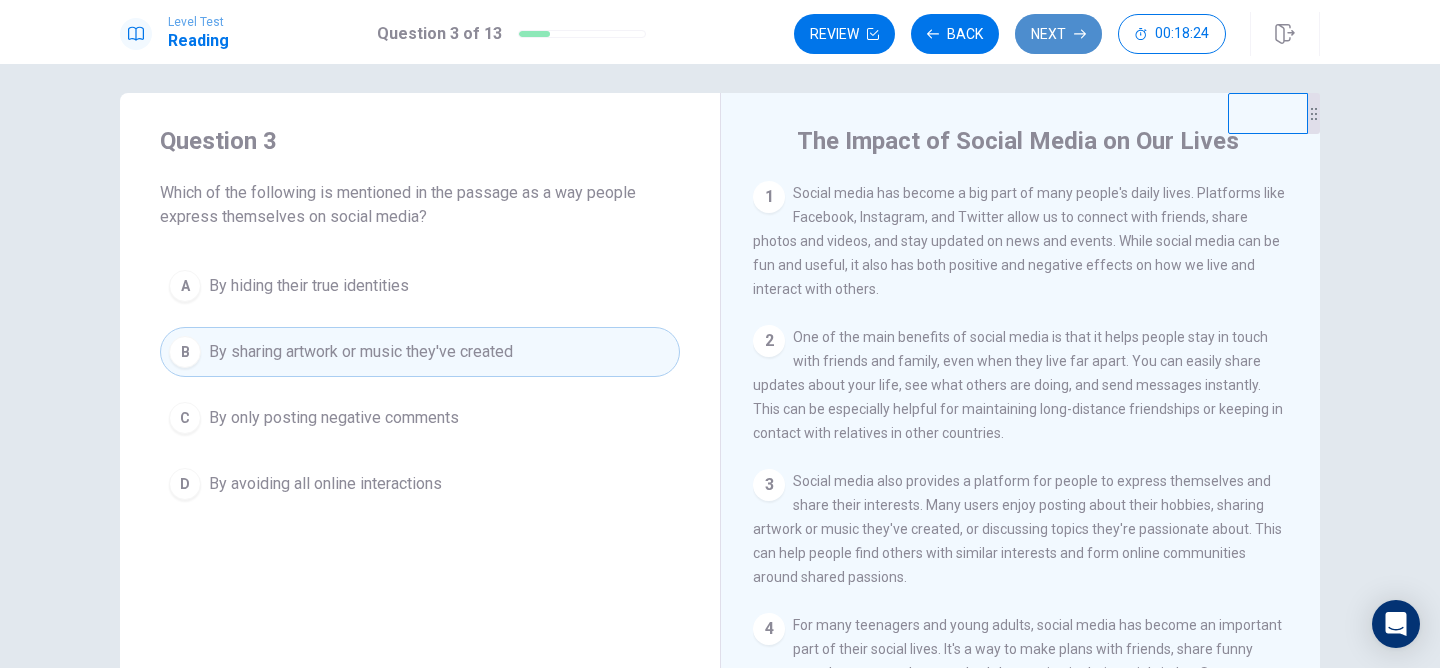 click on "Next" at bounding box center [1058, 34] 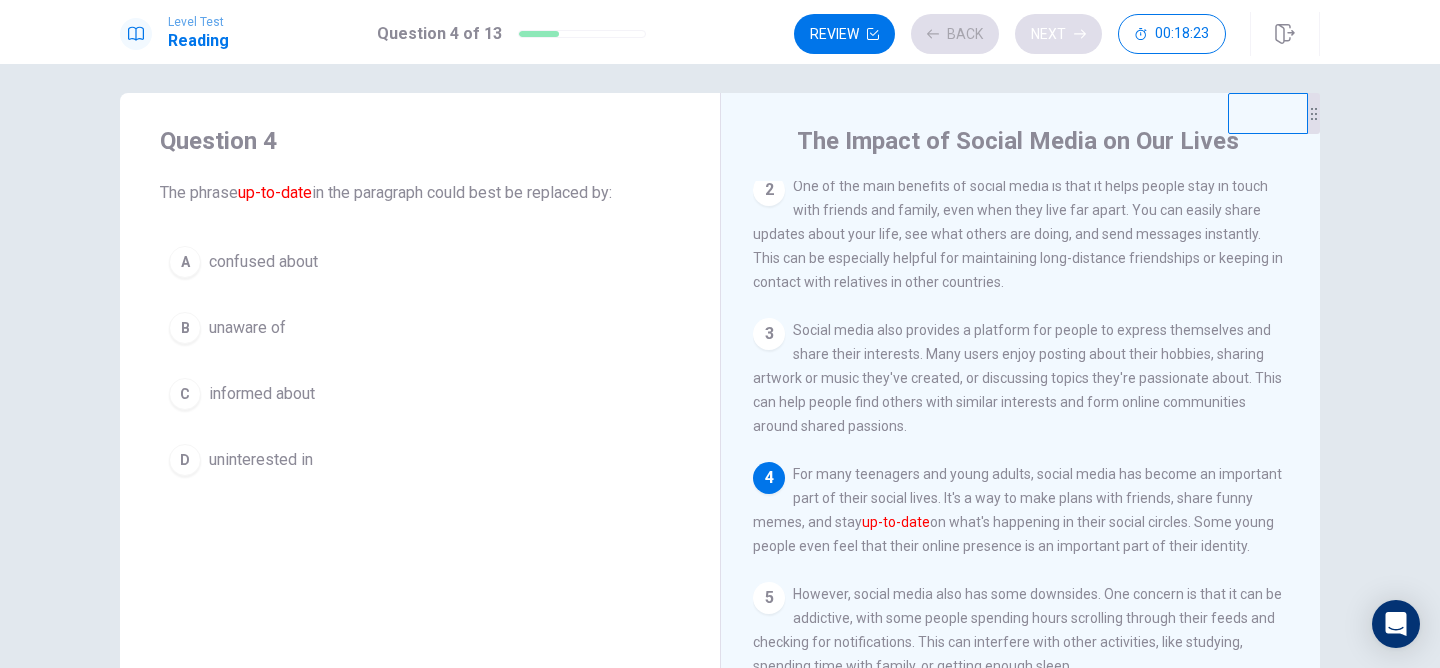 scroll, scrollTop: 172, scrollLeft: 0, axis: vertical 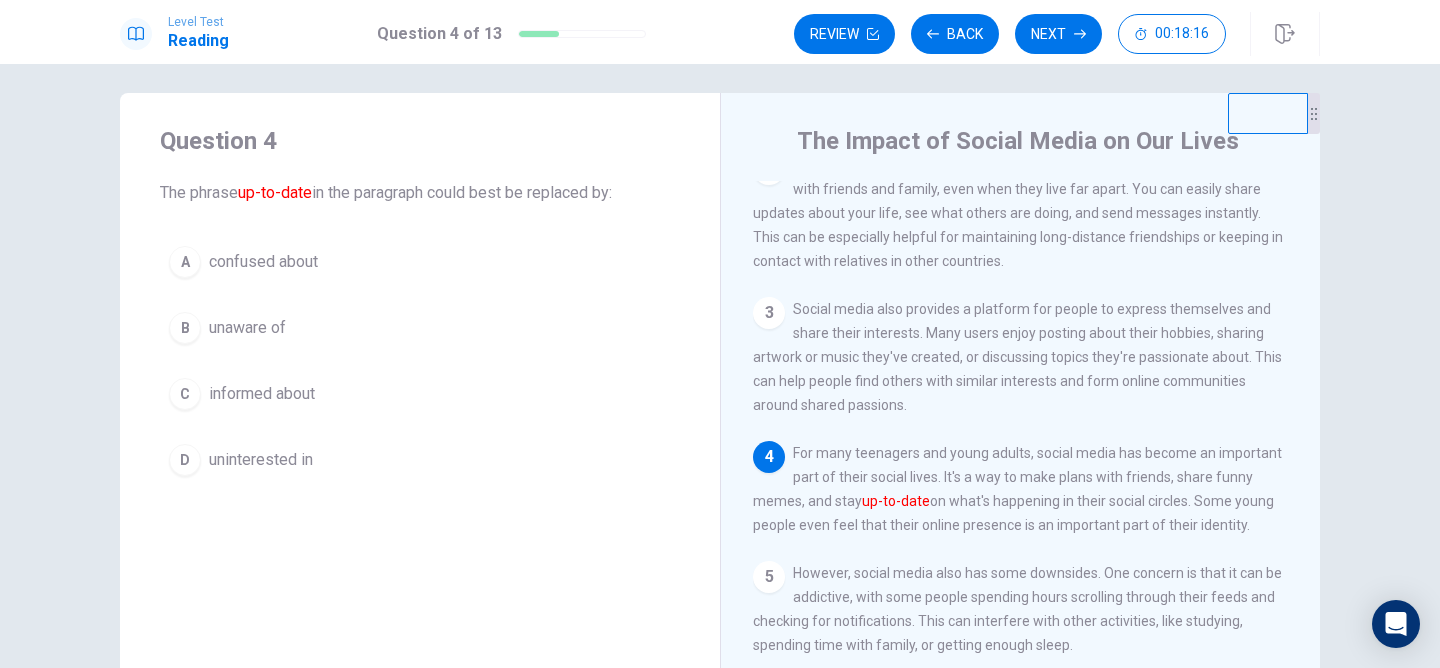 click on "informed about" at bounding box center [262, 394] 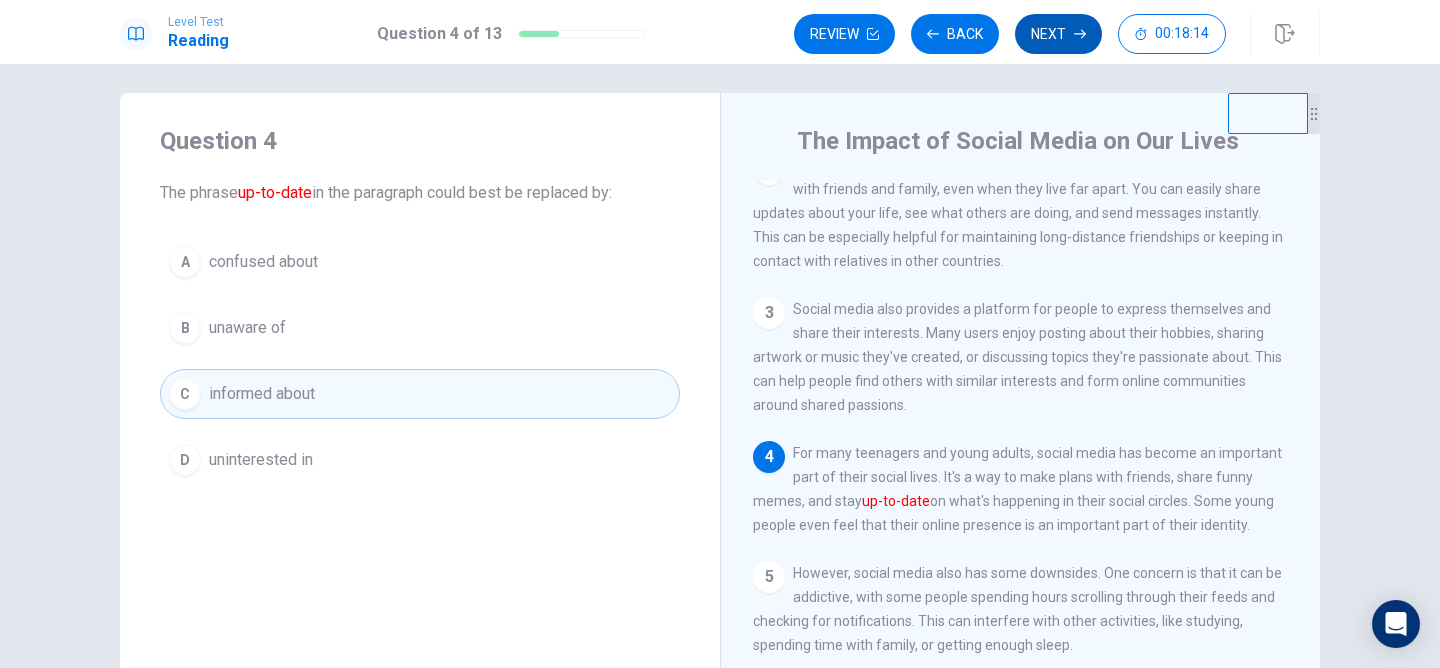 click on "Next" at bounding box center [1058, 34] 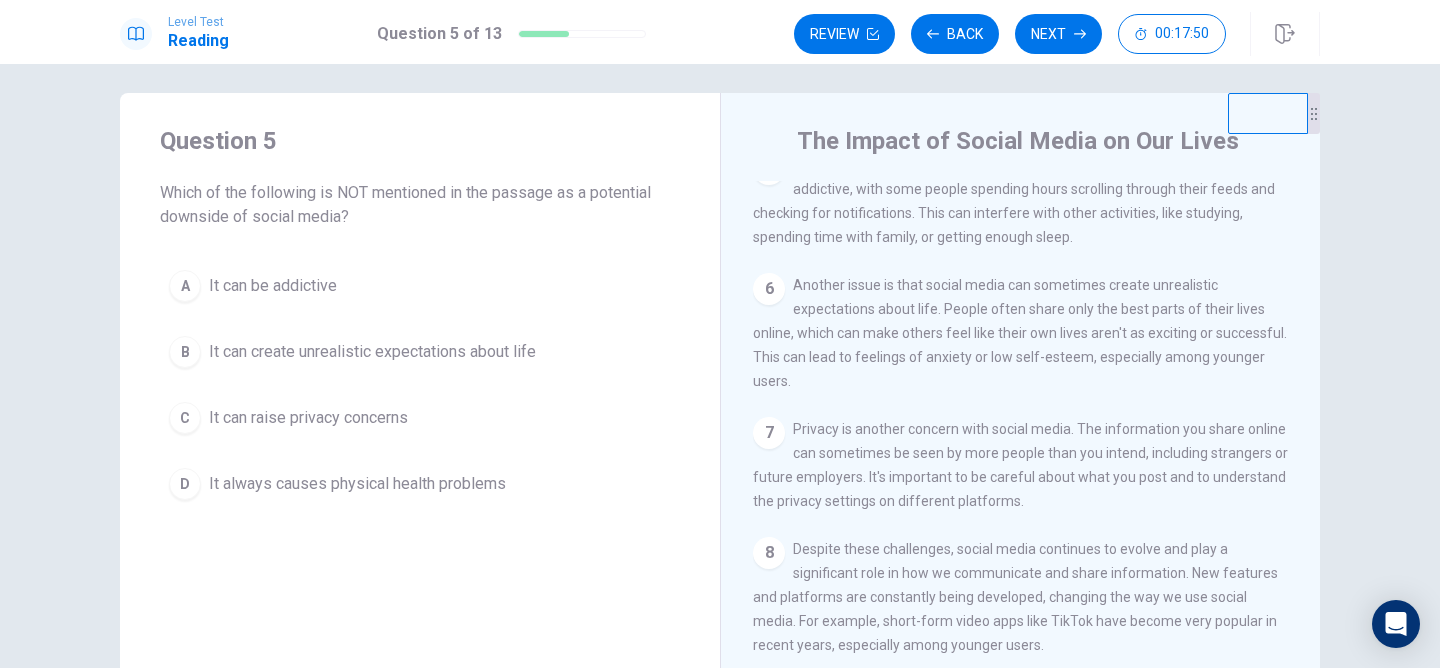 scroll, scrollTop: 582, scrollLeft: 0, axis: vertical 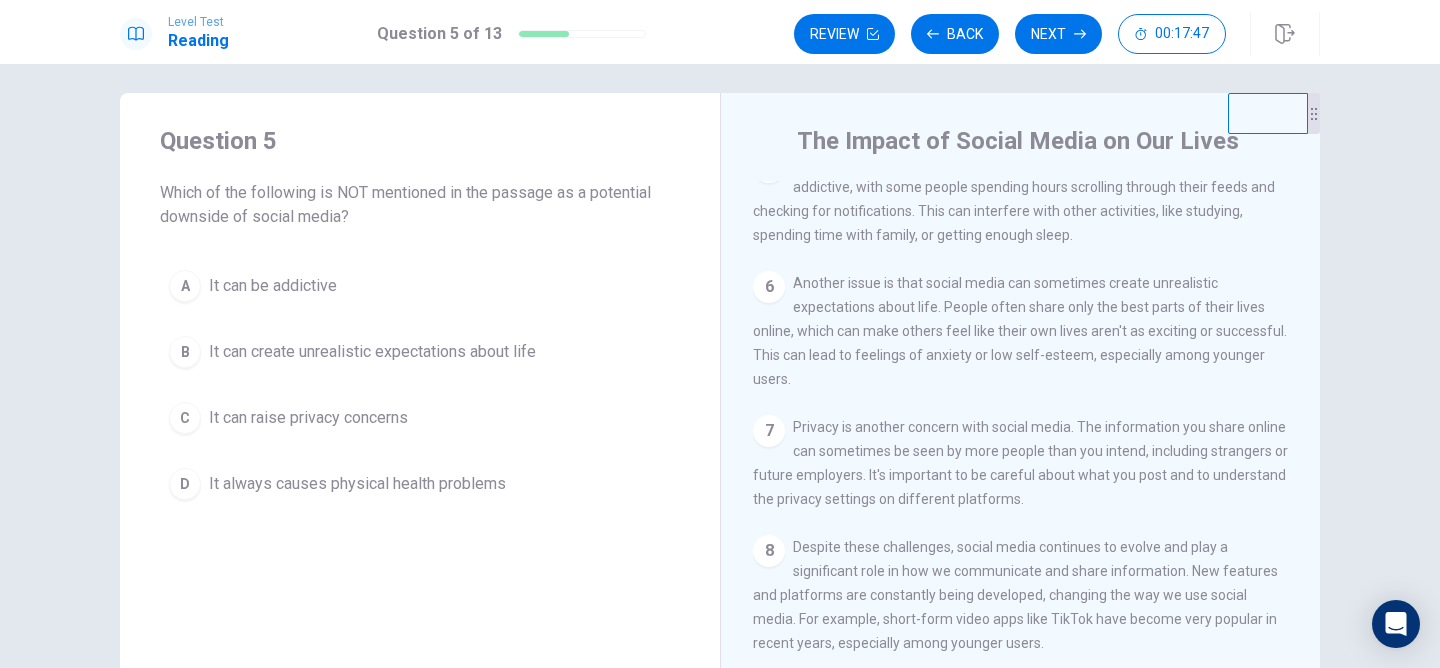 click on "It always causes physical health problems" at bounding box center (357, 484) 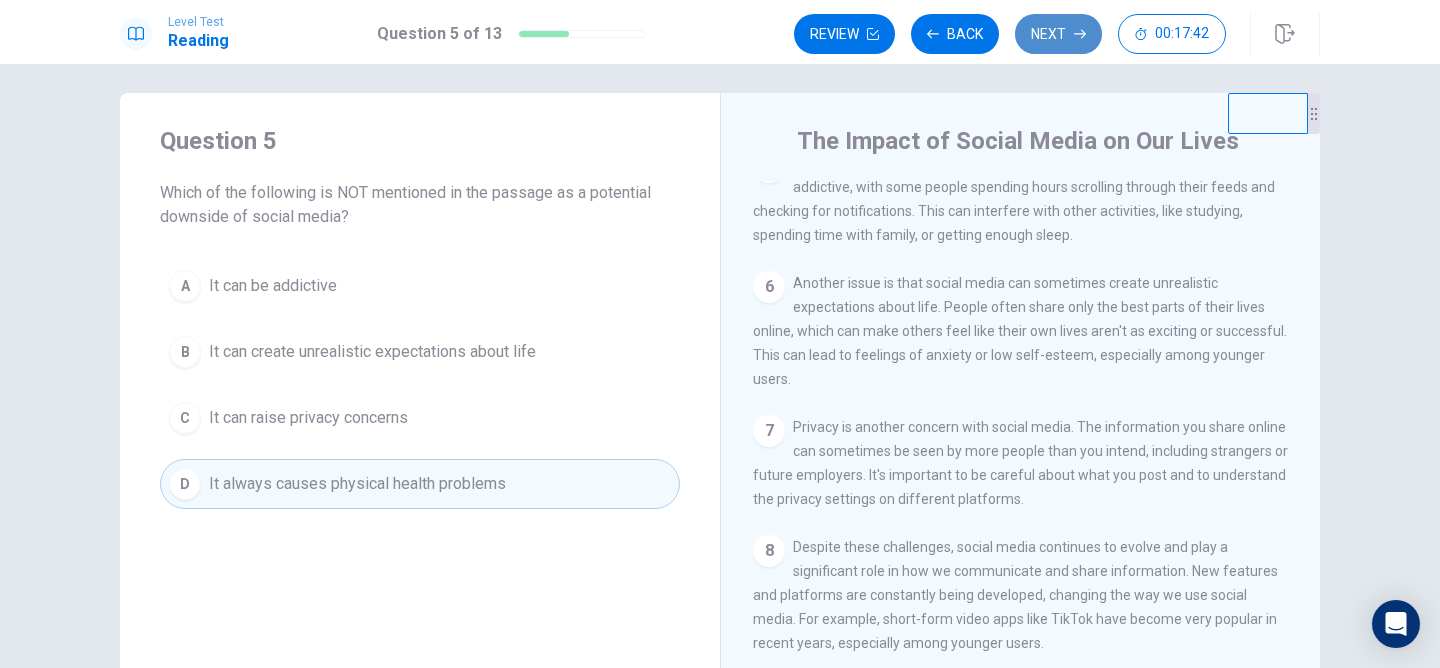 click on "Next" at bounding box center [1058, 34] 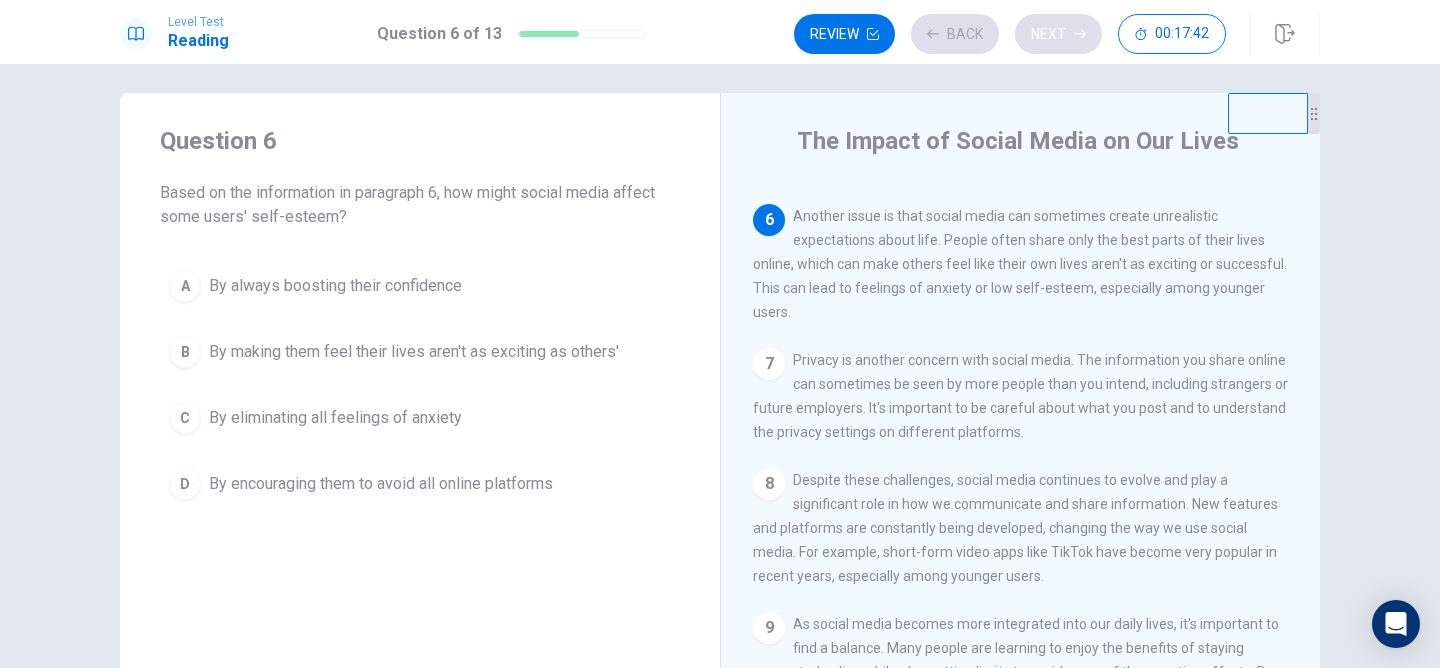 scroll, scrollTop: 691, scrollLeft: 0, axis: vertical 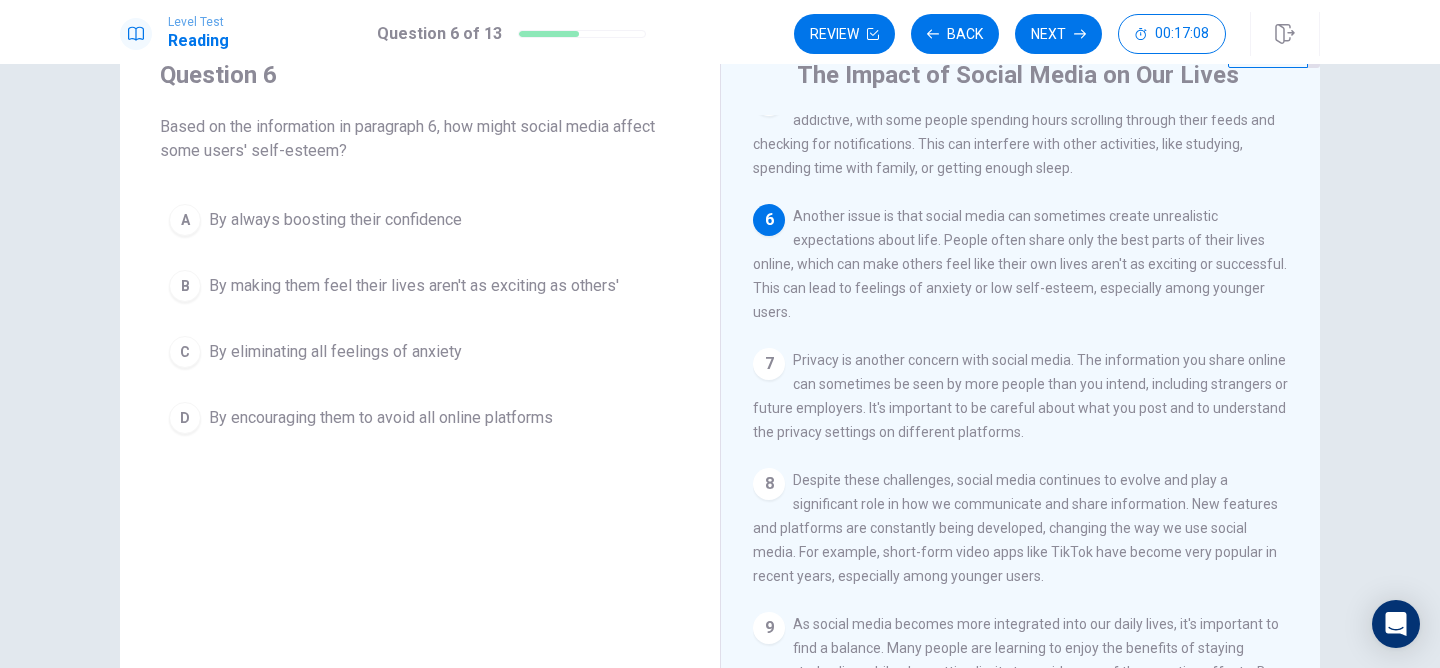 click on "B By making them feel their lives aren't as exciting as others'" at bounding box center (420, 286) 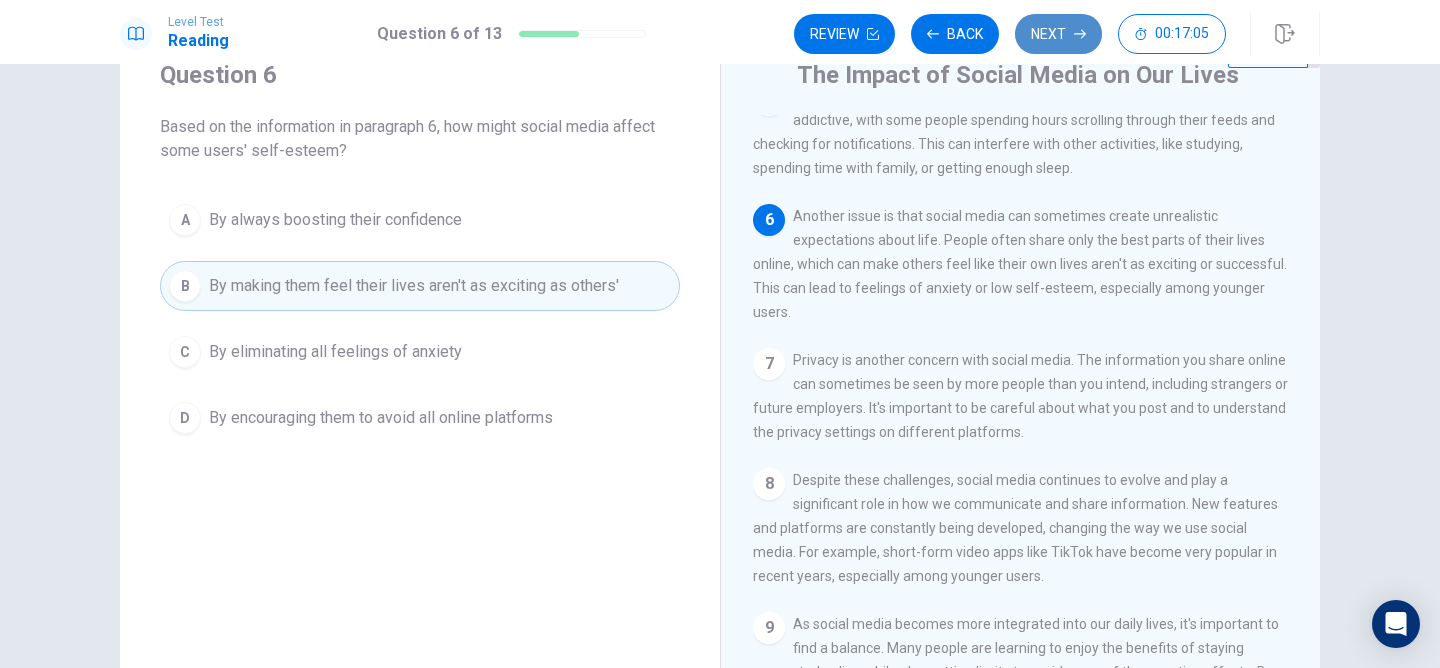 click 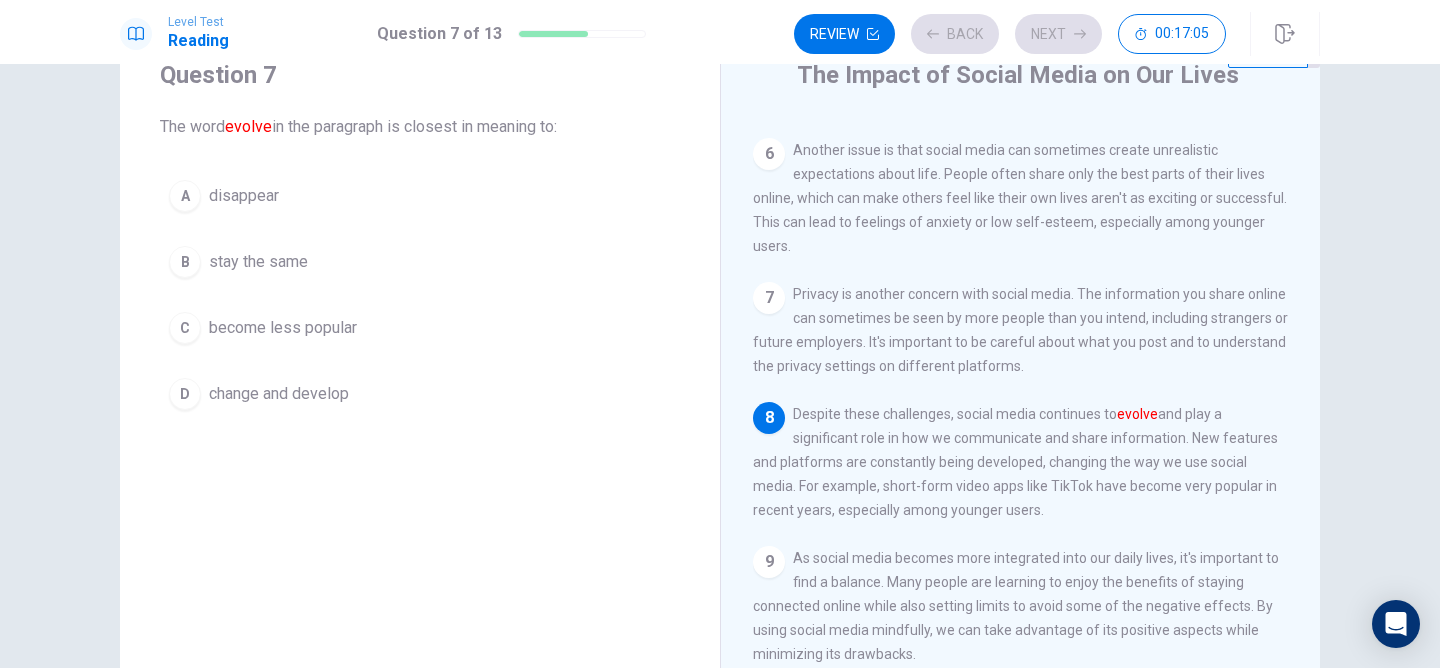 scroll, scrollTop: 691, scrollLeft: 0, axis: vertical 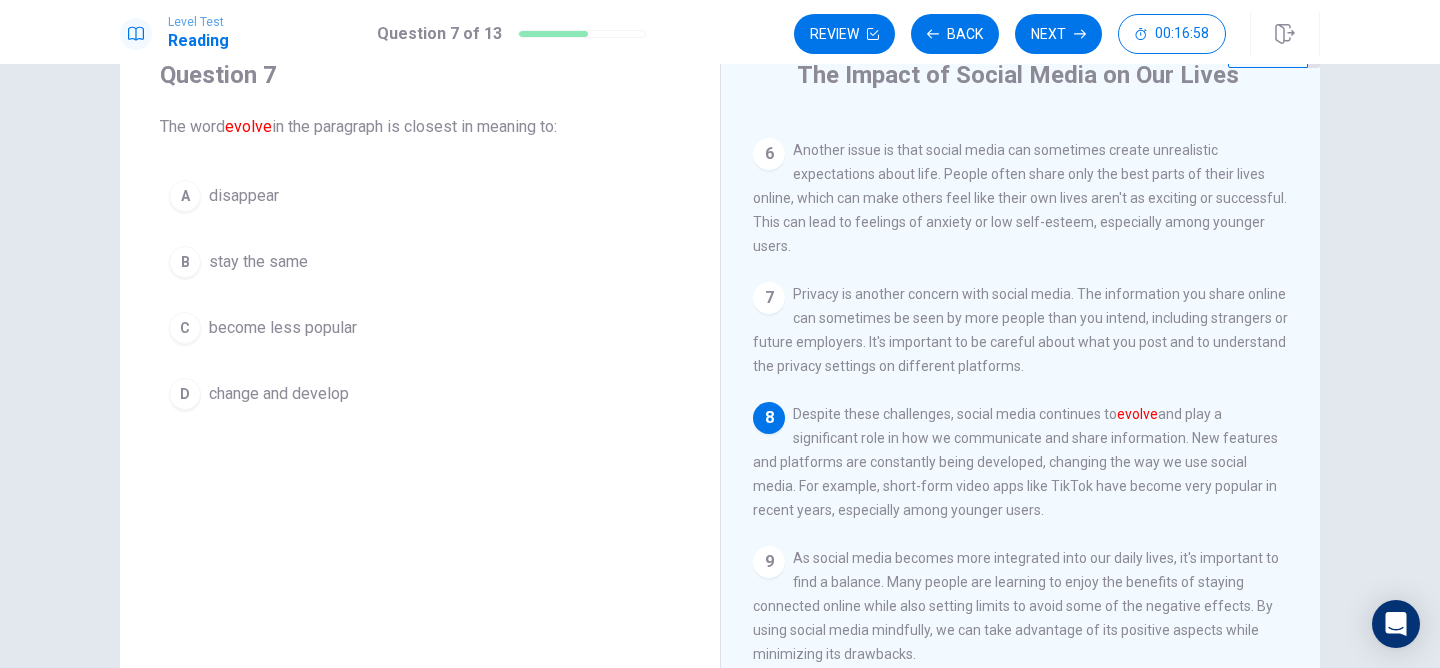 click on "change and develop" at bounding box center [279, 394] 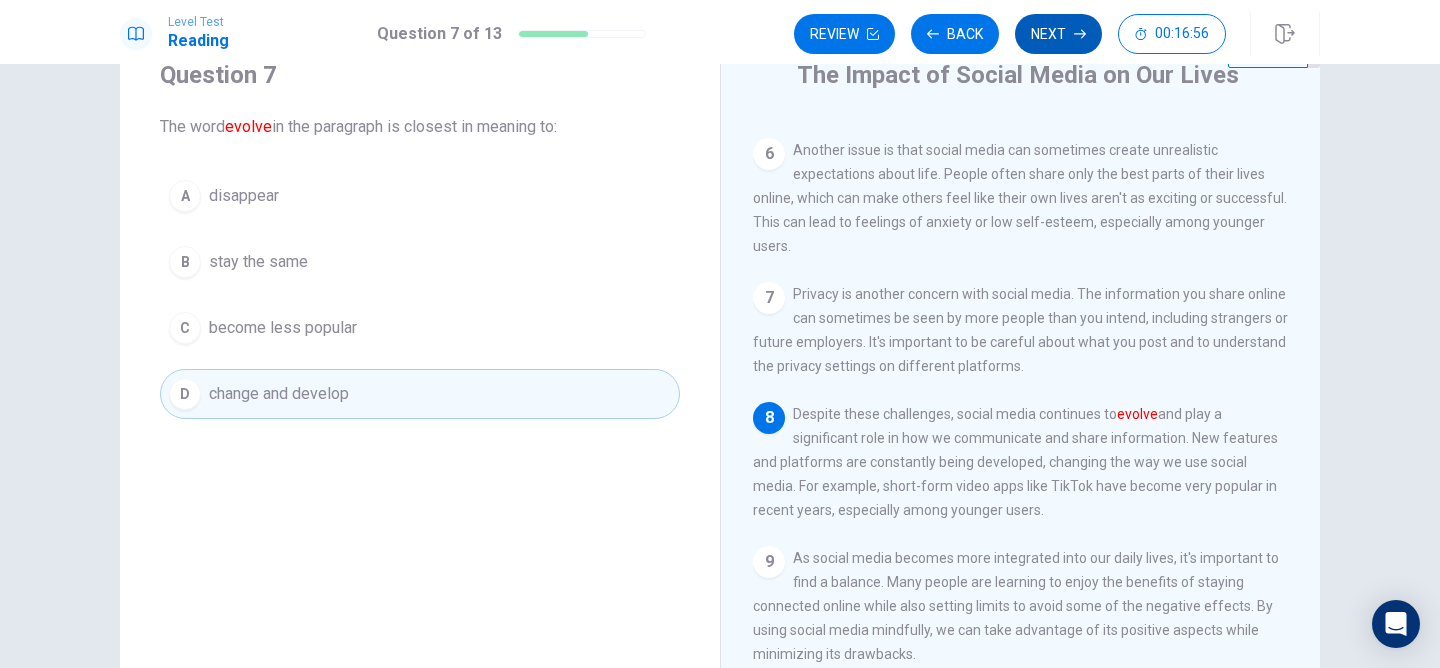 click on "Next" at bounding box center (1058, 34) 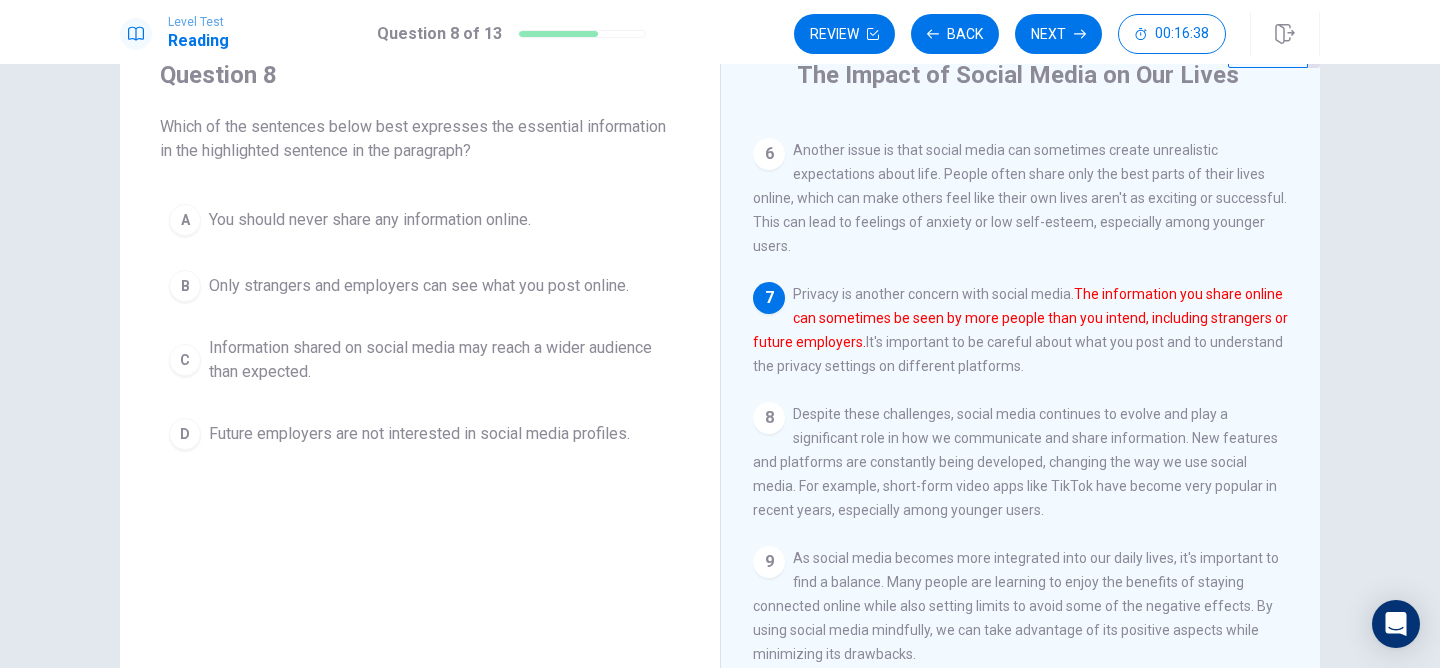 click on "Information shared on social media may reach a wider audience than expected." at bounding box center (440, 360) 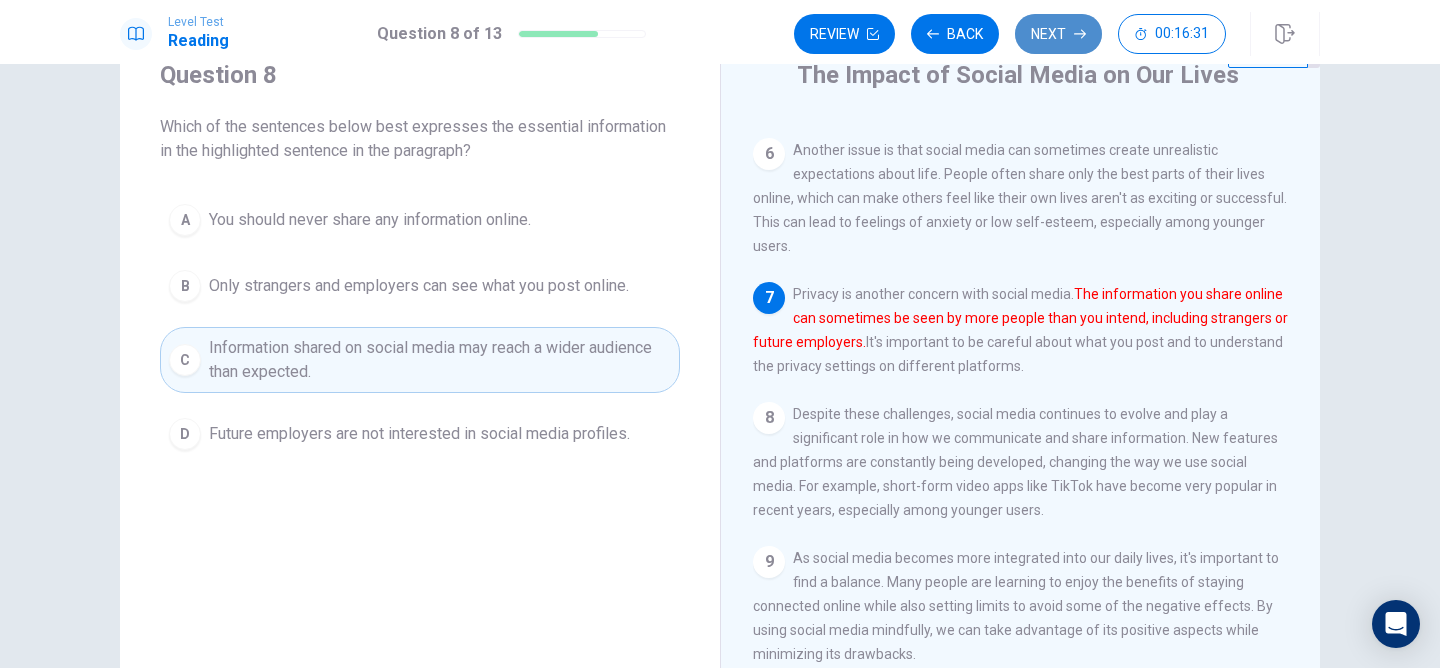 click on "Next" at bounding box center [1058, 34] 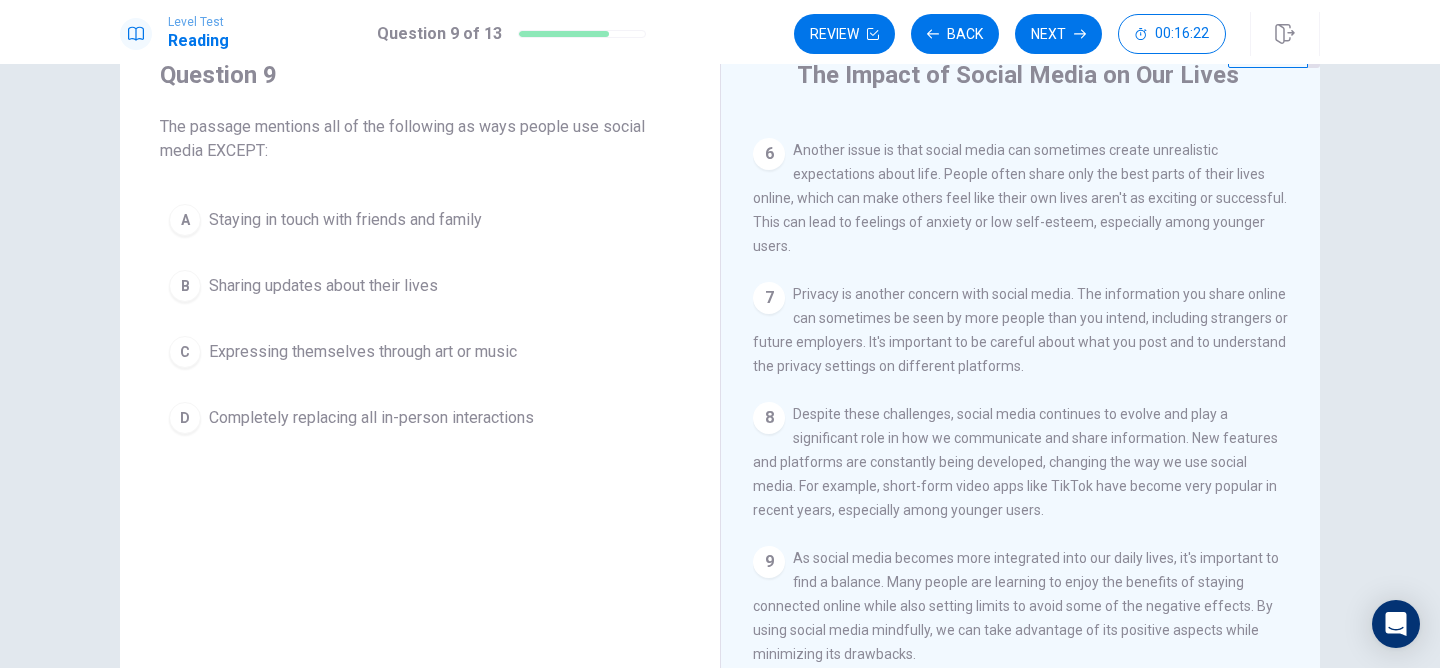 click on "Completely replacing all in-person interactions" at bounding box center [371, 418] 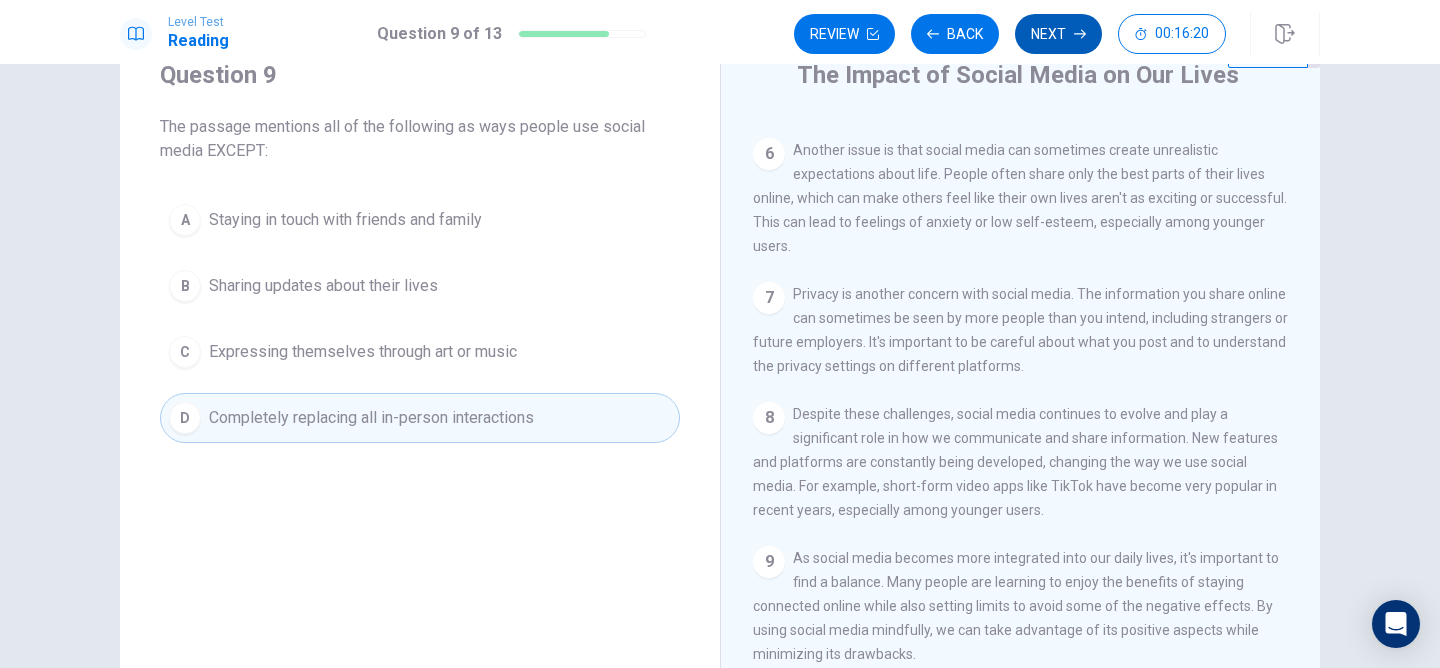 click on "Next" at bounding box center [1058, 34] 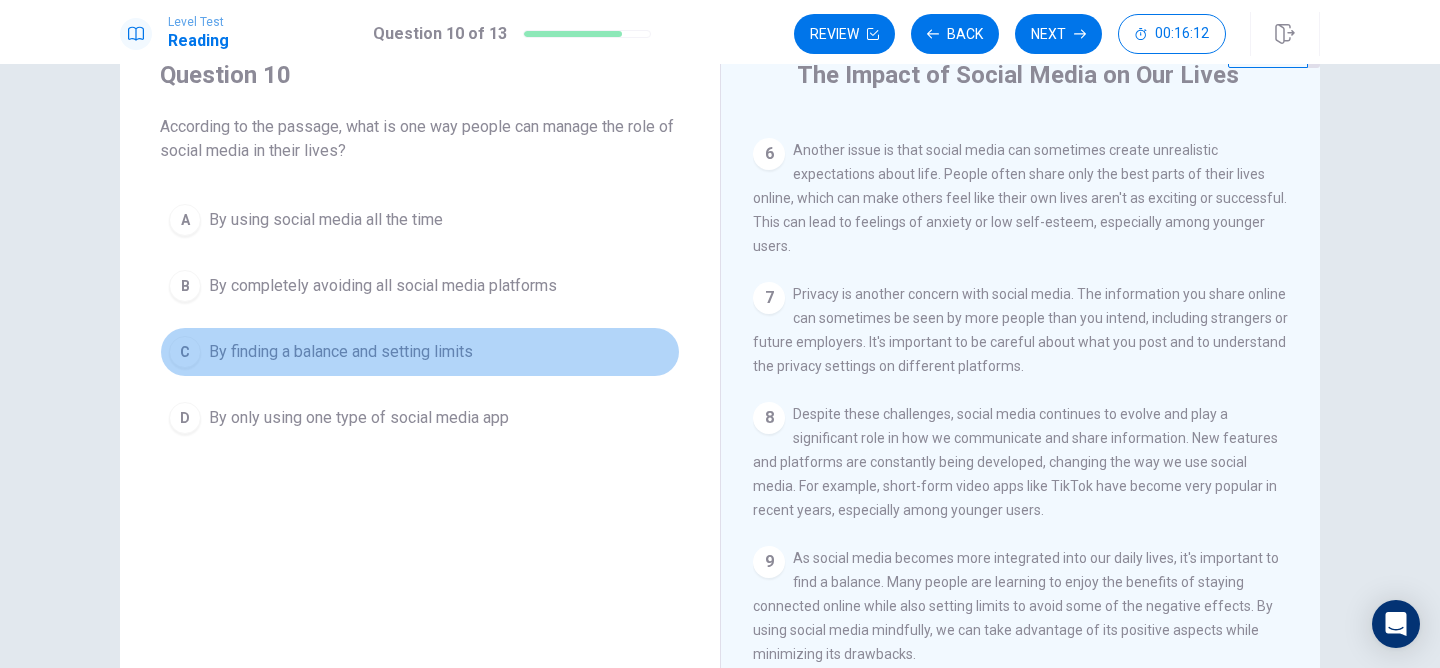 click on "By finding a balance and setting limits" at bounding box center (341, 352) 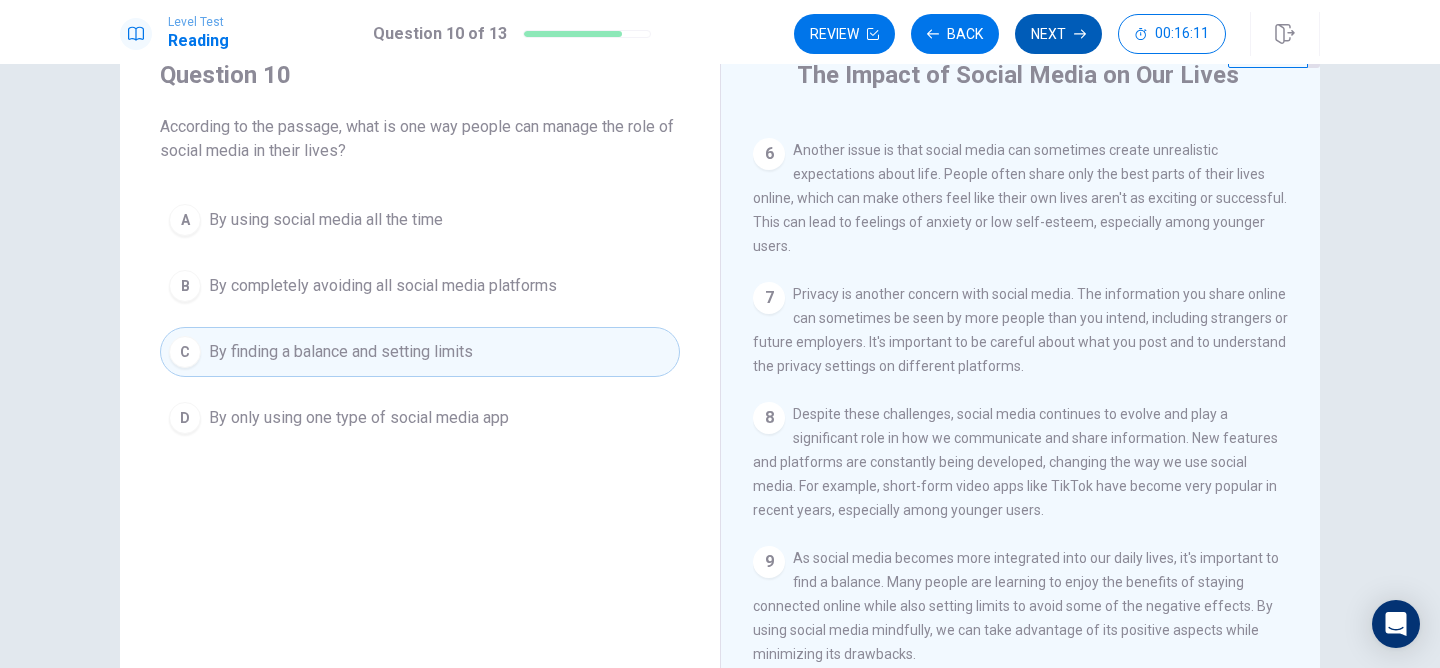 click on "Next" at bounding box center [1058, 34] 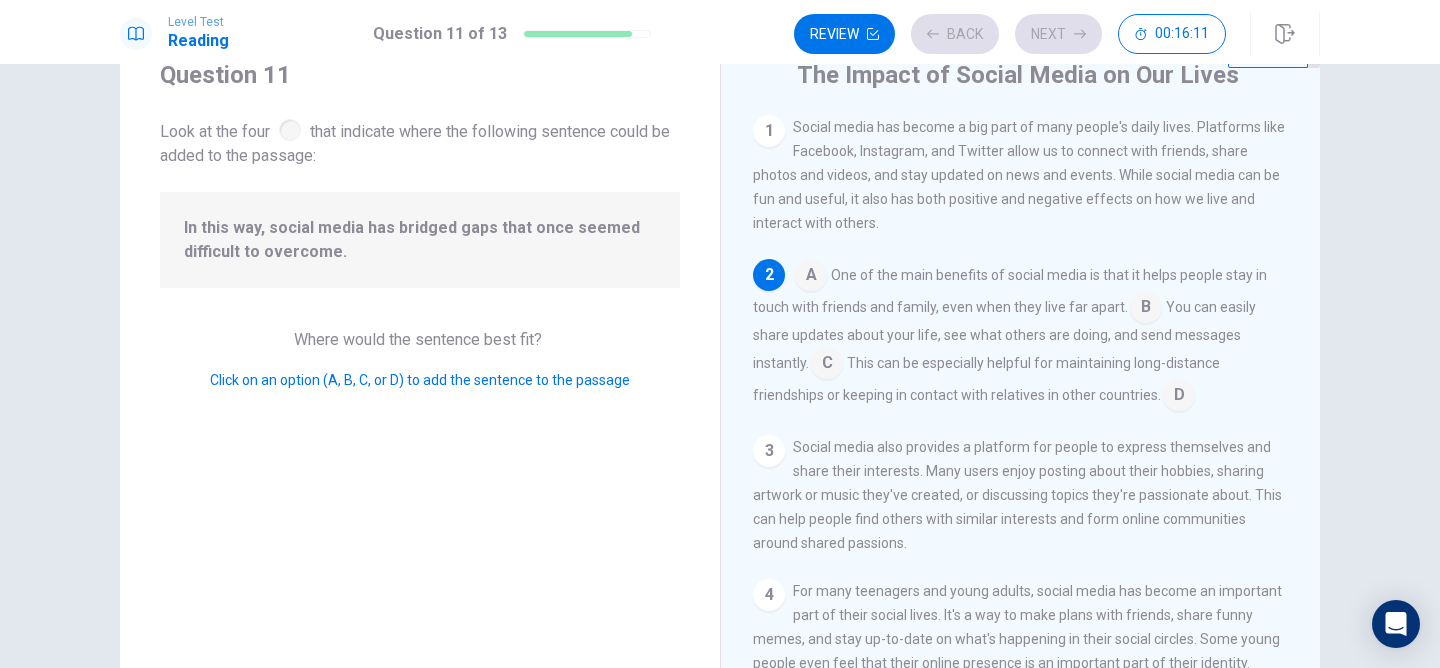 scroll, scrollTop: 149, scrollLeft: 0, axis: vertical 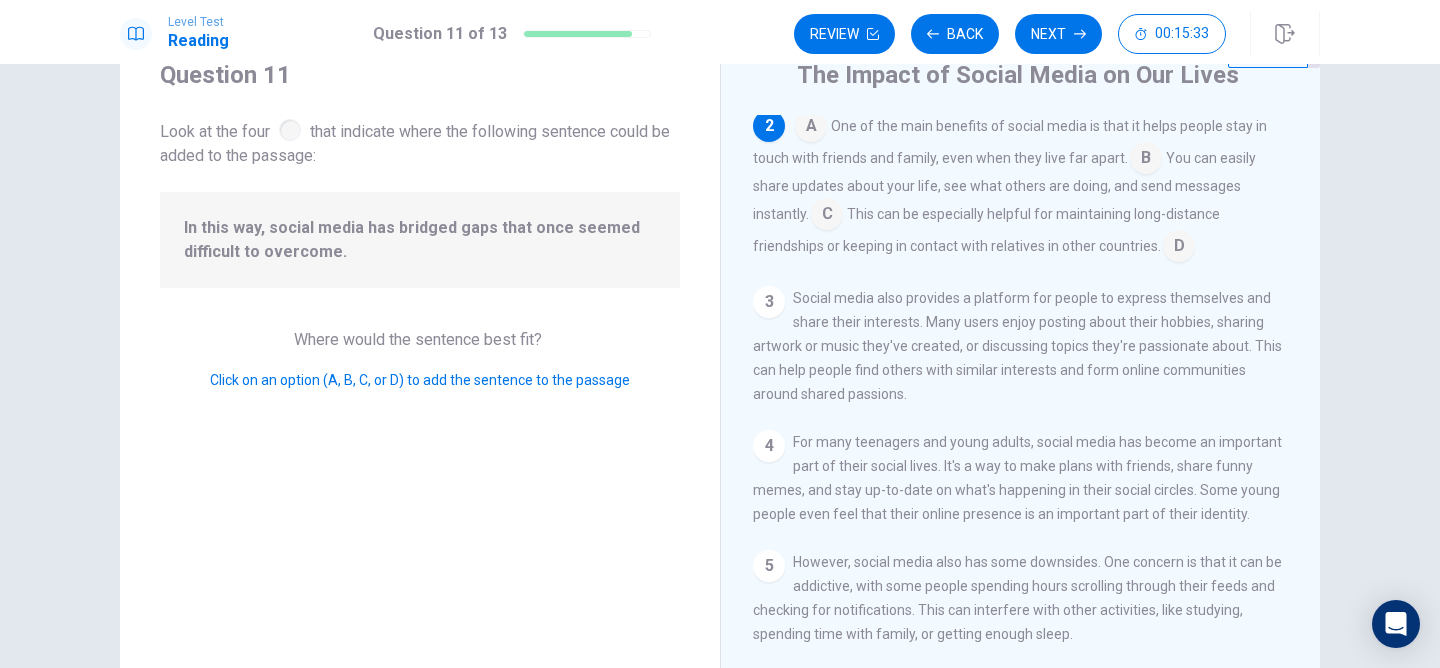 click at bounding box center (827, 216) 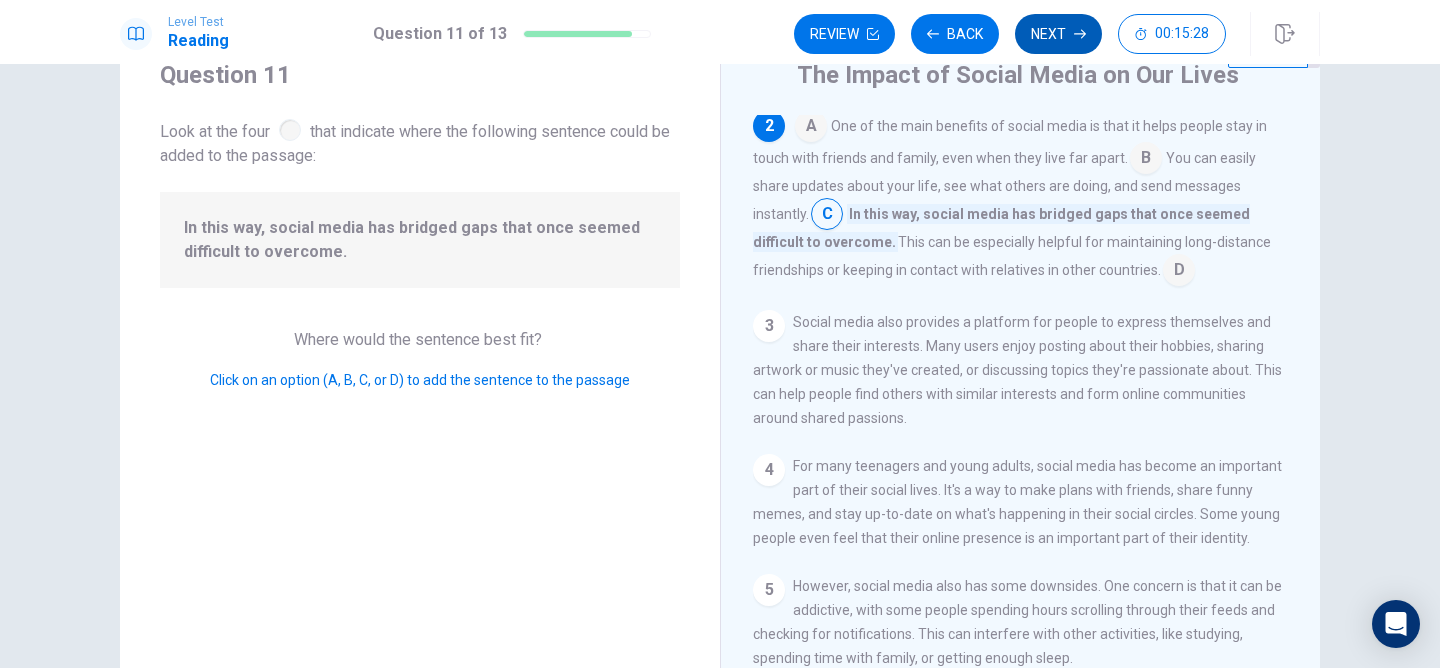 click on "Next" at bounding box center (1058, 34) 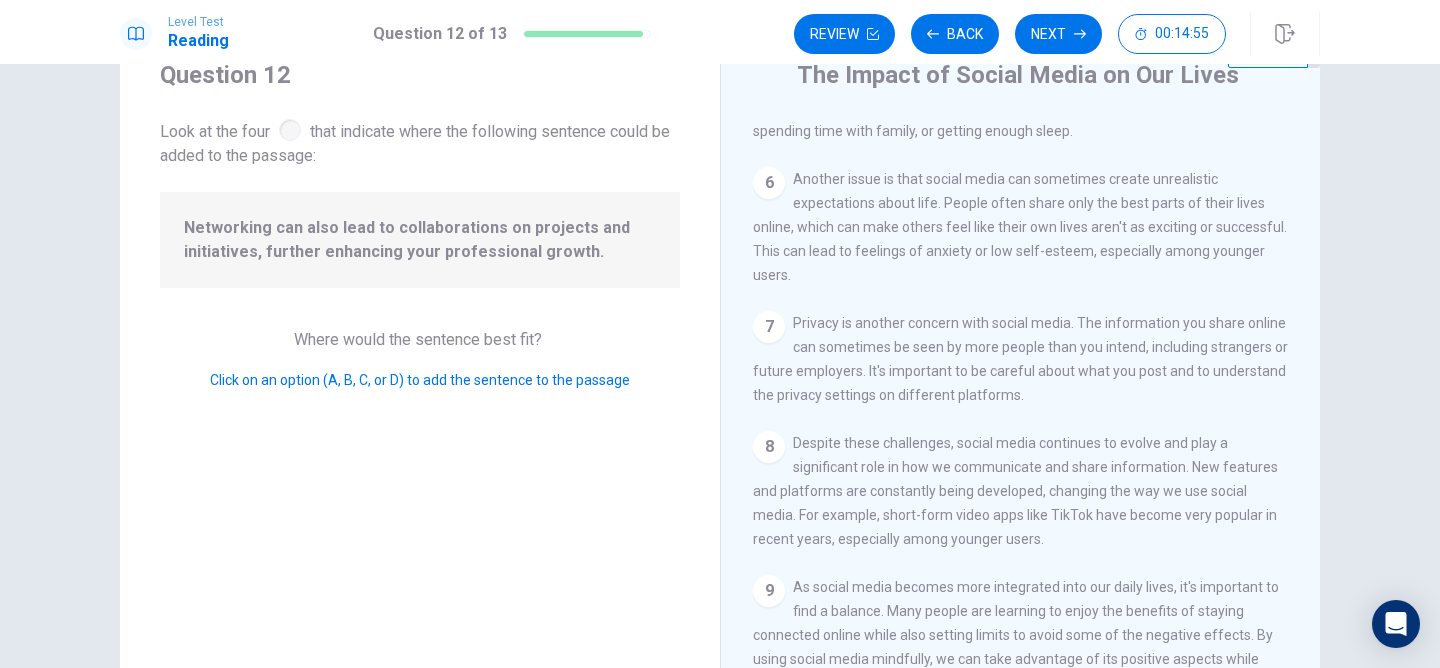 scroll, scrollTop: 718, scrollLeft: 0, axis: vertical 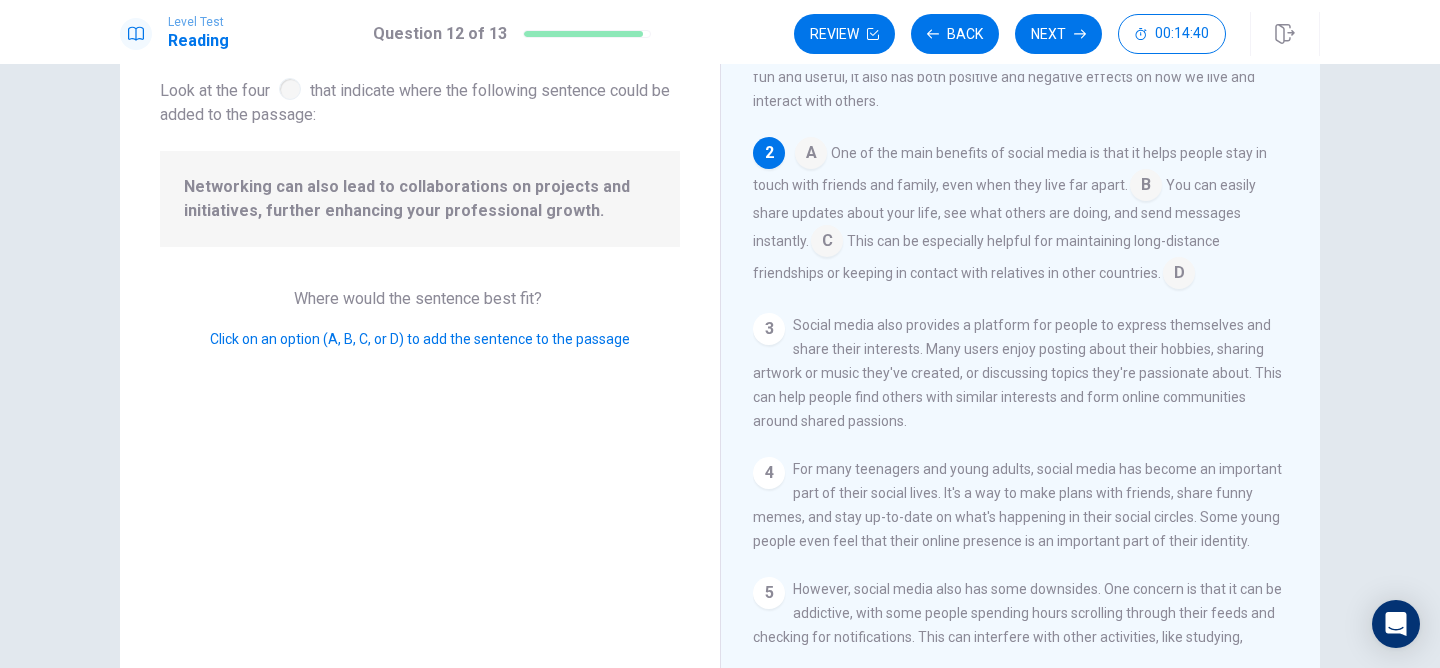 click on "3" at bounding box center [769, 329] 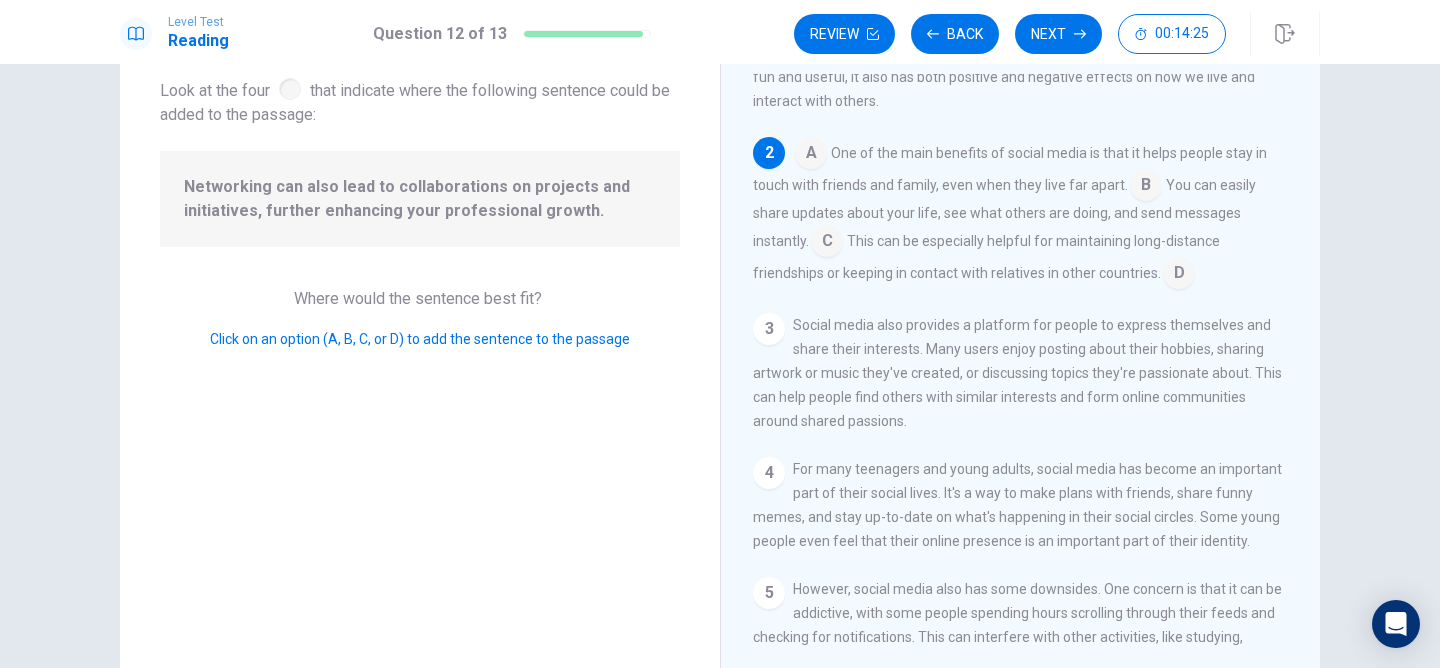 click at bounding box center [1179, 275] 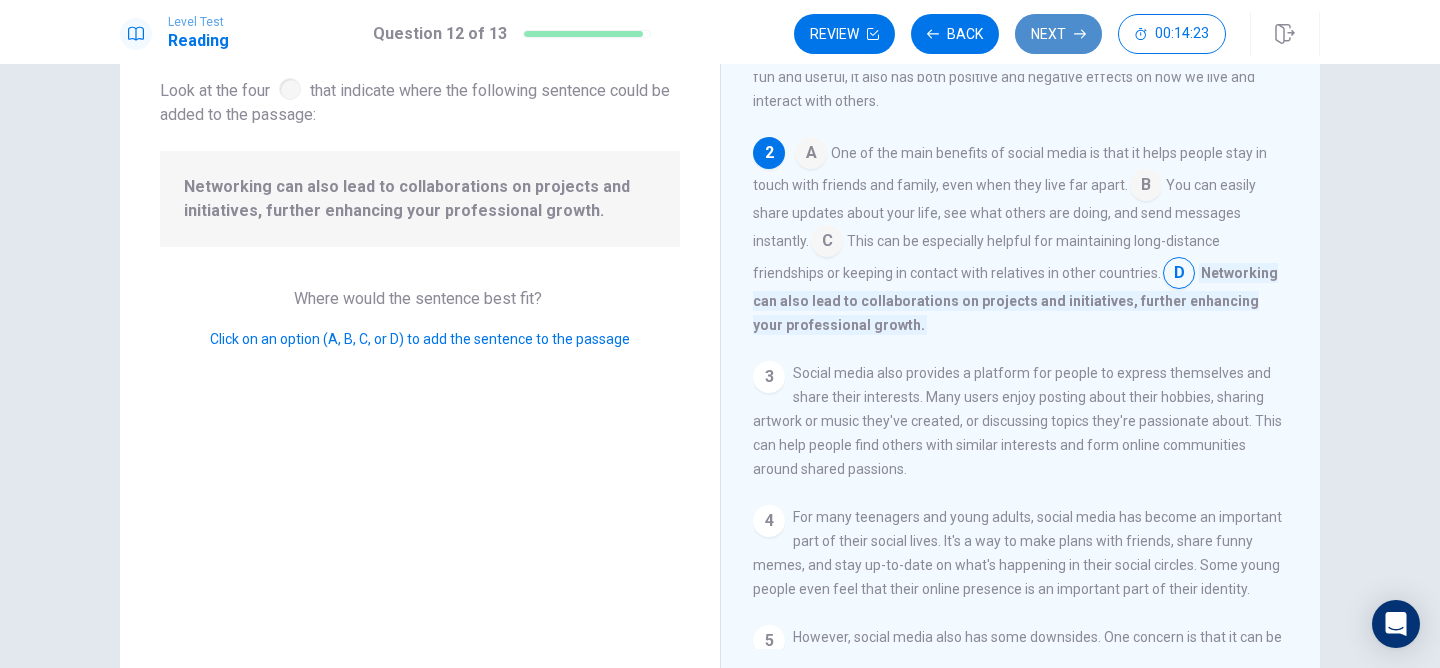 click on "Next" at bounding box center (1058, 34) 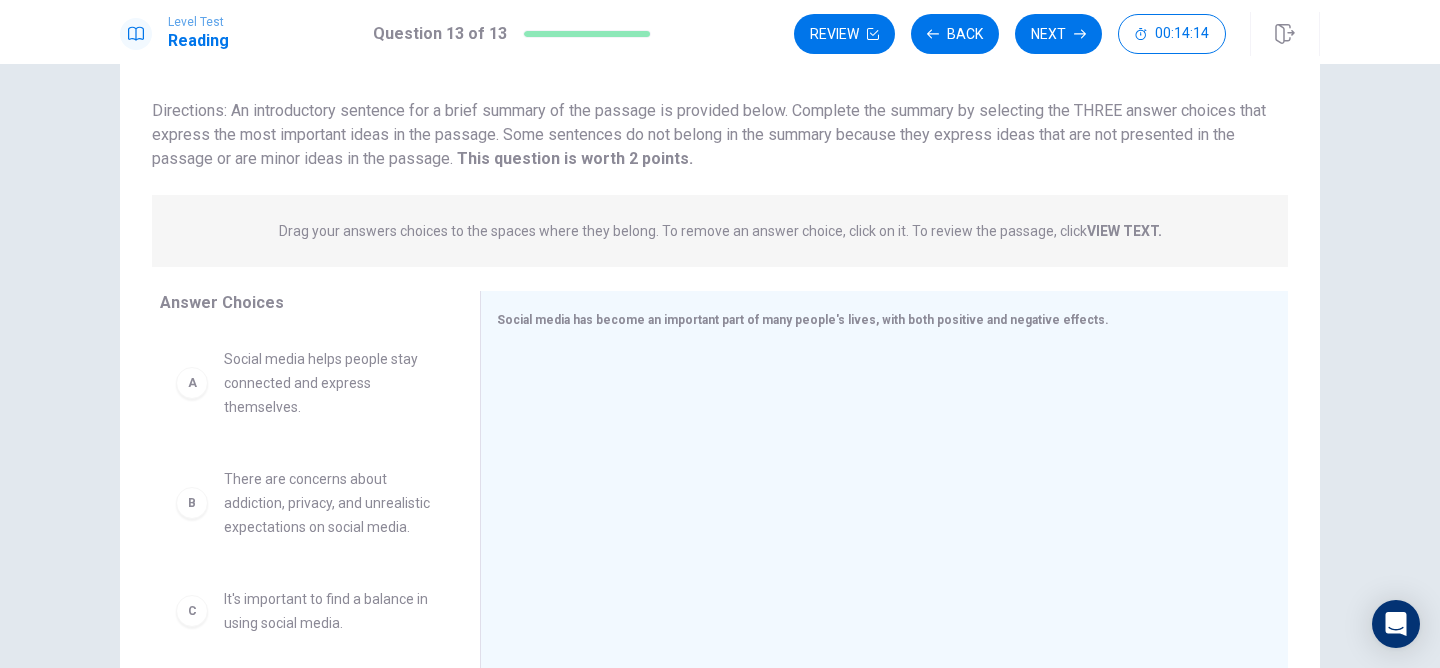 click on "Social media helps people stay connected and express themselves." at bounding box center [328, 383] 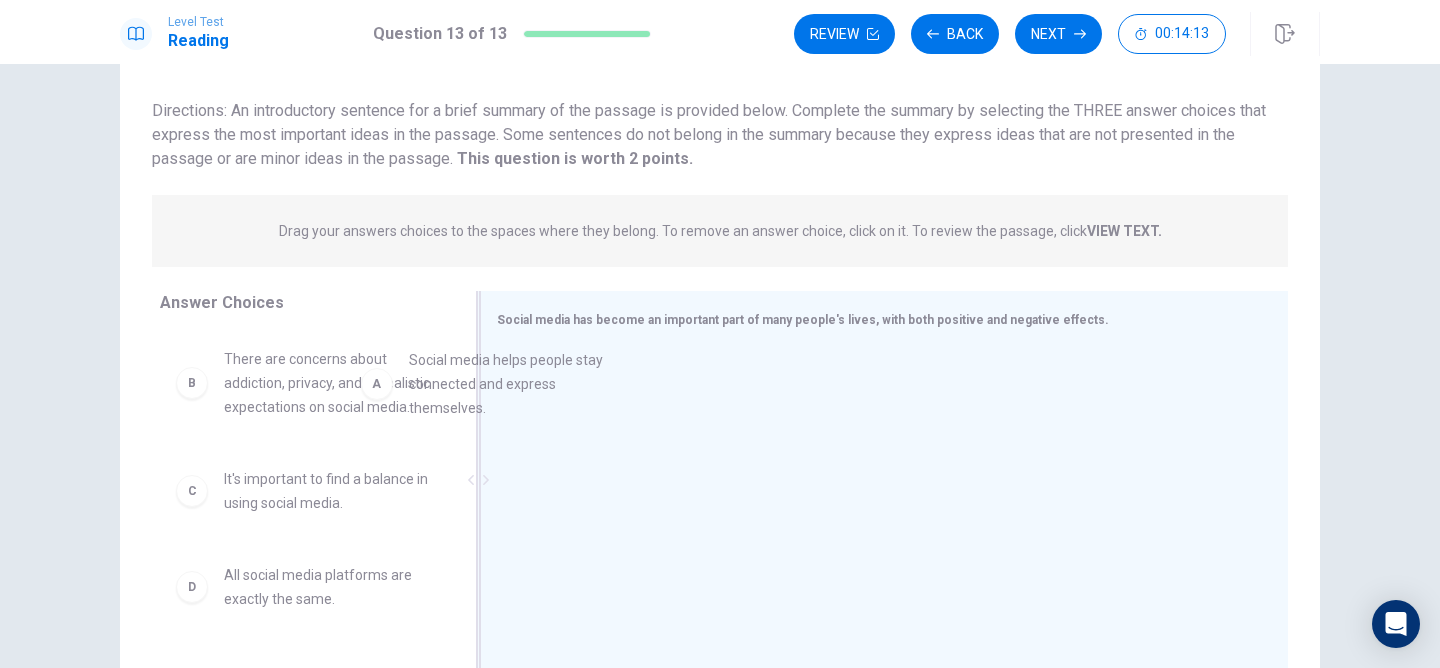drag, startPoint x: 337, startPoint y: 398, endPoint x: 652, endPoint y: 412, distance: 315.31094 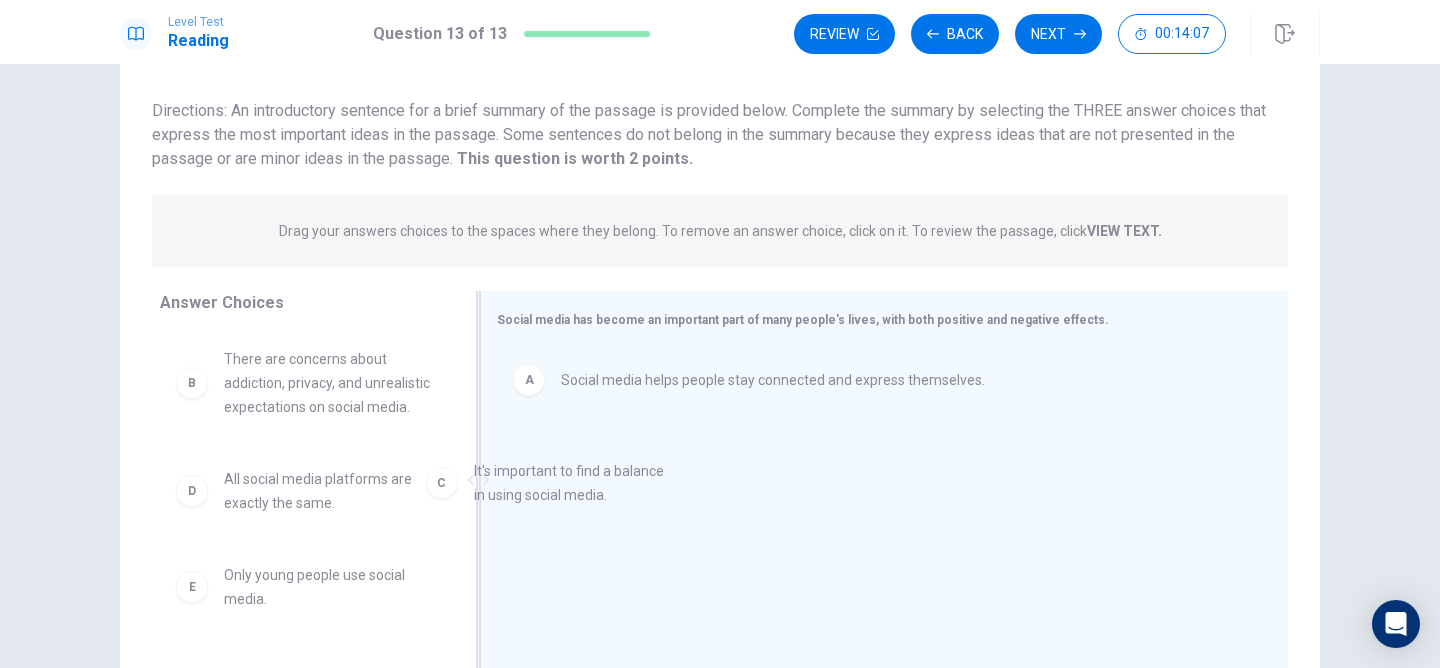 drag, startPoint x: 323, startPoint y: 515, endPoint x: 632, endPoint y: 469, distance: 312.40518 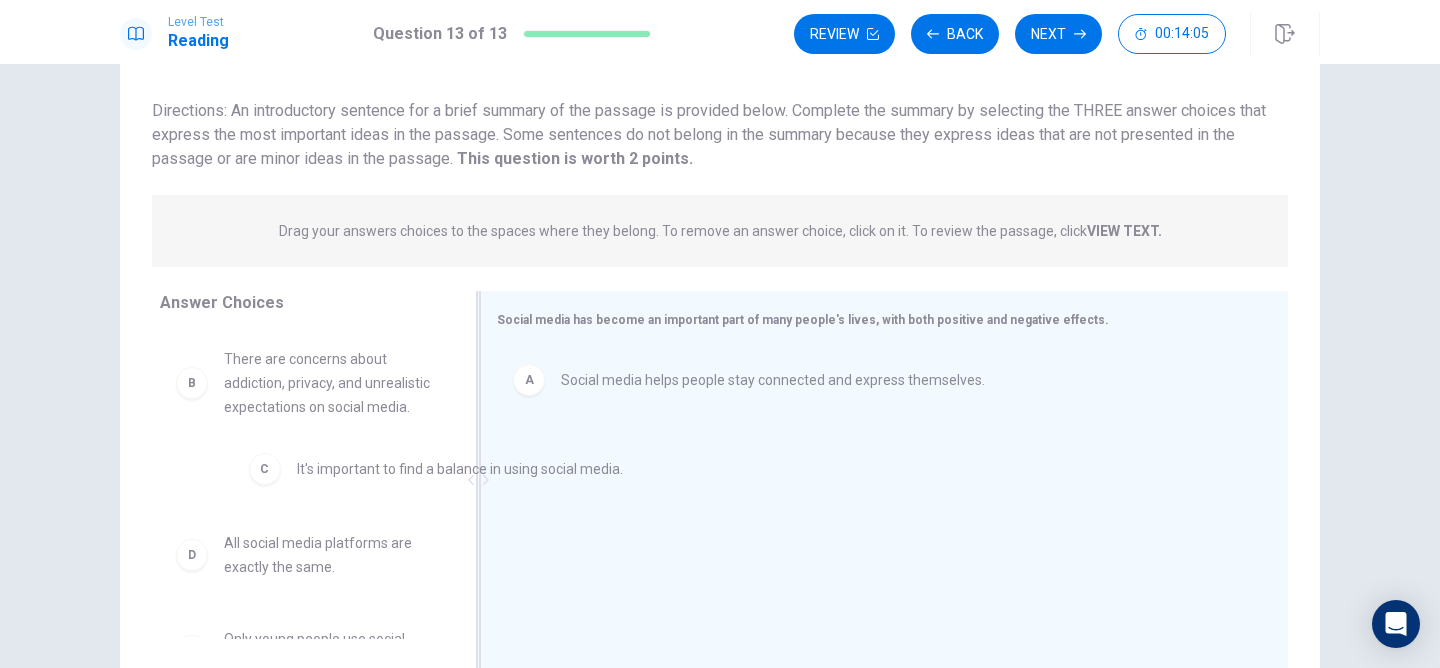drag, startPoint x: 660, startPoint y: 467, endPoint x: 353, endPoint y: 487, distance: 307.6508 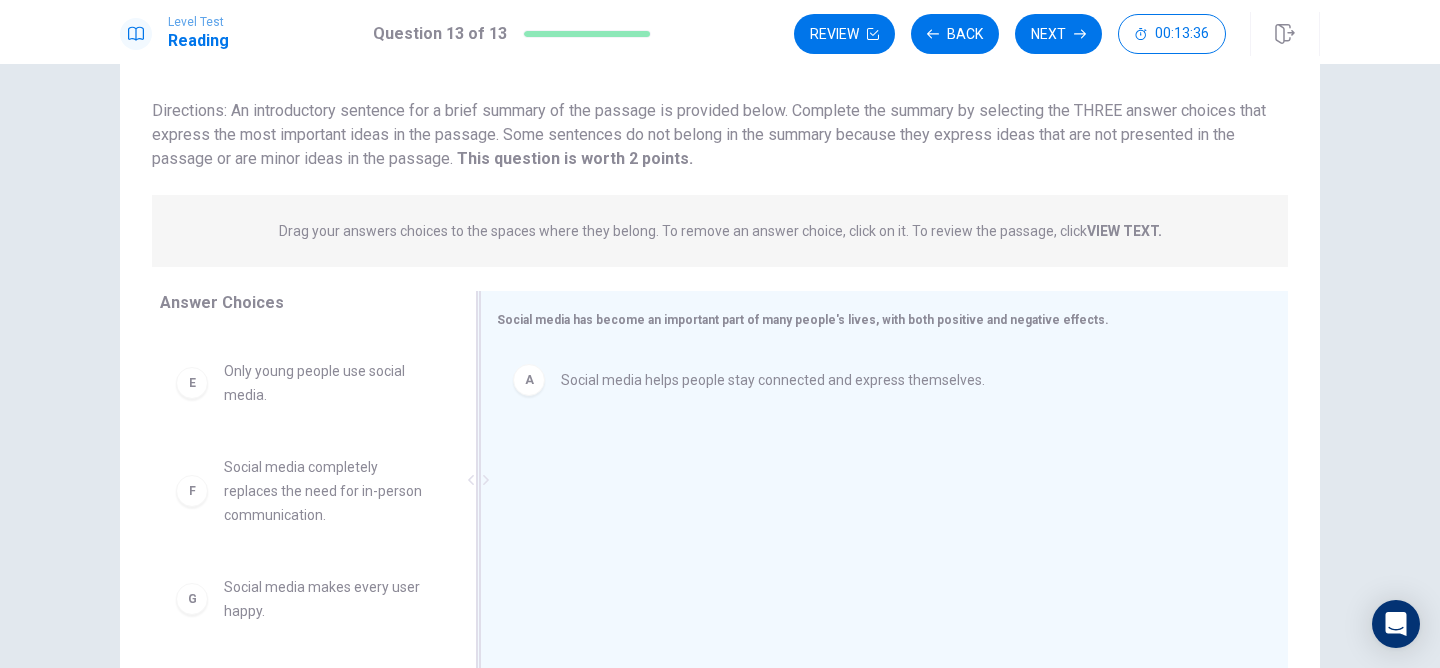 scroll, scrollTop: 324, scrollLeft: 0, axis: vertical 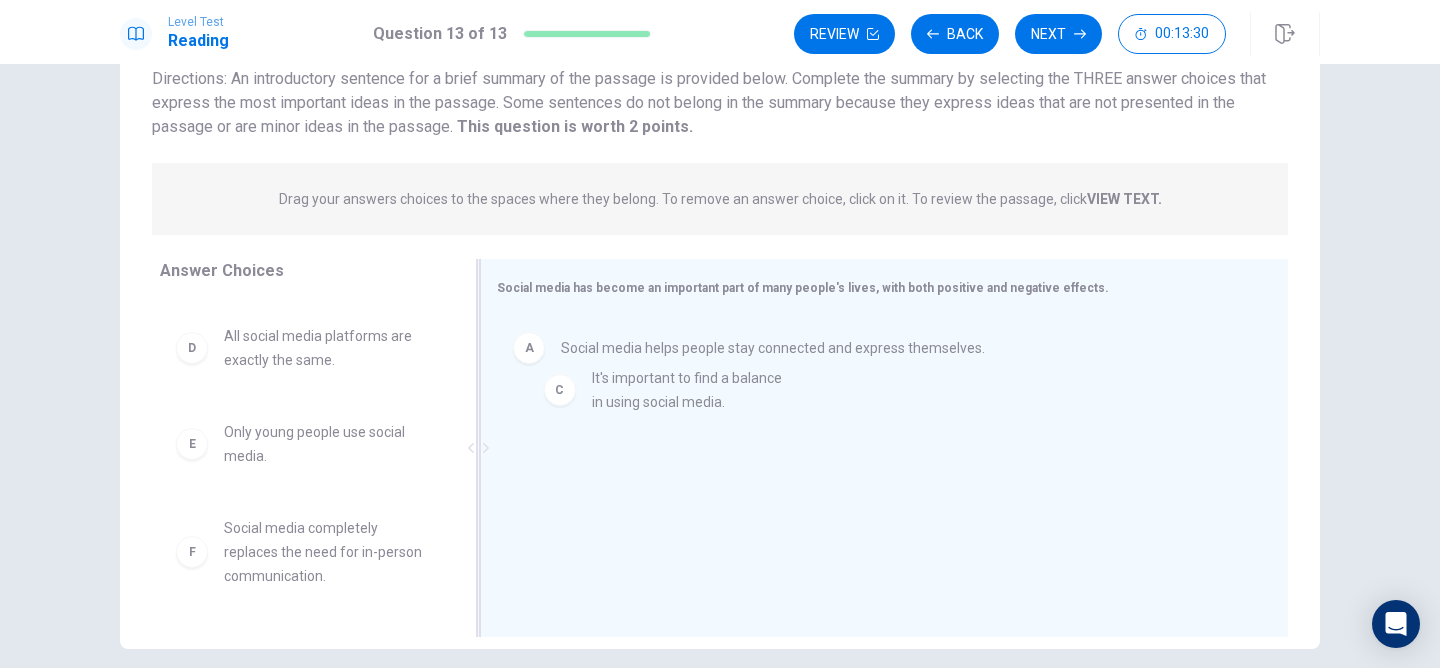 drag, startPoint x: 331, startPoint y: 372, endPoint x: 711, endPoint y: 397, distance: 380.82147 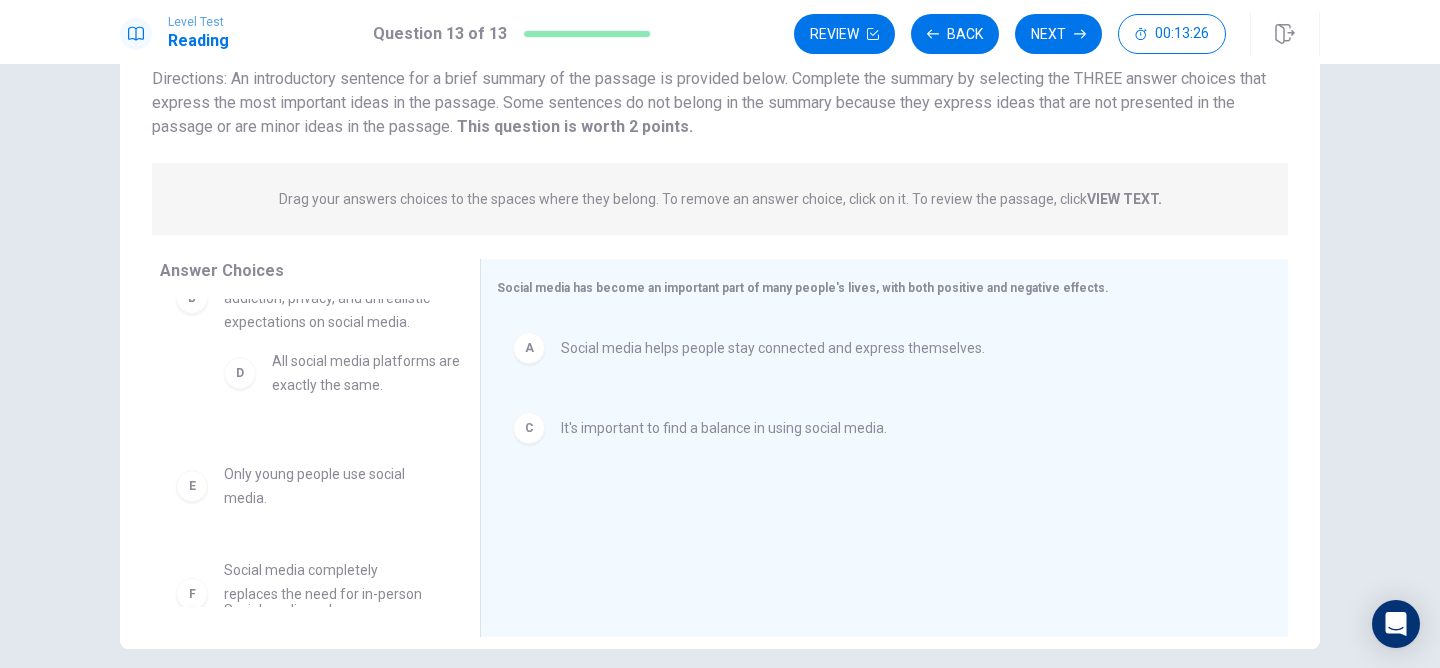 drag, startPoint x: 288, startPoint y: 392, endPoint x: 345, endPoint y: 394, distance: 57.035076 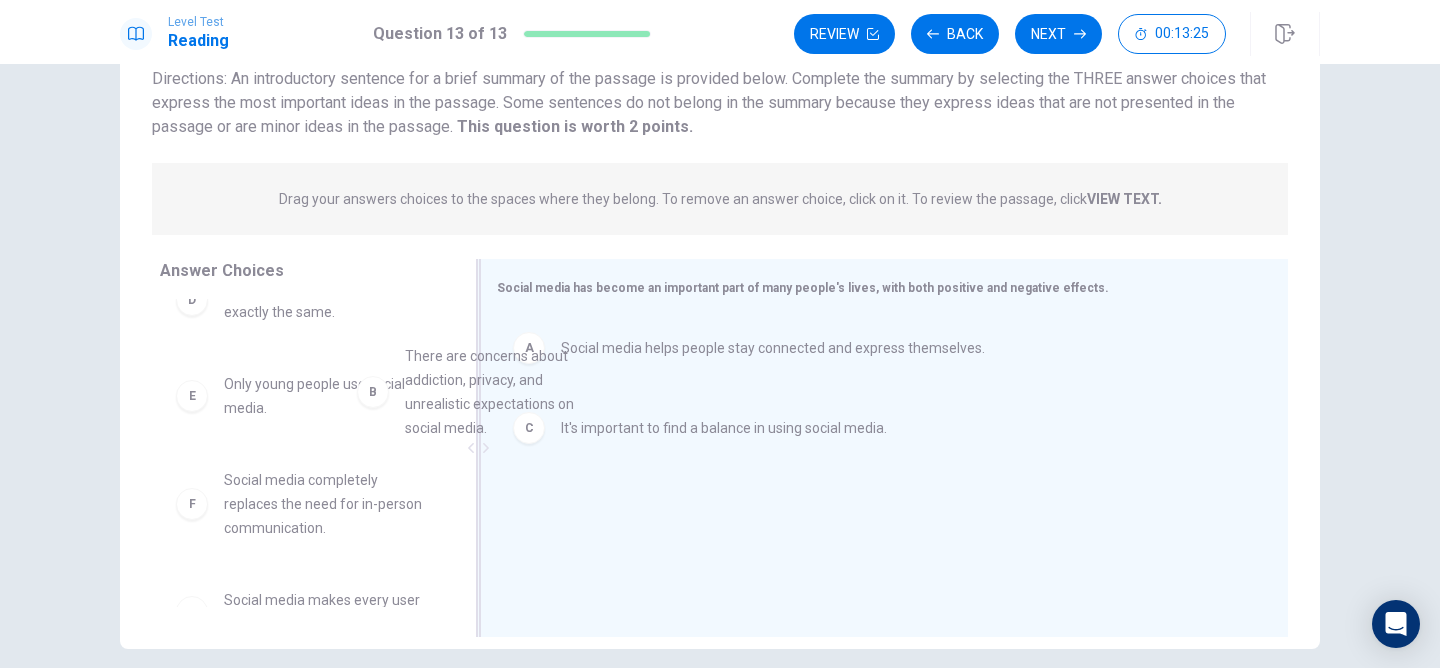 scroll, scrollTop: 39, scrollLeft: 0, axis: vertical 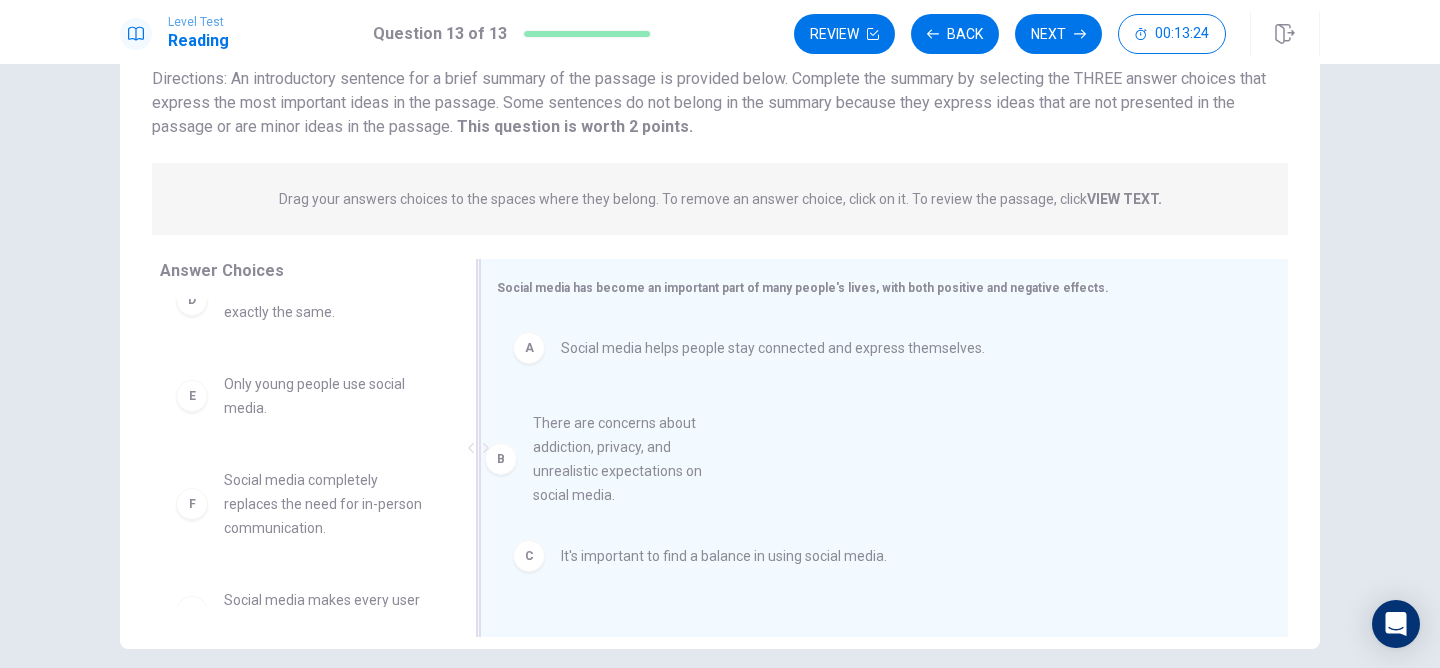 drag, startPoint x: 295, startPoint y: 340, endPoint x: 623, endPoint y: 482, distance: 357.41852 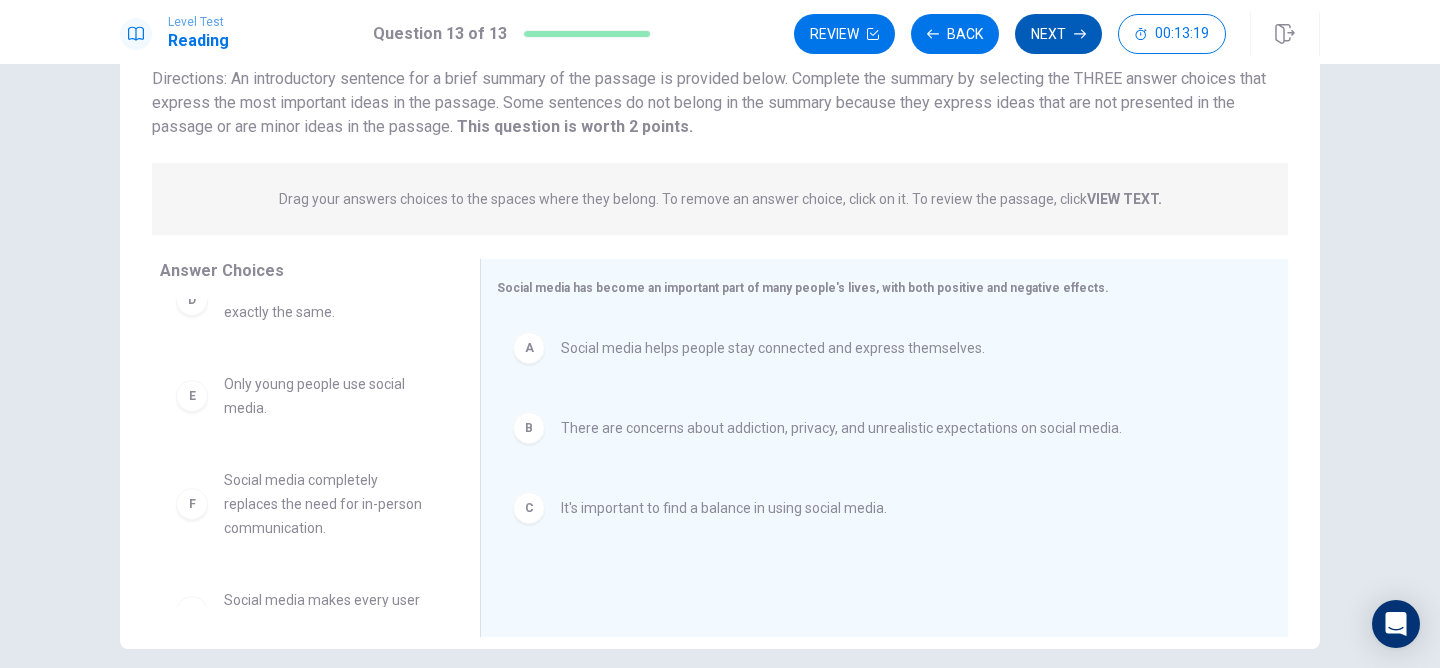 click on "Next" at bounding box center (1058, 34) 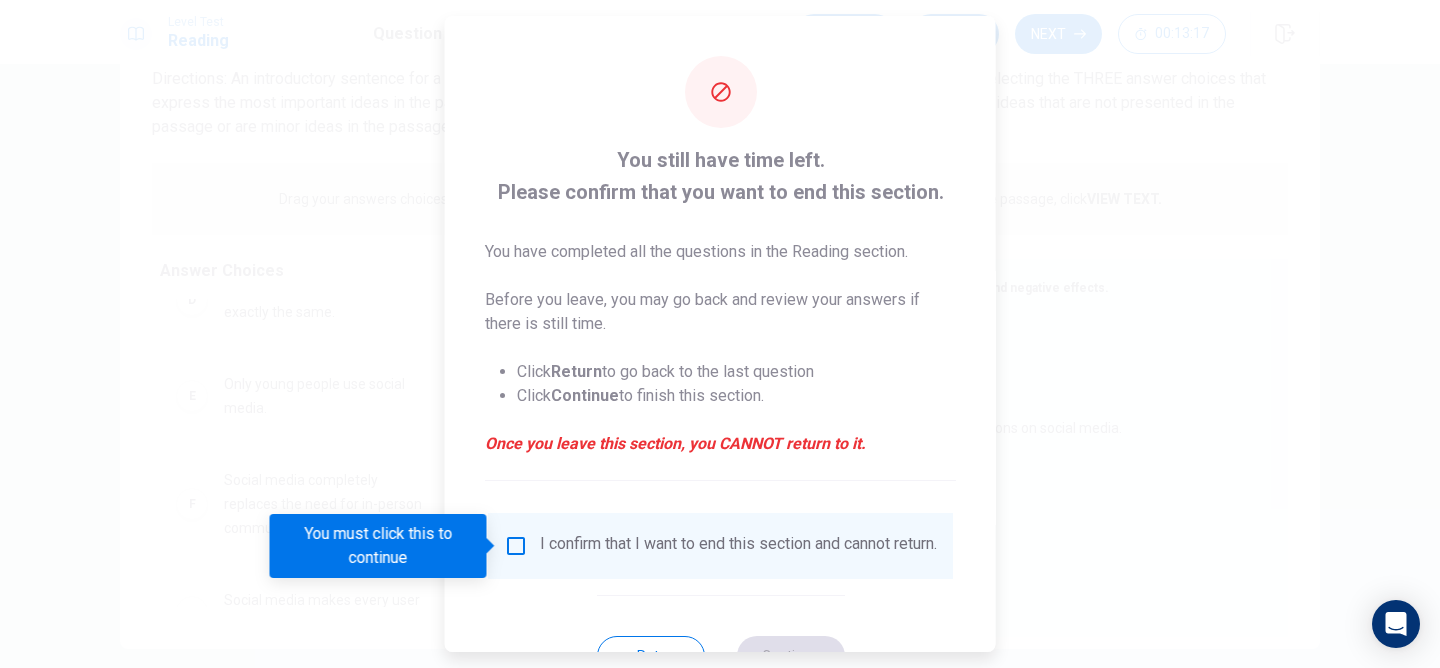 click at bounding box center [516, 546] 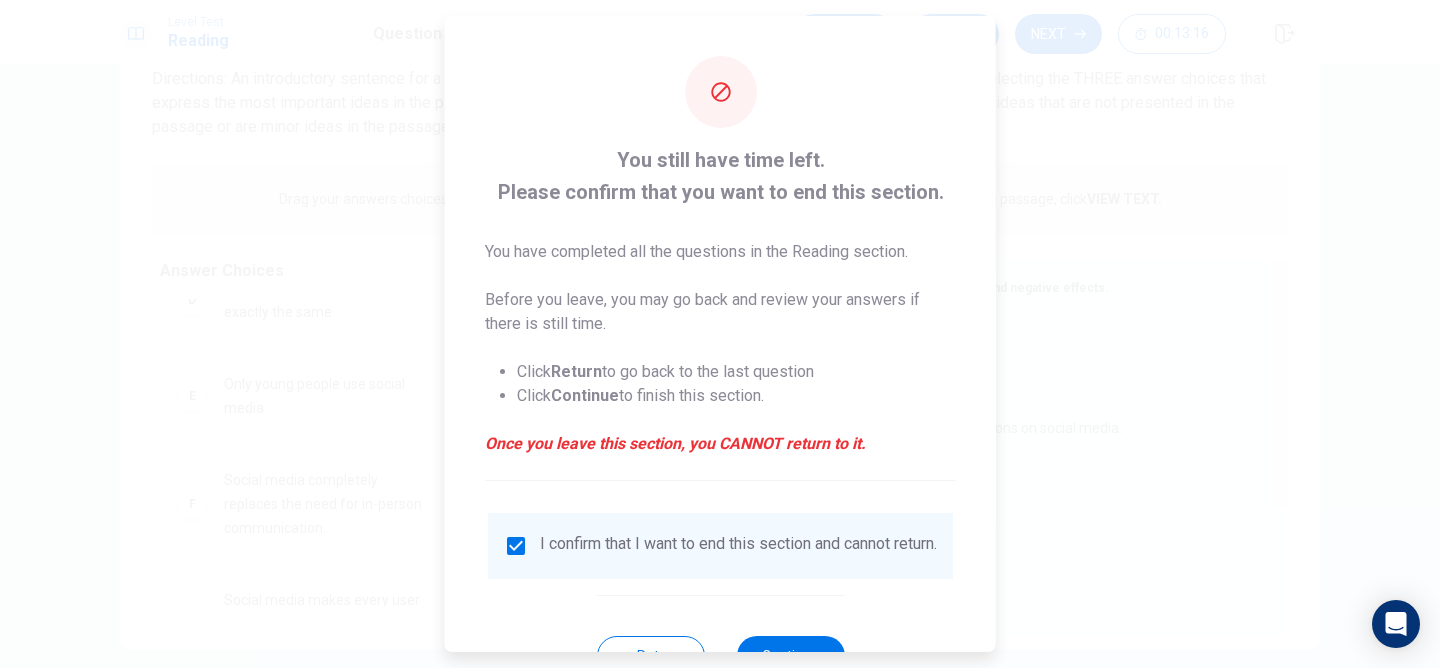 scroll, scrollTop: 78, scrollLeft: 0, axis: vertical 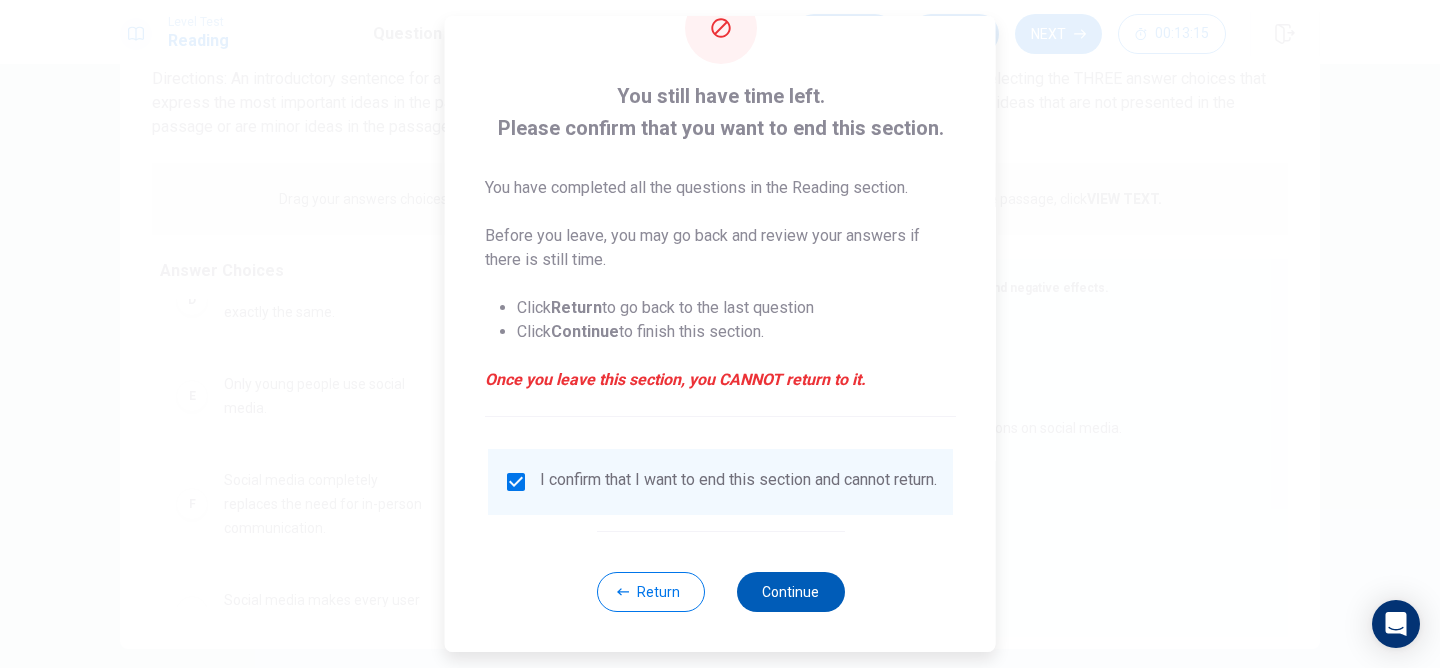click on "Continue" at bounding box center [790, 592] 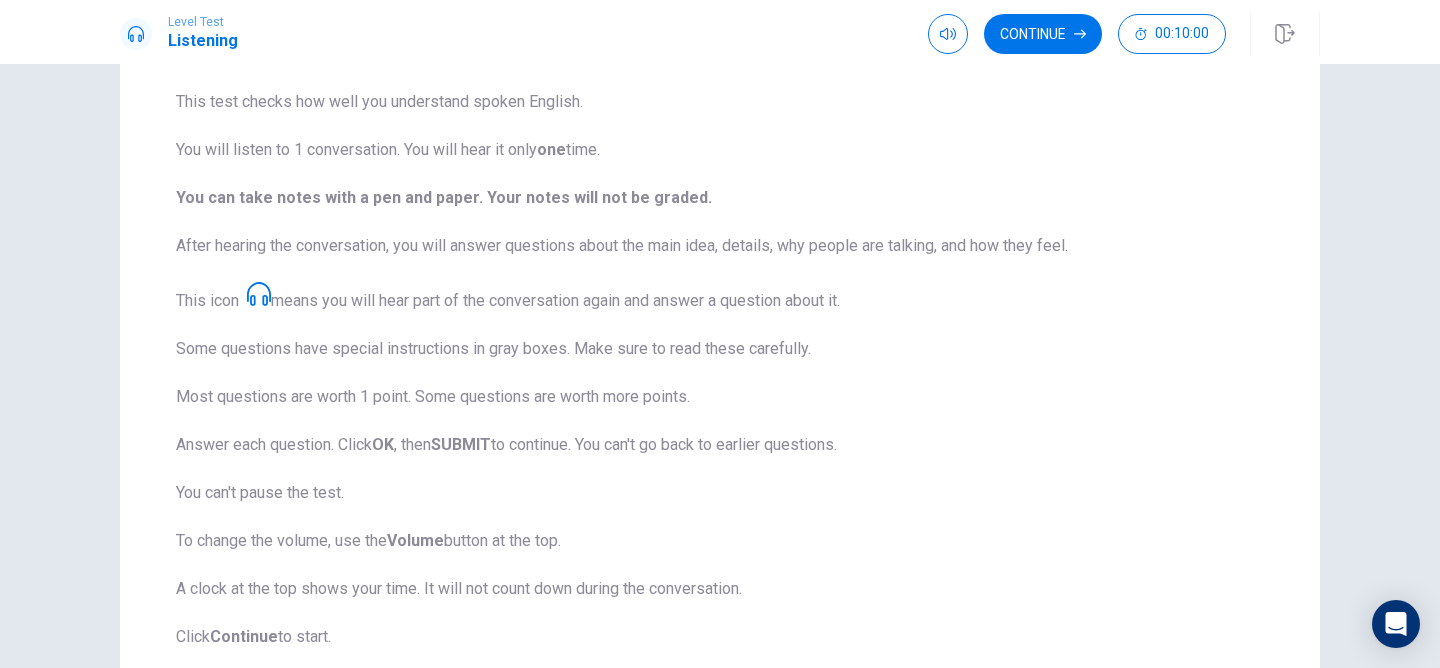 scroll, scrollTop: 0, scrollLeft: 0, axis: both 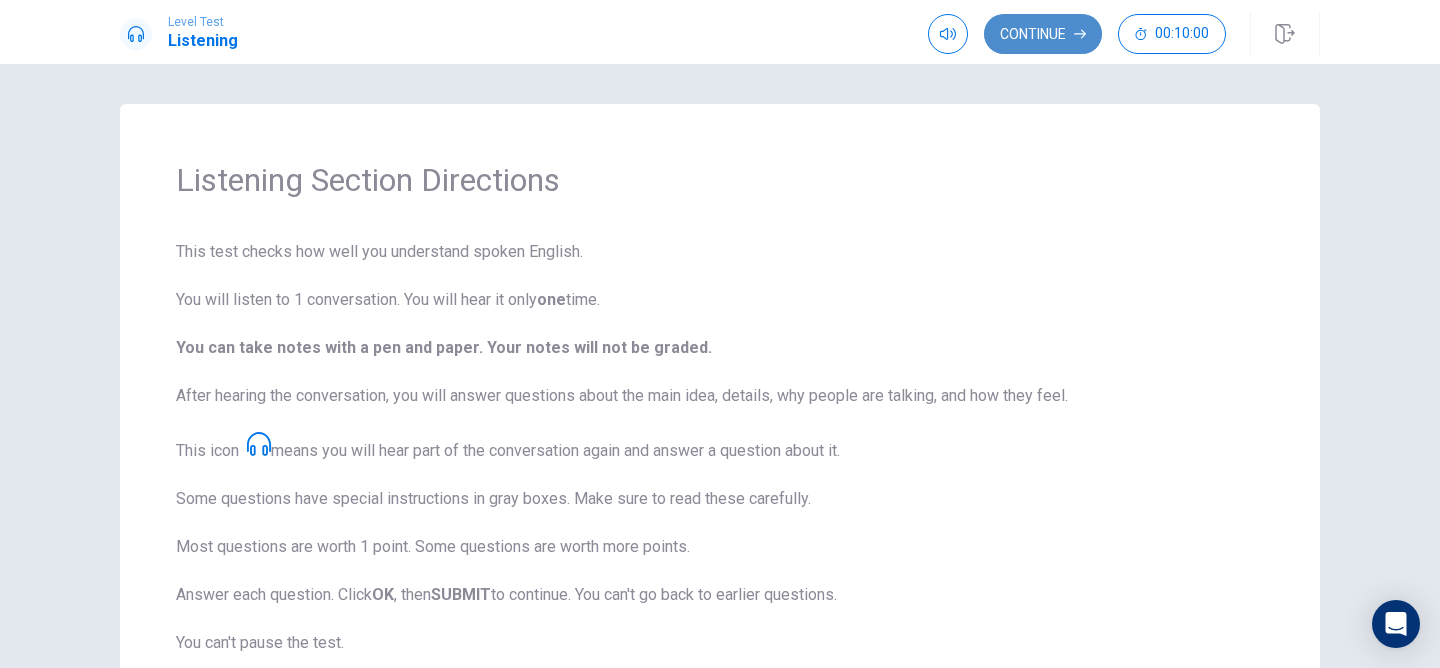 click on "Continue" at bounding box center [1043, 34] 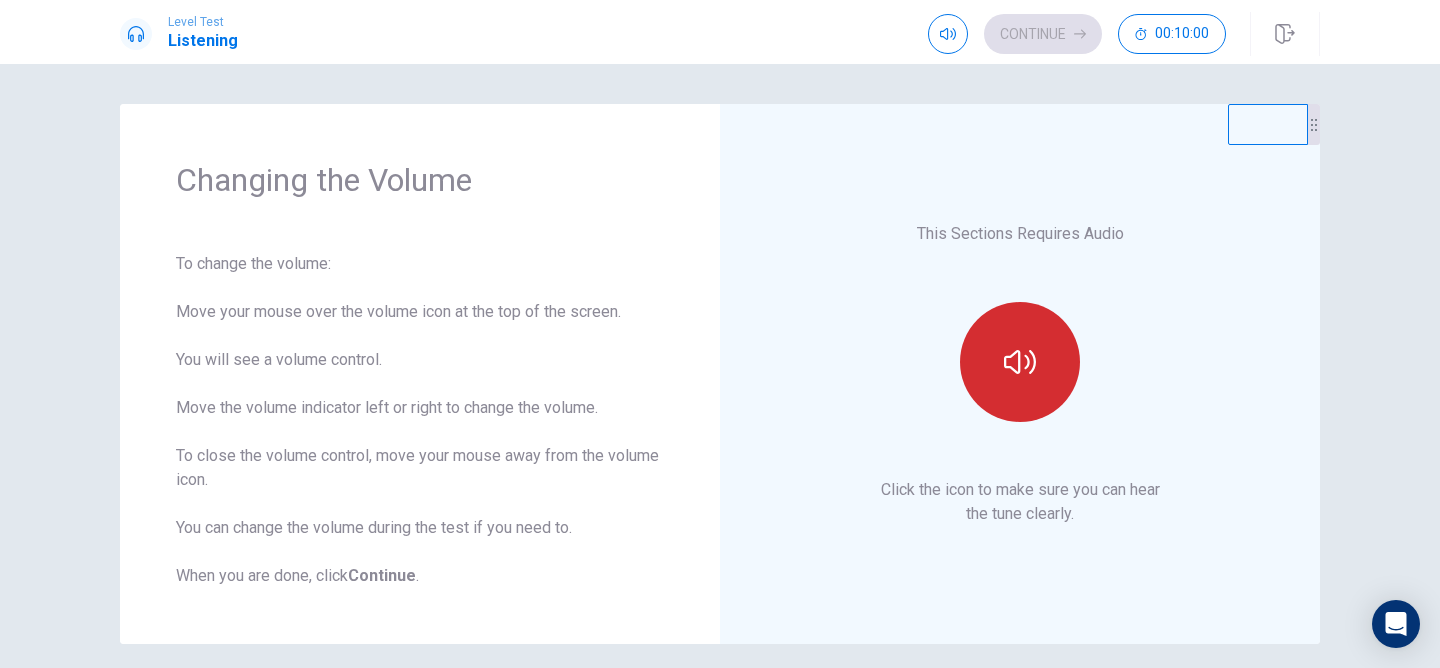 click at bounding box center (1020, 362) 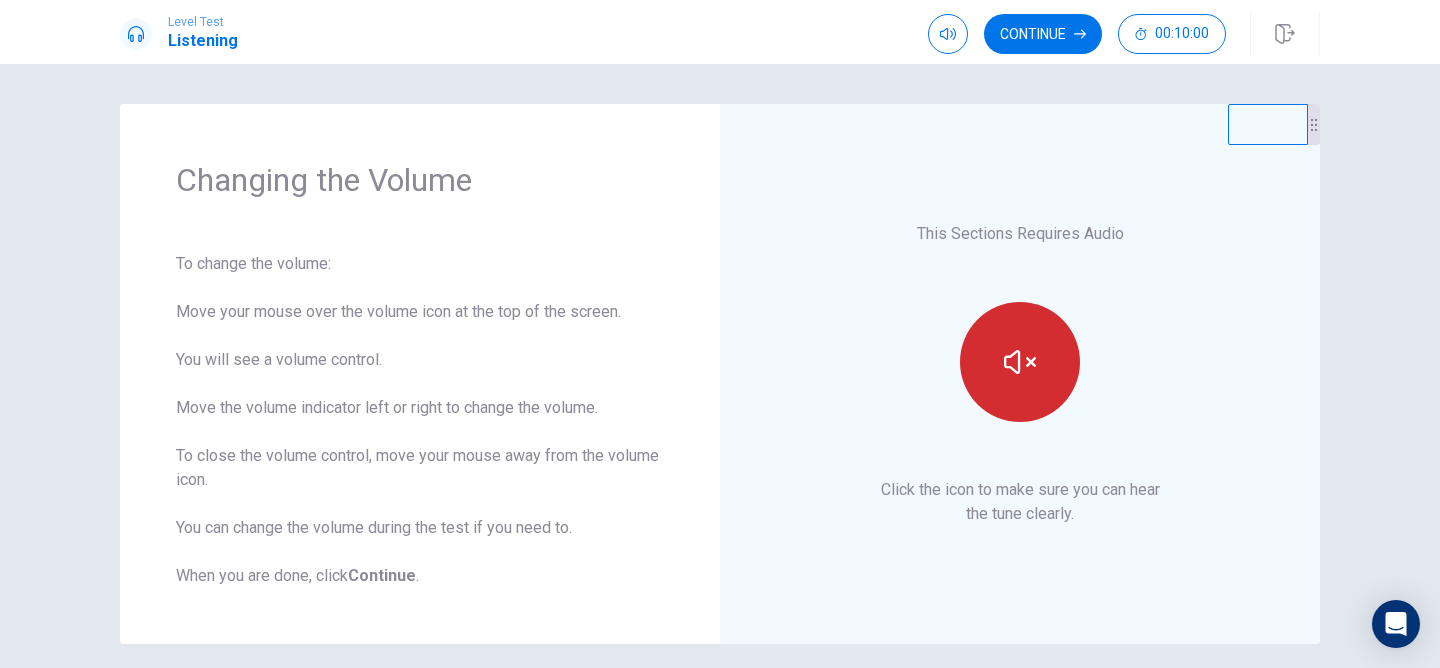 click at bounding box center (1020, 362) 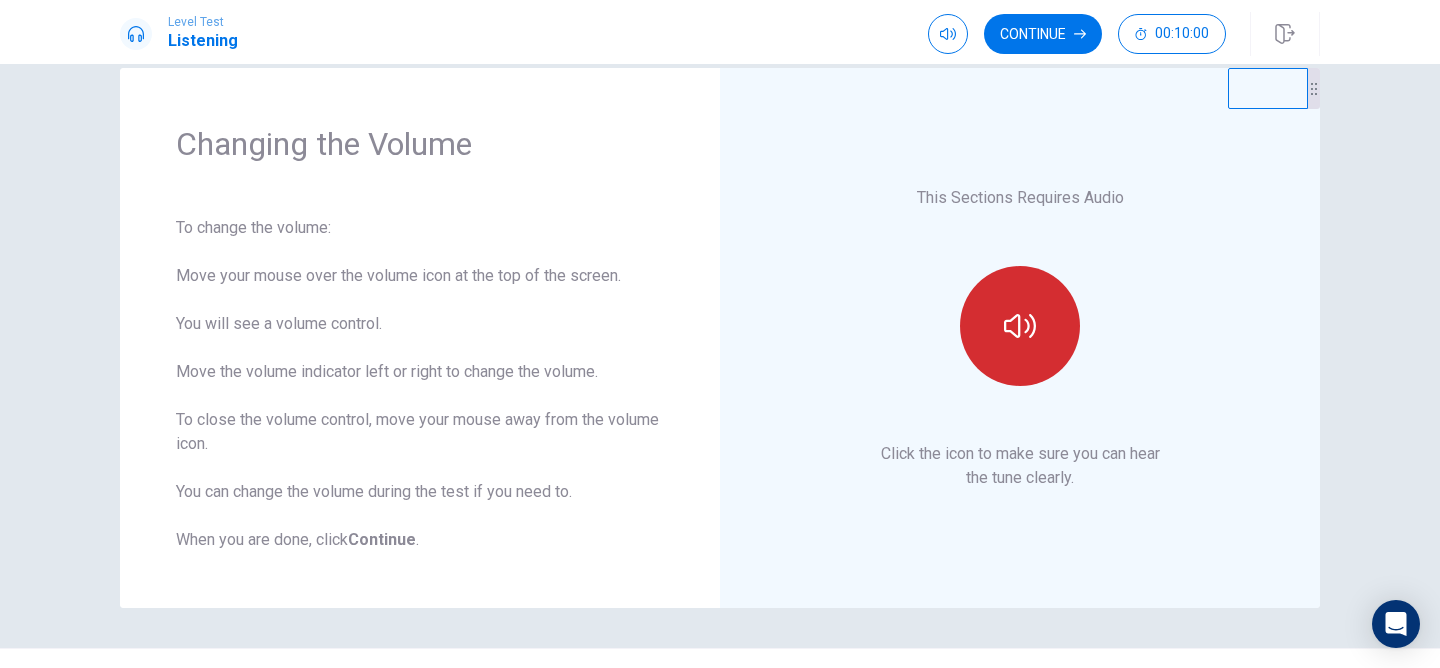 scroll, scrollTop: 34, scrollLeft: 0, axis: vertical 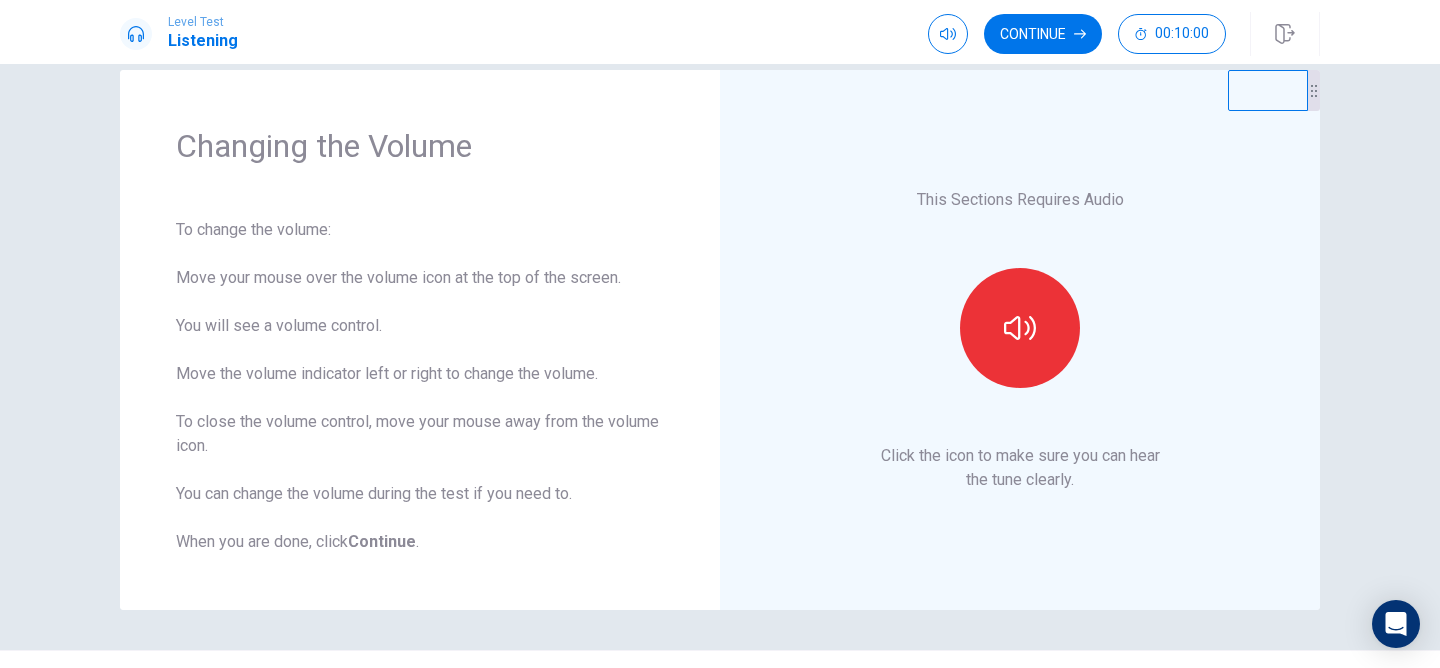 click on "Continue" at bounding box center [1043, 34] 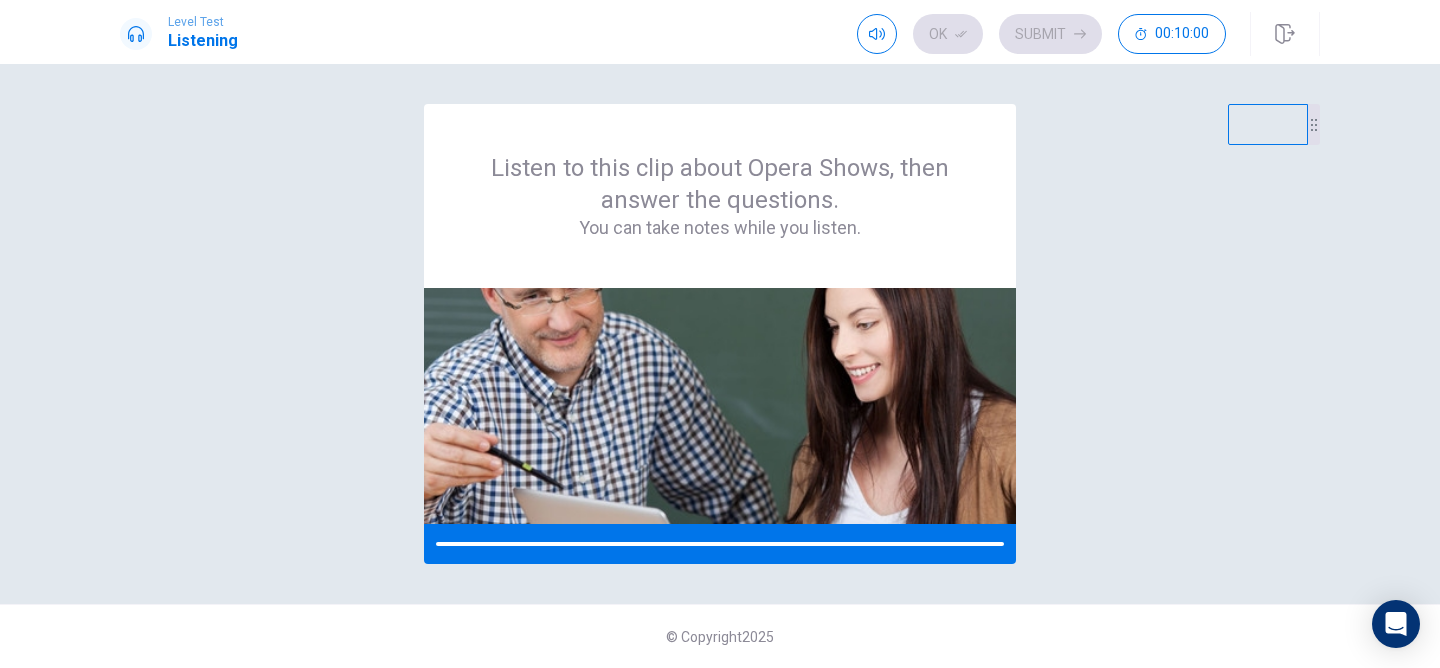 scroll, scrollTop: 0, scrollLeft: 0, axis: both 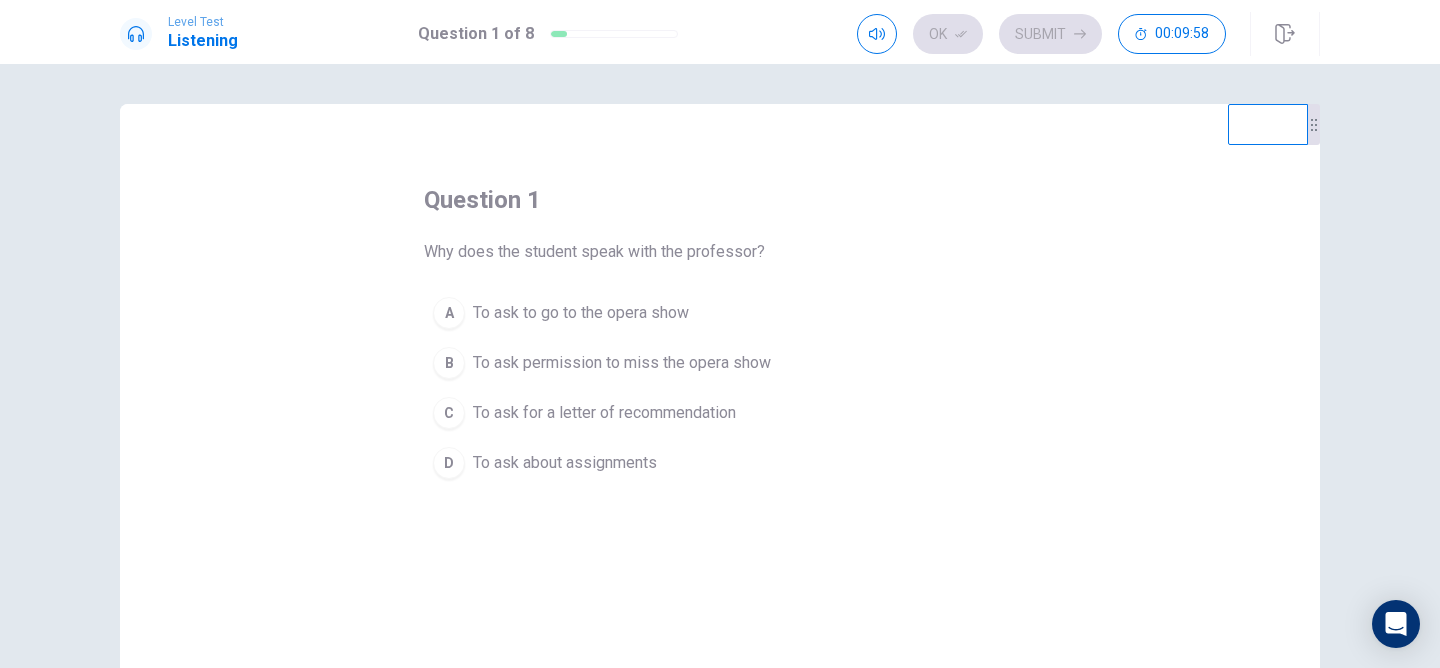 click on "To ask to go to the opera show" at bounding box center [581, 313] 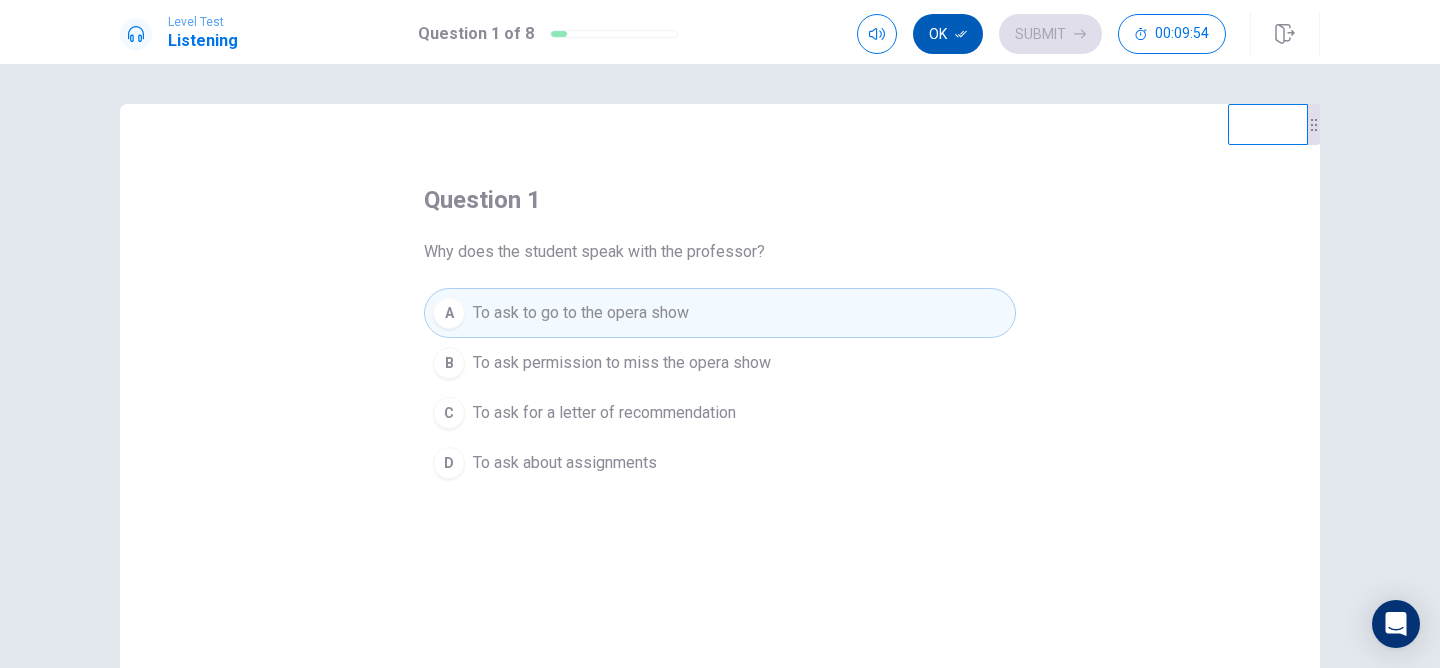 click on "Ok" at bounding box center [948, 34] 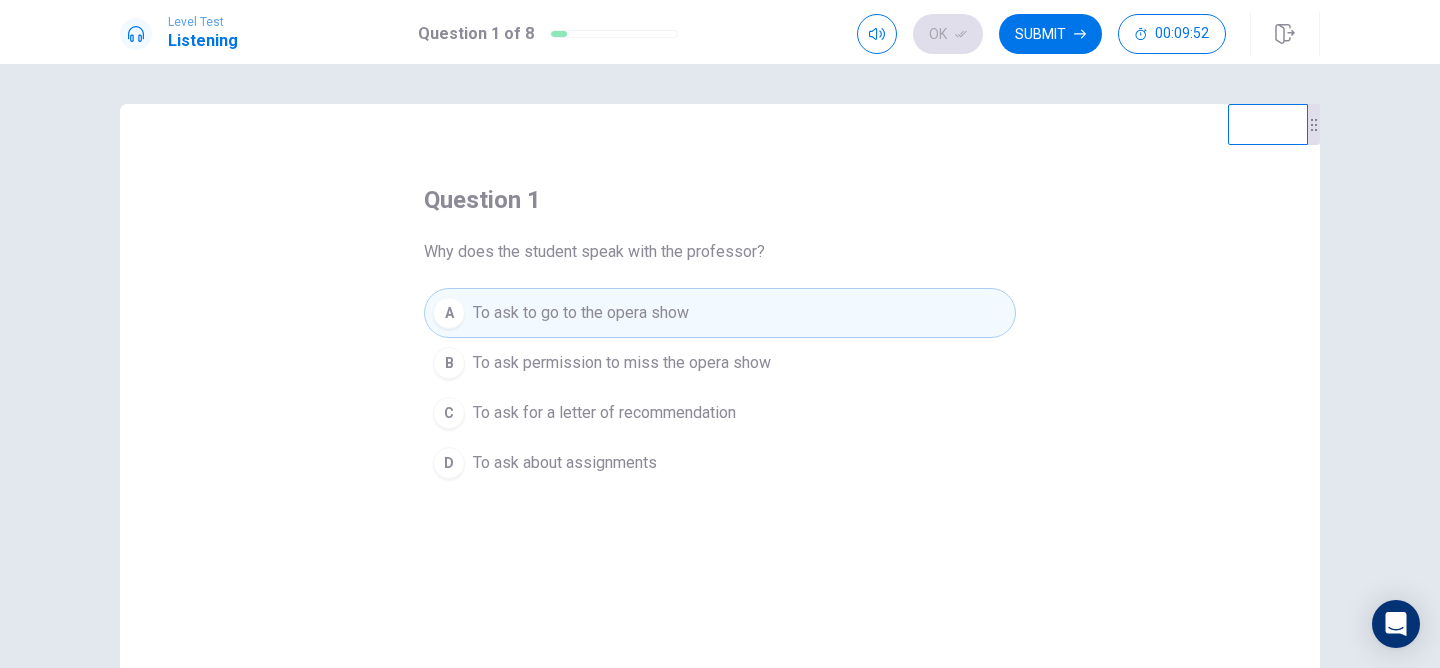 click on "Submit" at bounding box center [1050, 34] 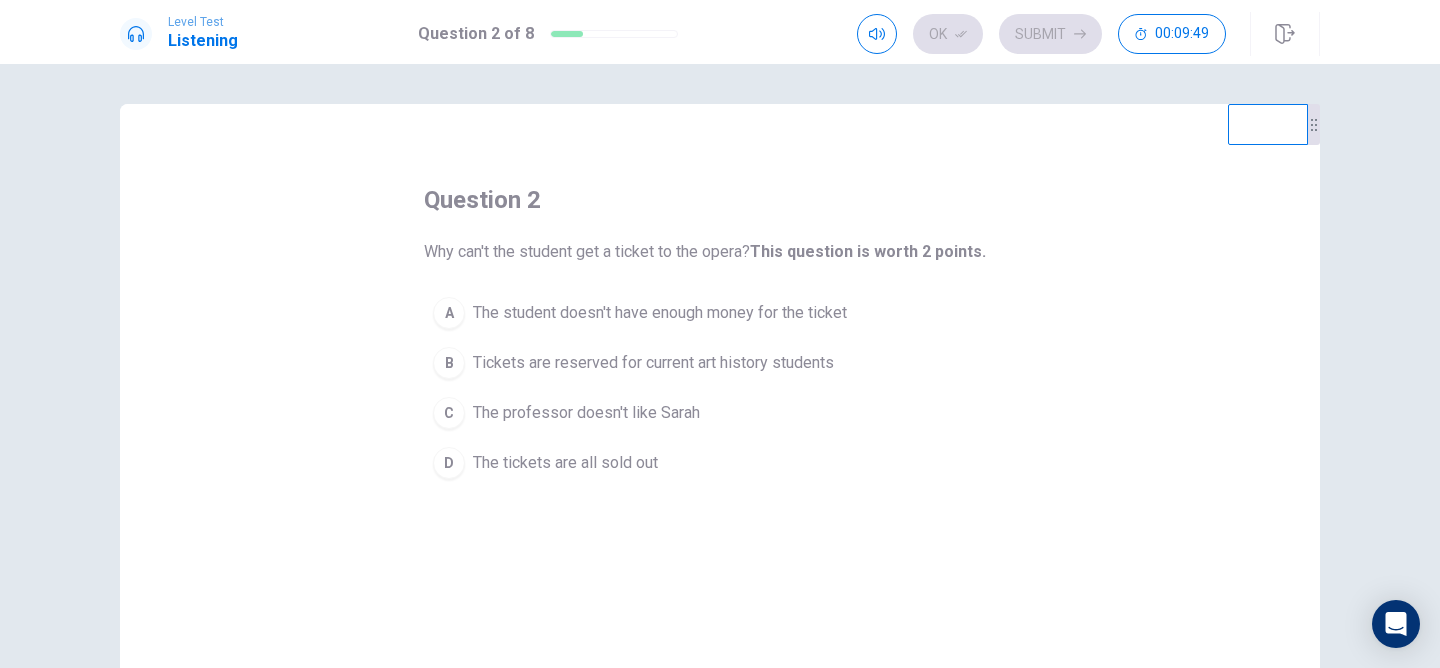 click on "B Tickets are reserved for current art history students" at bounding box center (720, 363) 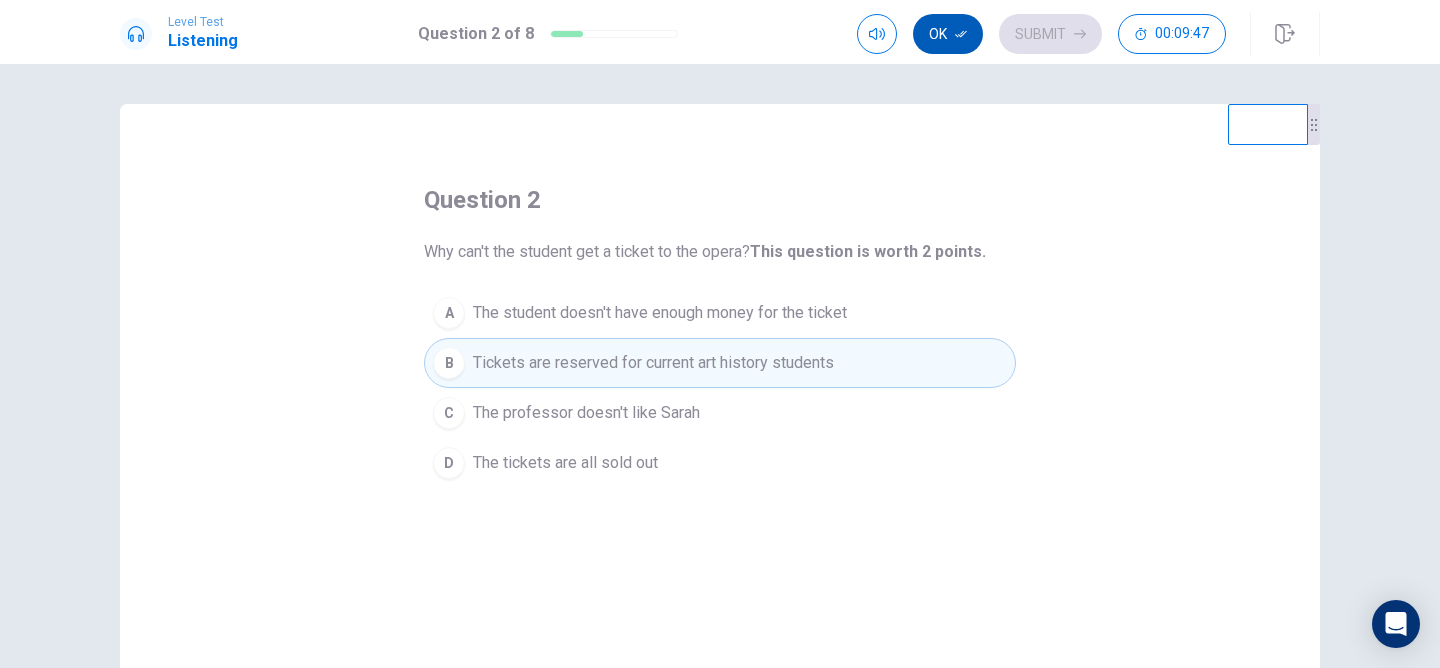 click on "Ok" at bounding box center (948, 34) 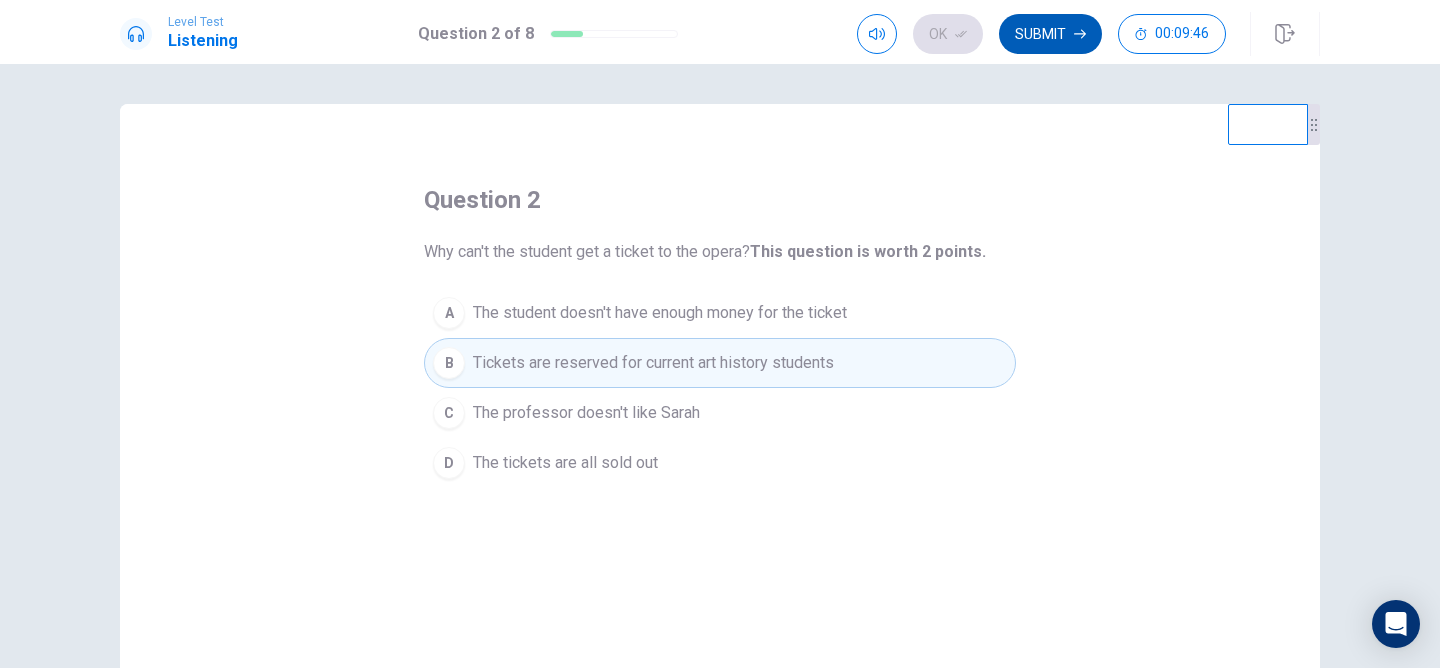 click on "Submit" at bounding box center [1050, 34] 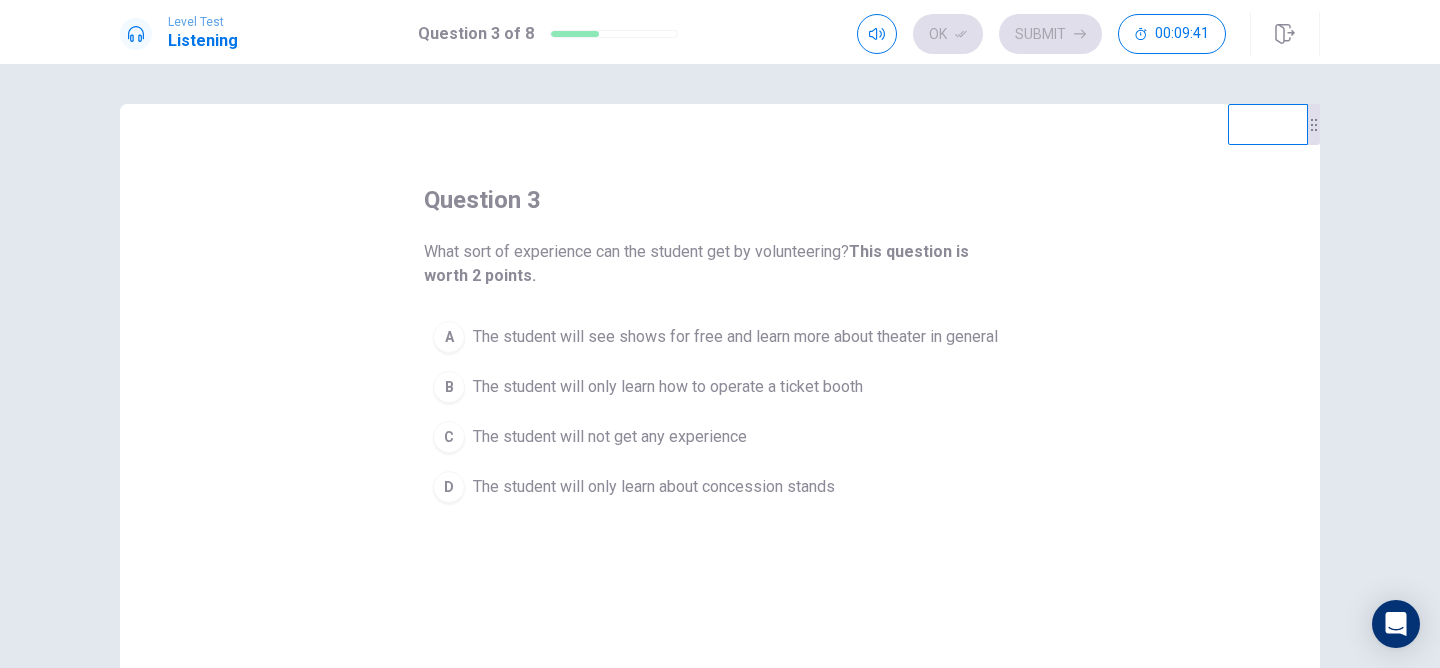 click on "The student will see shows for free and learn more about theater in general" at bounding box center [735, 337] 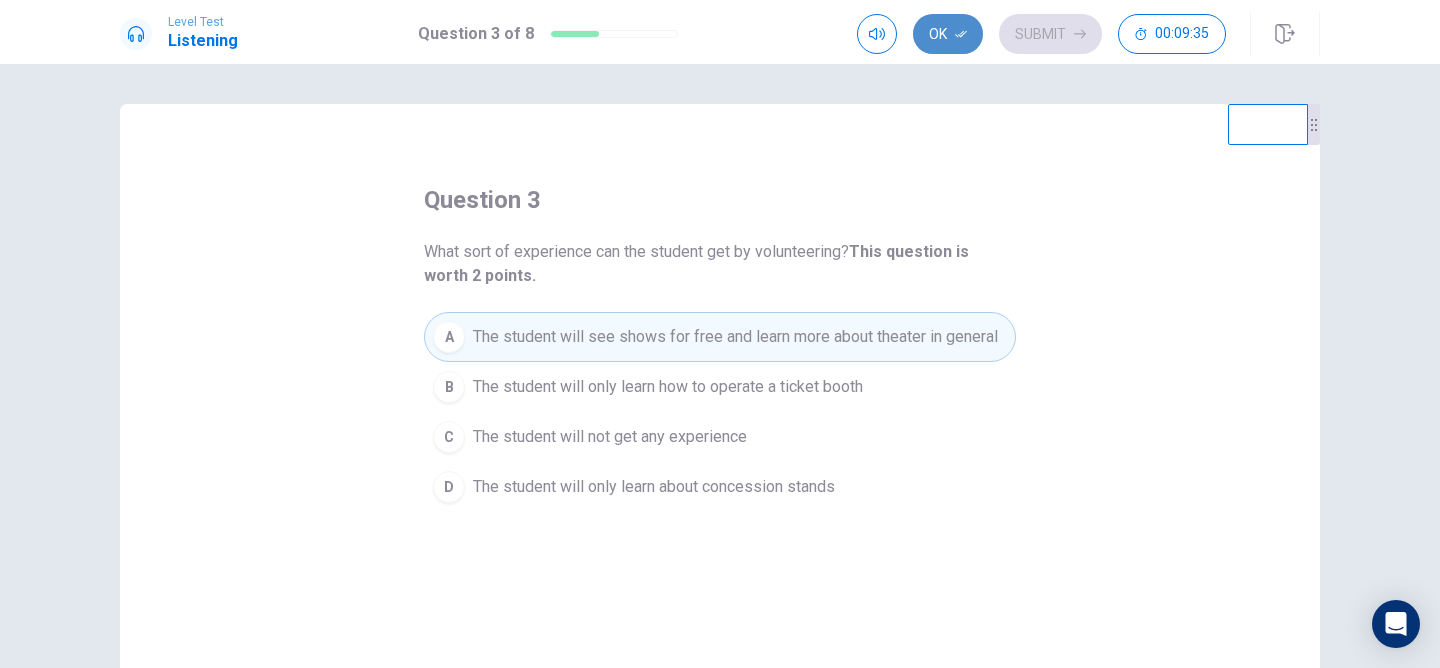 click on "Ok" at bounding box center [948, 34] 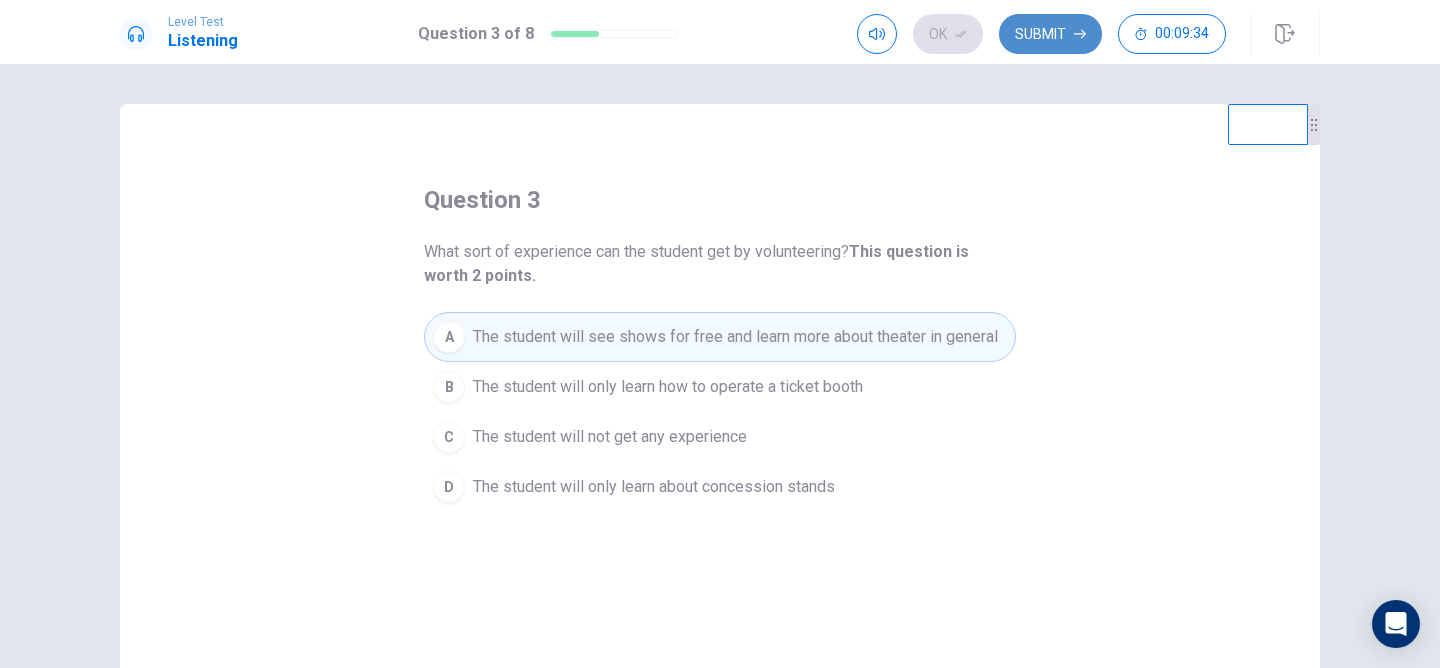 click on "Submit" at bounding box center (1050, 34) 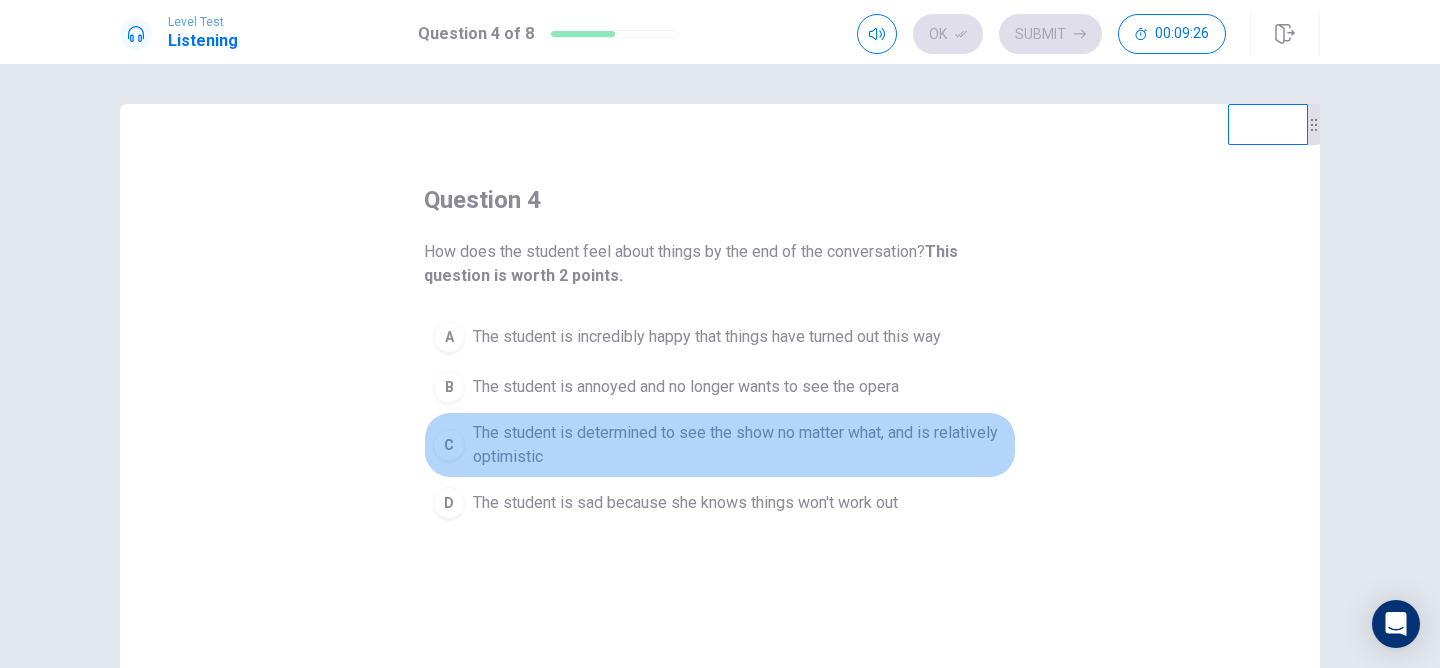 click on "The student is determined to see the show no matter what, and is relatively optimistic" at bounding box center (740, 445) 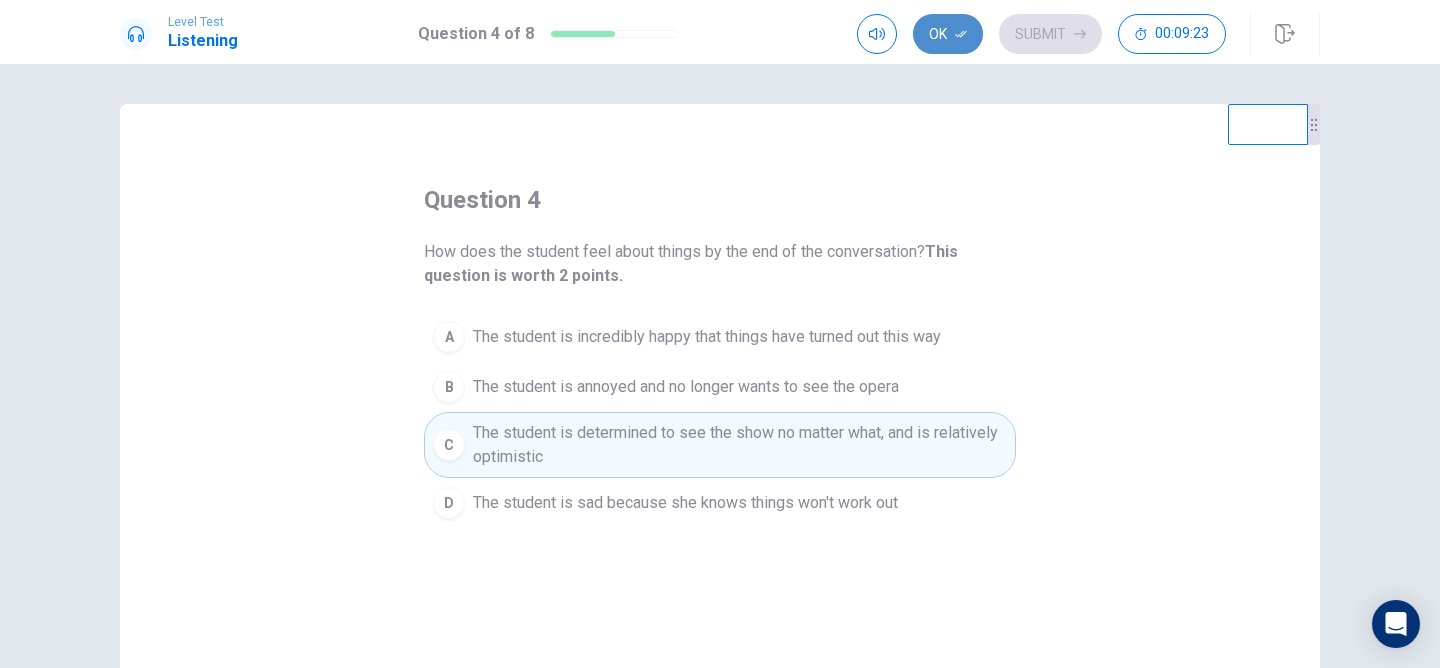 click on "Ok" at bounding box center [948, 34] 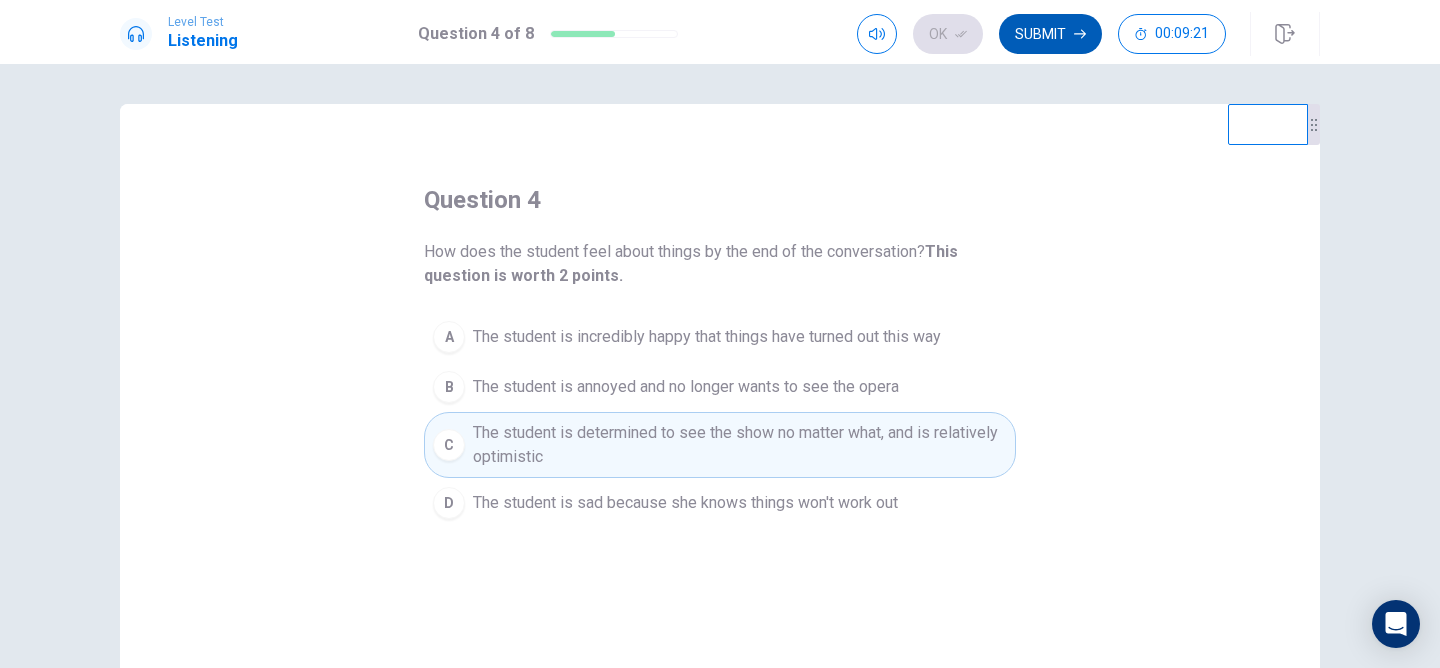 click on "Submit" at bounding box center (1050, 34) 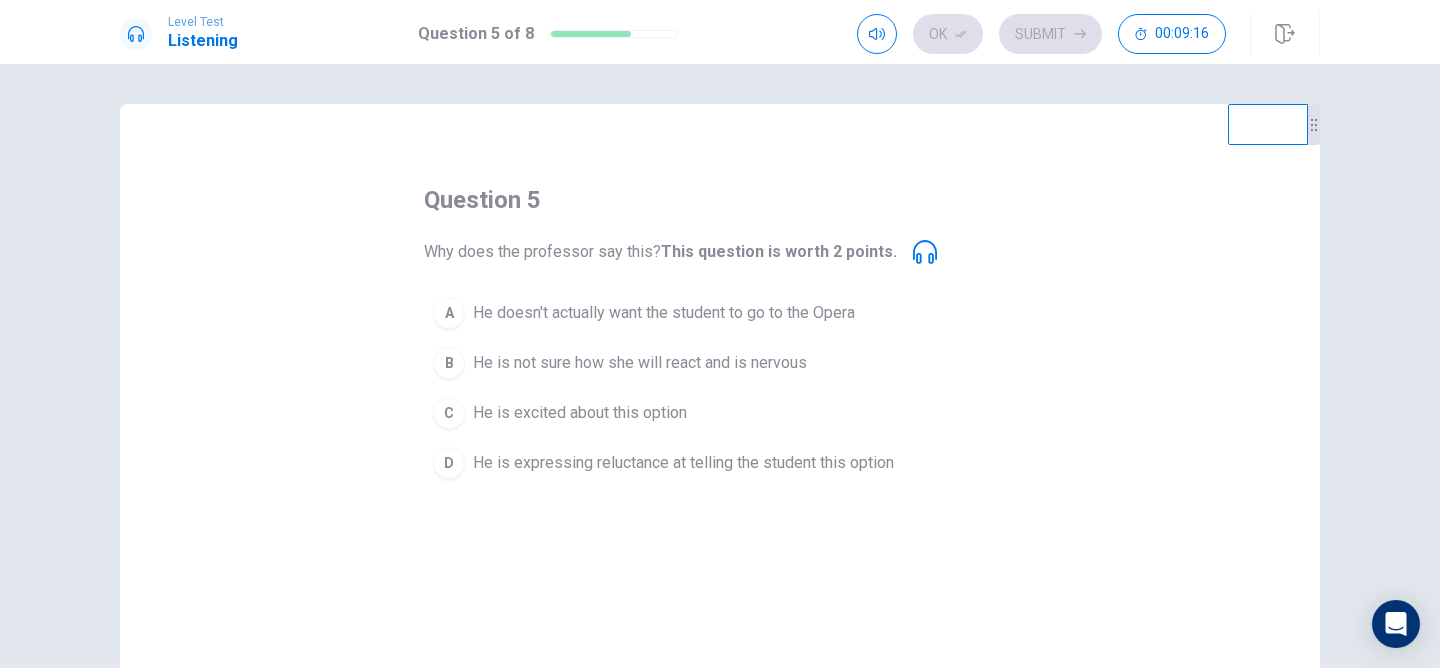 click on "He is expressing reluctance at telling the student this option" at bounding box center [683, 463] 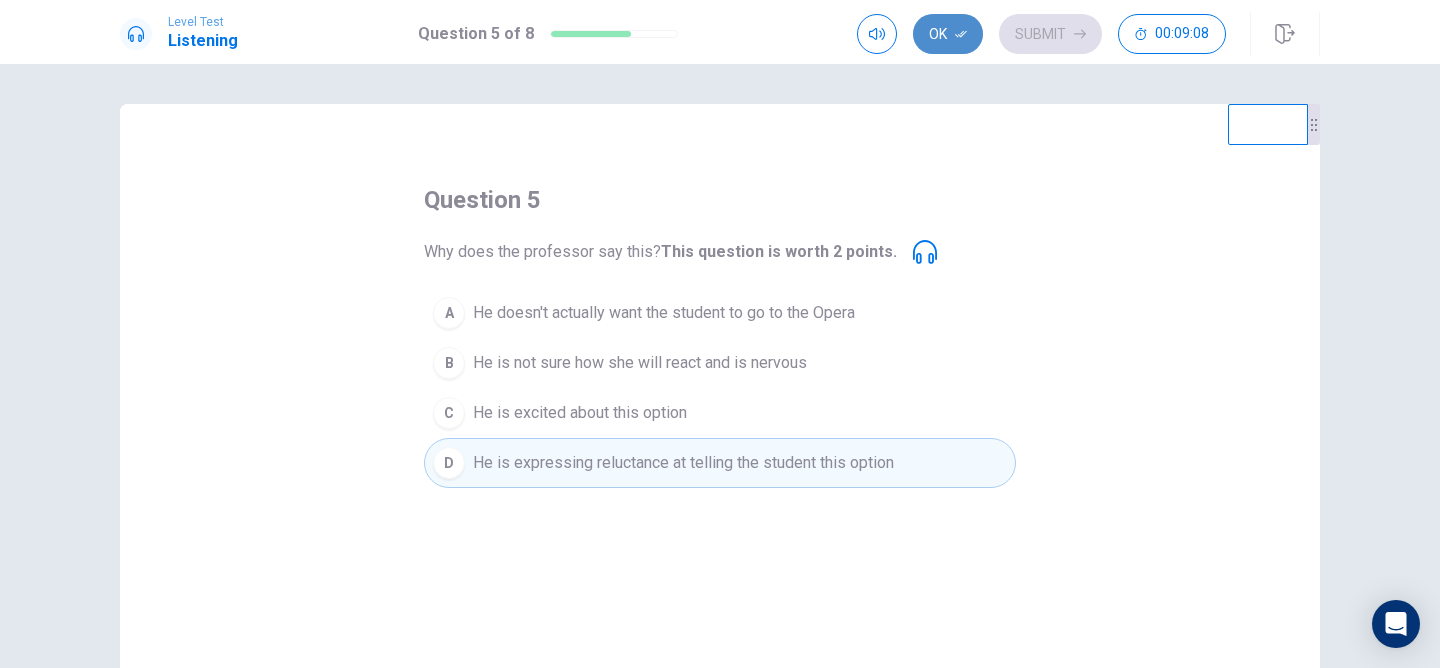 click on "Ok" at bounding box center (948, 34) 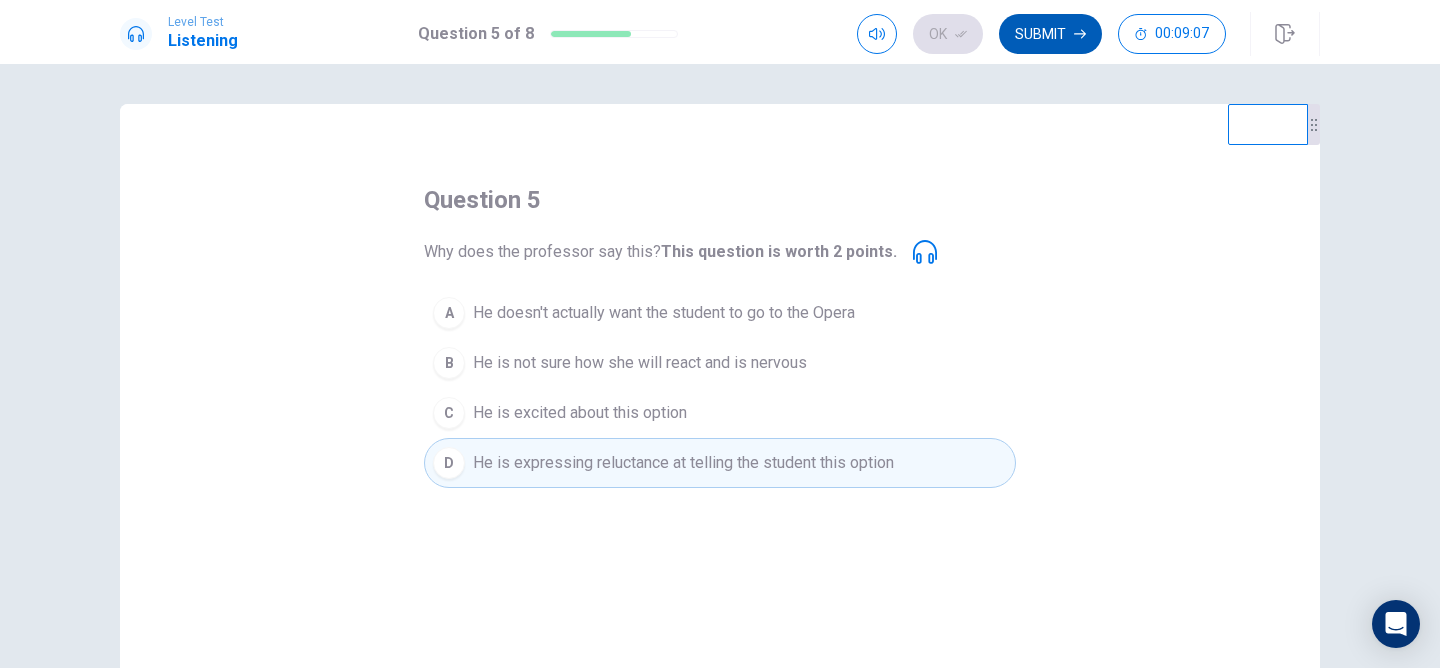 click on "Submit" at bounding box center [1050, 34] 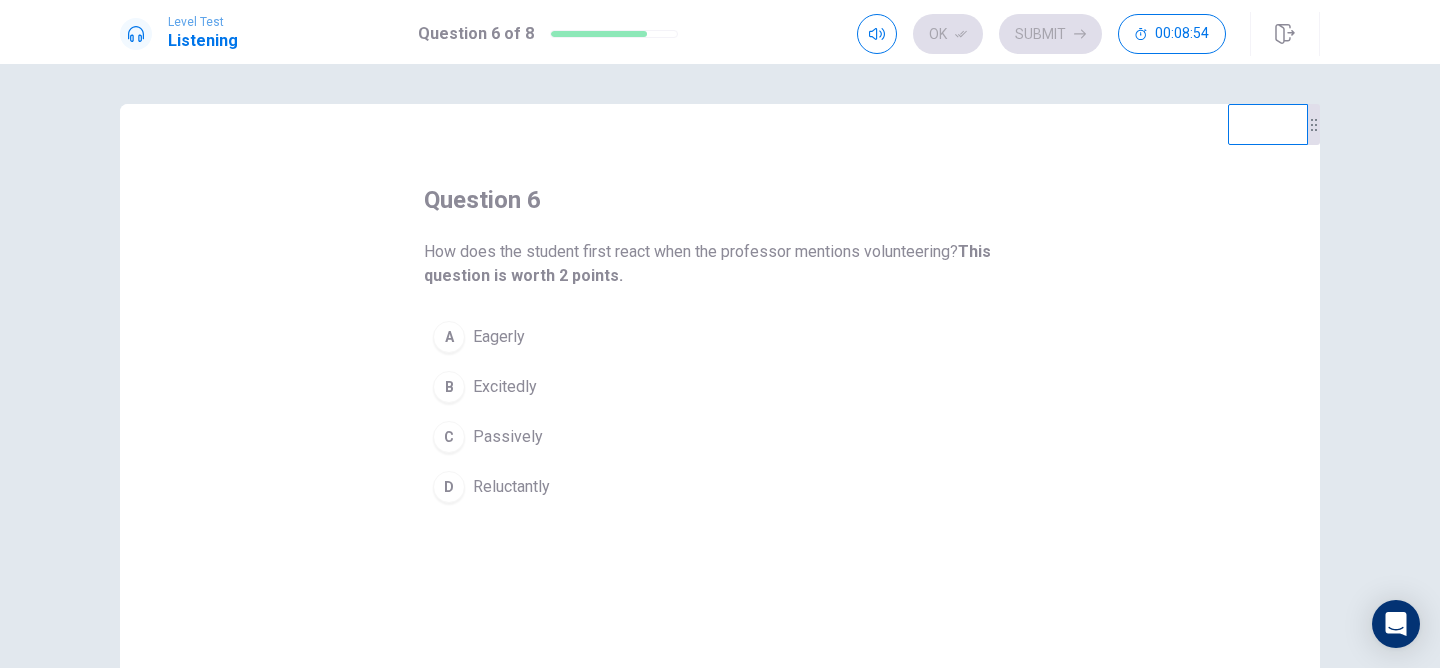 click on "Eagerly" at bounding box center (499, 337) 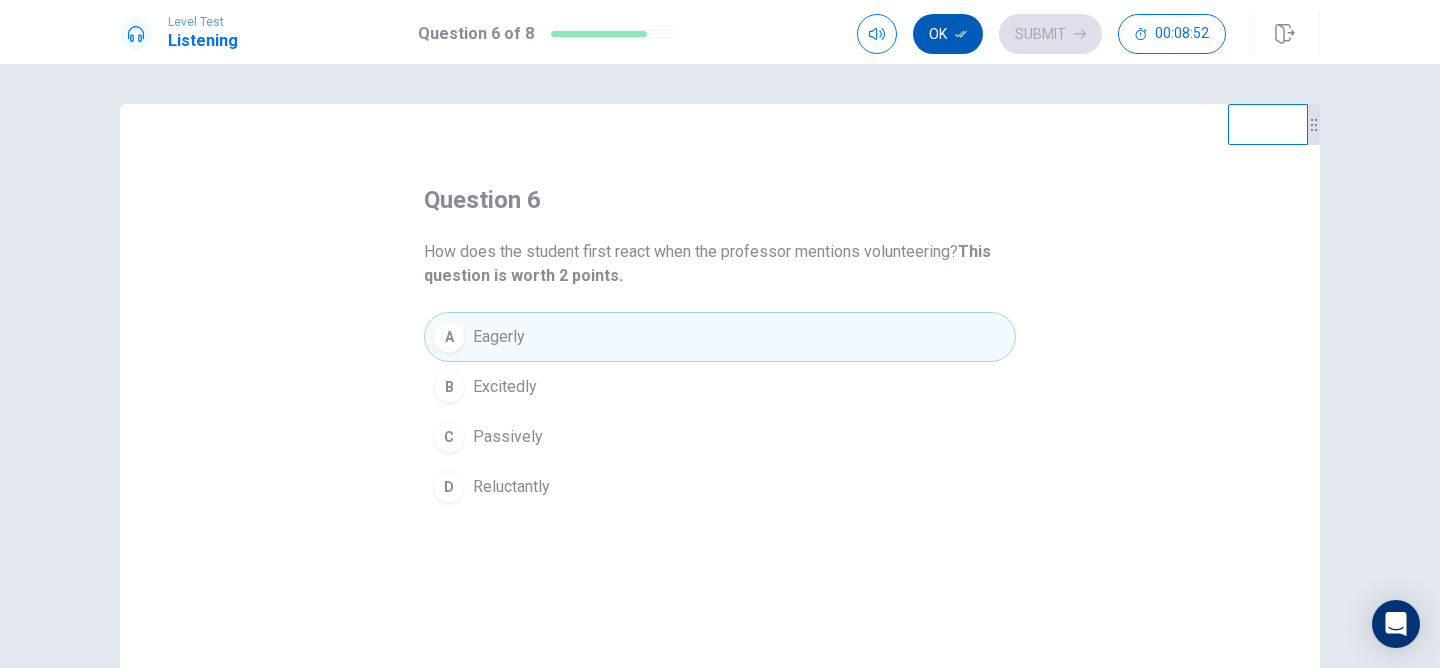 click on "Ok" at bounding box center (948, 34) 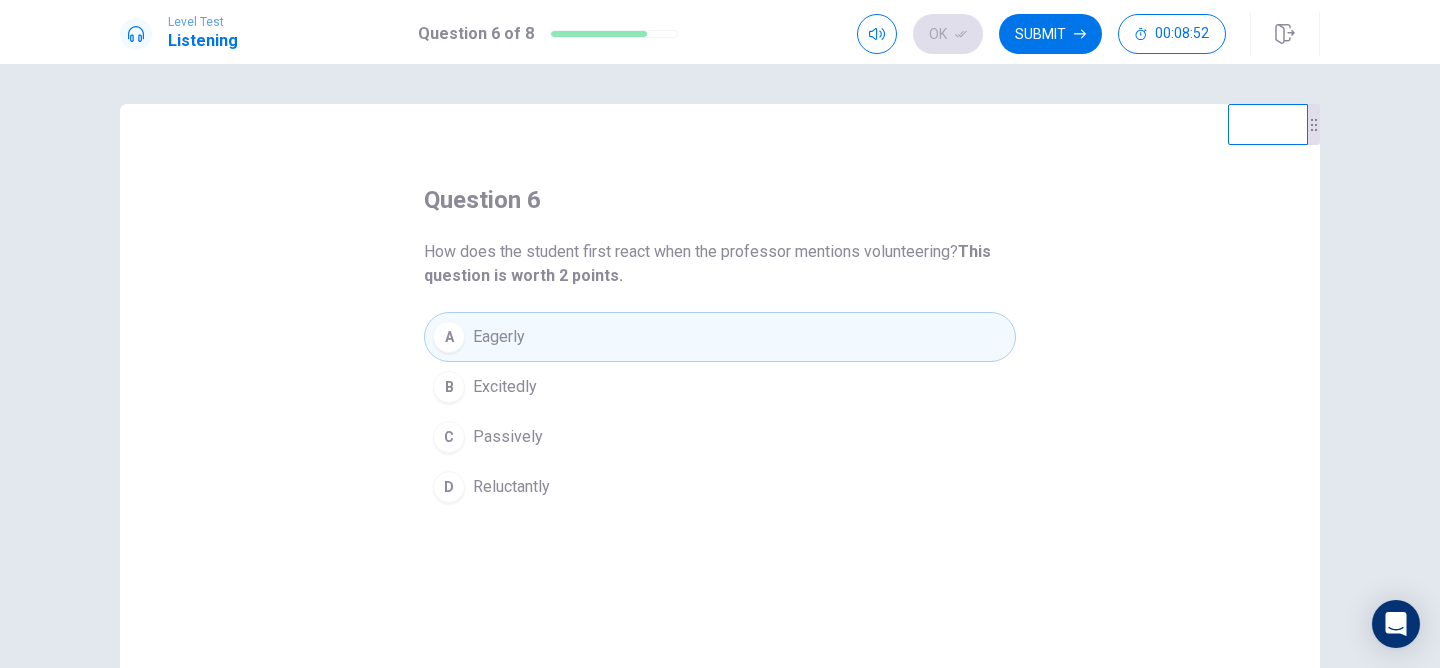 click on "Submit" at bounding box center (1050, 34) 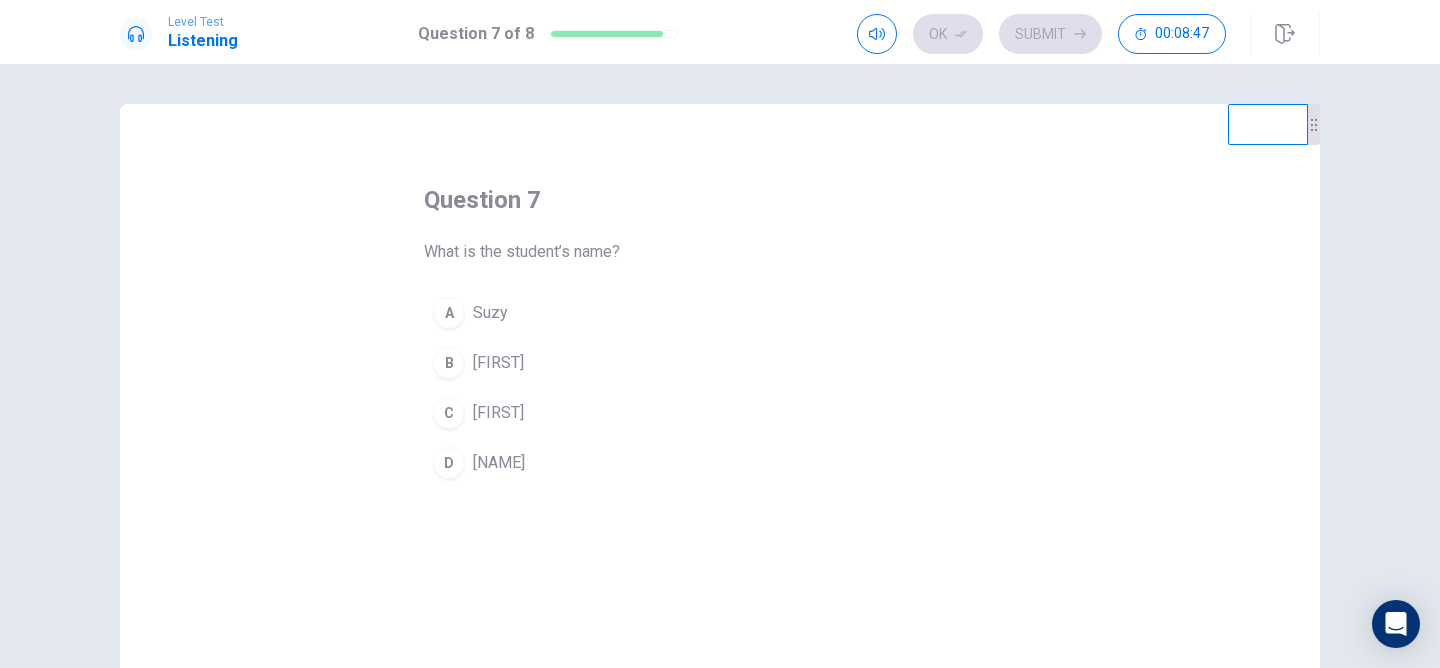 click on "[FIRST]" at bounding box center (498, 413) 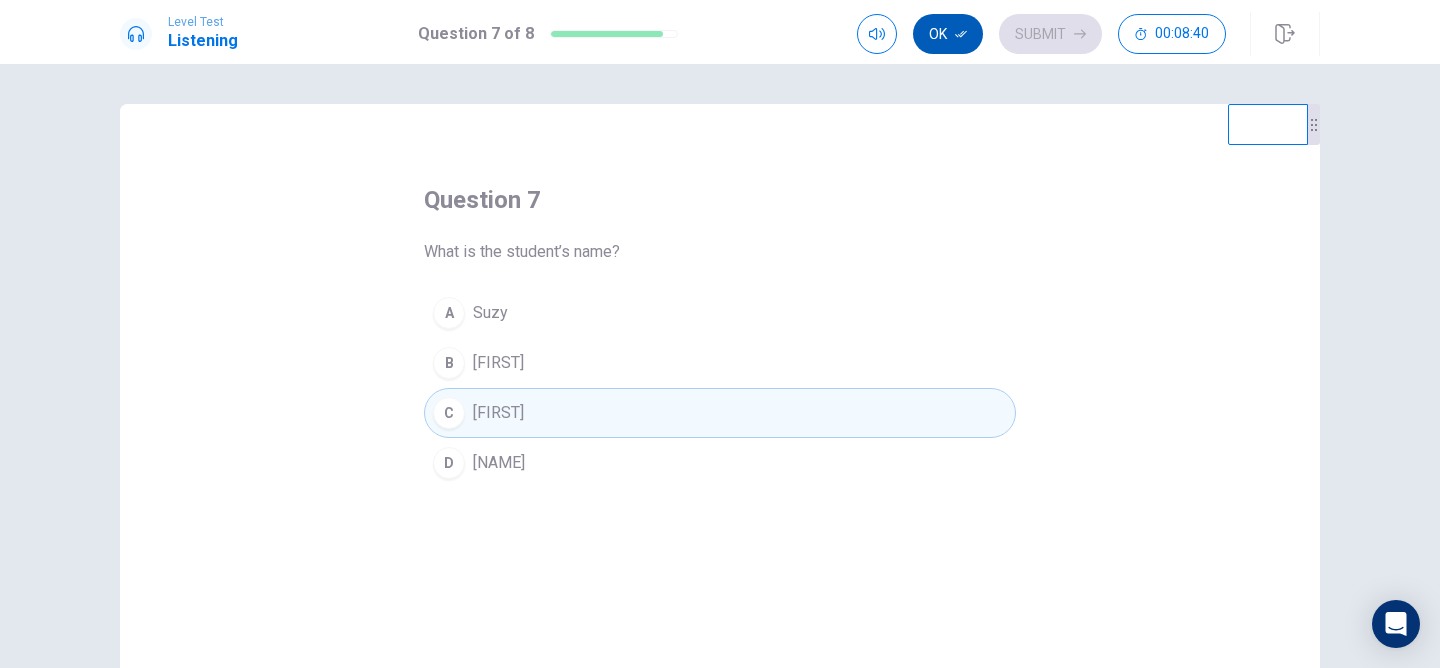 click on "Ok" at bounding box center (948, 34) 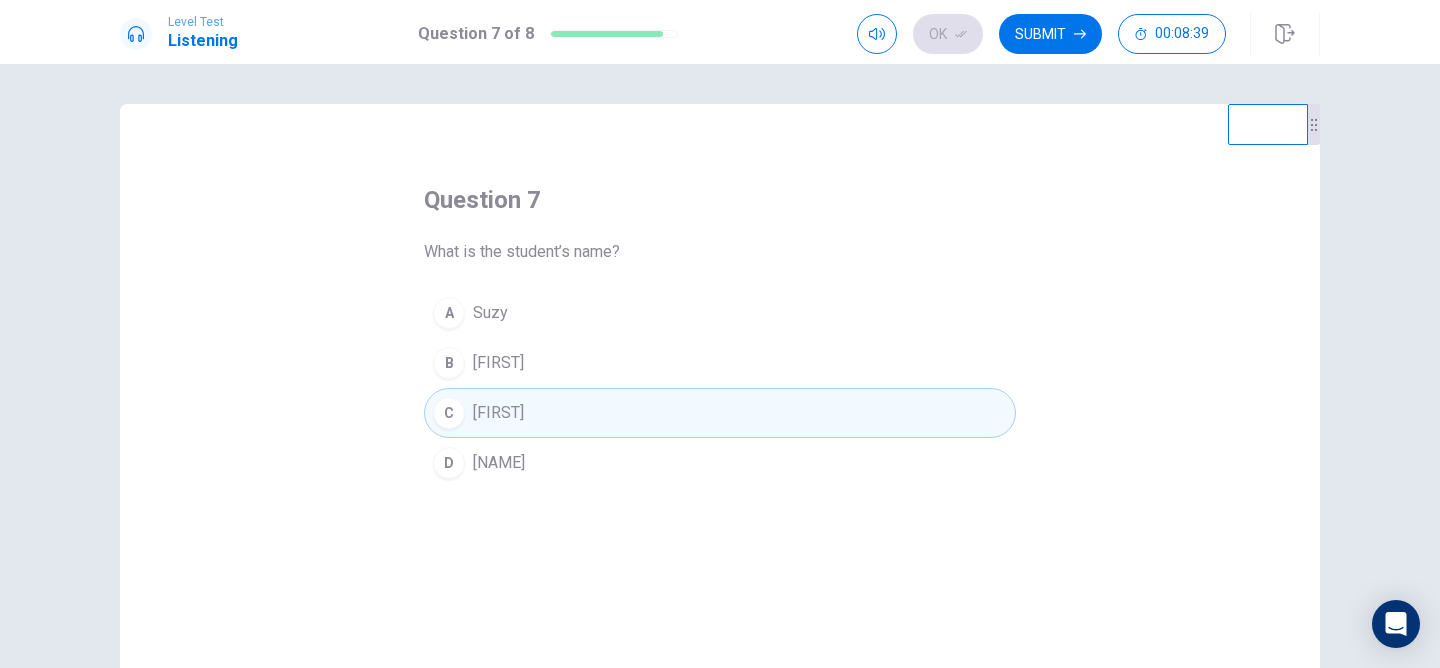 click on "Submit" at bounding box center [1050, 34] 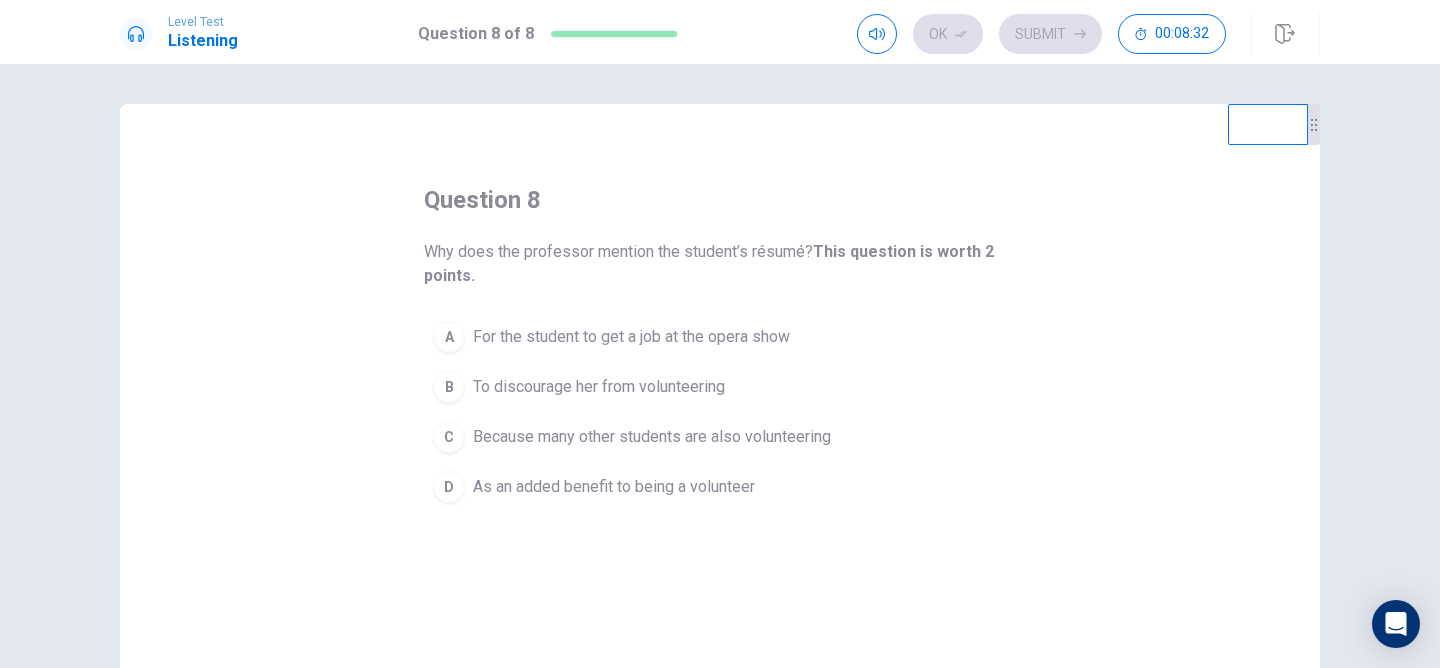 click on "As an added benefit to being a volunteer" at bounding box center [614, 487] 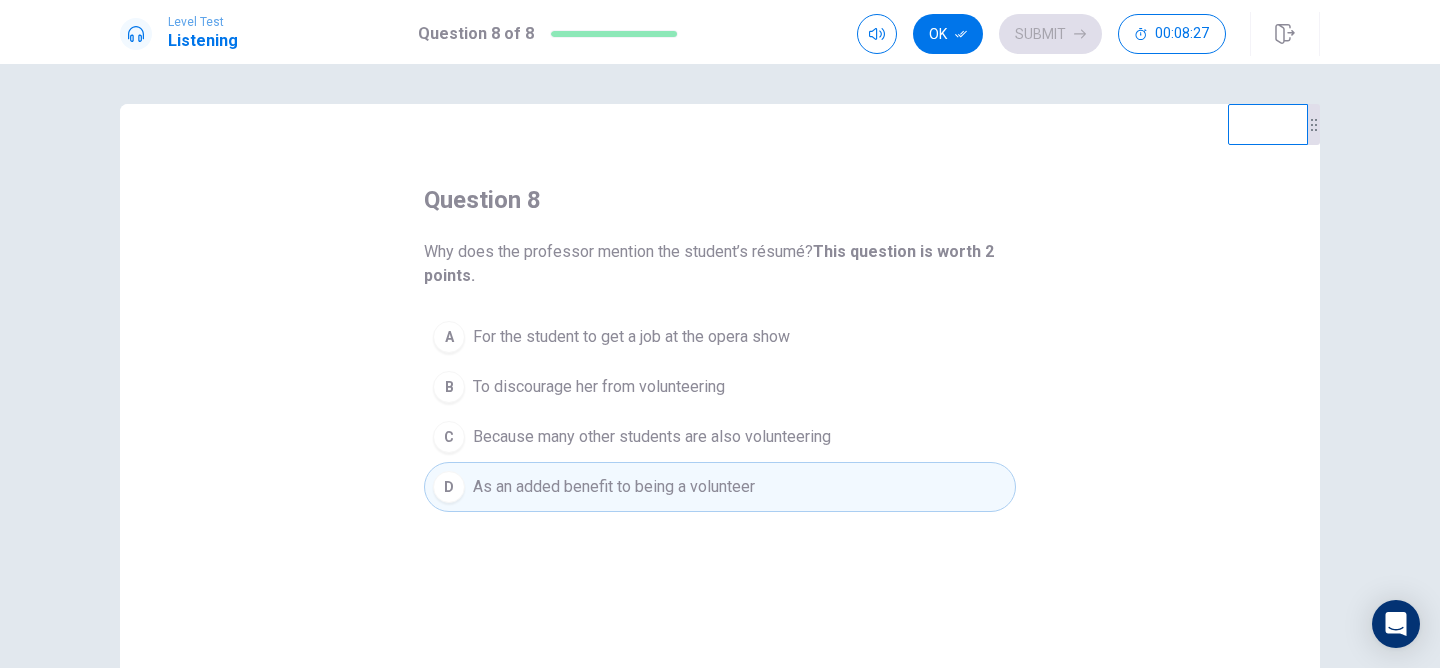 click on "For the student to get a job at the opera show" at bounding box center (631, 337) 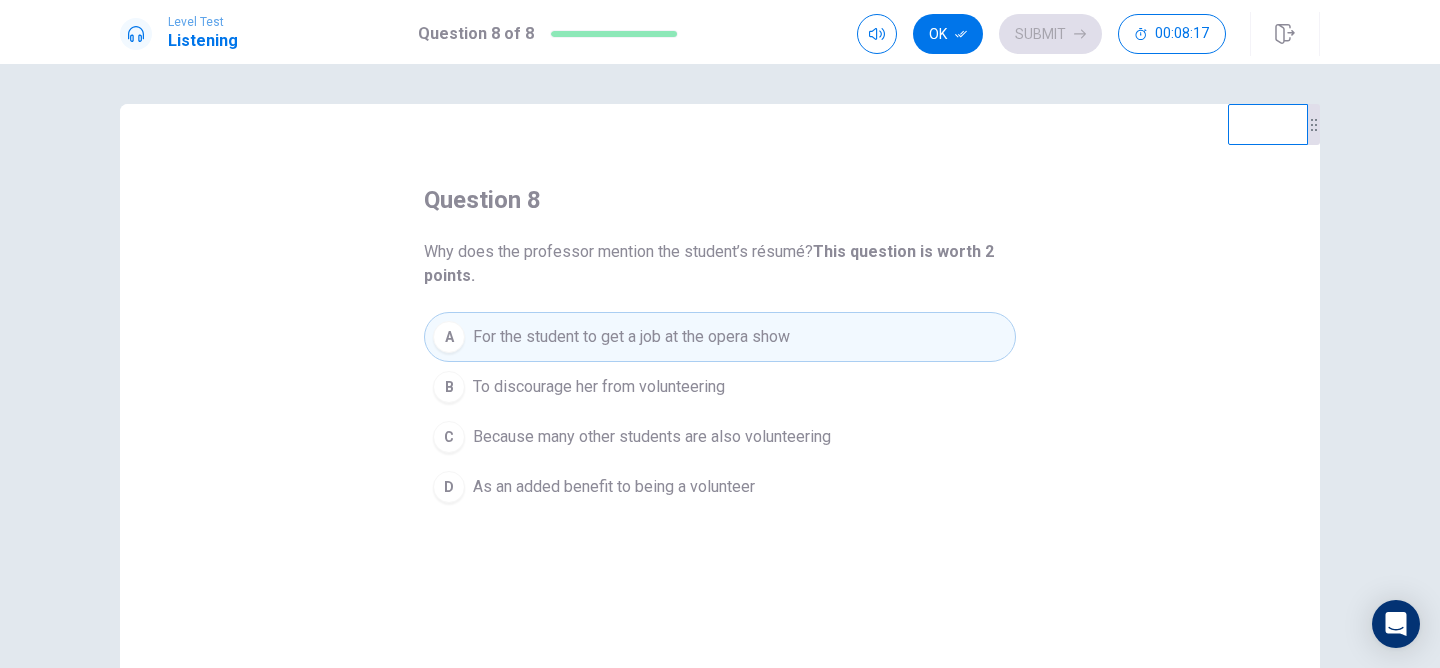 click on "D As an added benefit to being a volunteer" at bounding box center [720, 487] 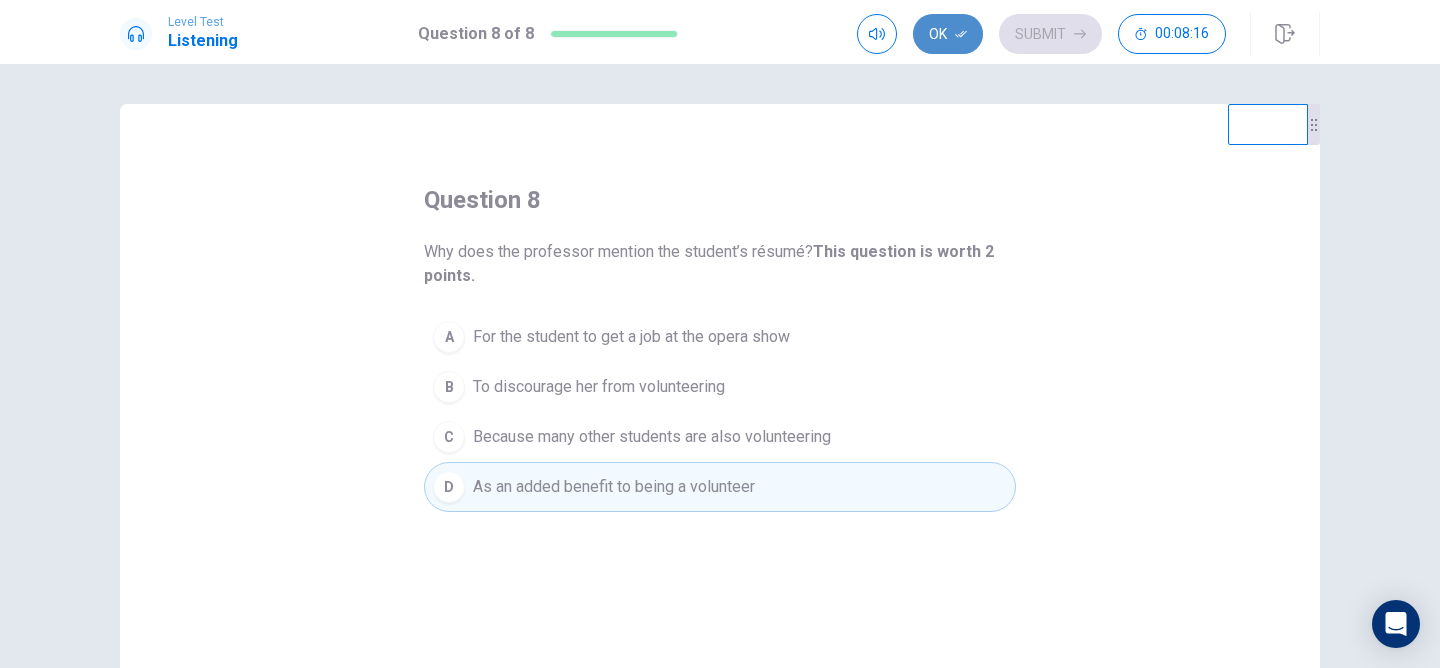 click on "Ok" at bounding box center [948, 34] 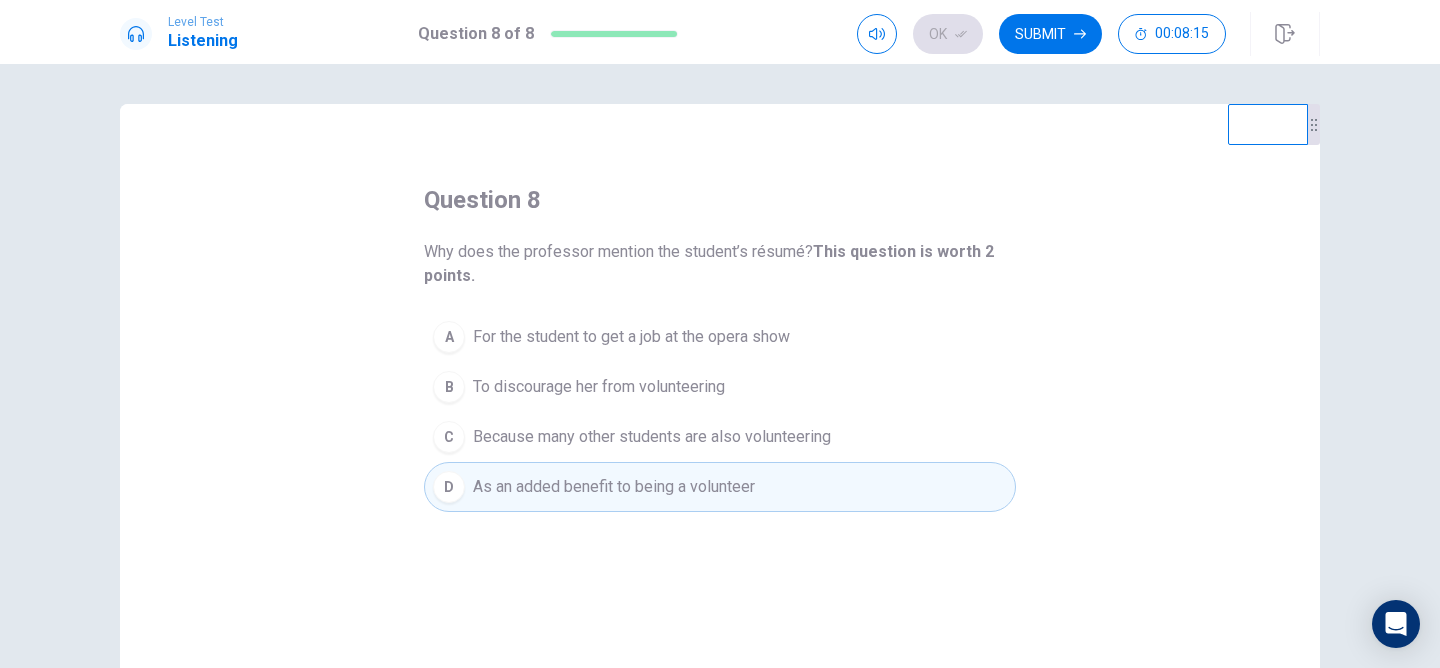 click on "Submit" at bounding box center [1050, 34] 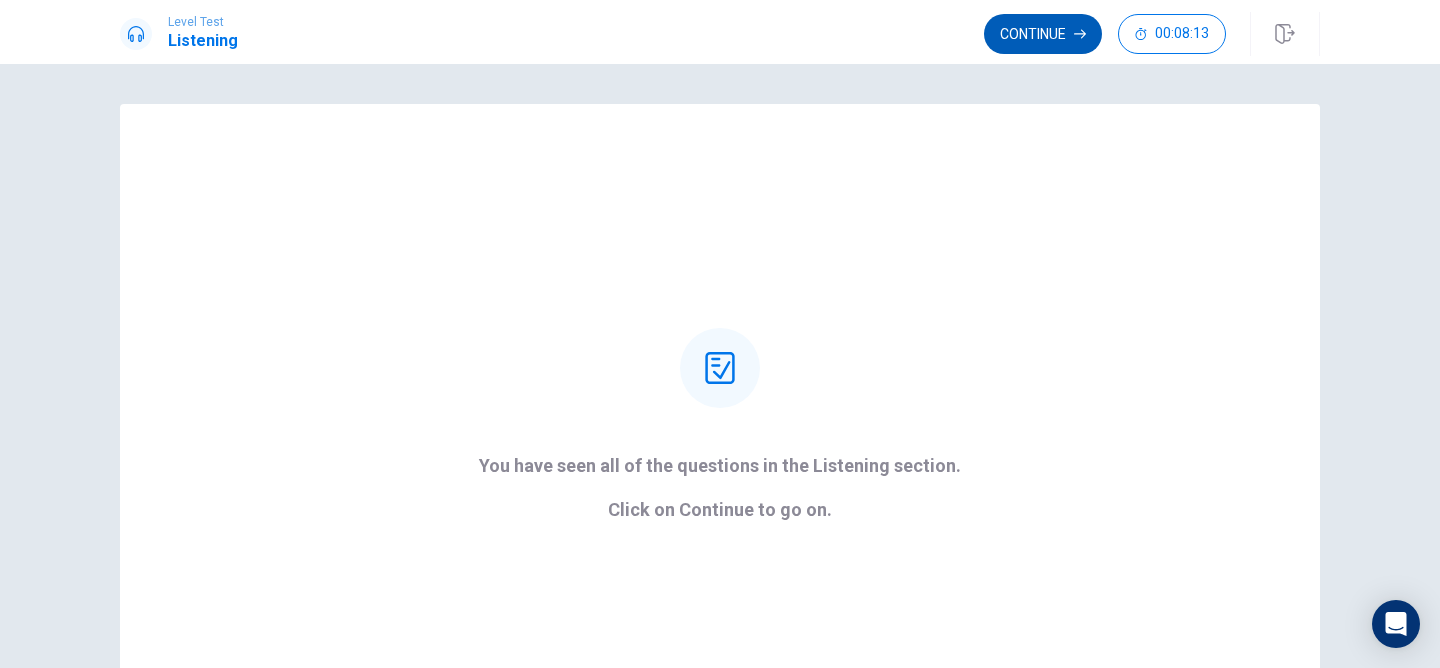 click on "Continue" at bounding box center (1043, 34) 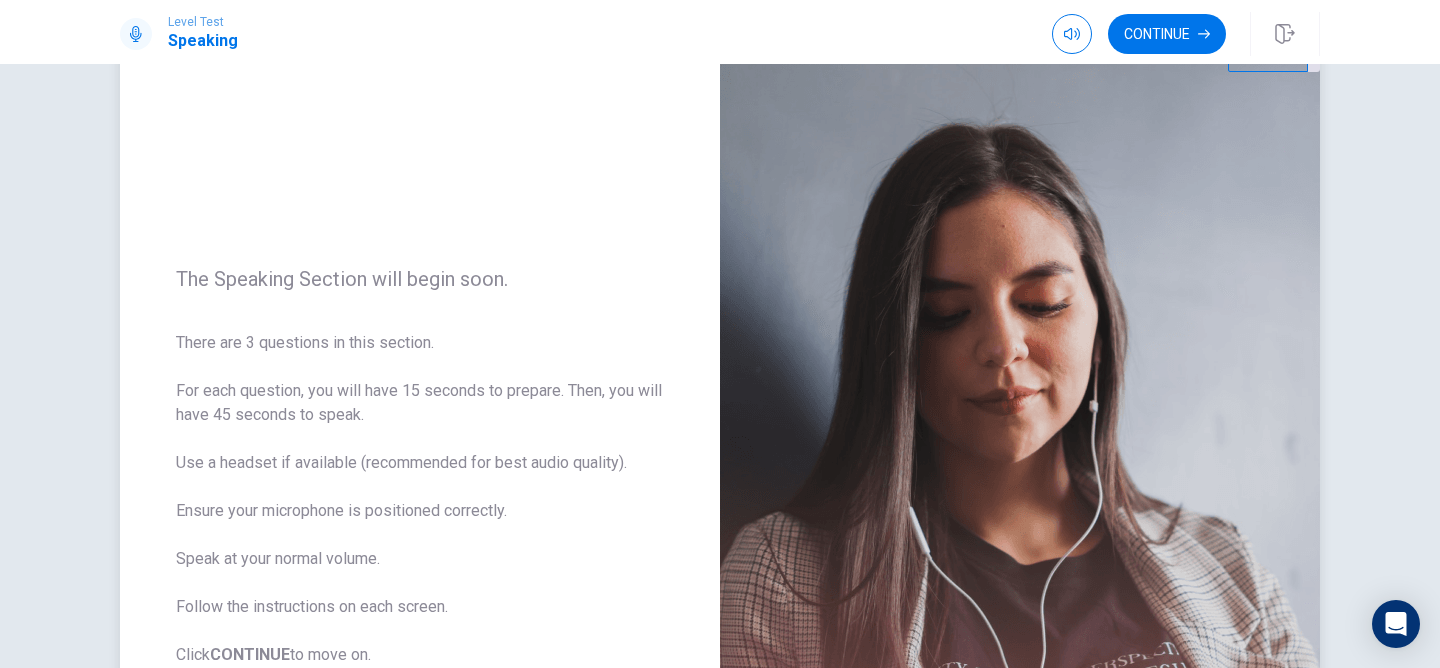 scroll, scrollTop: 2, scrollLeft: 0, axis: vertical 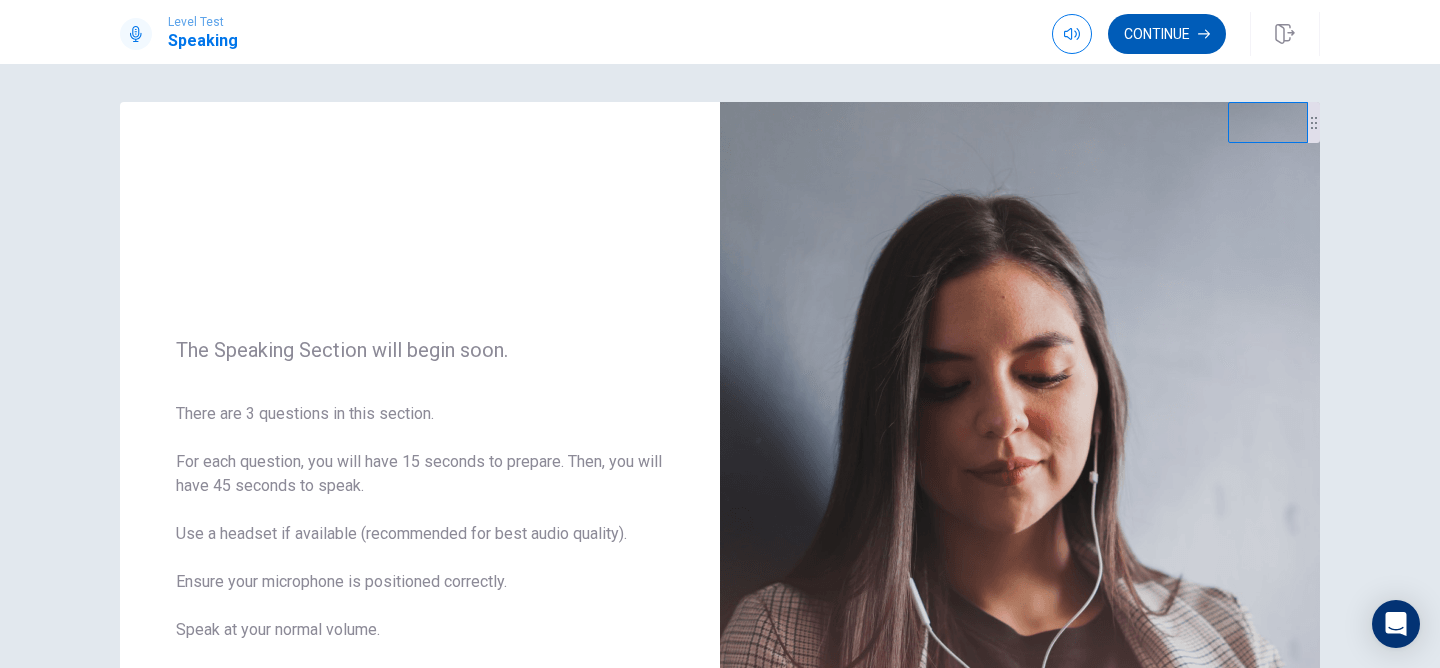 click on "Continue" at bounding box center (1167, 34) 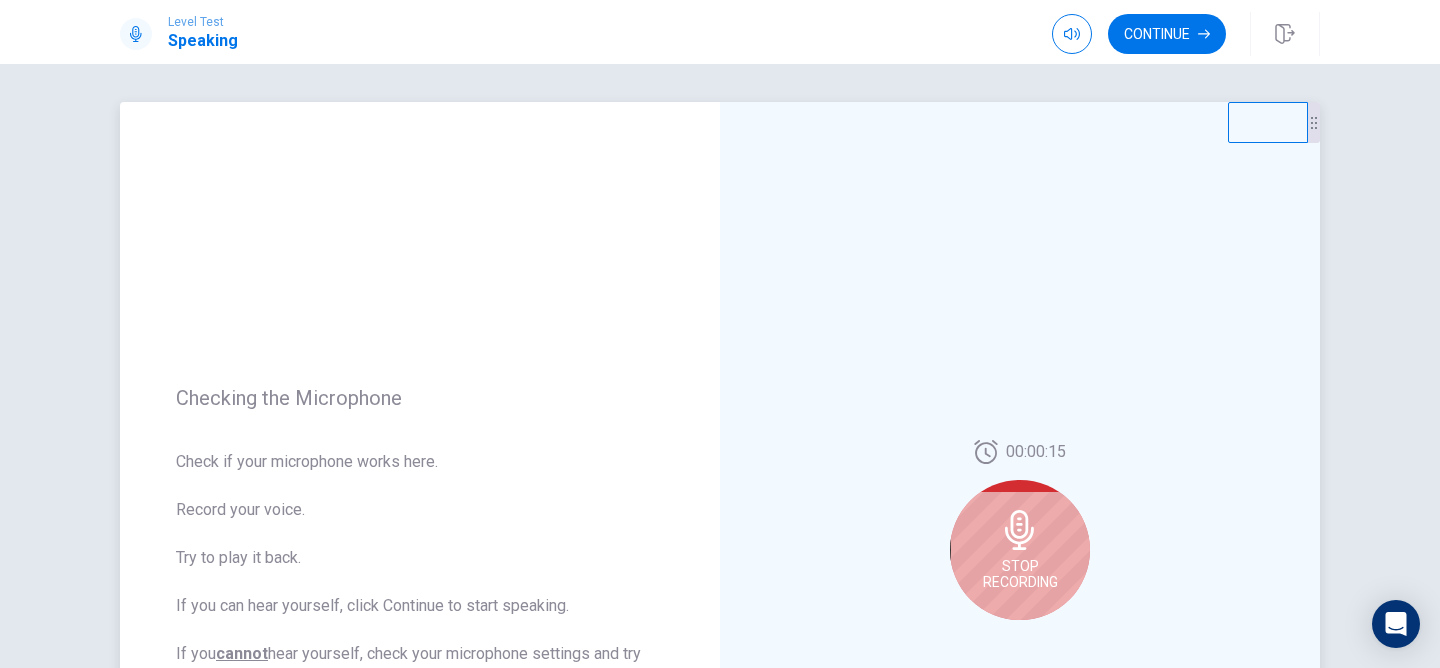 click on "Stop   Recording" at bounding box center (1020, 550) 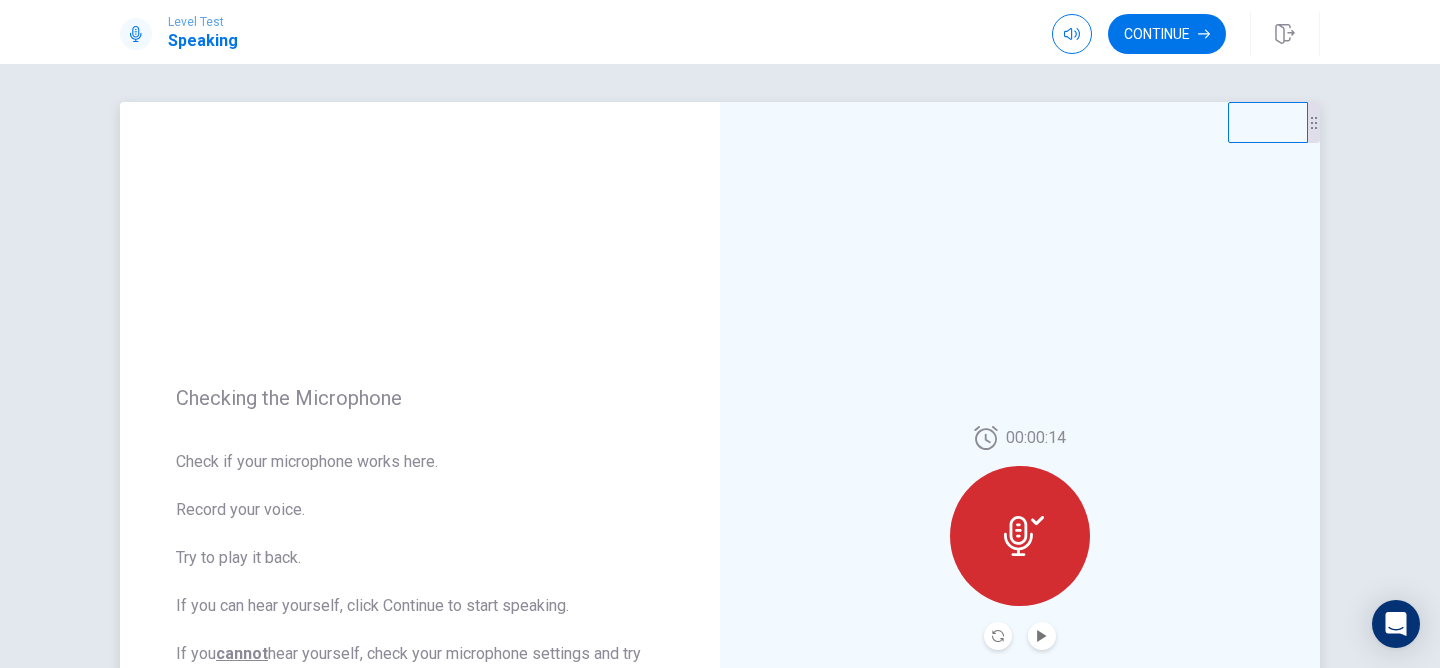 click at bounding box center [1020, 536] 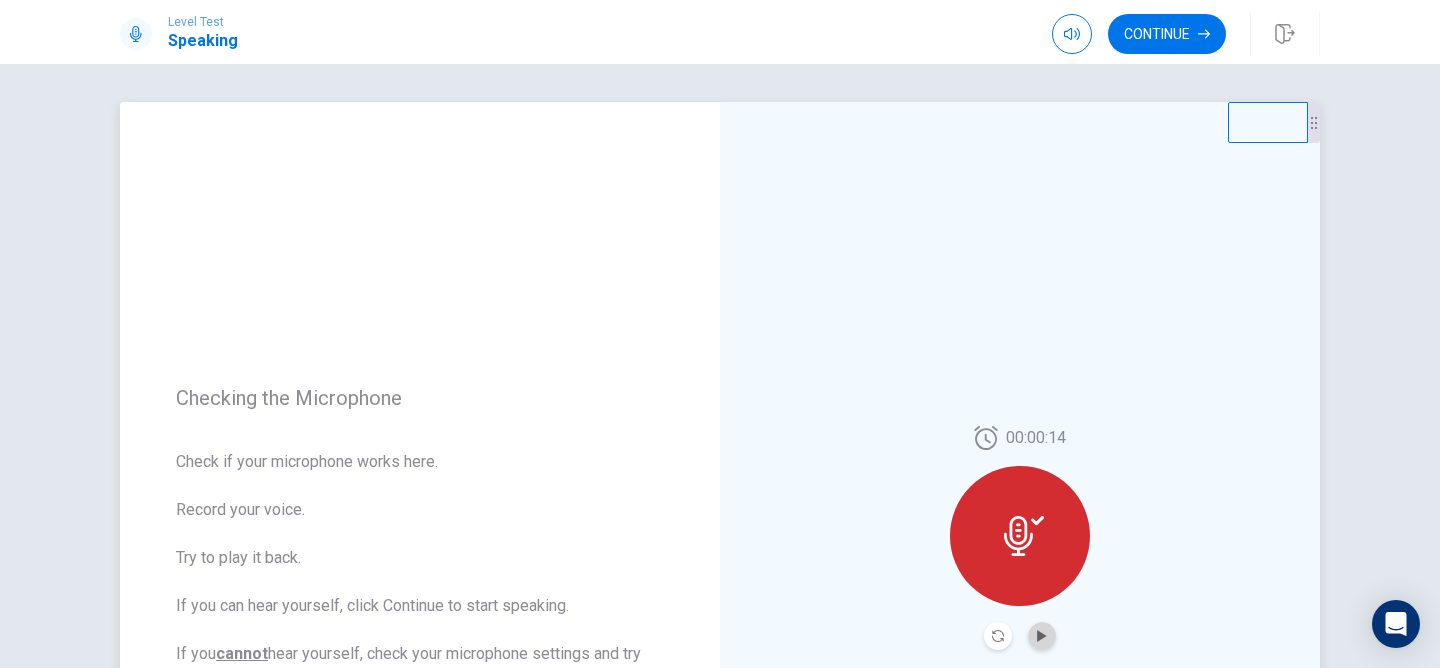 click at bounding box center (1042, 636) 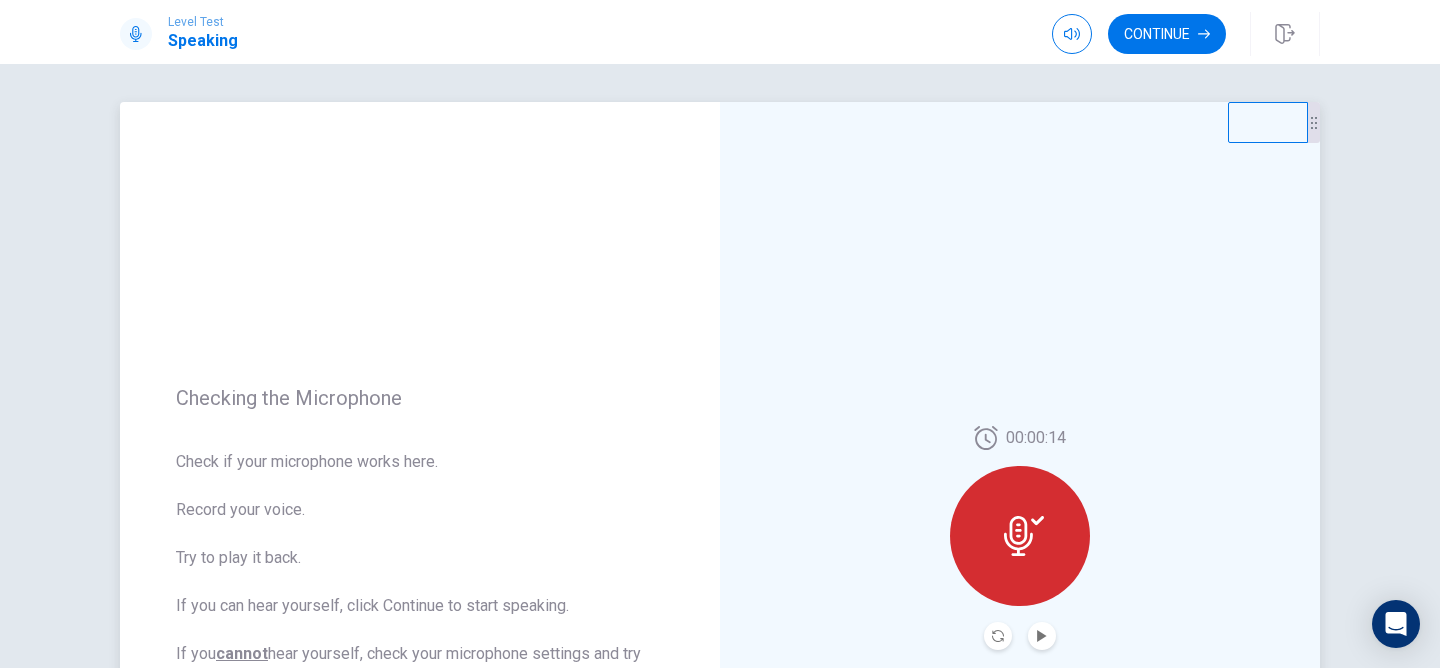 click 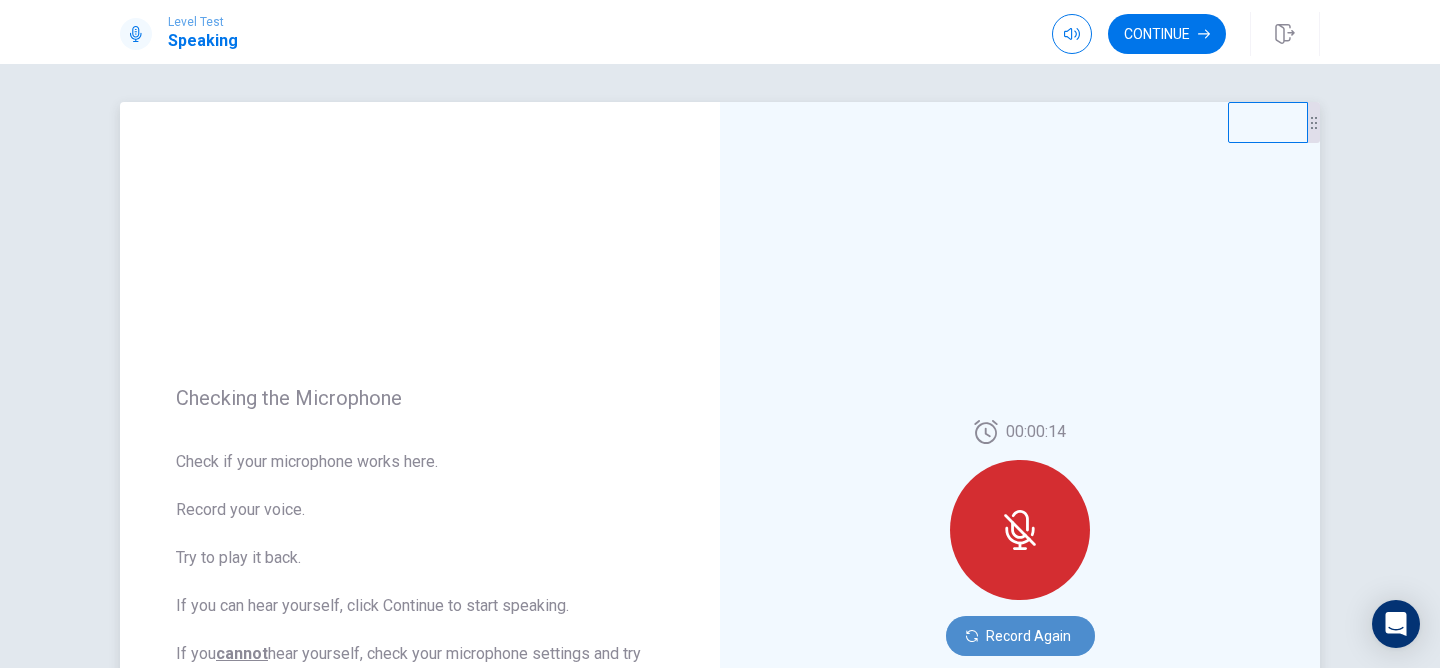 click on "Record Again" at bounding box center [1020, 636] 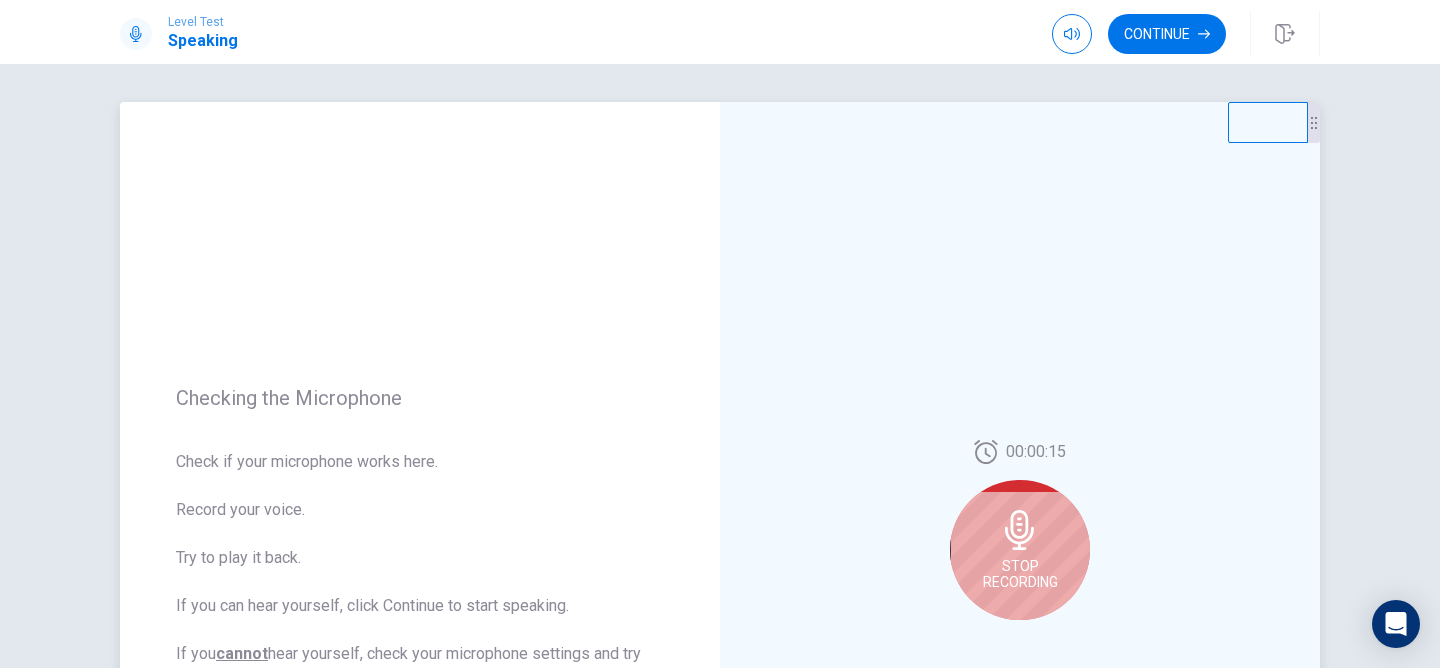 click 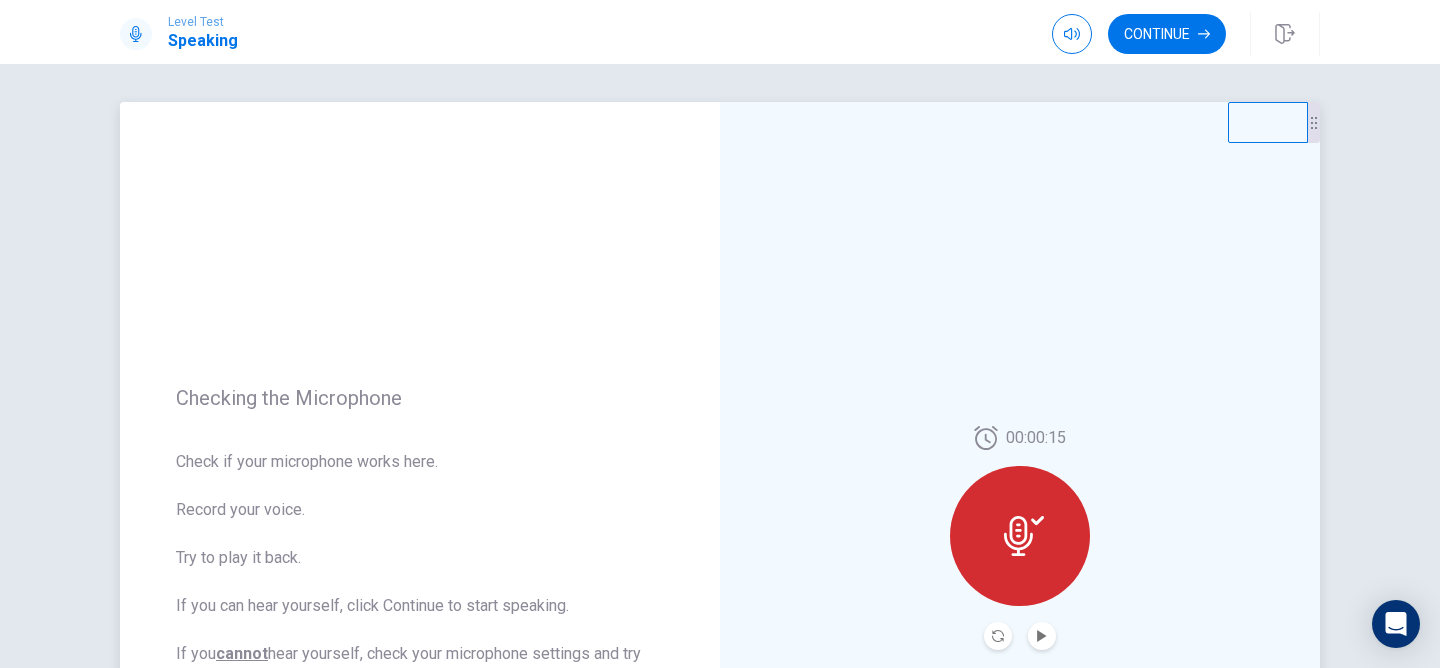 click 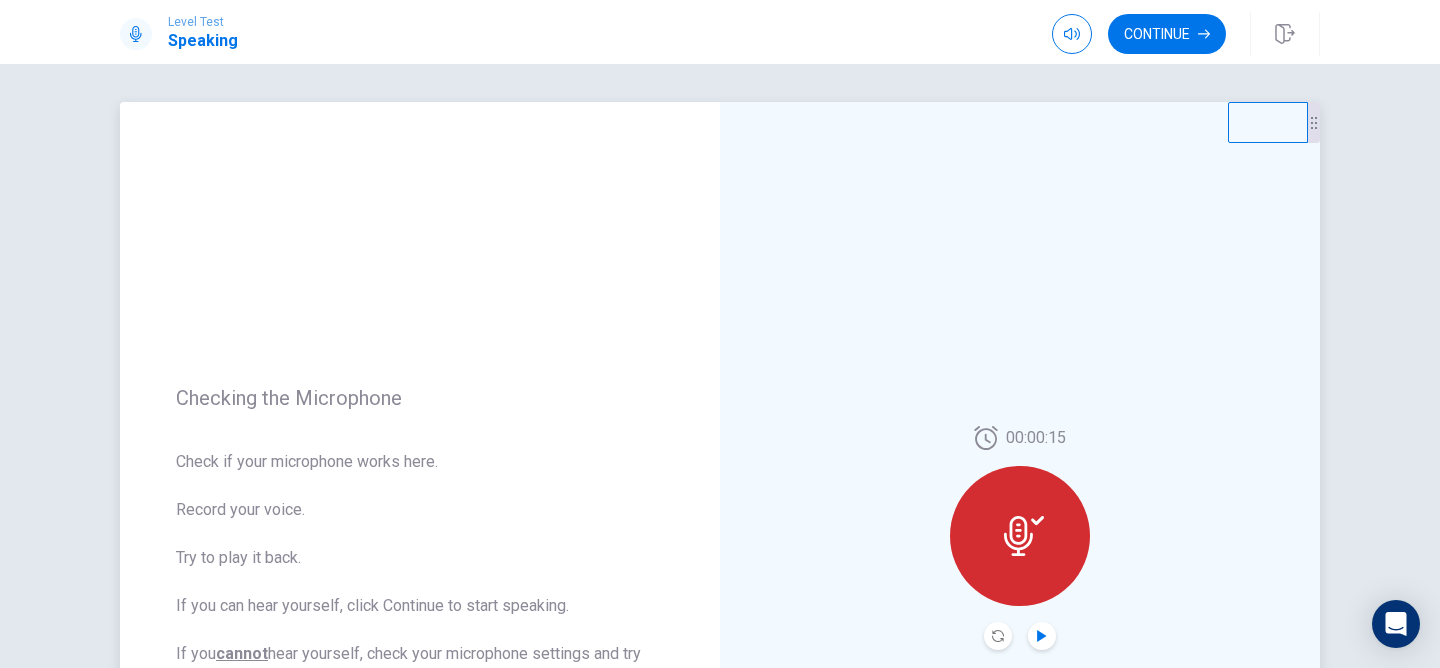 click 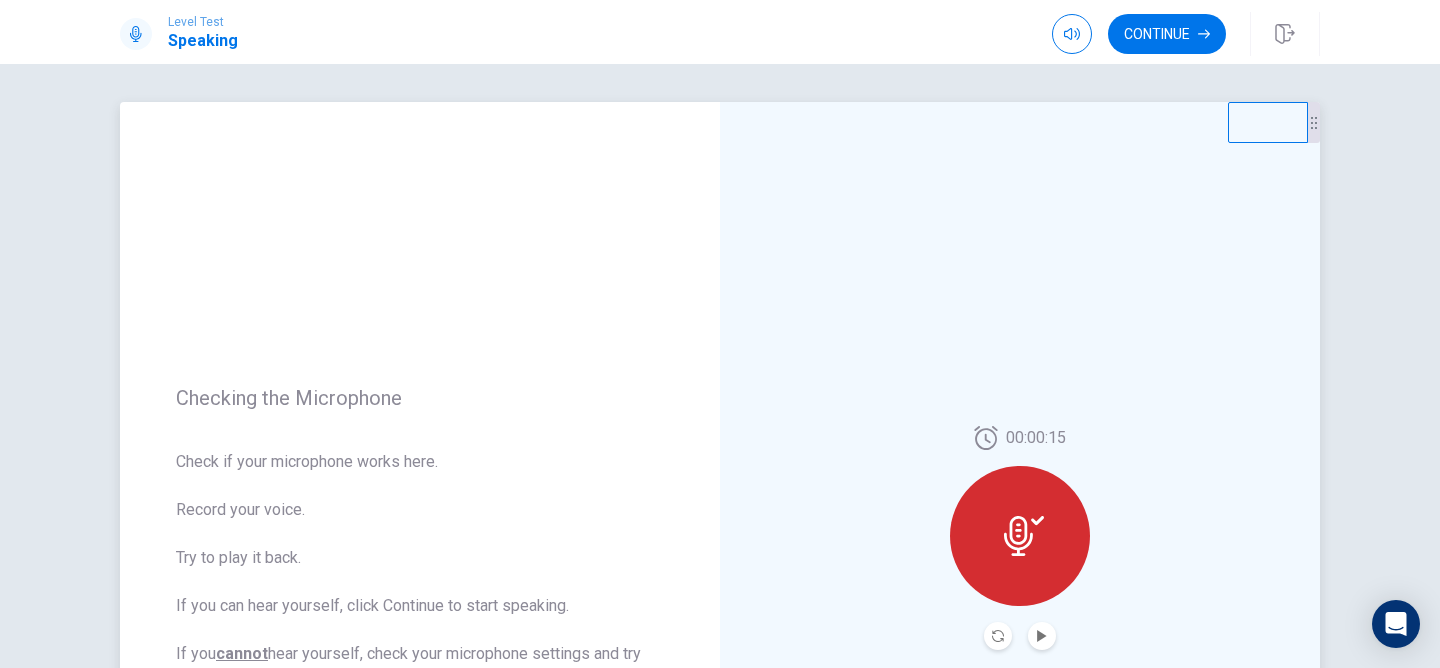 click at bounding box center [1042, 636] 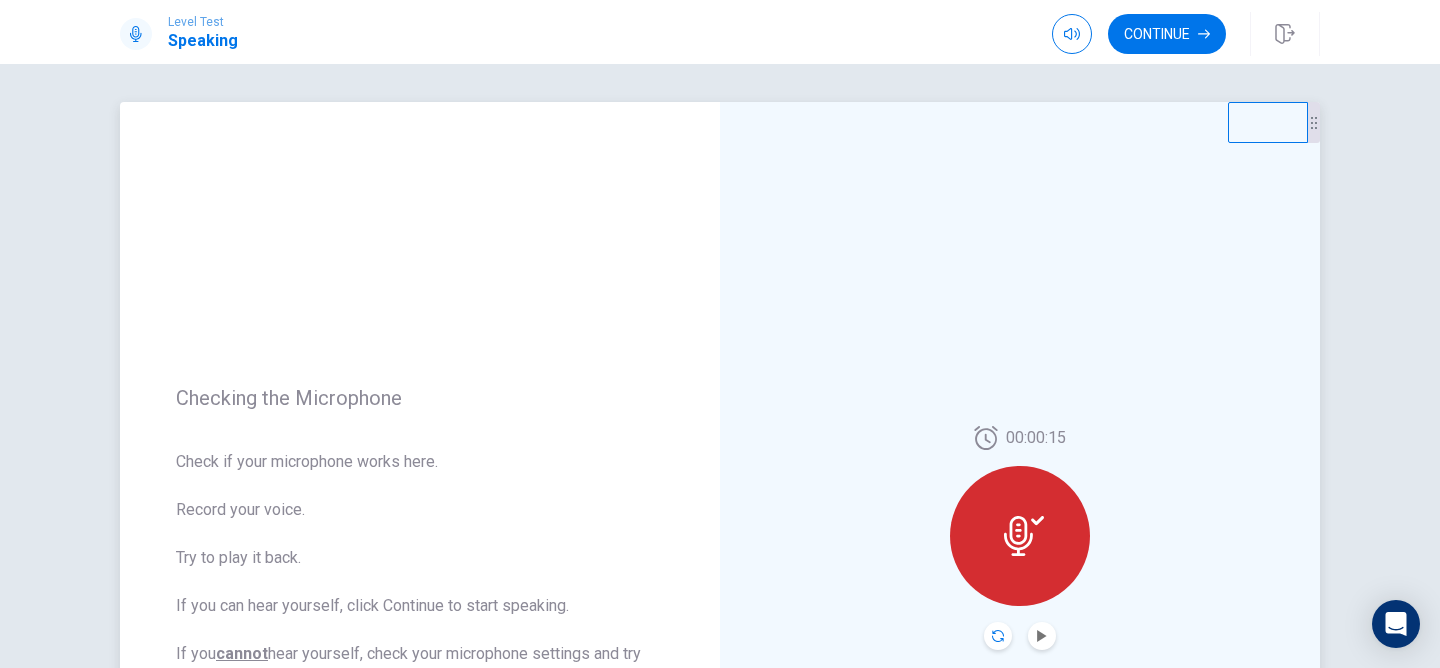 click 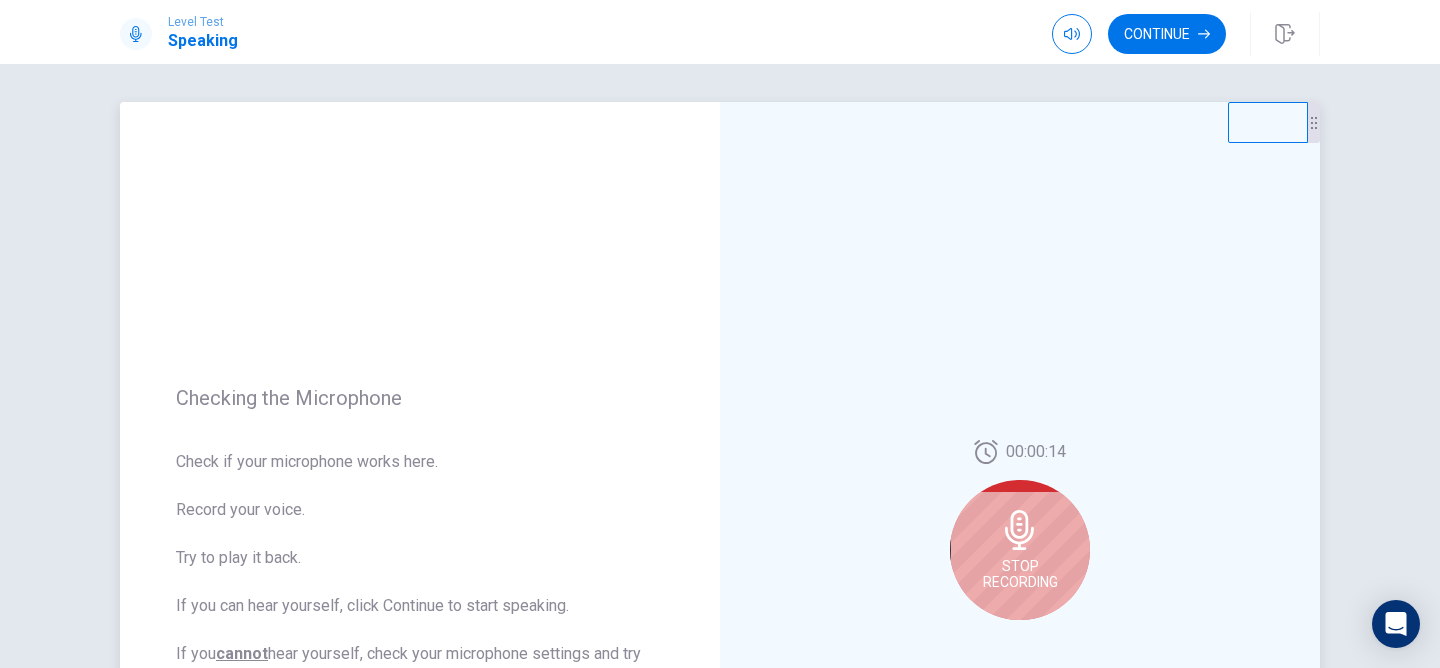 click on "Stop   Recording" at bounding box center (1020, 574) 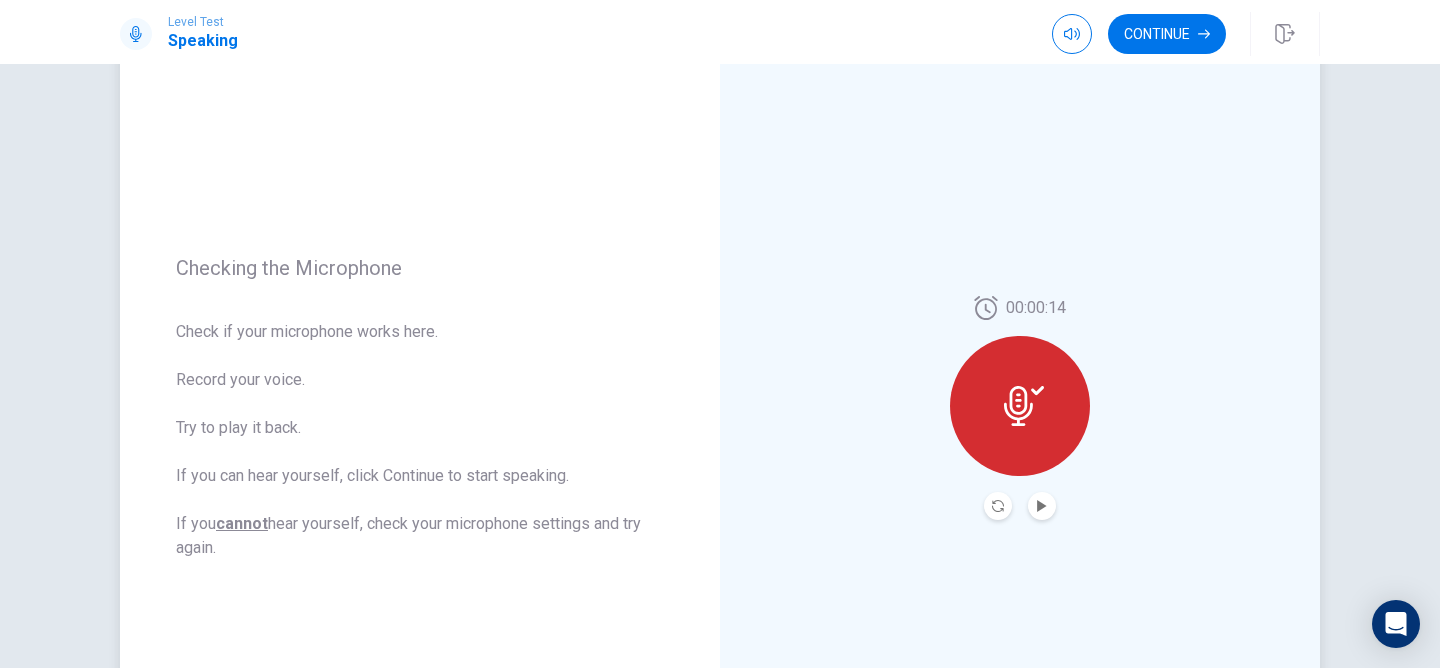scroll, scrollTop: 151, scrollLeft: 0, axis: vertical 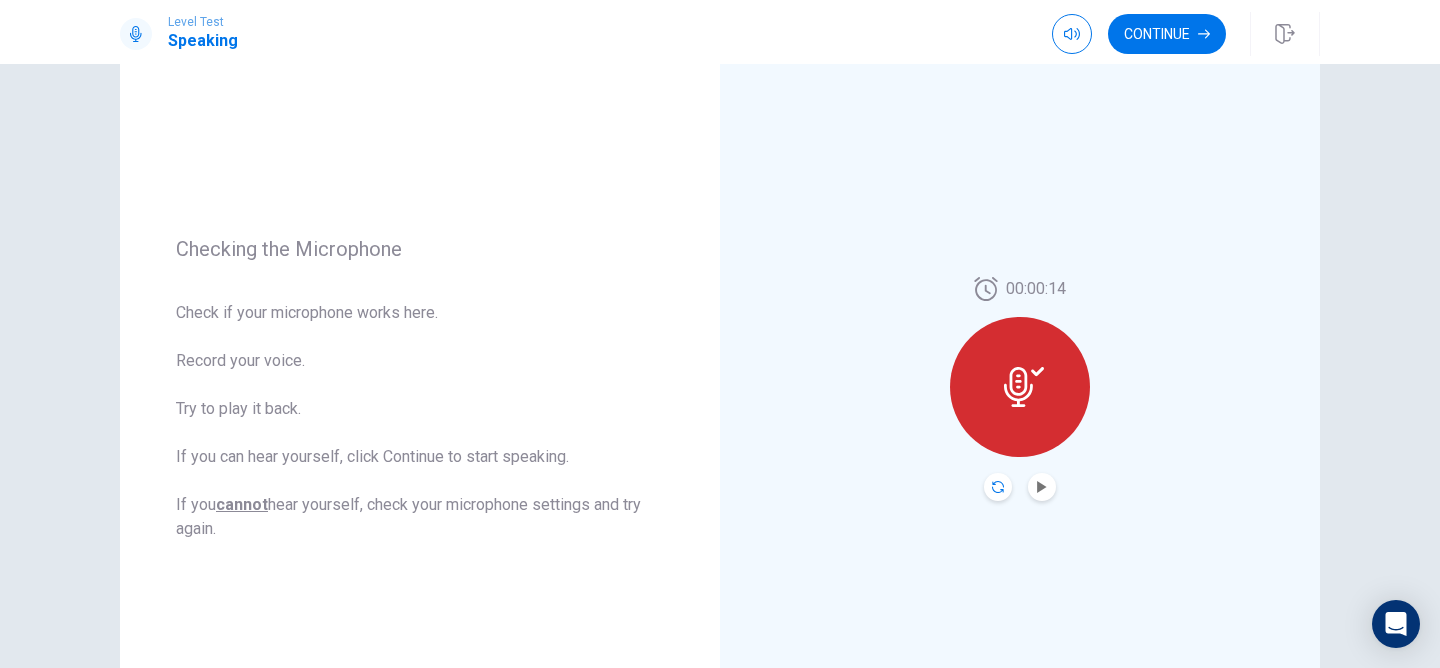 click 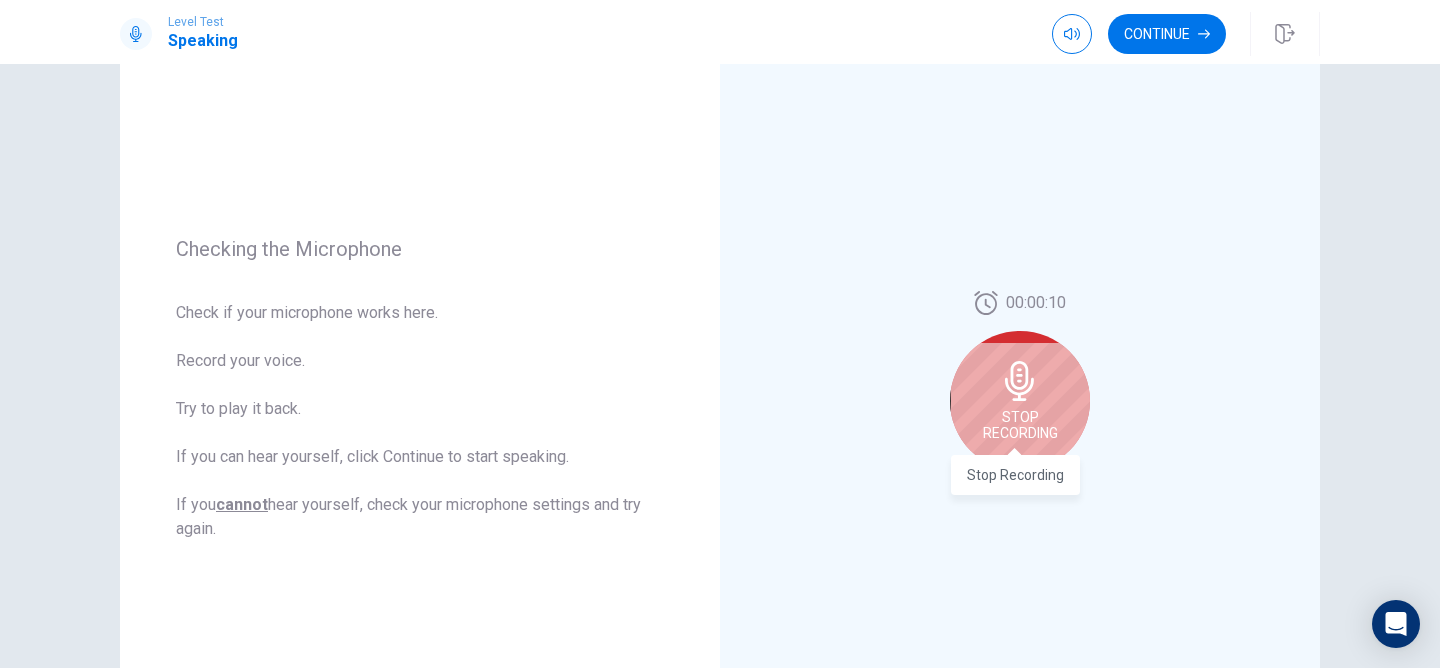 click on "Stop   Recording" at bounding box center [1020, 425] 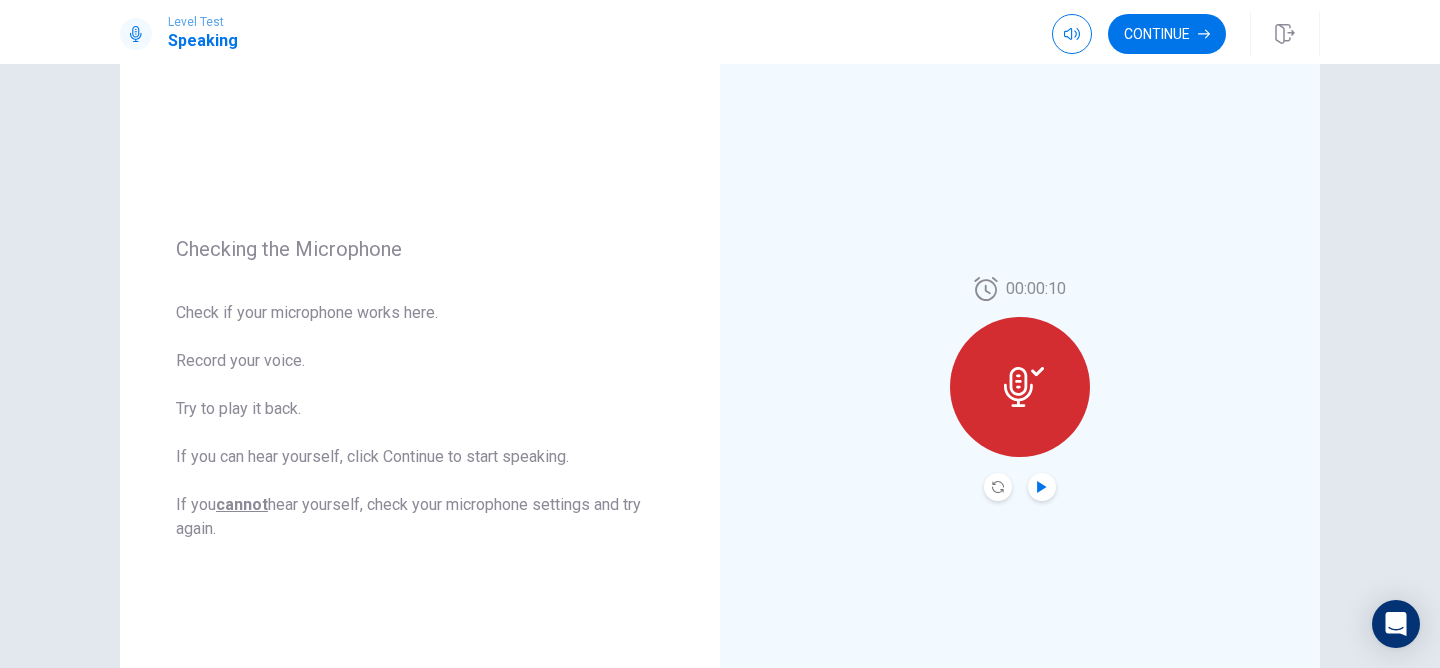 click 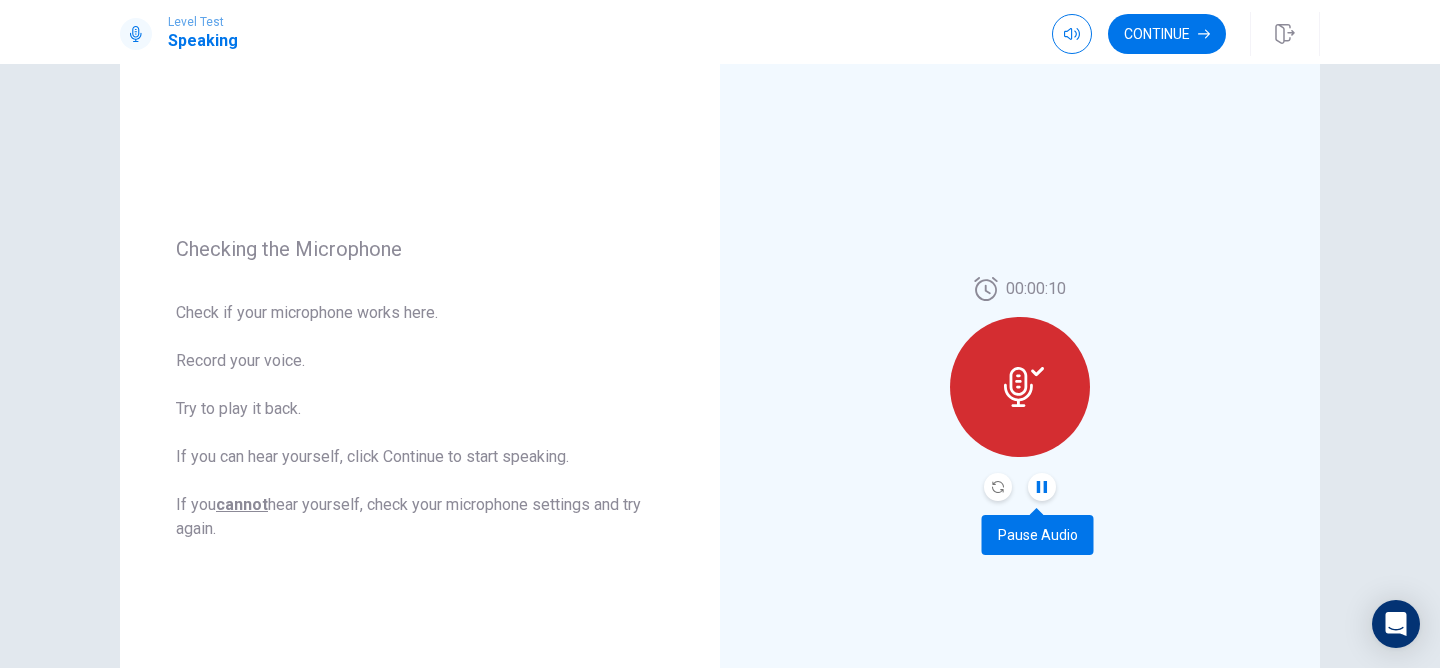 click 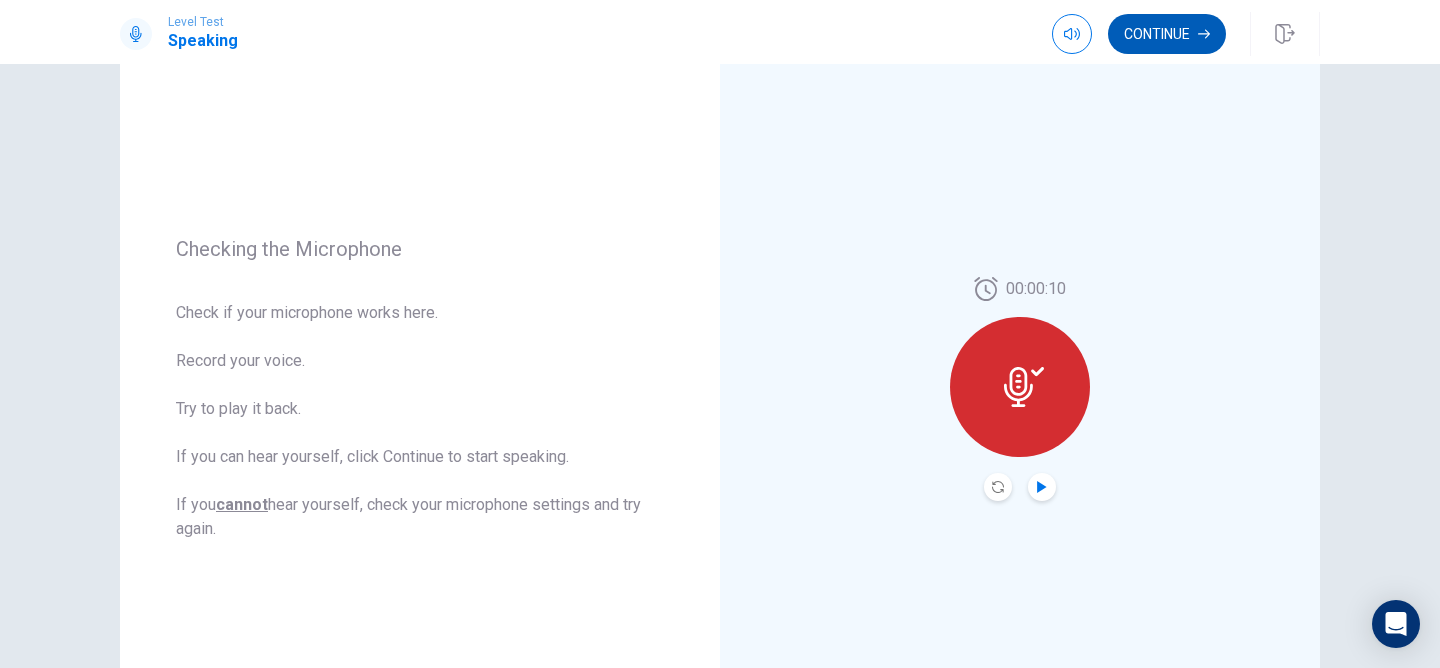 click on "Continue" at bounding box center (1167, 34) 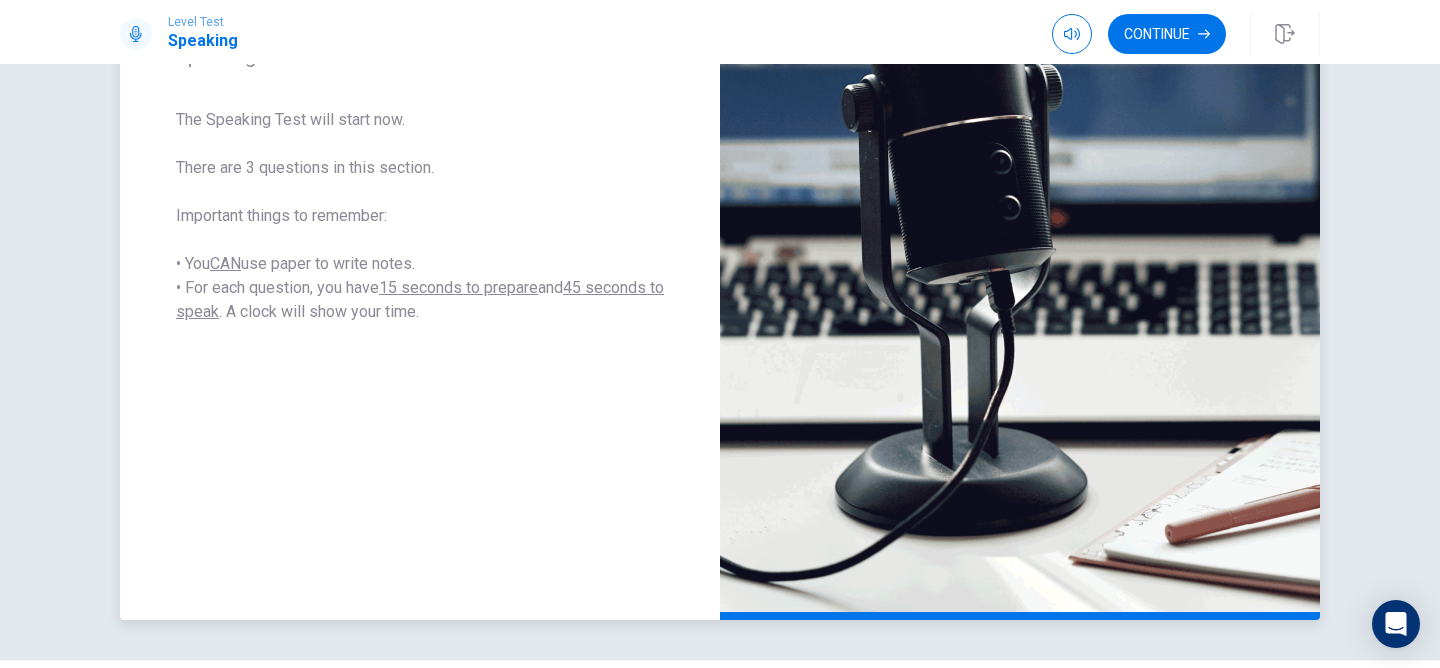 scroll, scrollTop: 412, scrollLeft: 0, axis: vertical 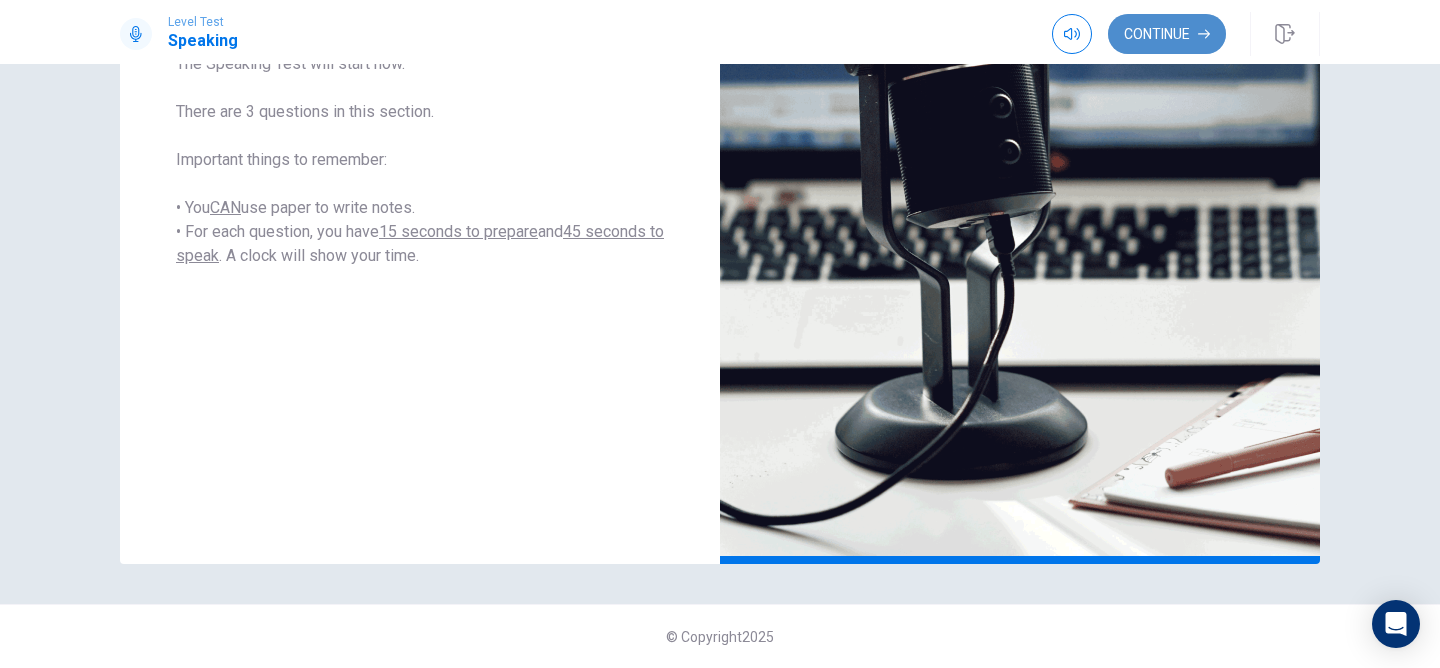 click on "Continue" at bounding box center [1167, 34] 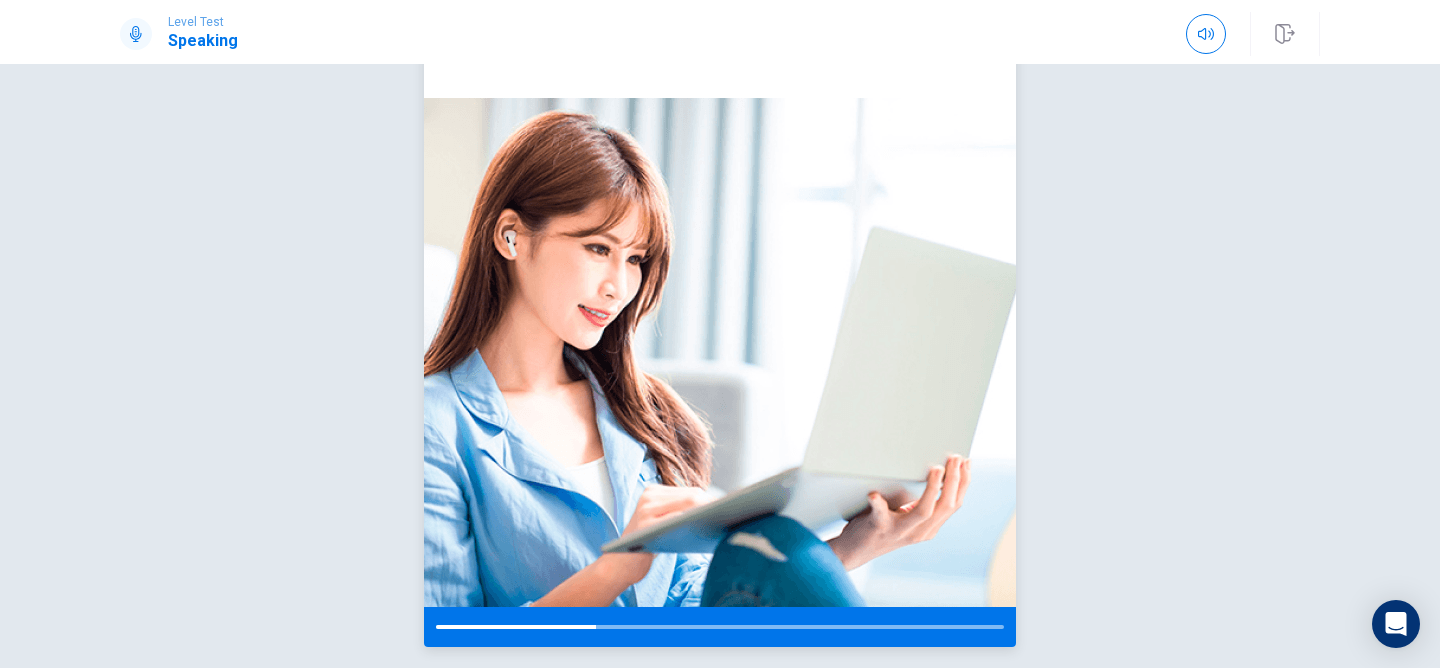 scroll, scrollTop: 60, scrollLeft: 0, axis: vertical 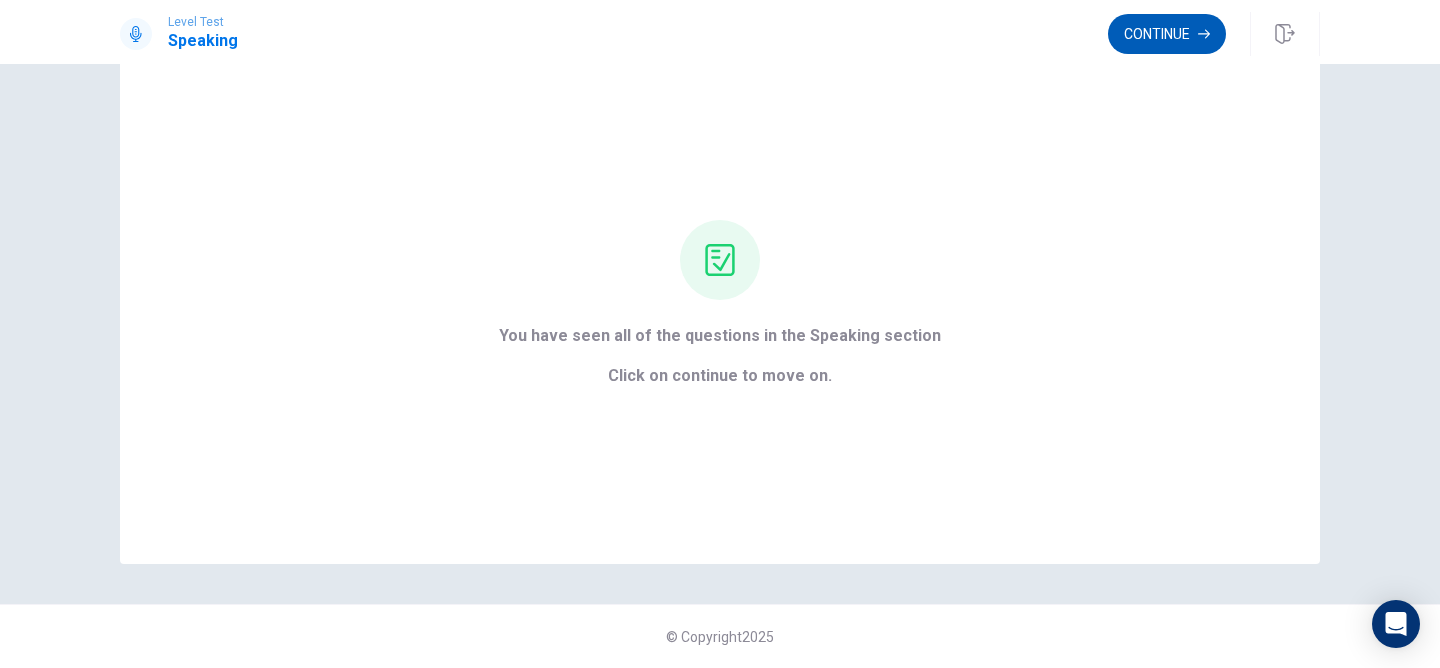 click on "Continue" at bounding box center [1167, 34] 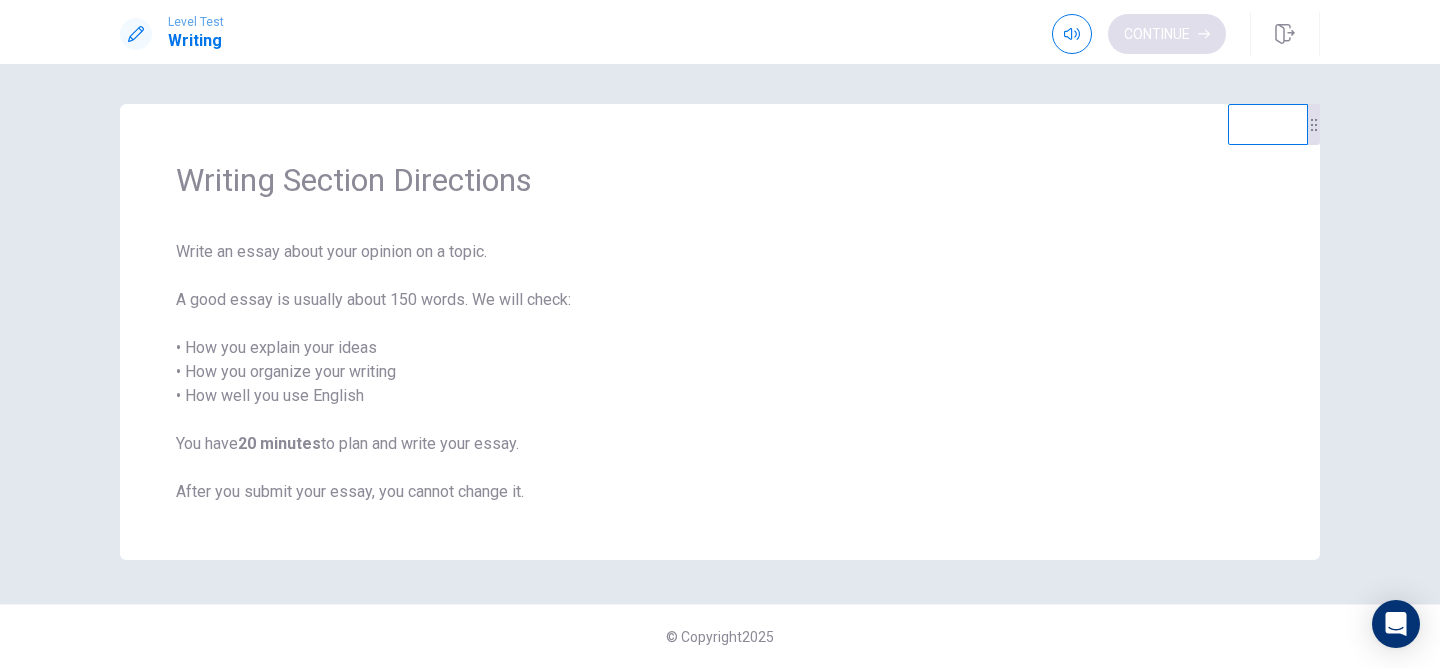 scroll, scrollTop: 0, scrollLeft: 0, axis: both 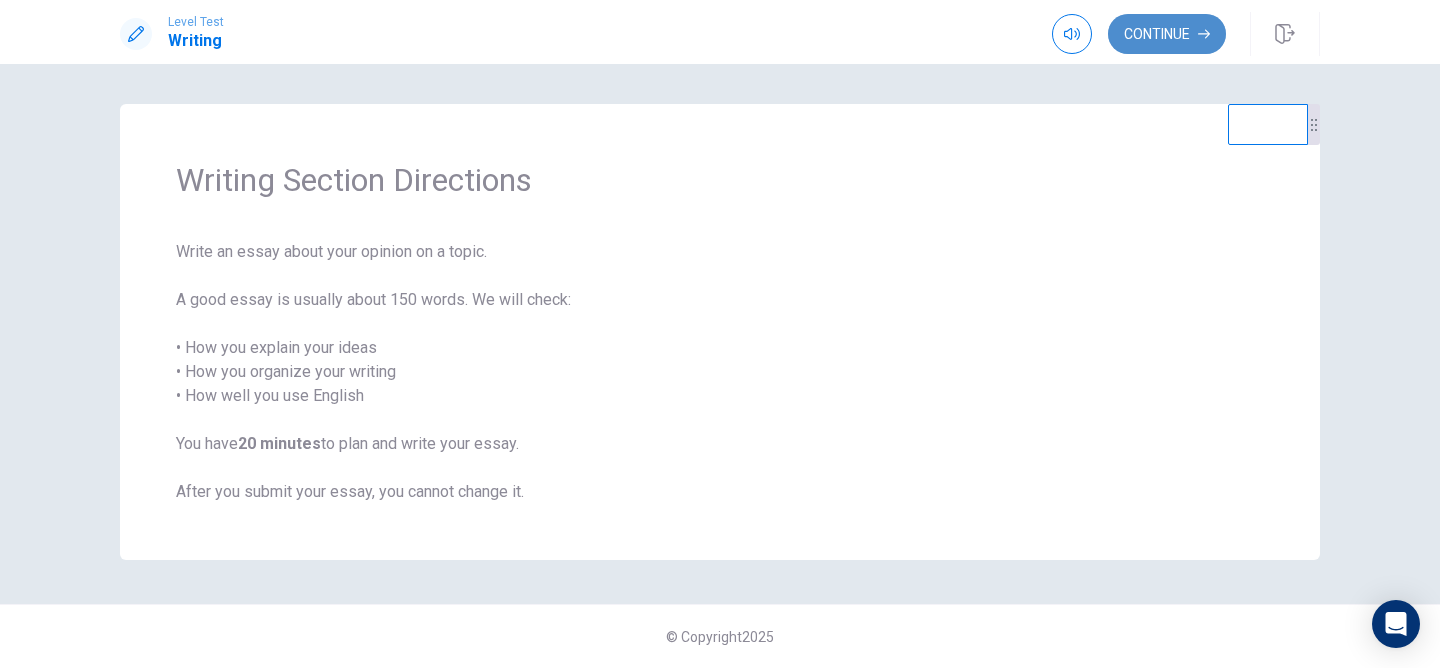 click on "Continue" at bounding box center [1167, 34] 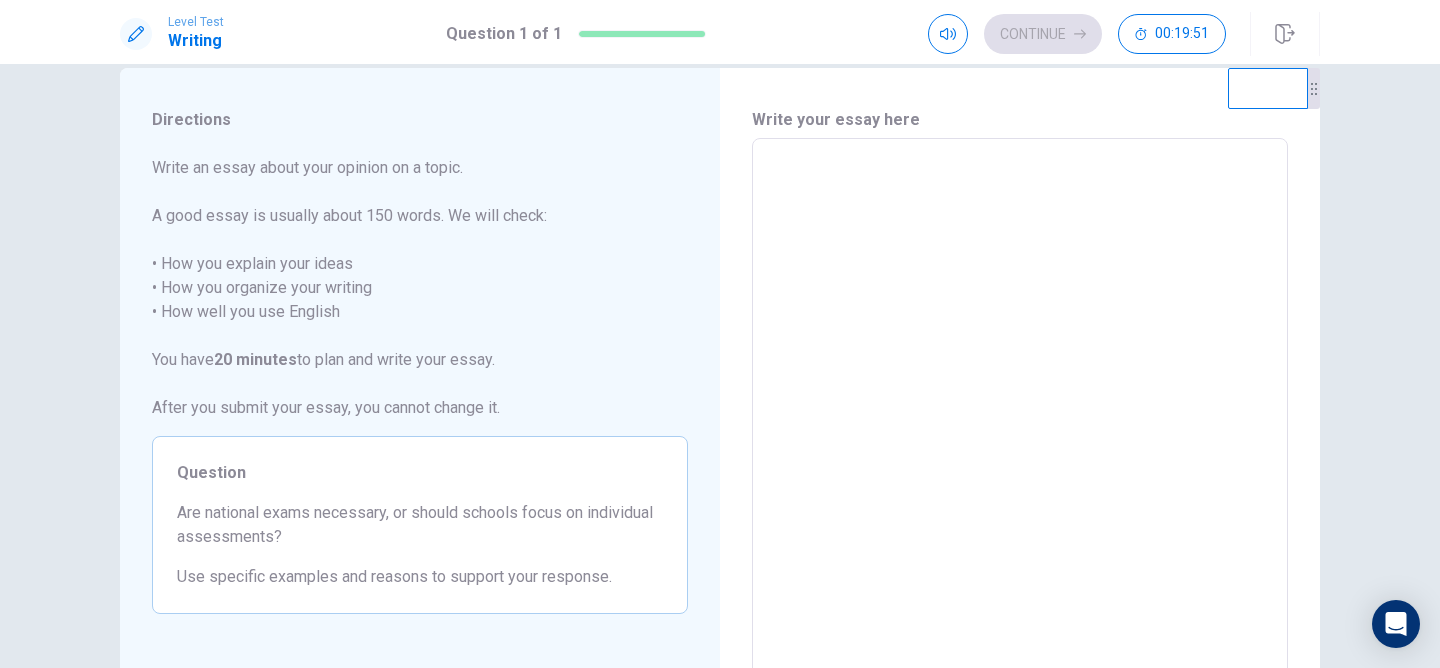 scroll, scrollTop: 43, scrollLeft: 0, axis: vertical 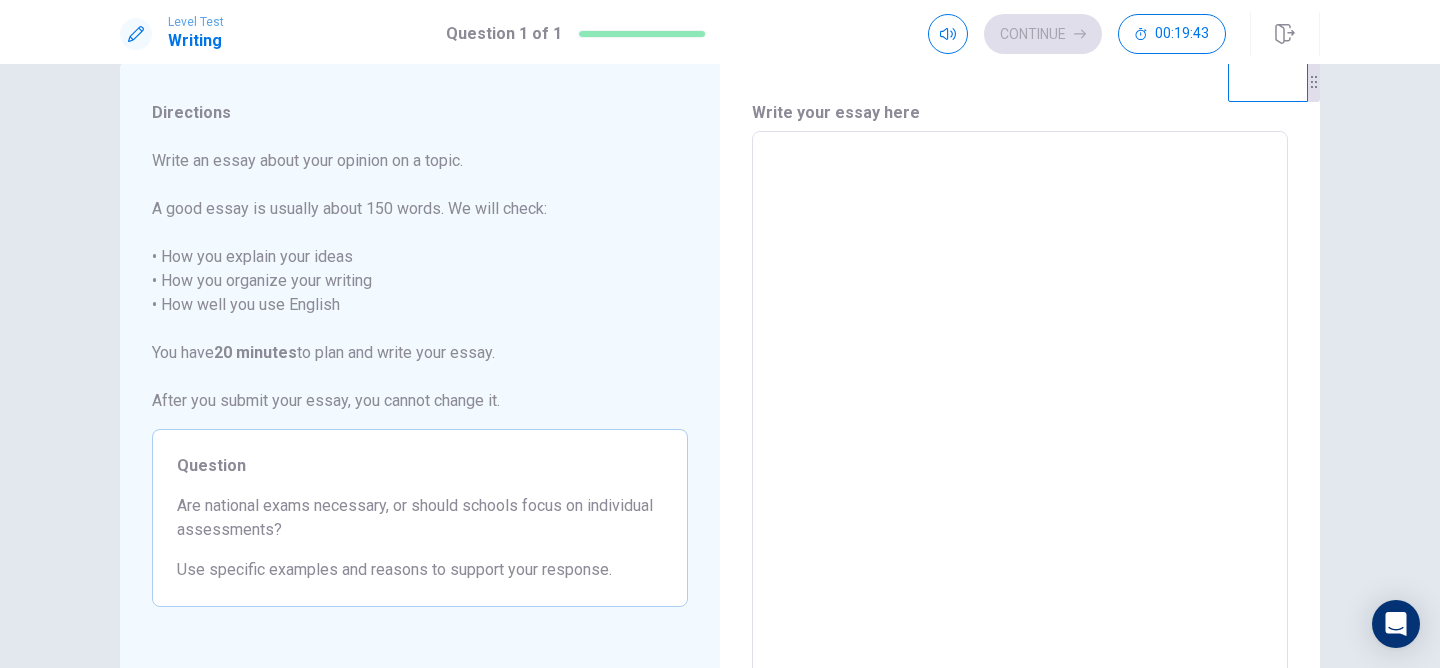 click at bounding box center [1020, 408] 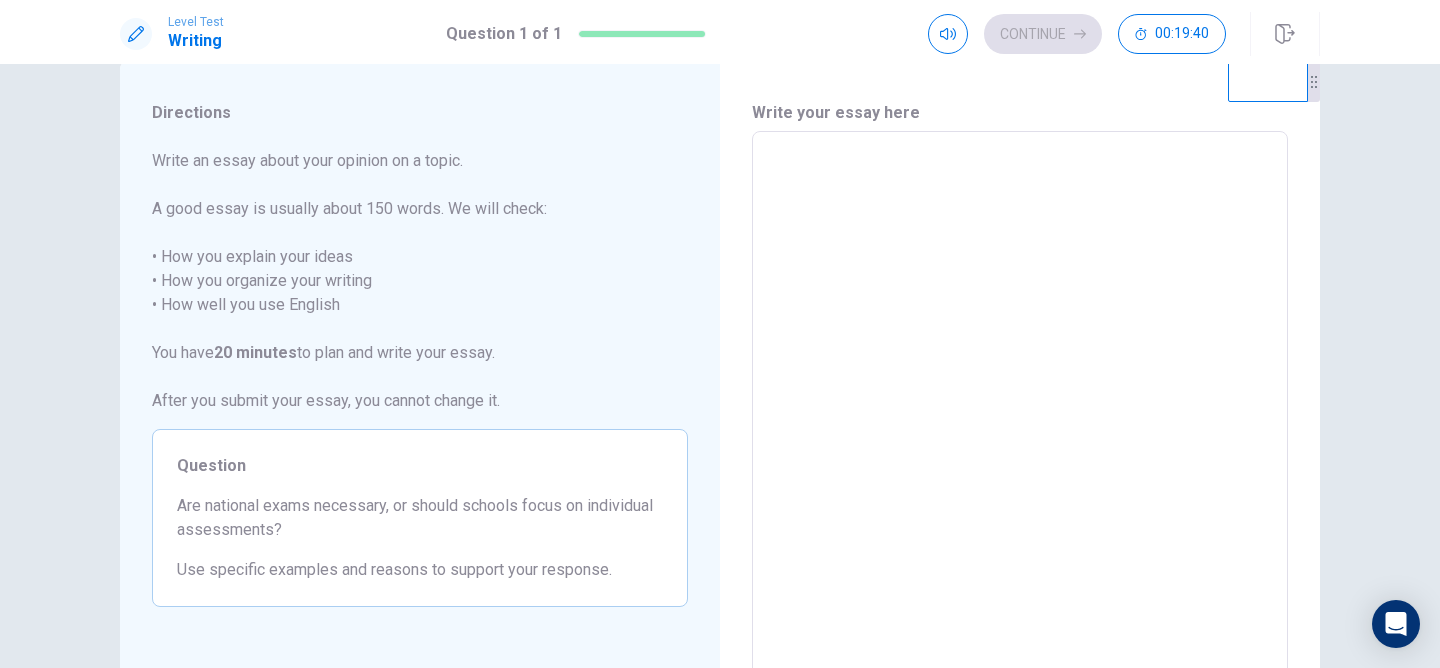type on "y" 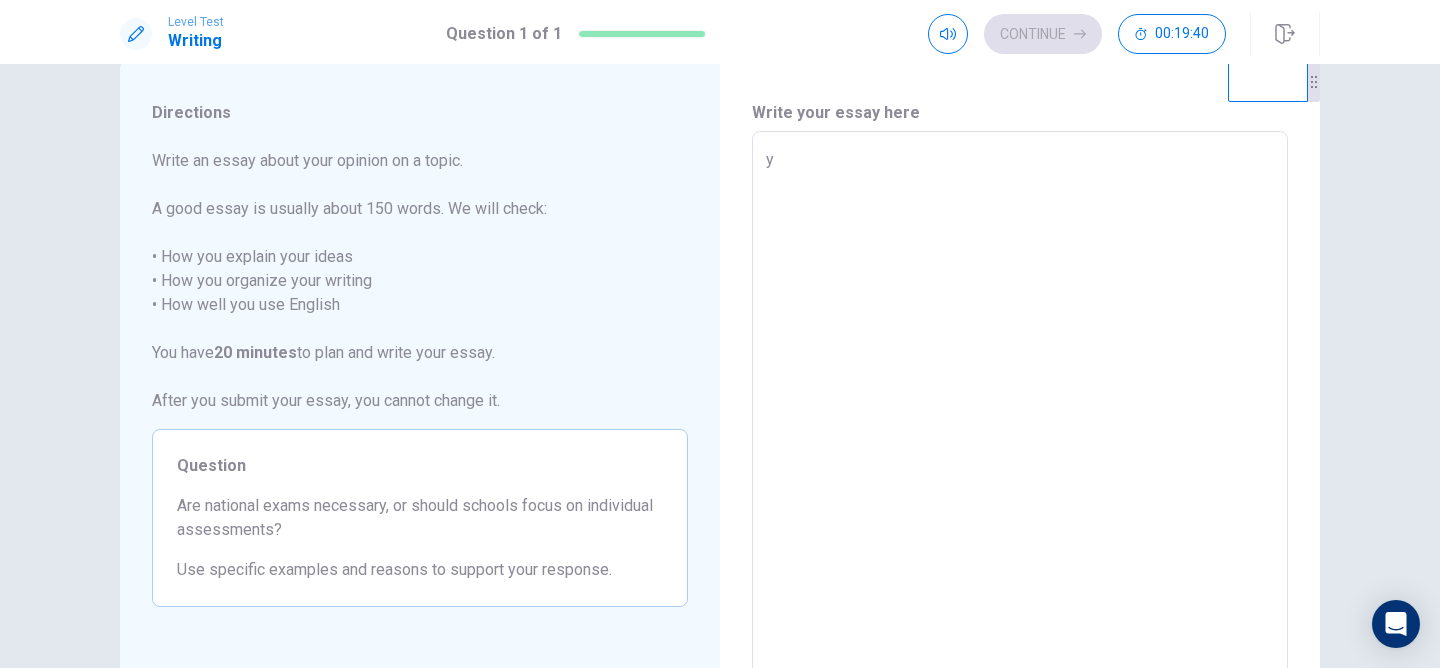type on "x" 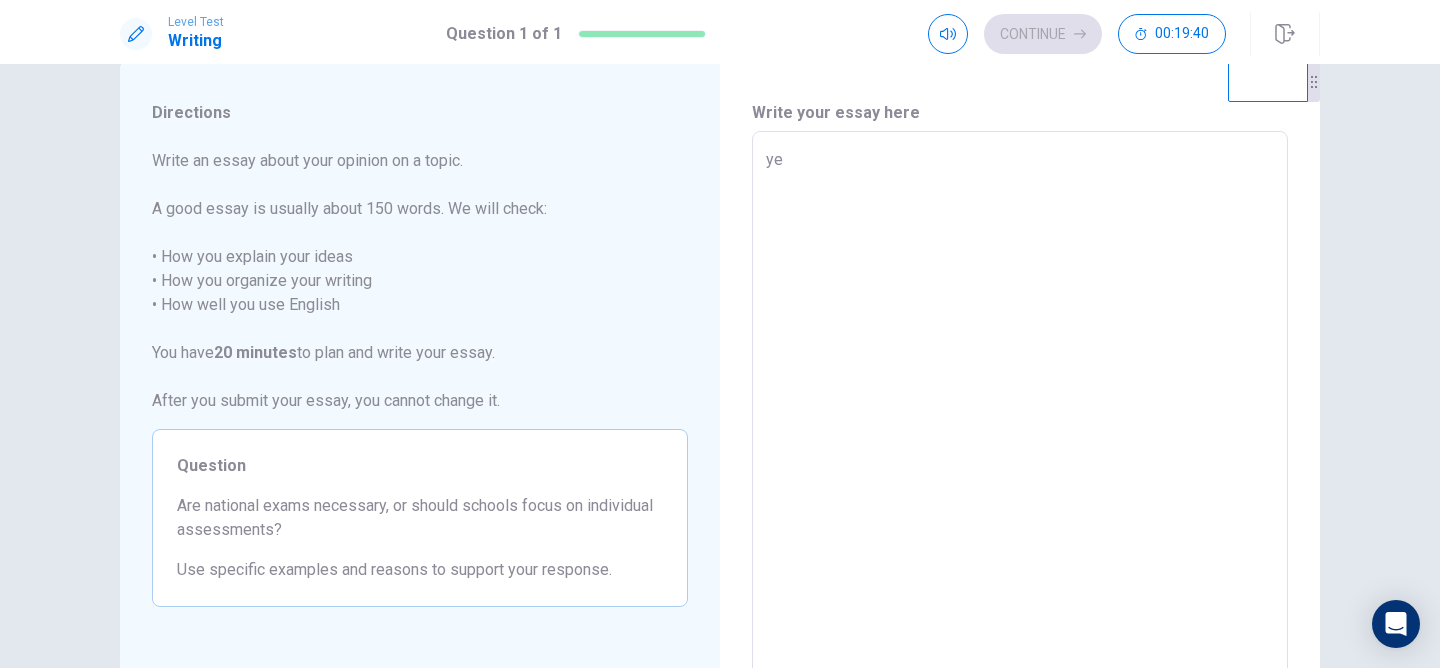 type on "x" 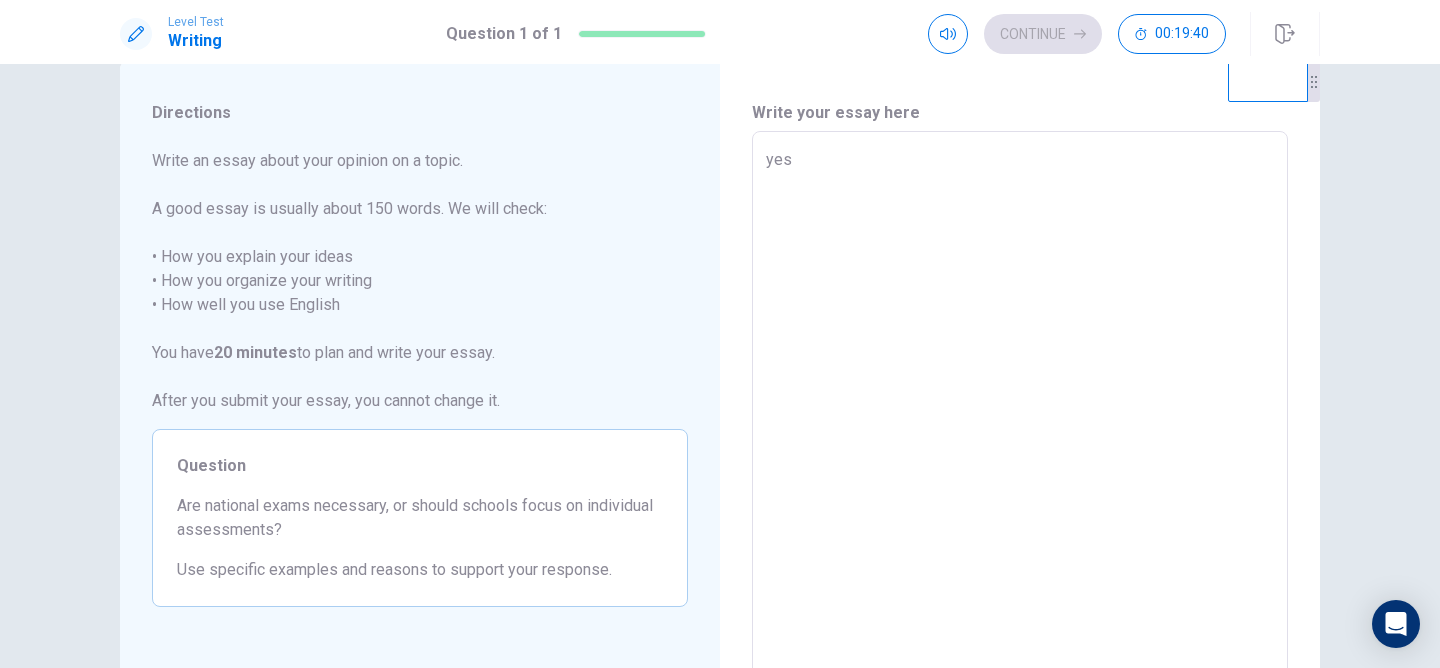 type on "x" 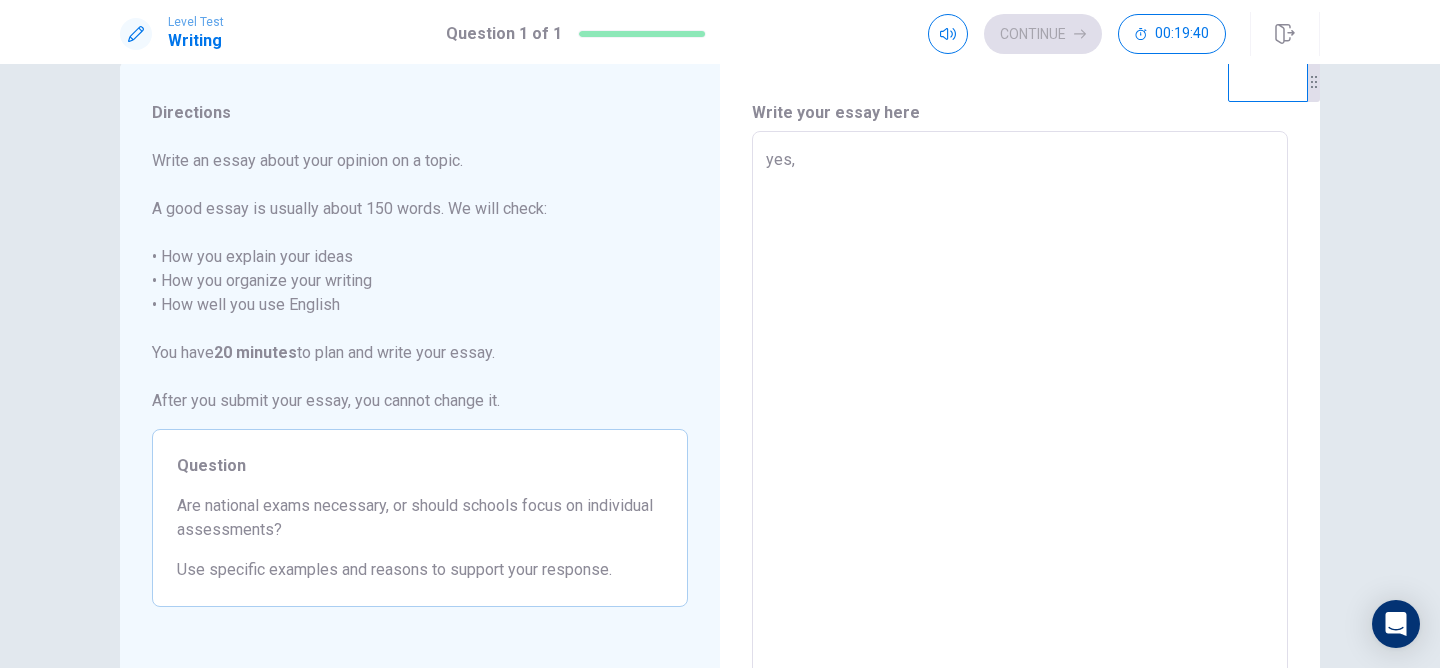 type on "x" 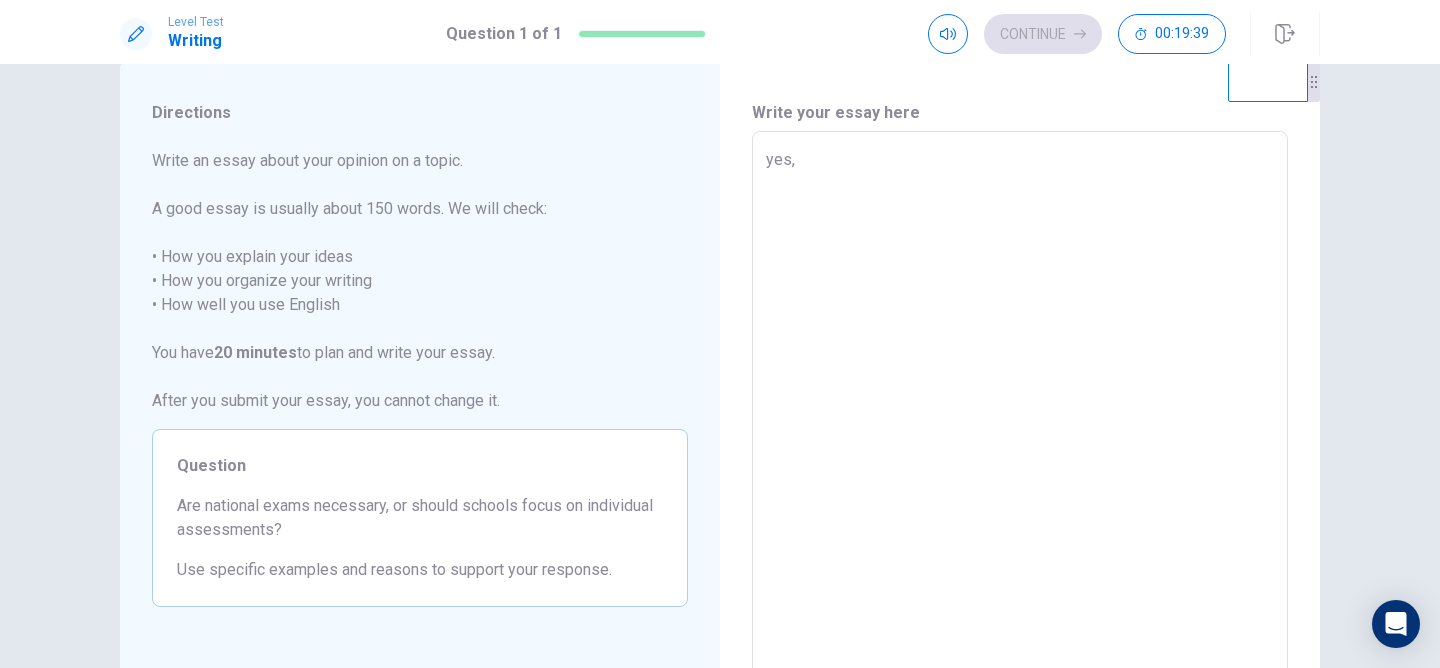 type on "yes," 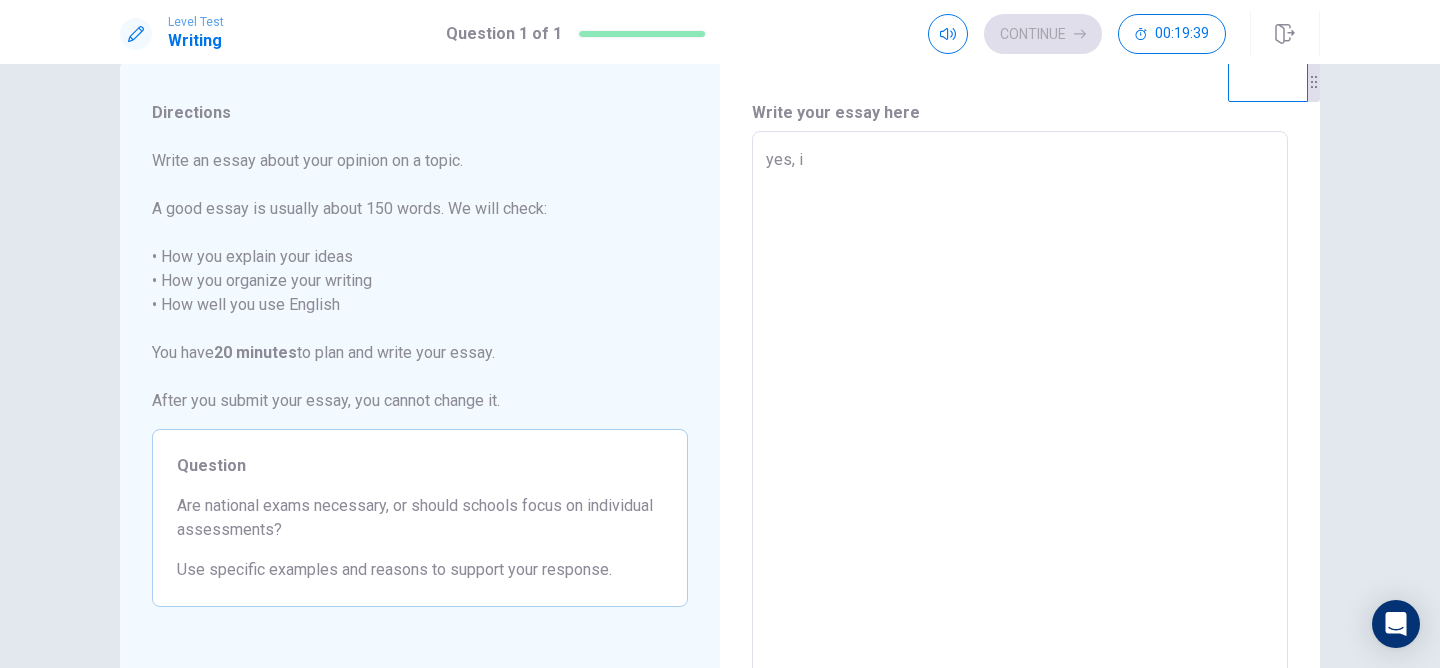 type on "x" 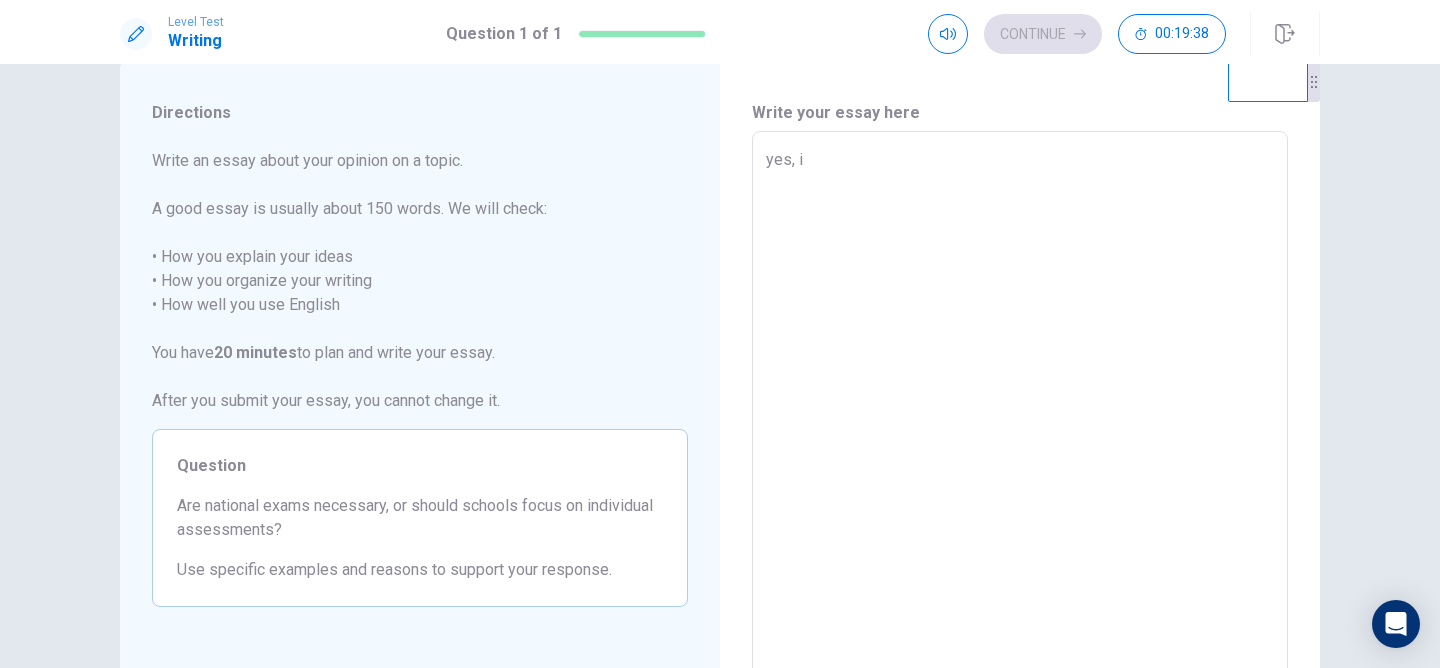 type on "yes," 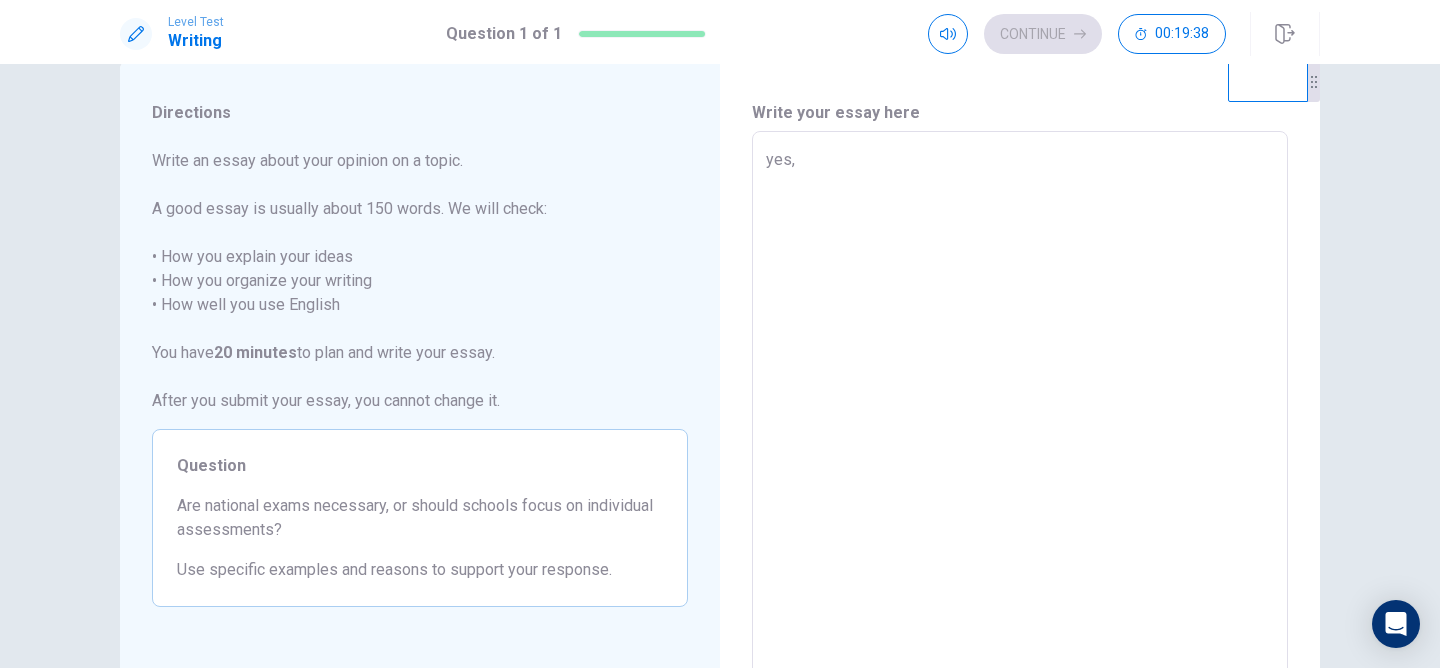 type on "x" 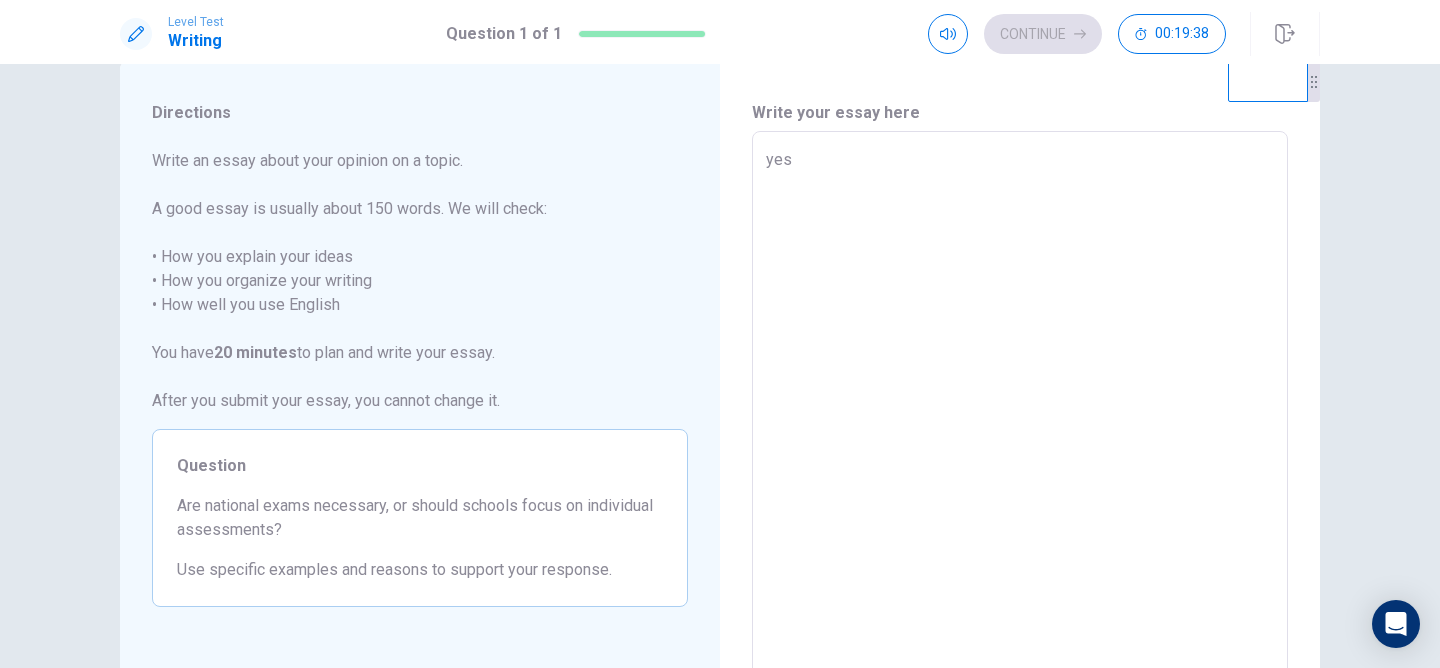 type on "x" 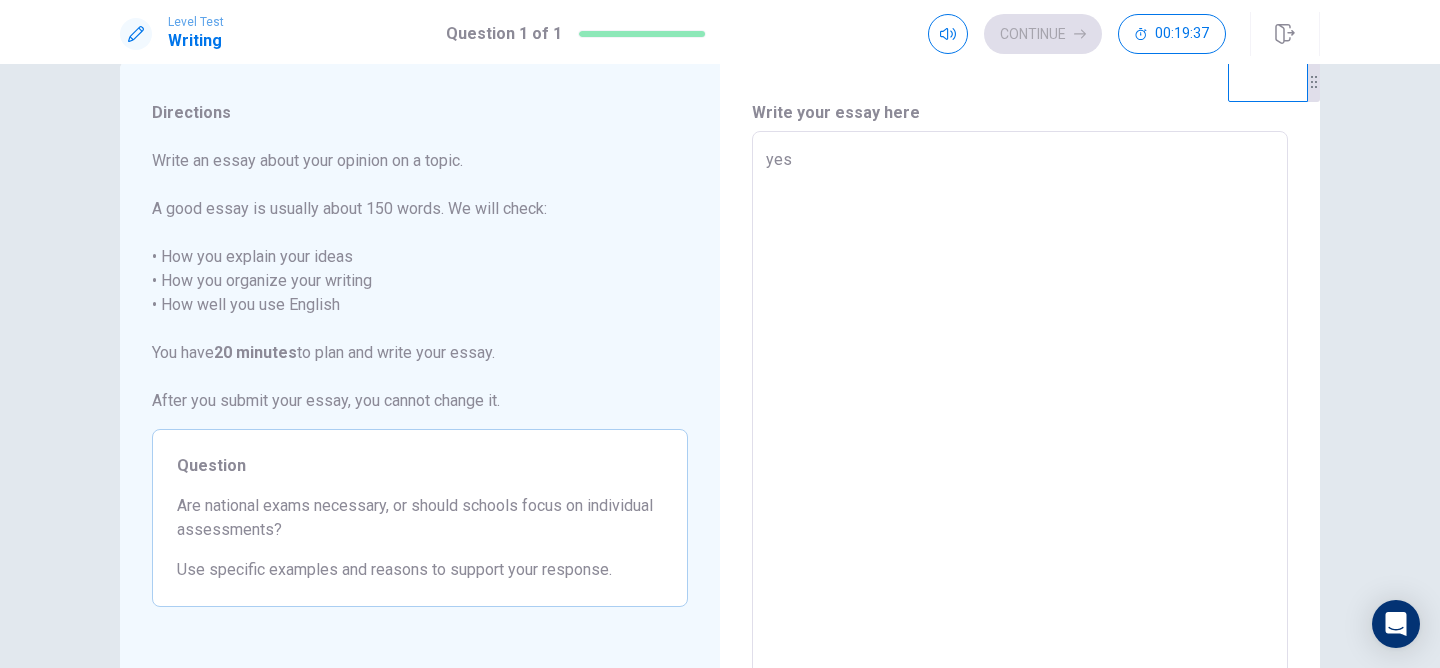 type on "ye" 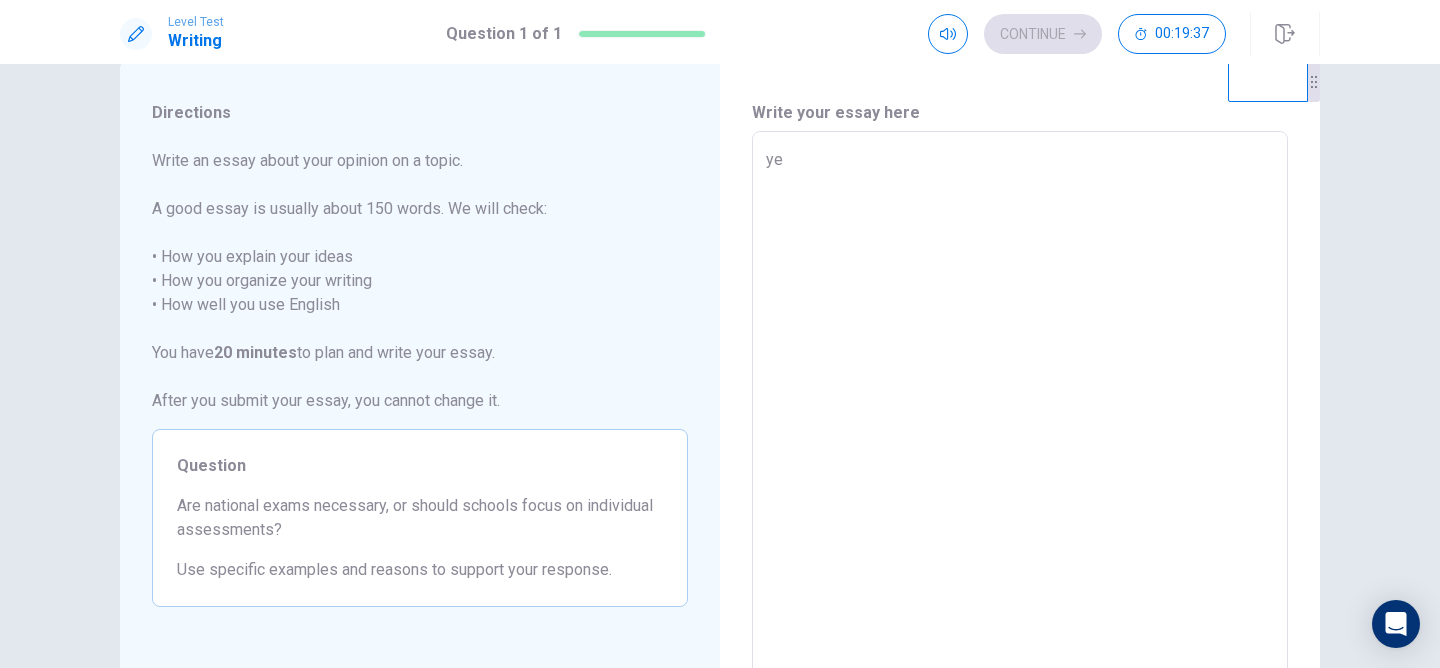 type on "x" 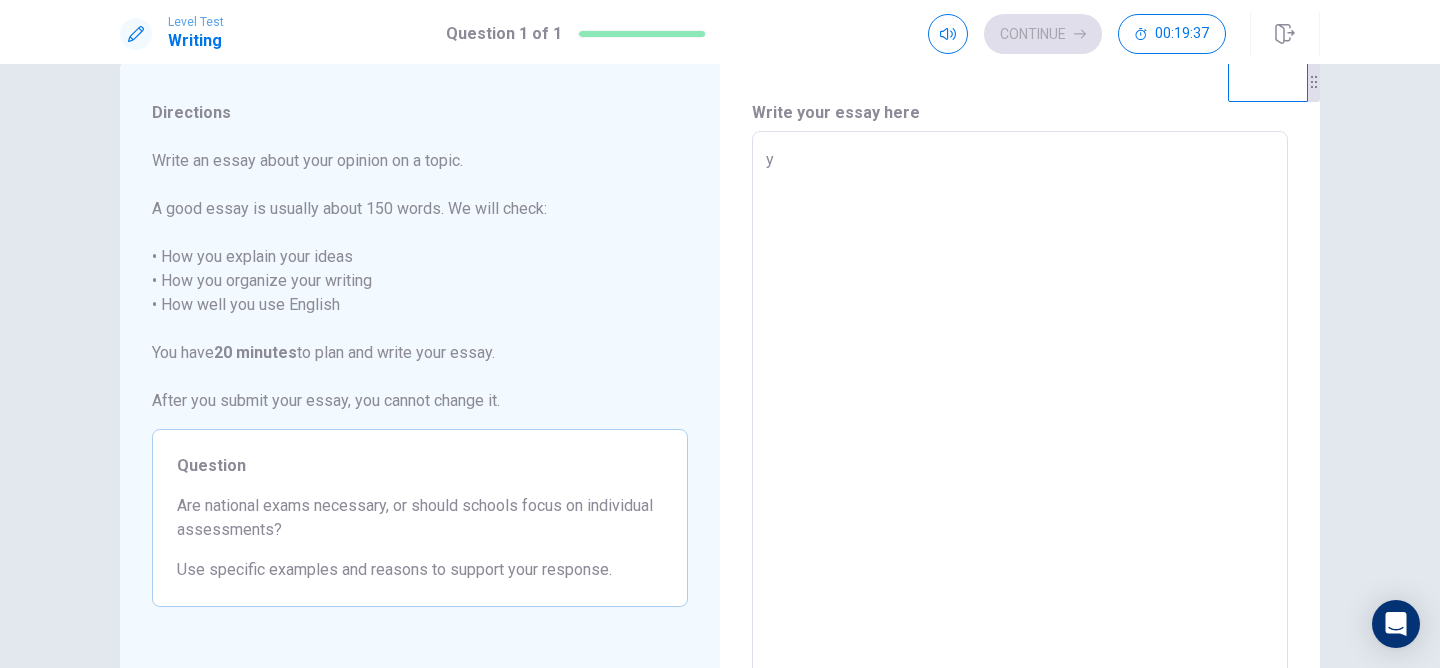 type on "x" 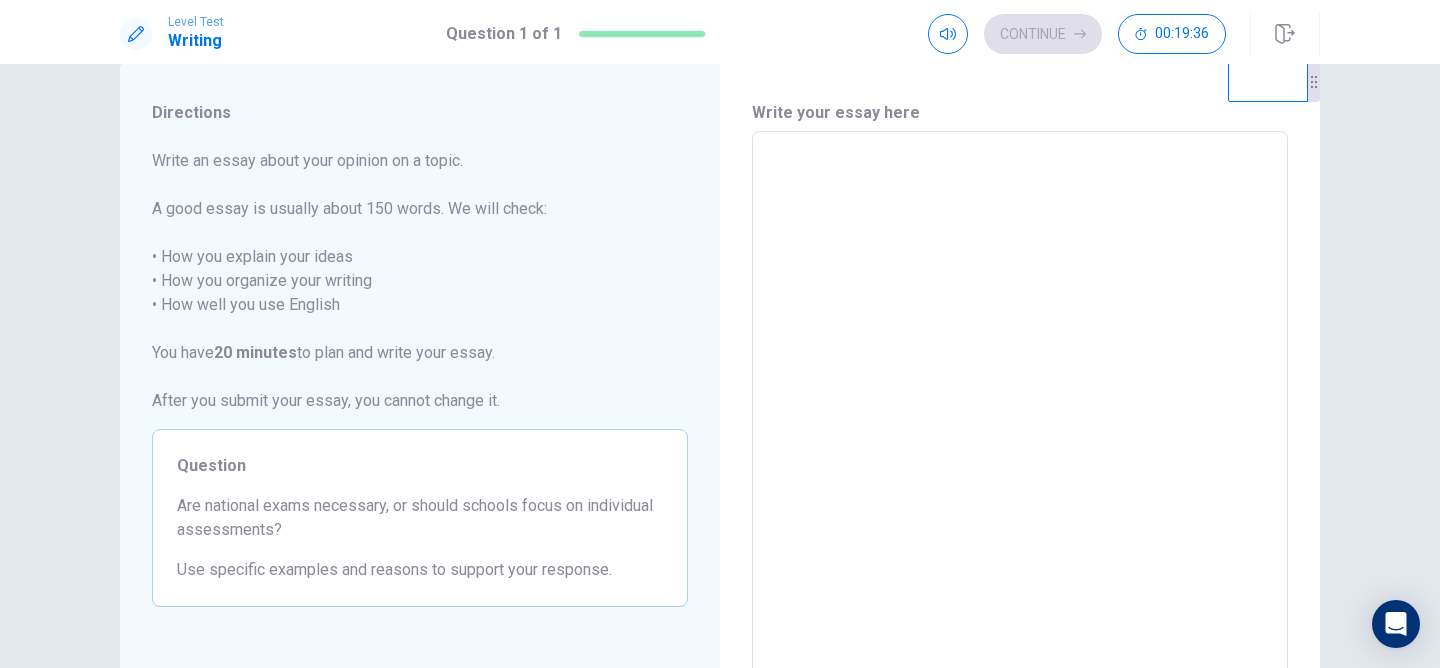 type on "s" 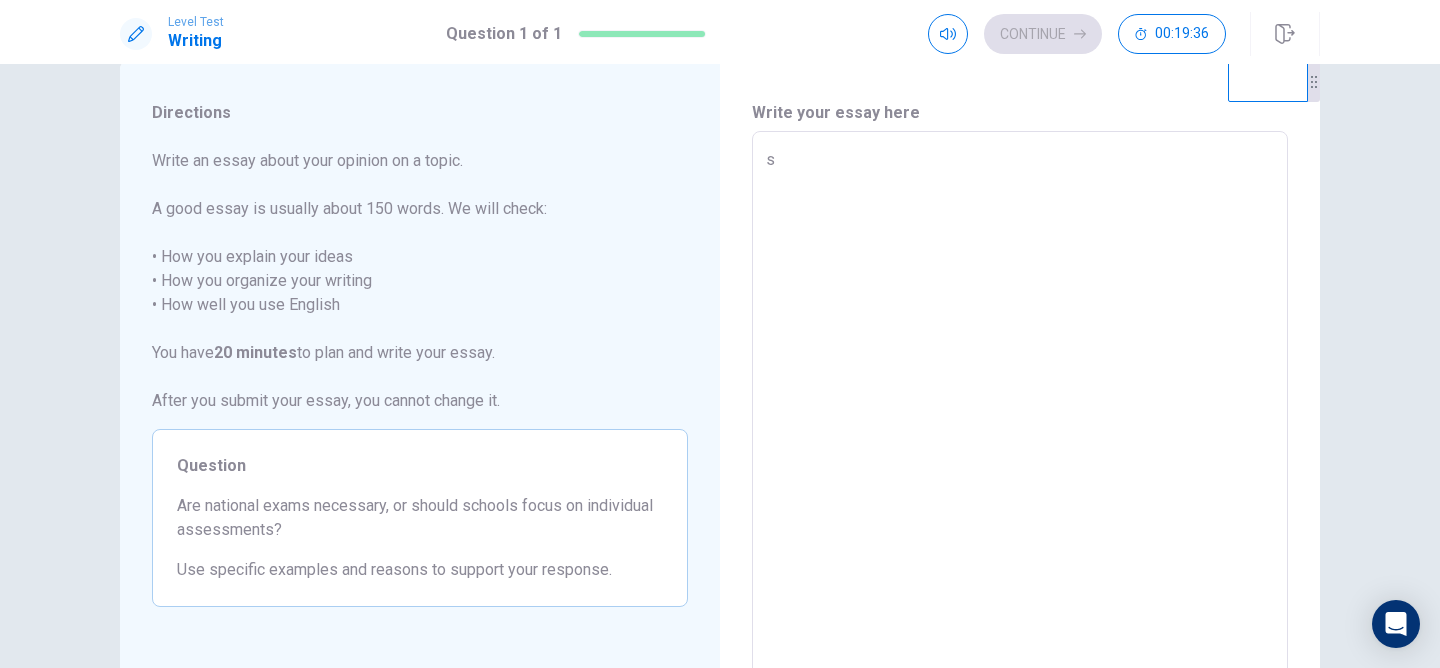 type on "x" 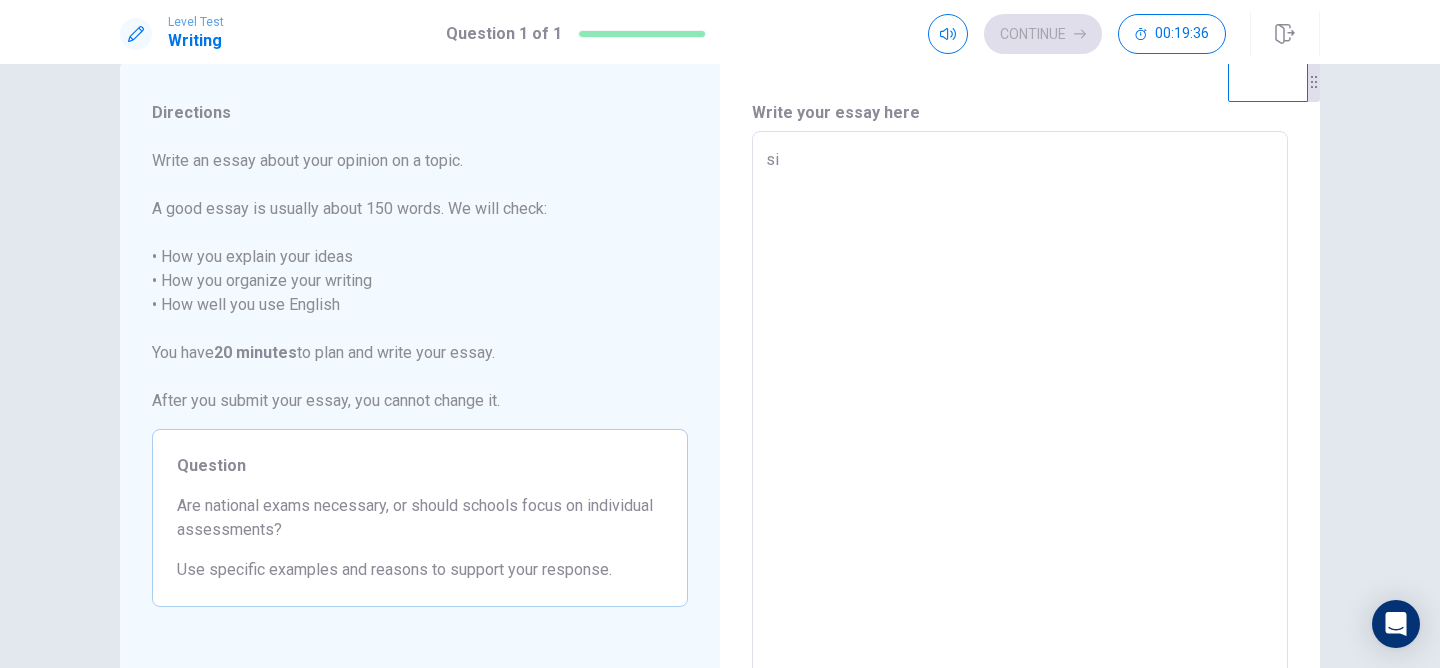 type on "x" 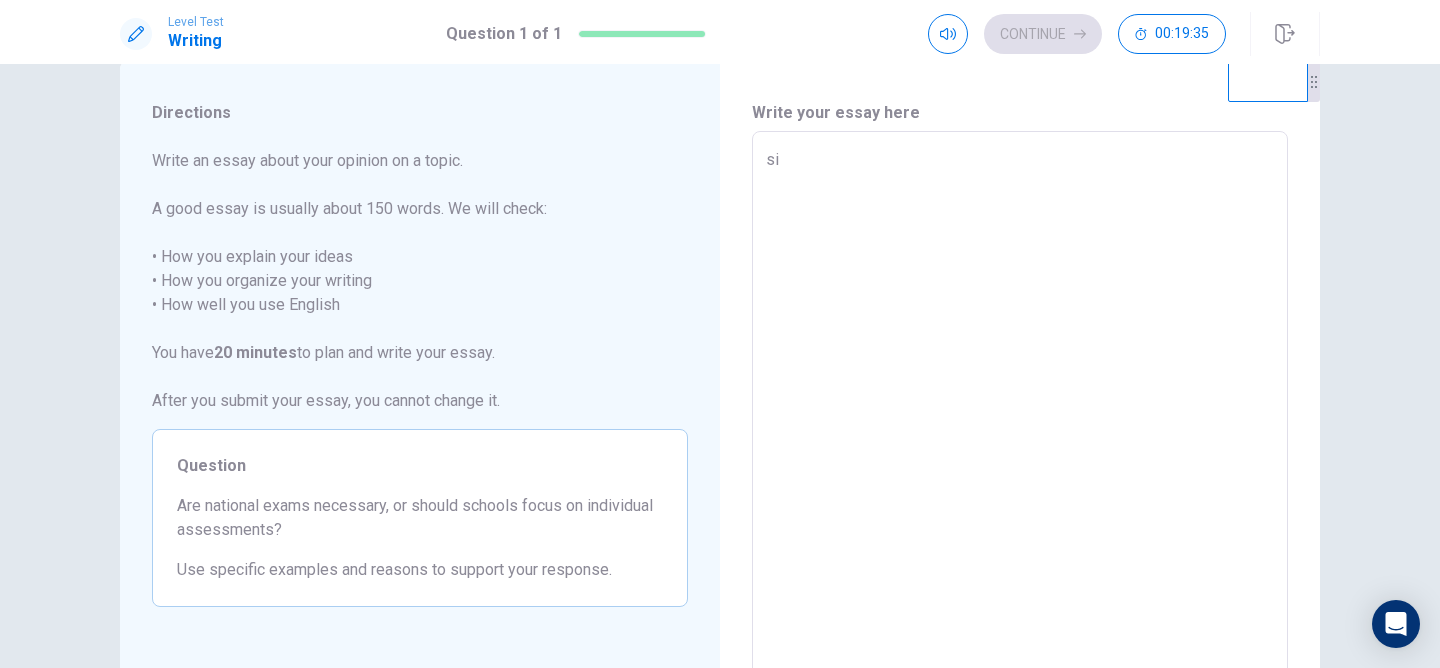 type on "sin" 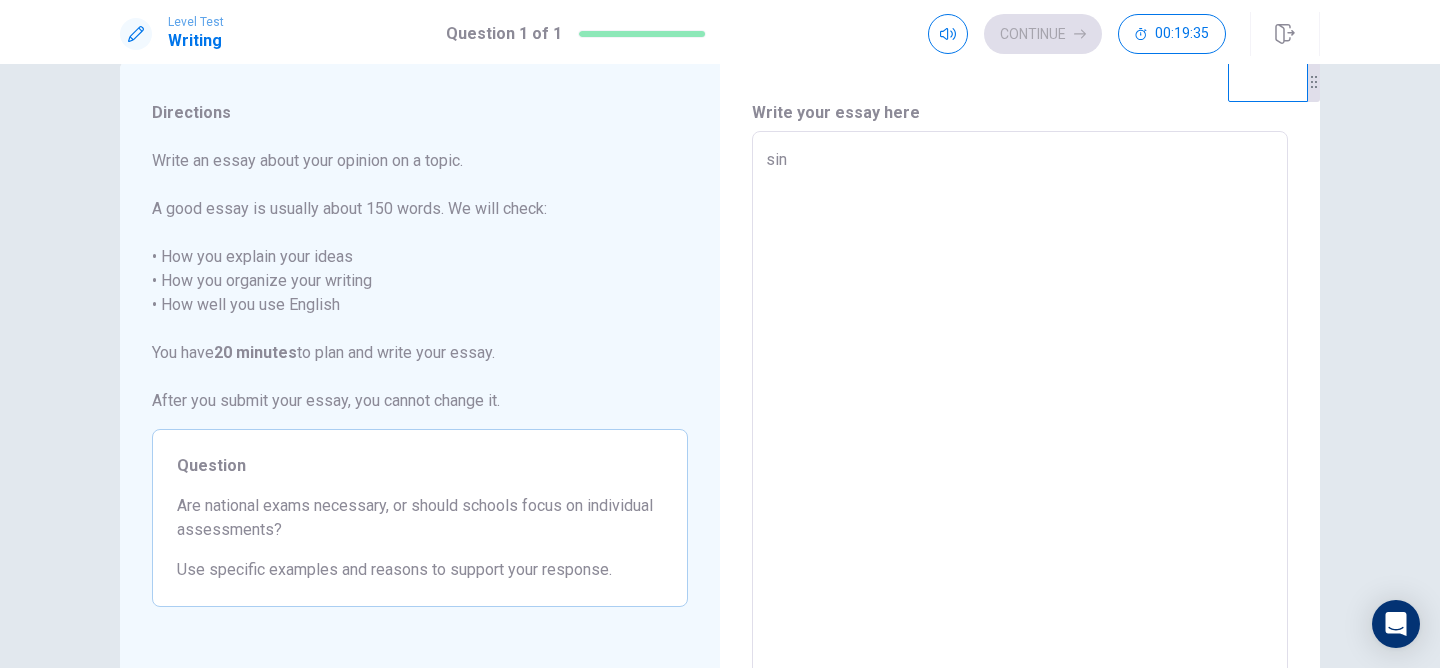 type on "x" 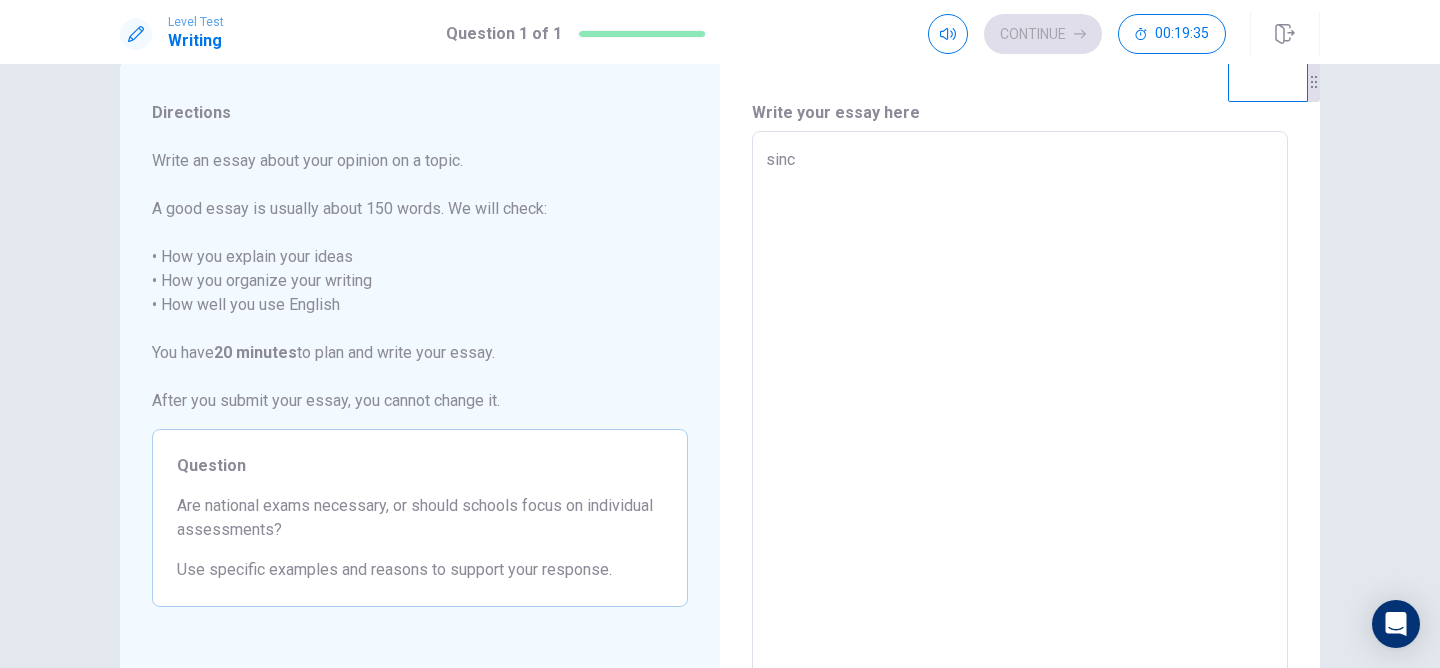 type on "x" 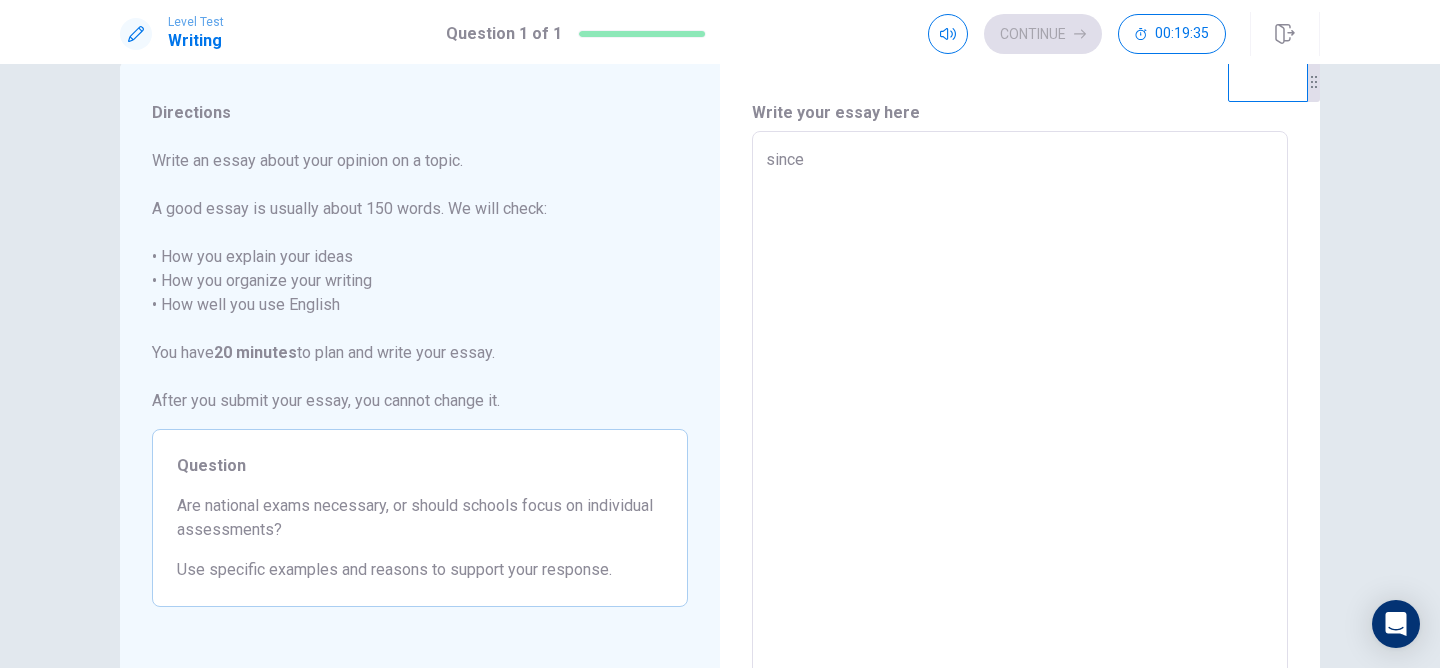 type on "x" 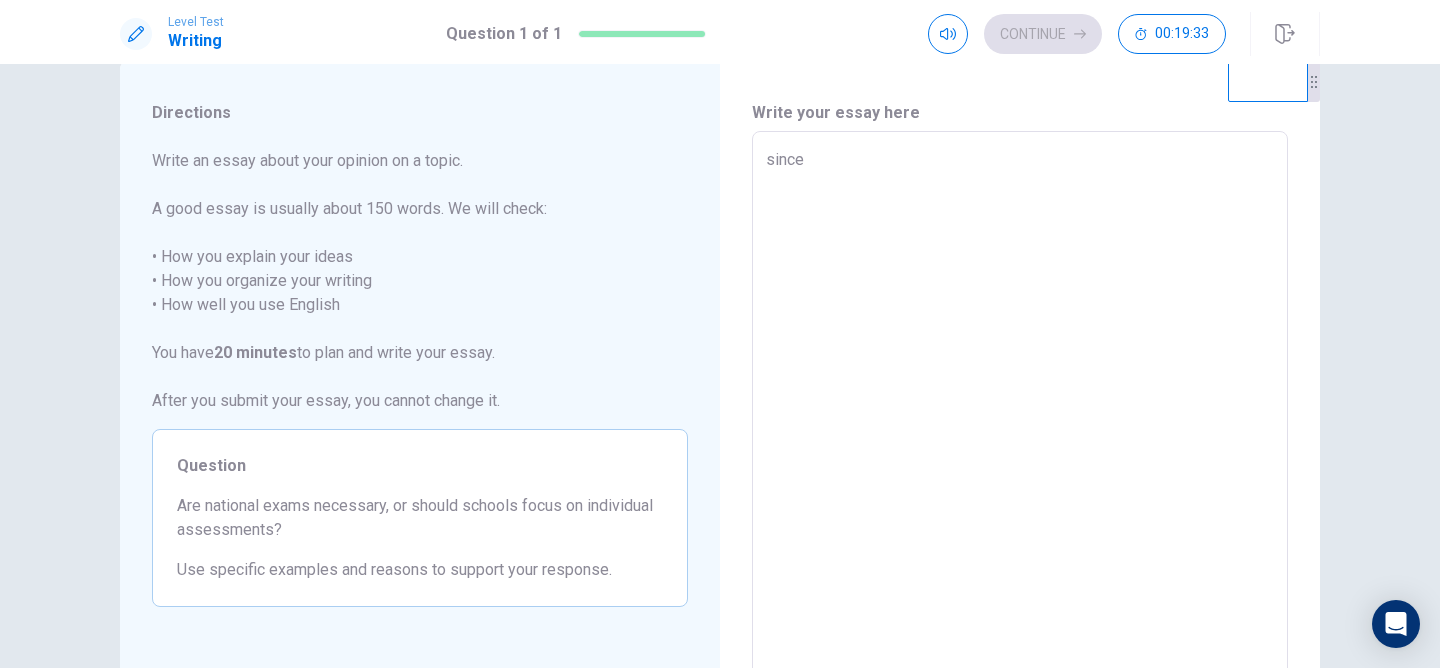 type on "x" 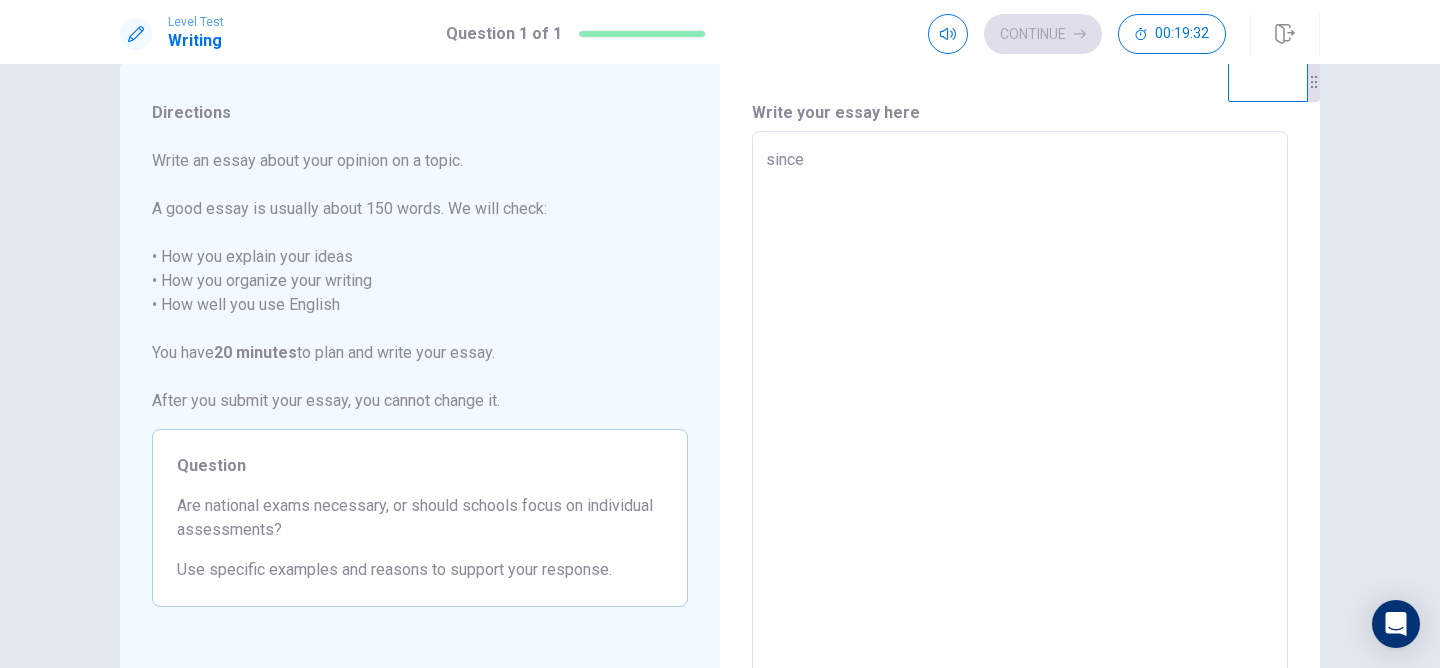 type on "since t" 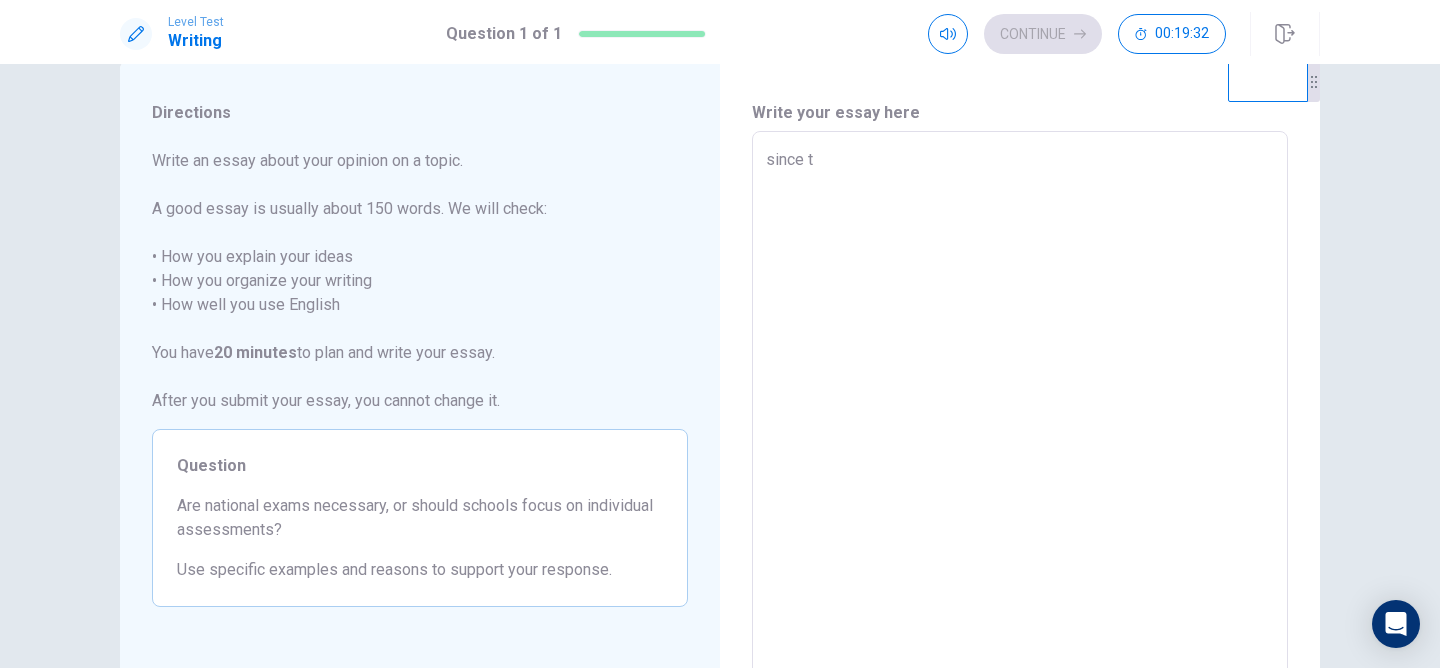 type on "x" 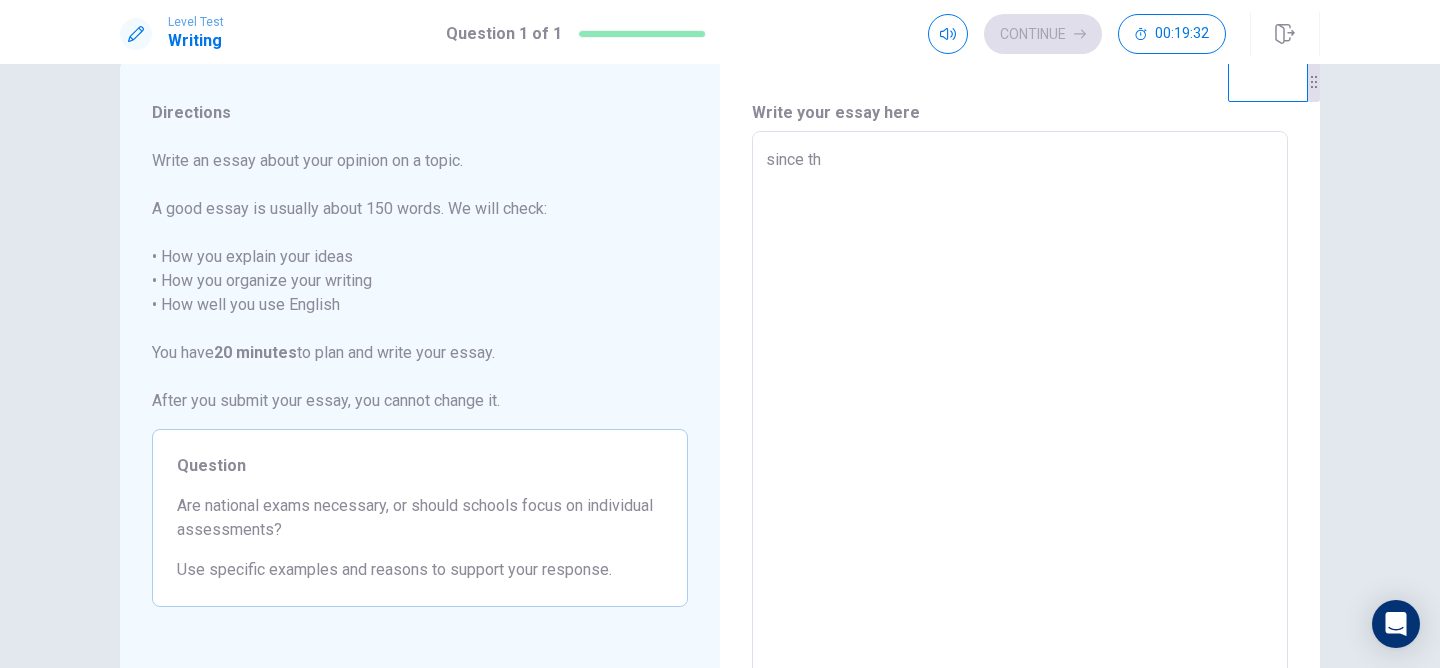 type on "x" 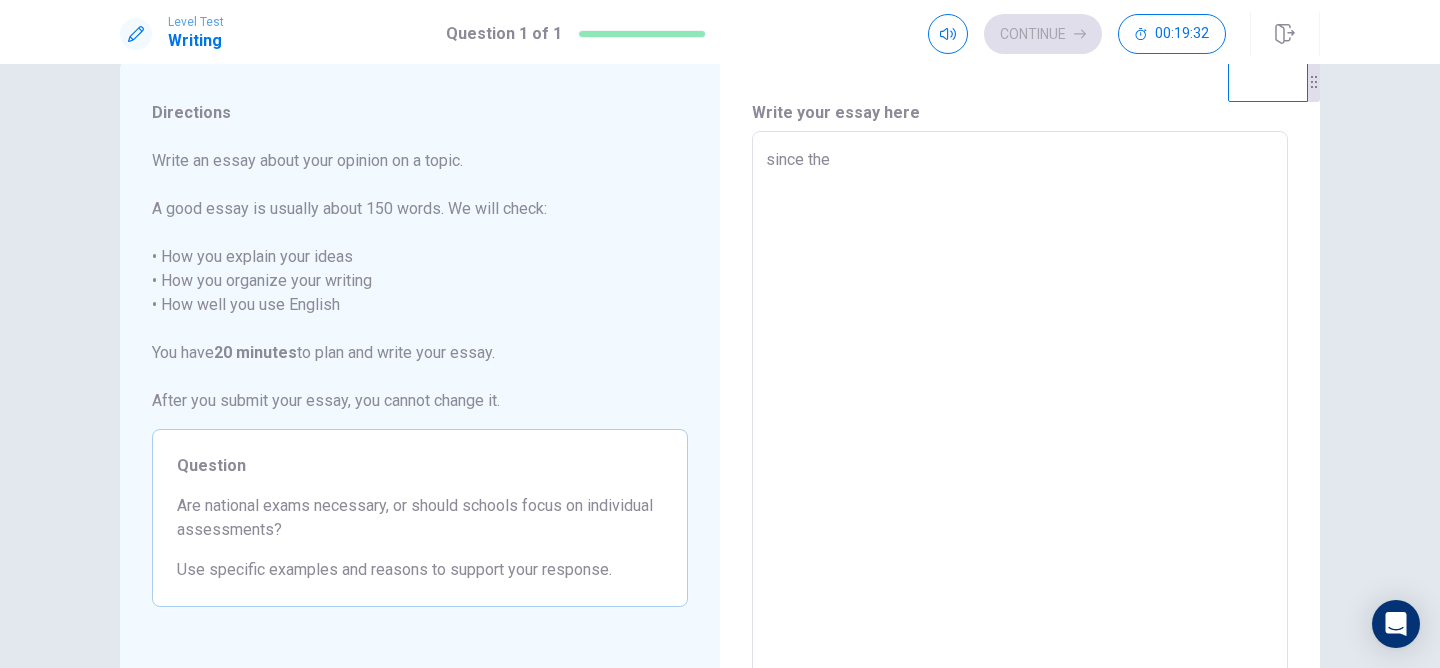 type on "x" 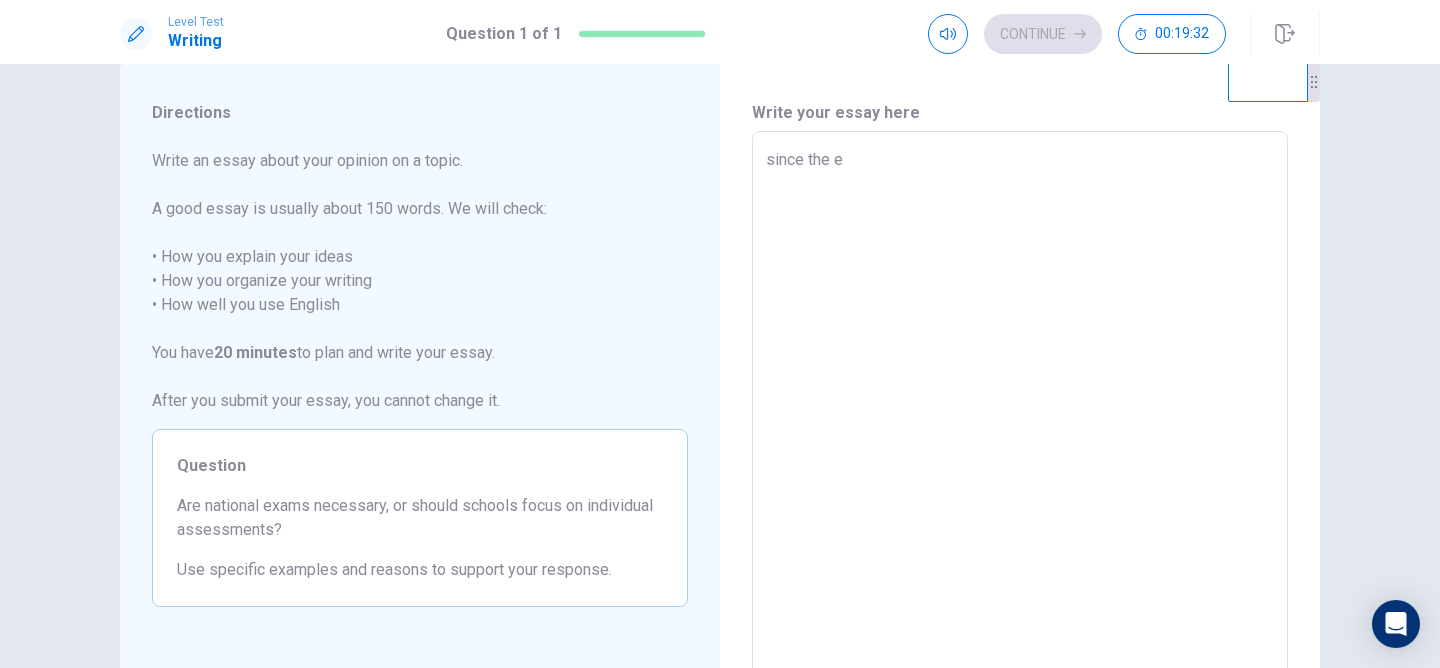 type on "since the ed" 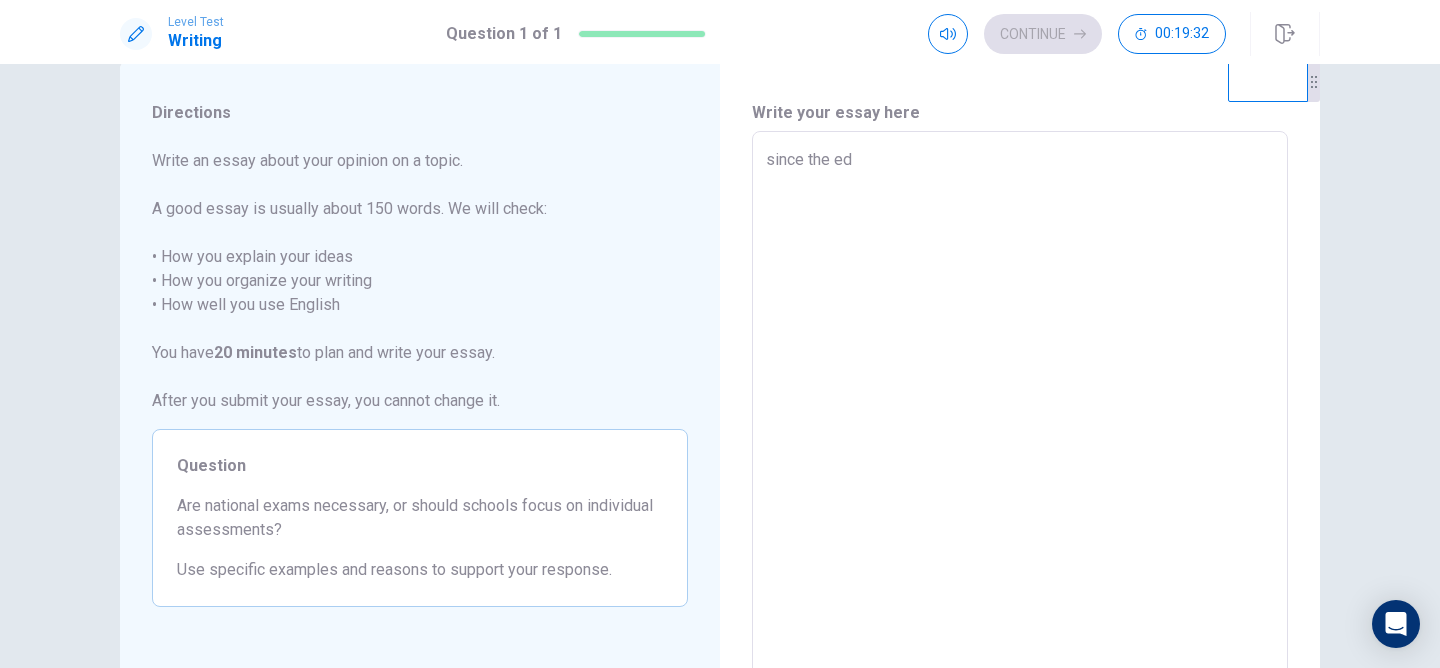type on "x" 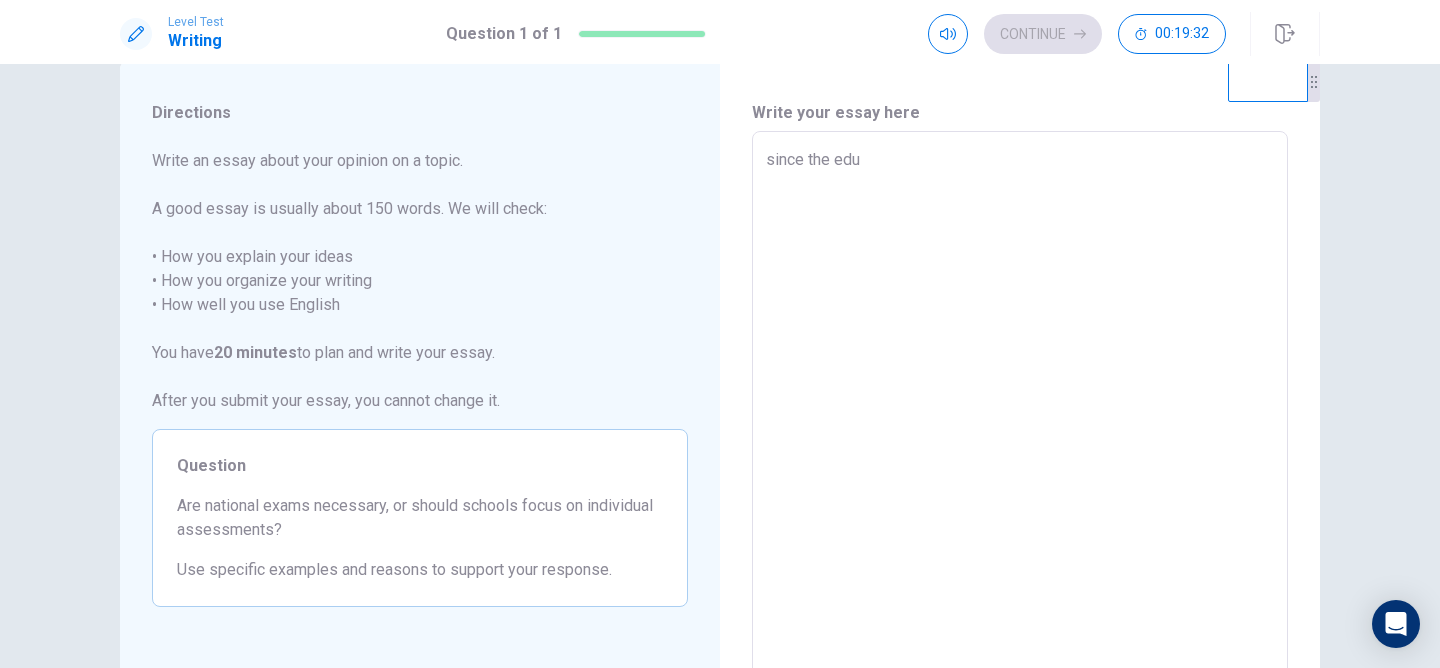 type on "x" 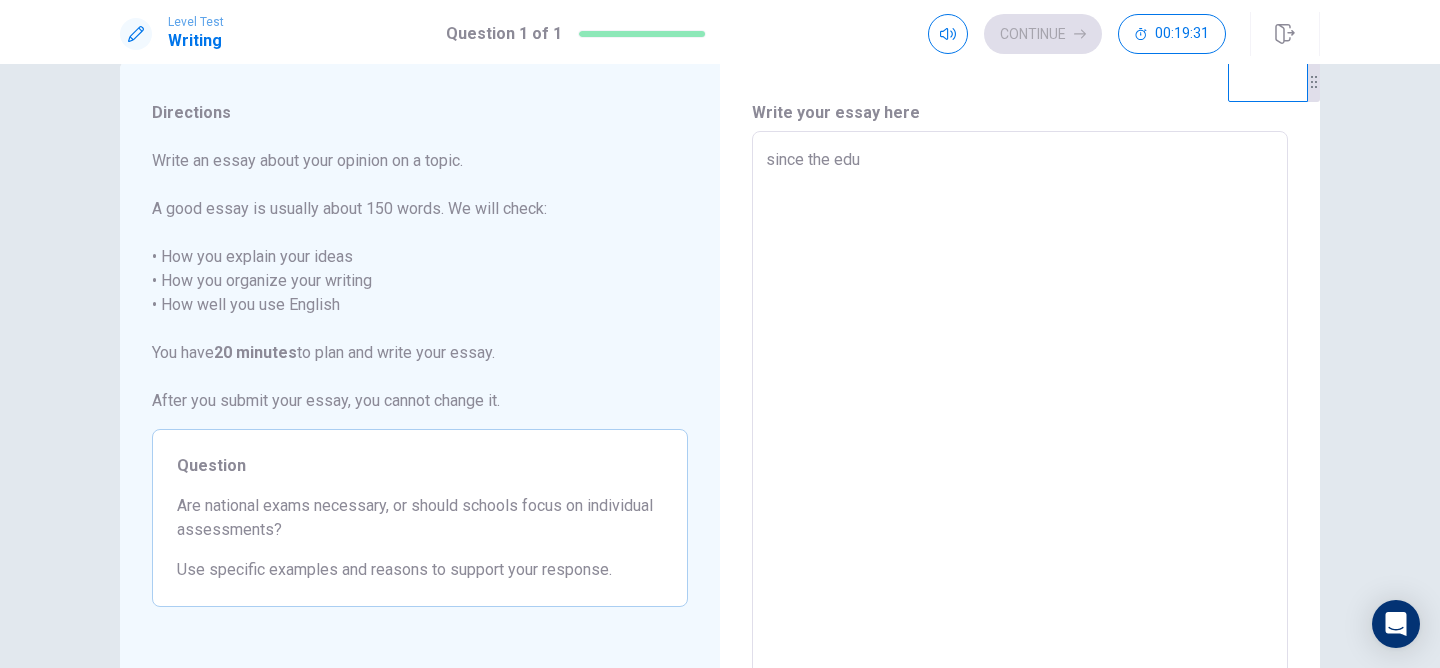 type on "since the edua" 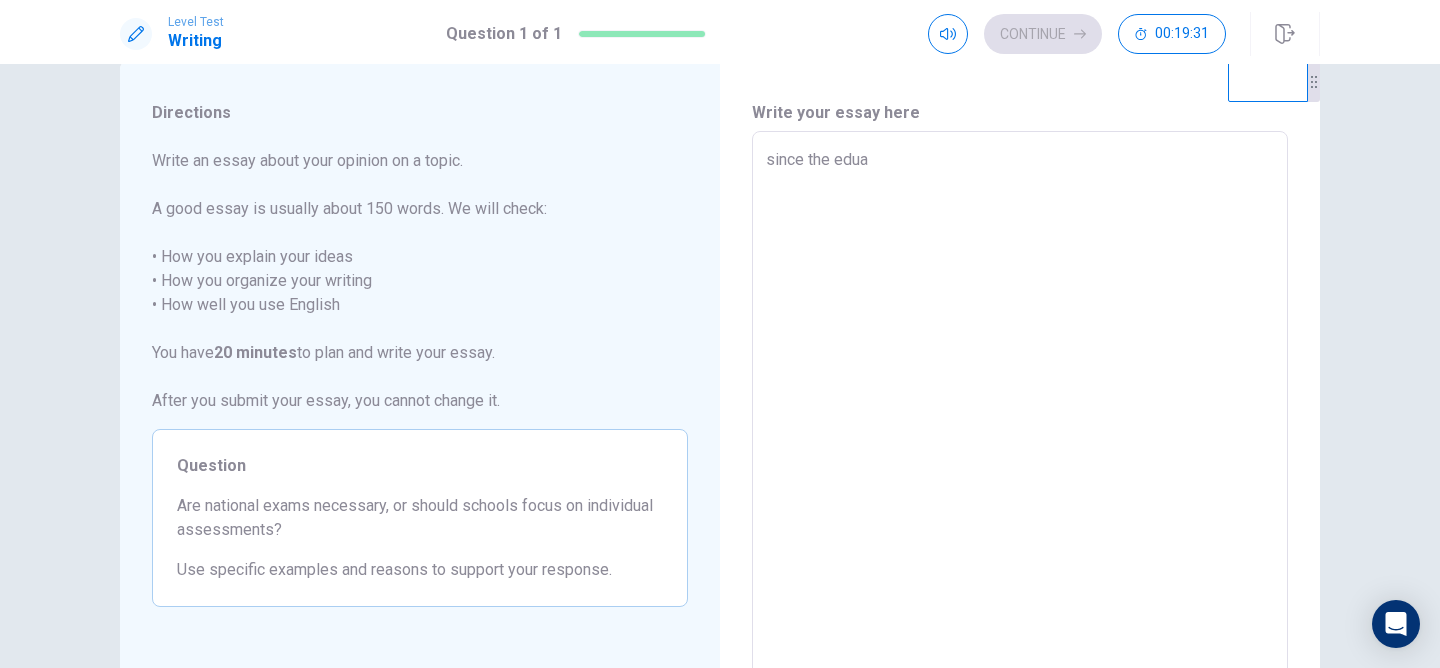 type on "x" 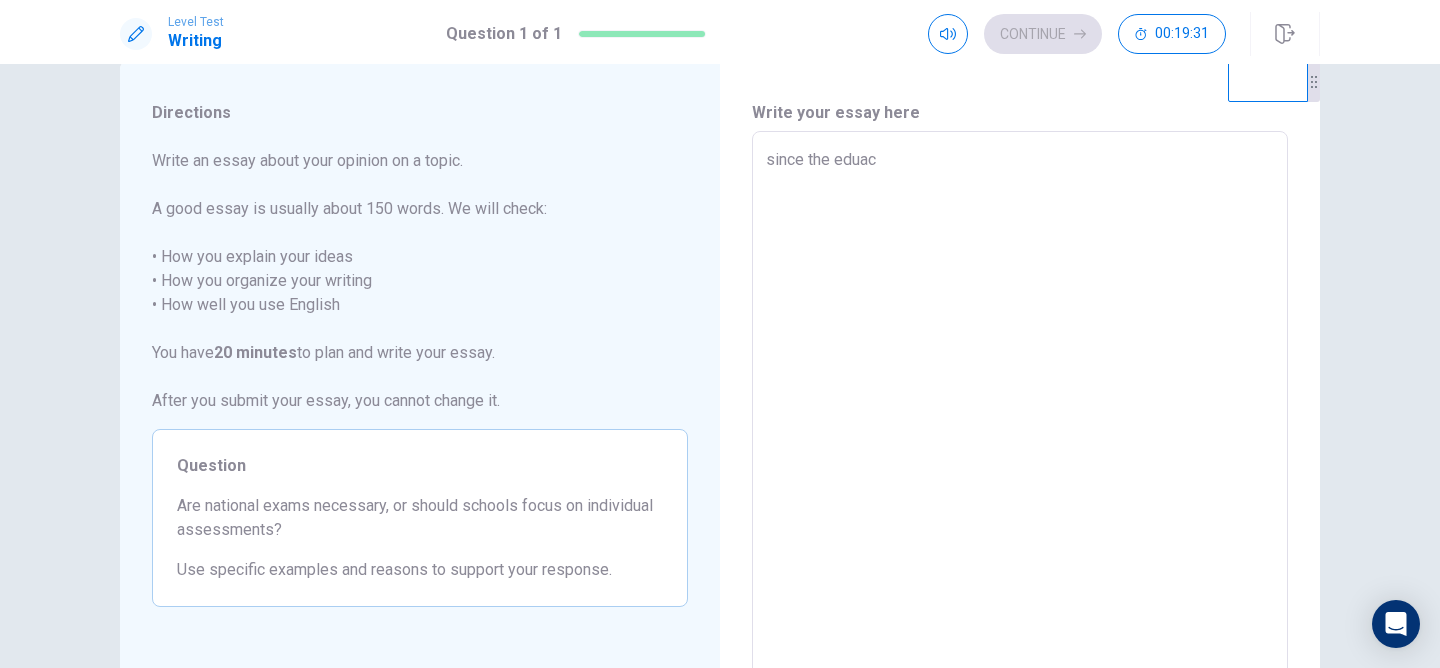 type on "x" 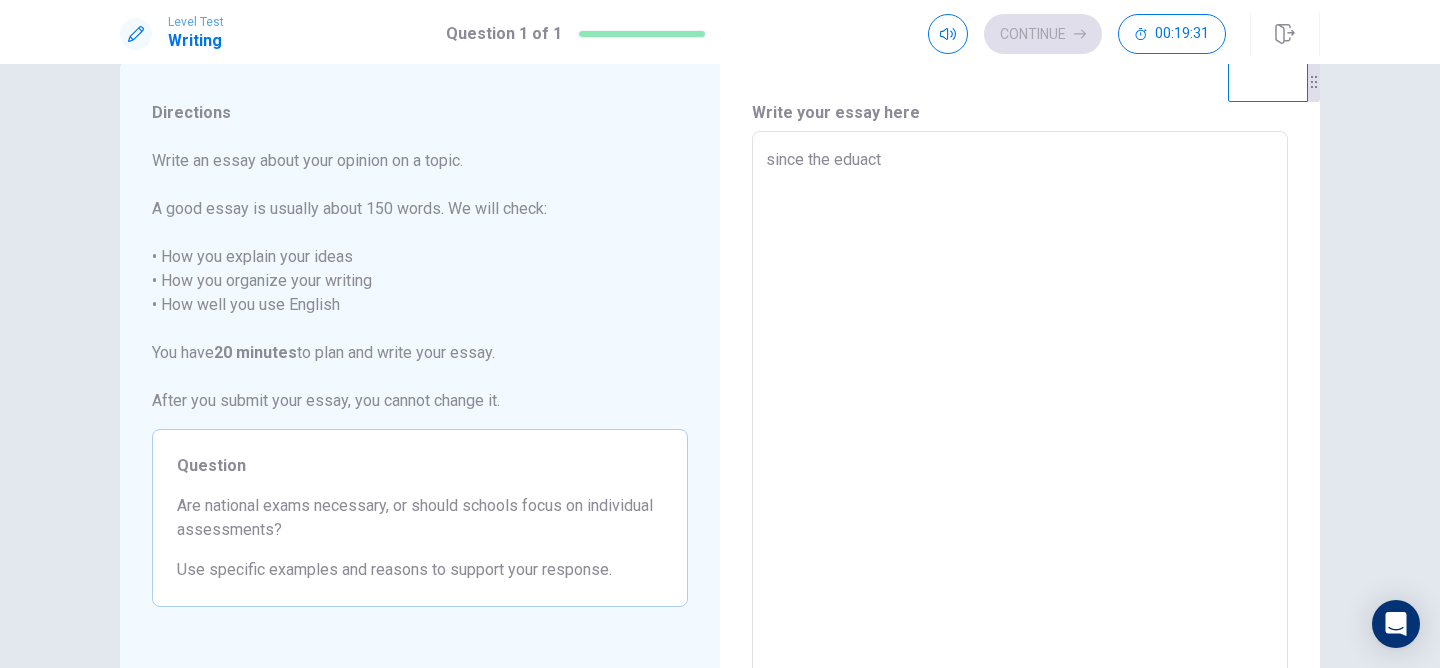type on "x" 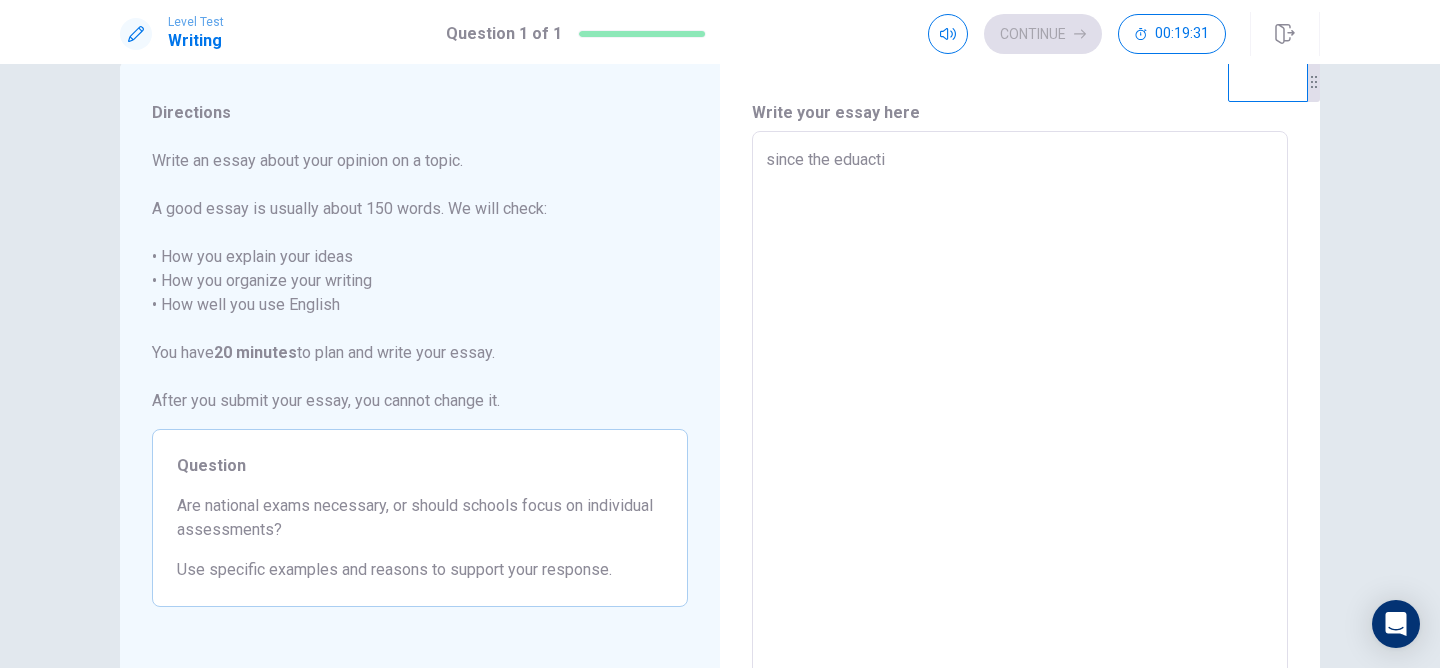 type on "x" 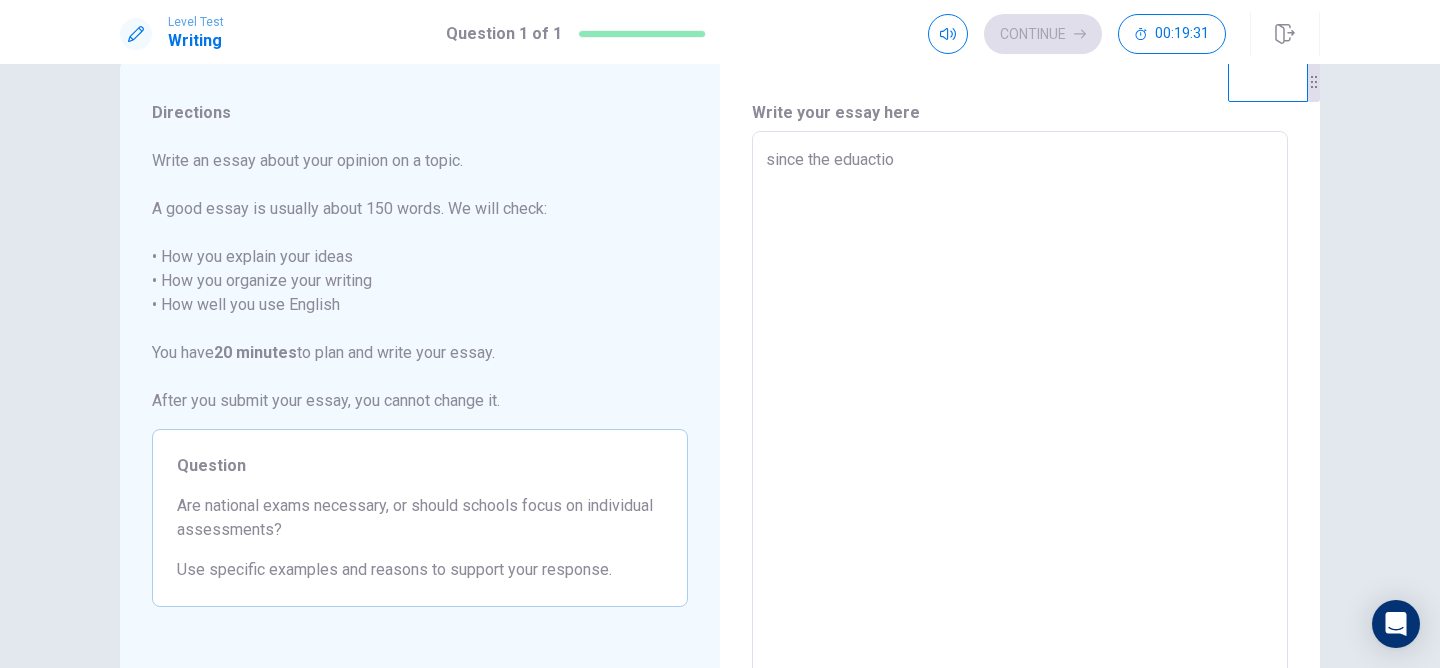 type on "x" 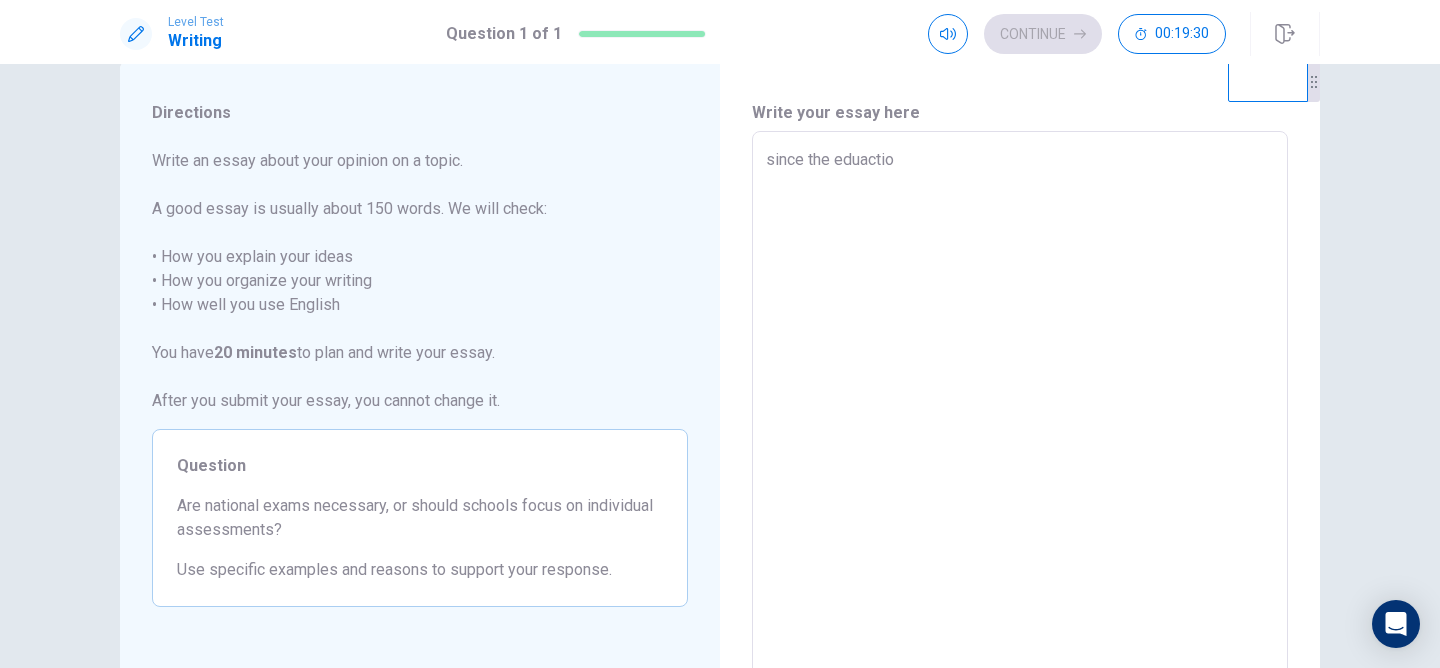 type on "since the eduaction" 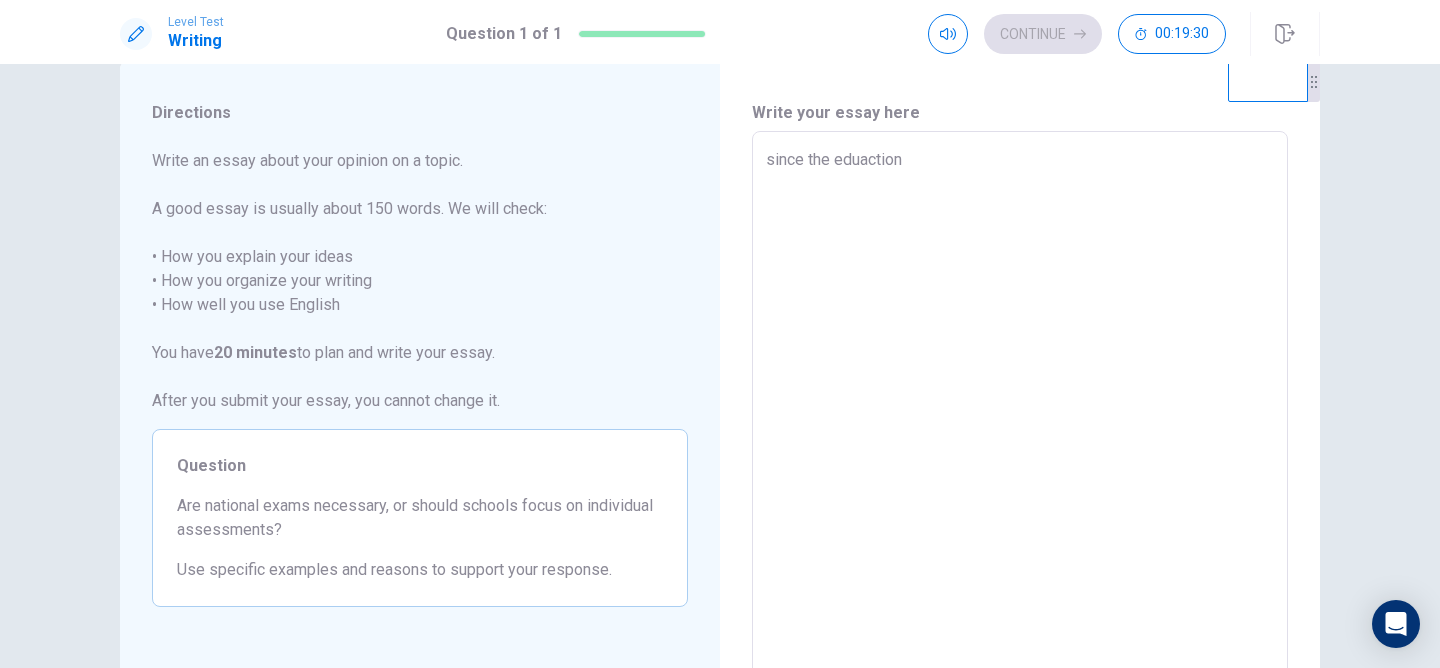 type on "x" 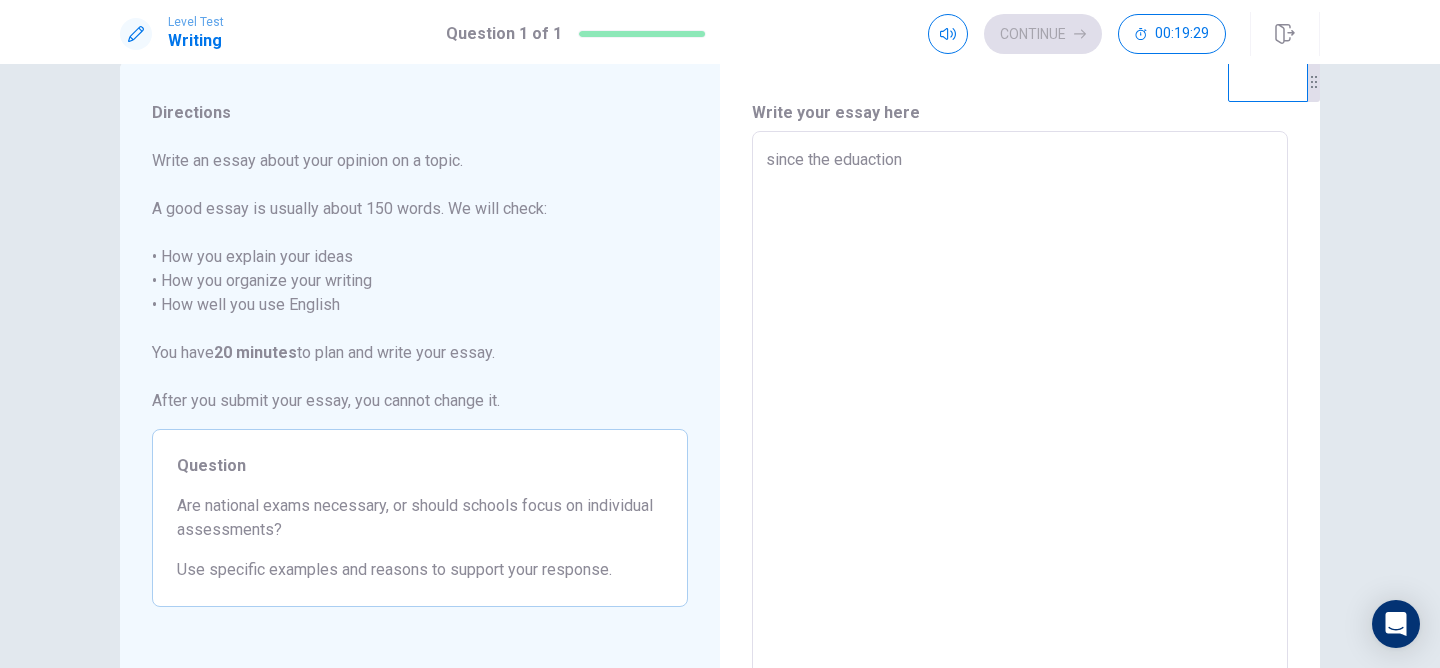 type on "x" 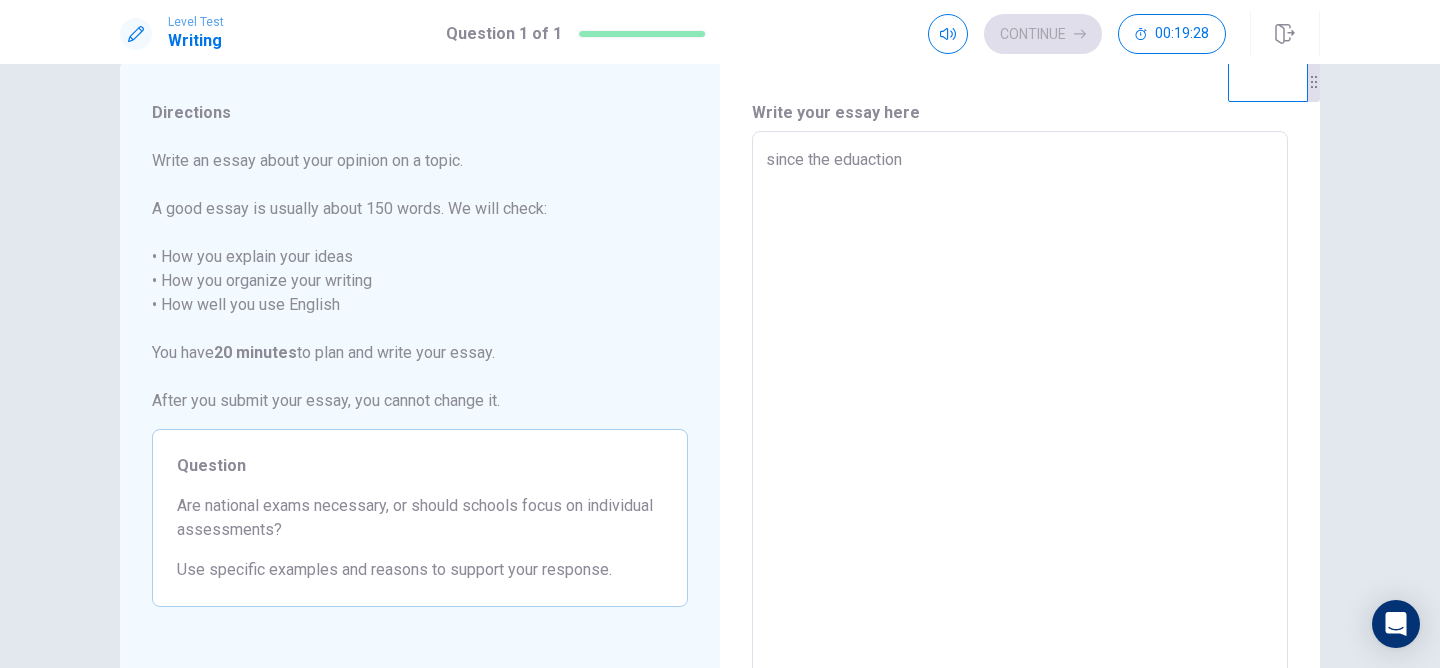 type on "since the eduaction" 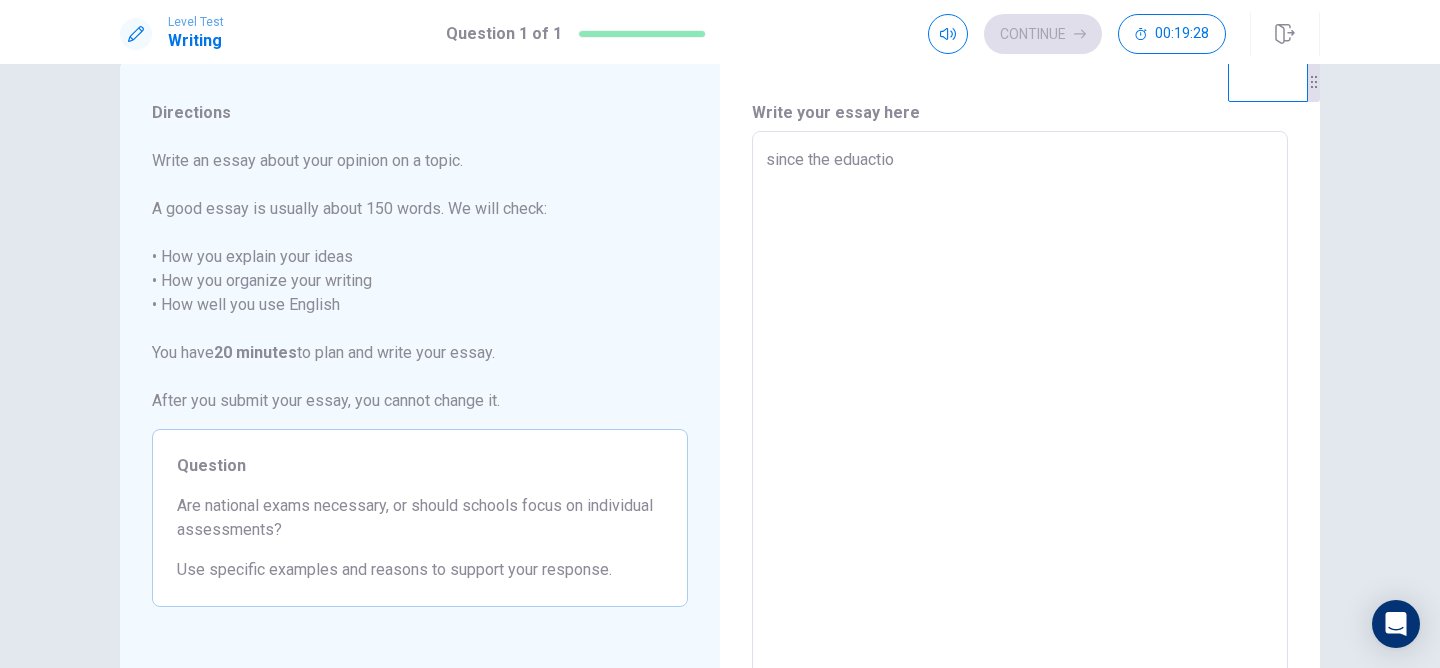 type on "x" 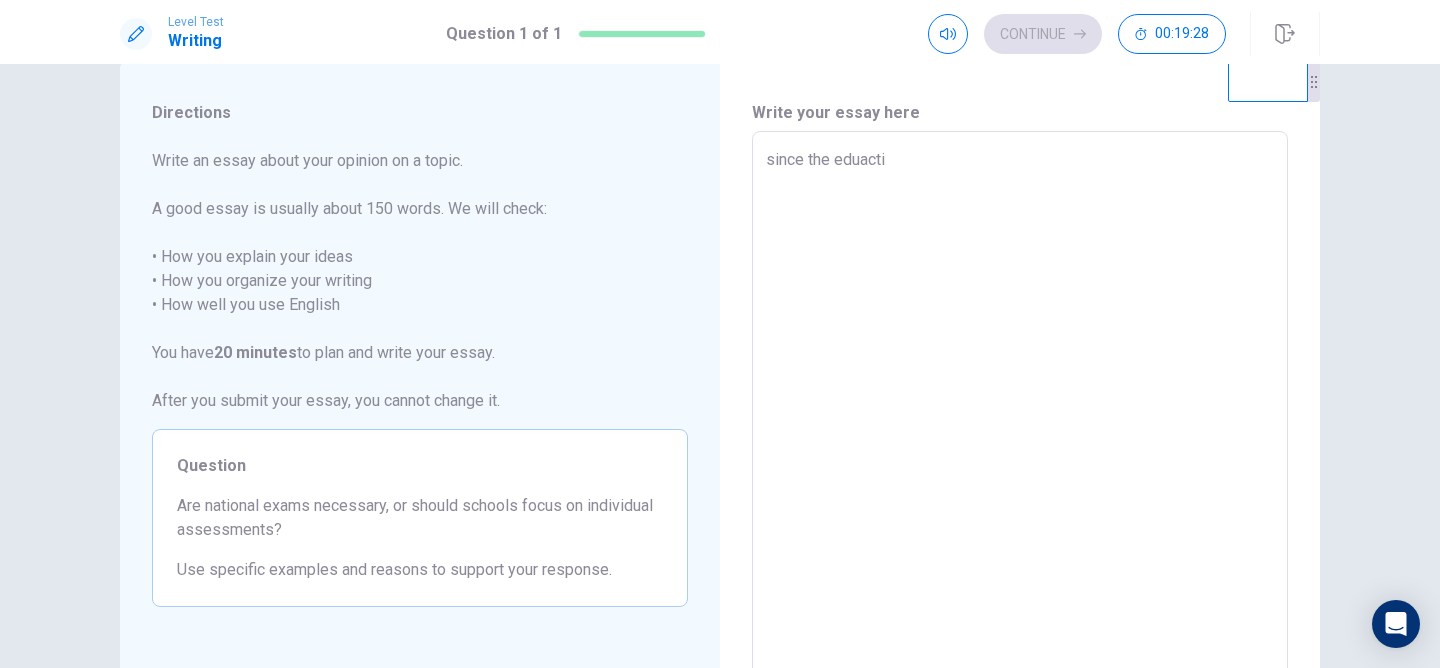 type on "x" 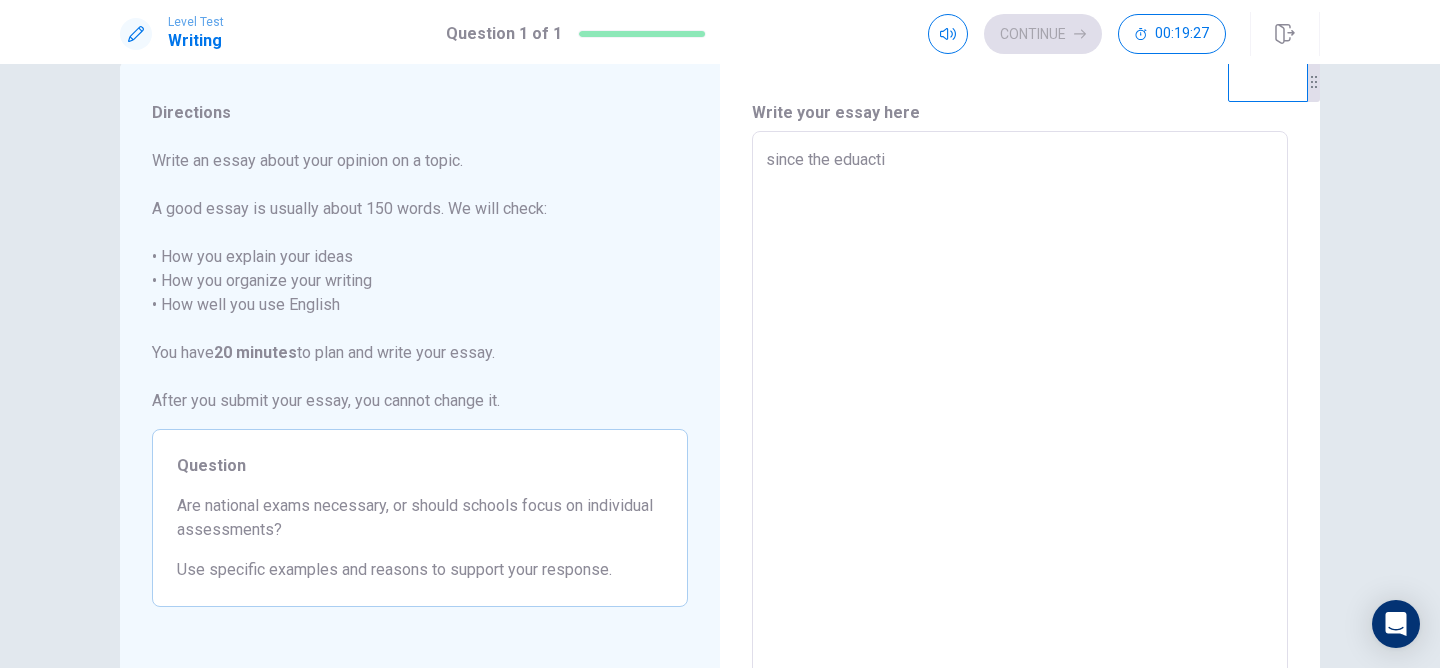 type on "since the eduact" 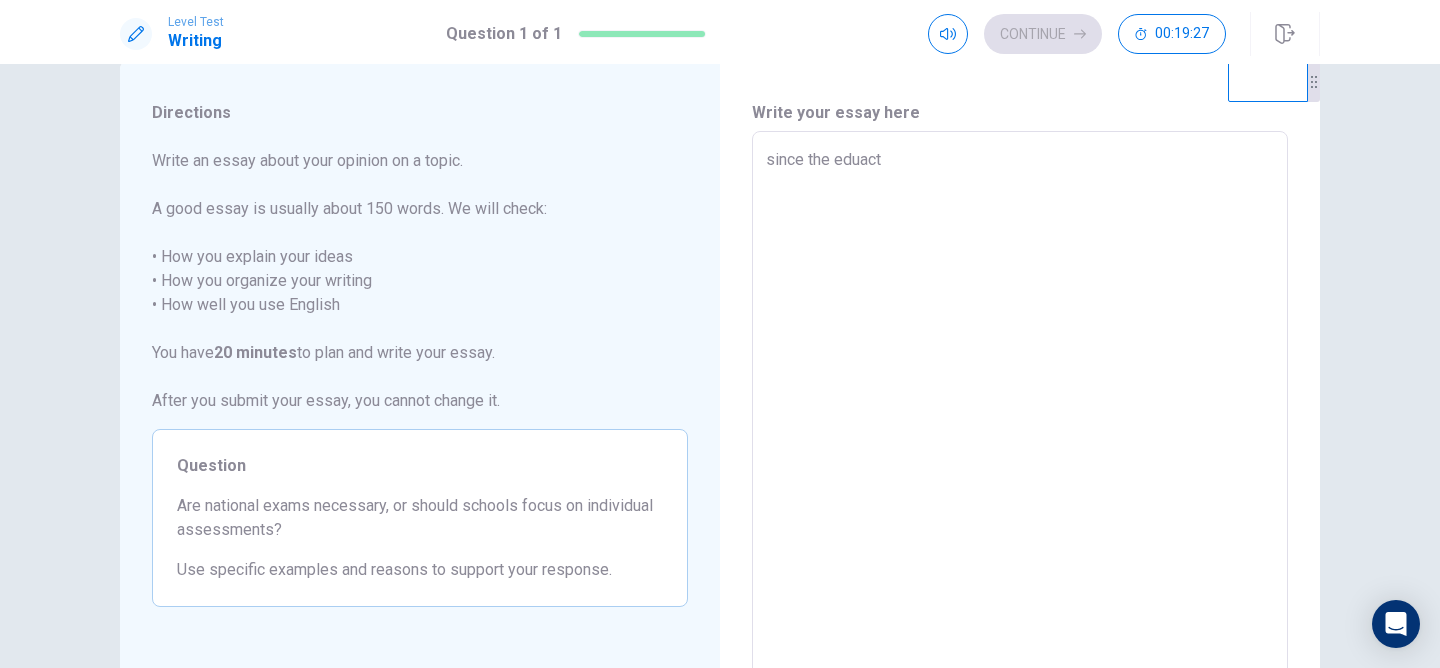 type on "x" 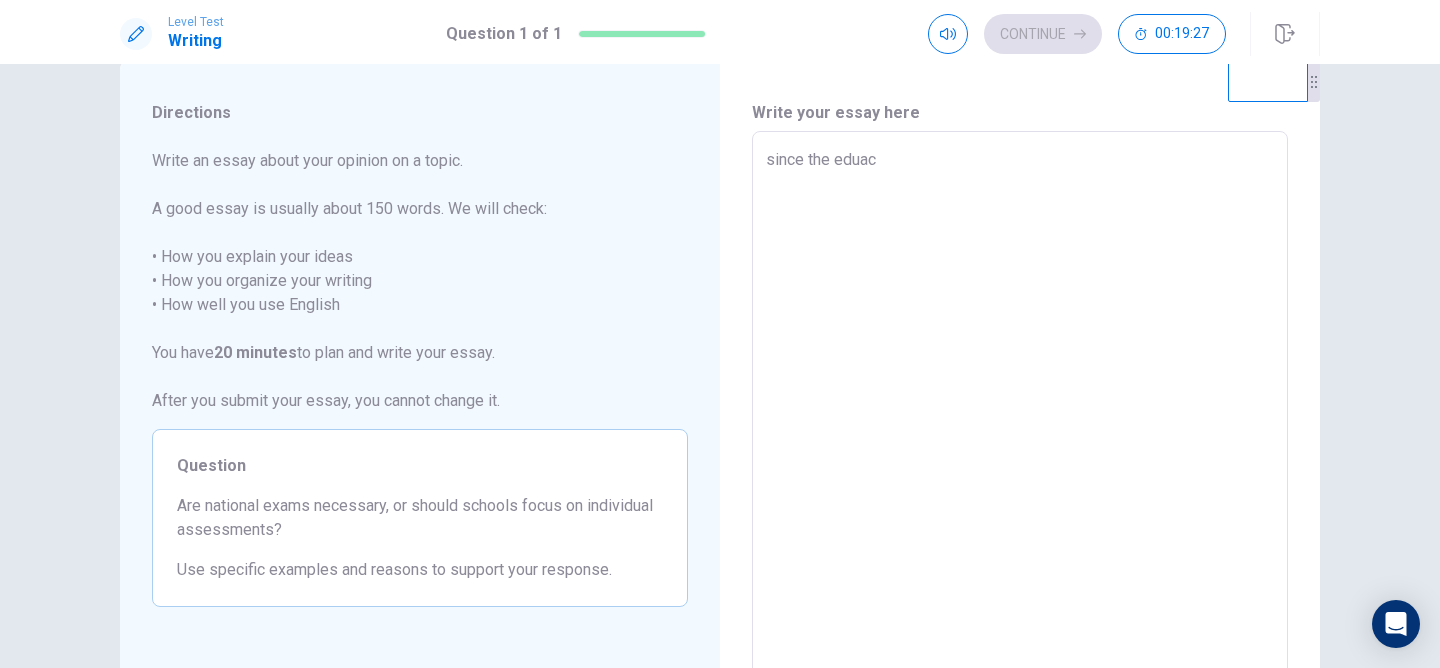 type on "x" 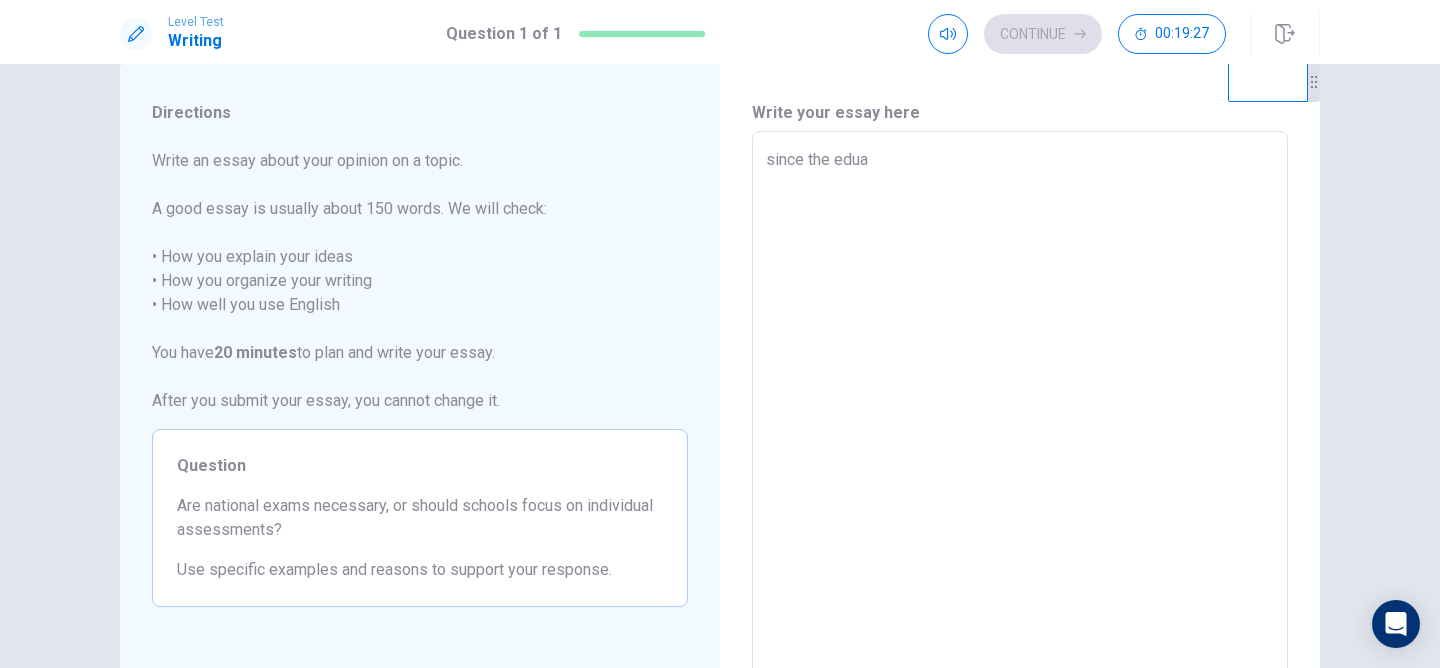 type on "x" 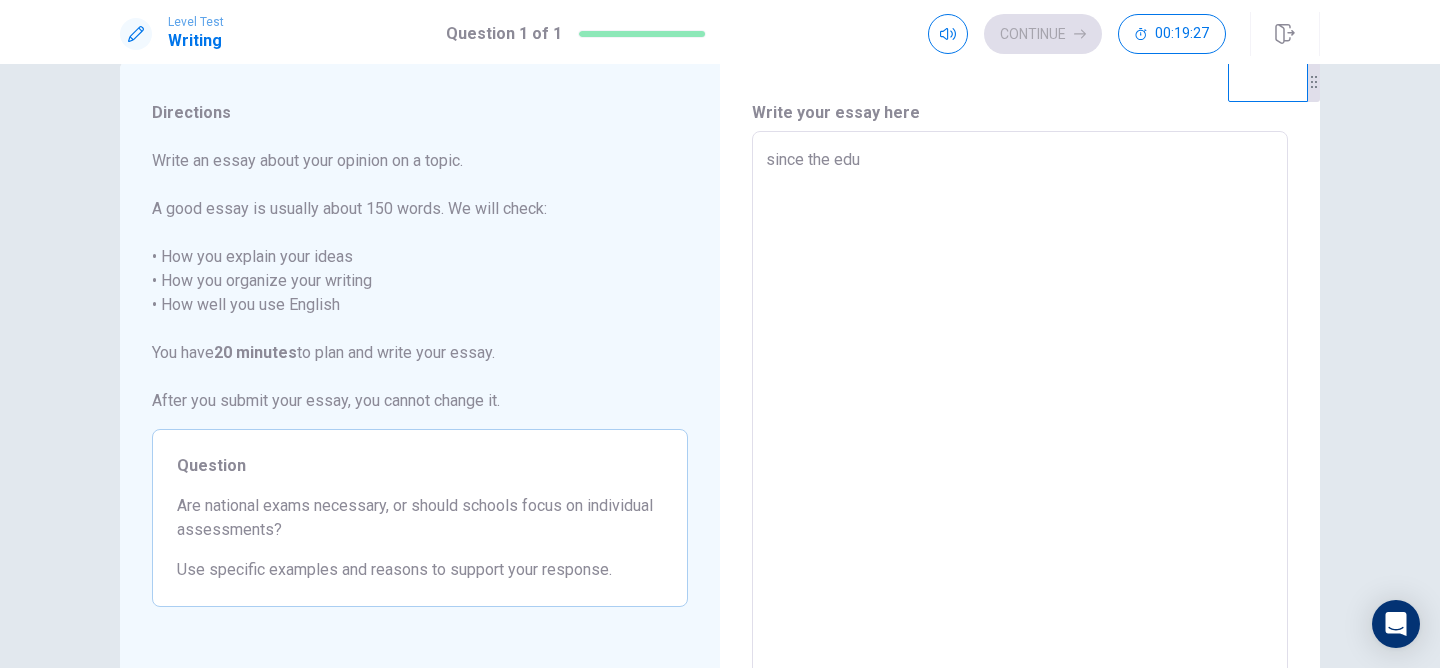 type on "x" 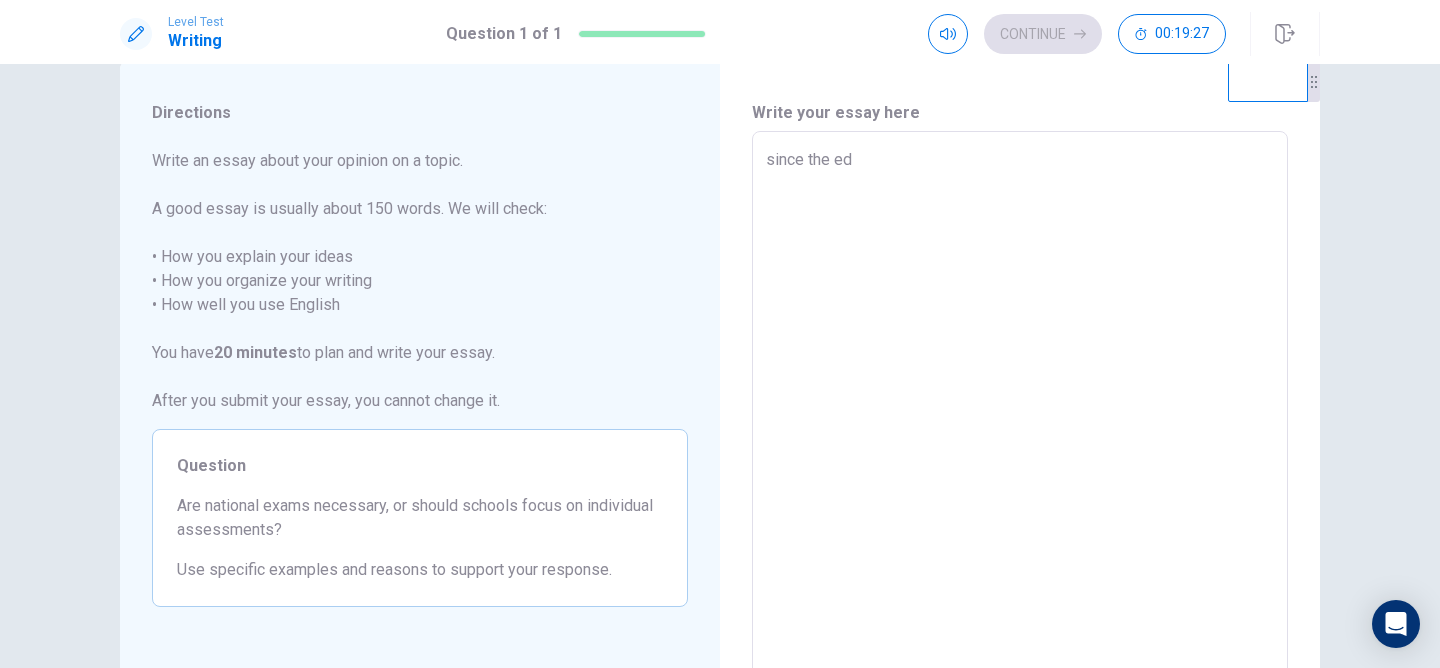type on "x" 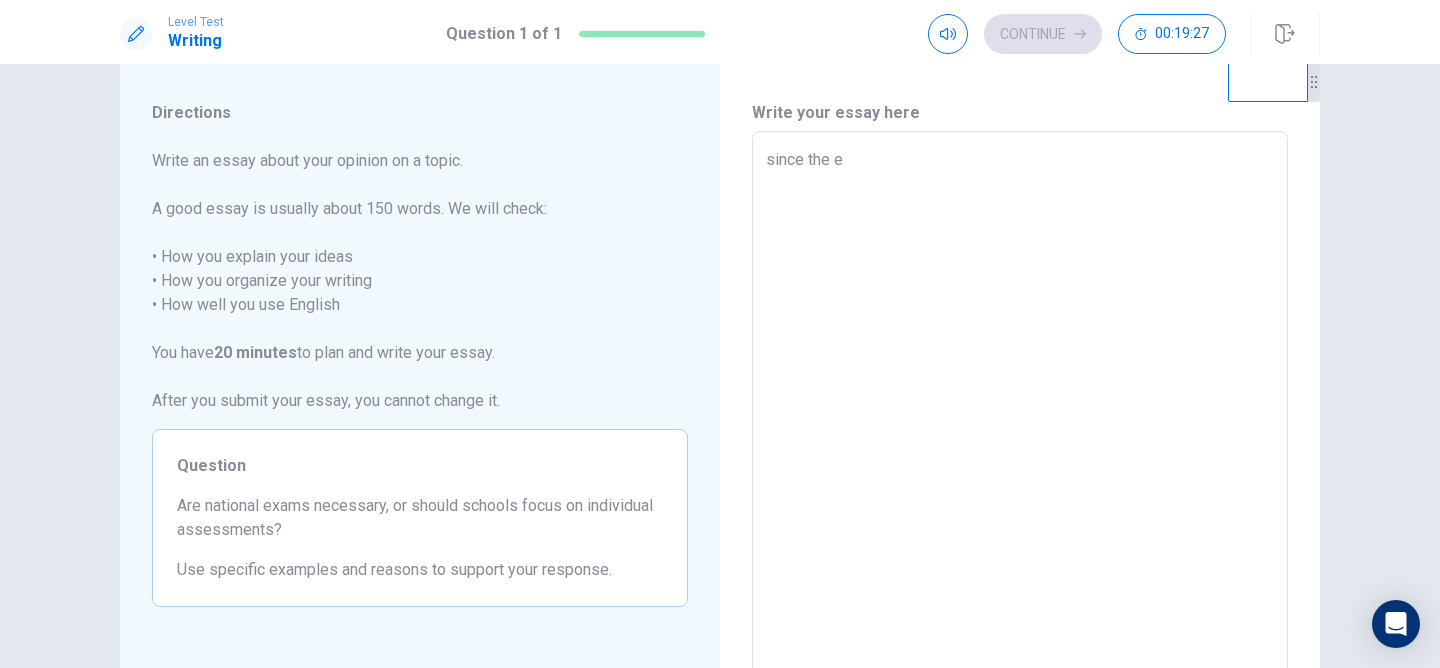 type on "x" 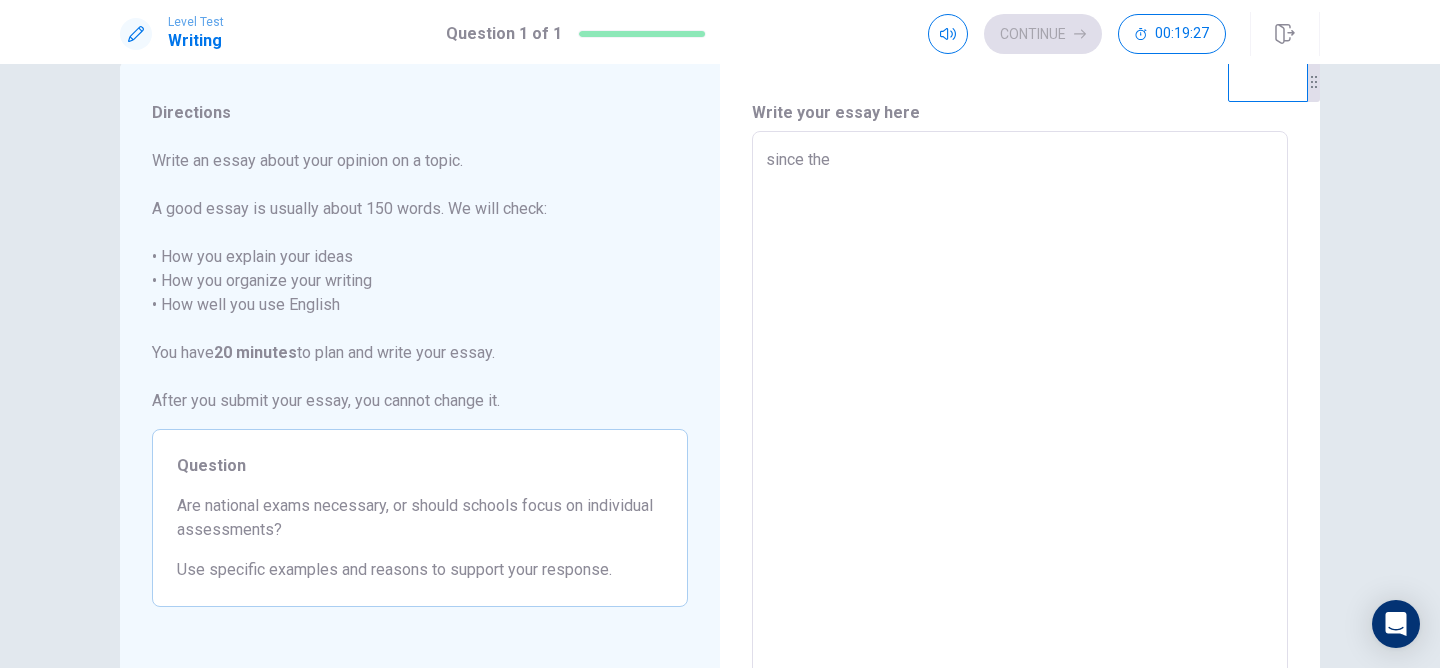 type on "x" 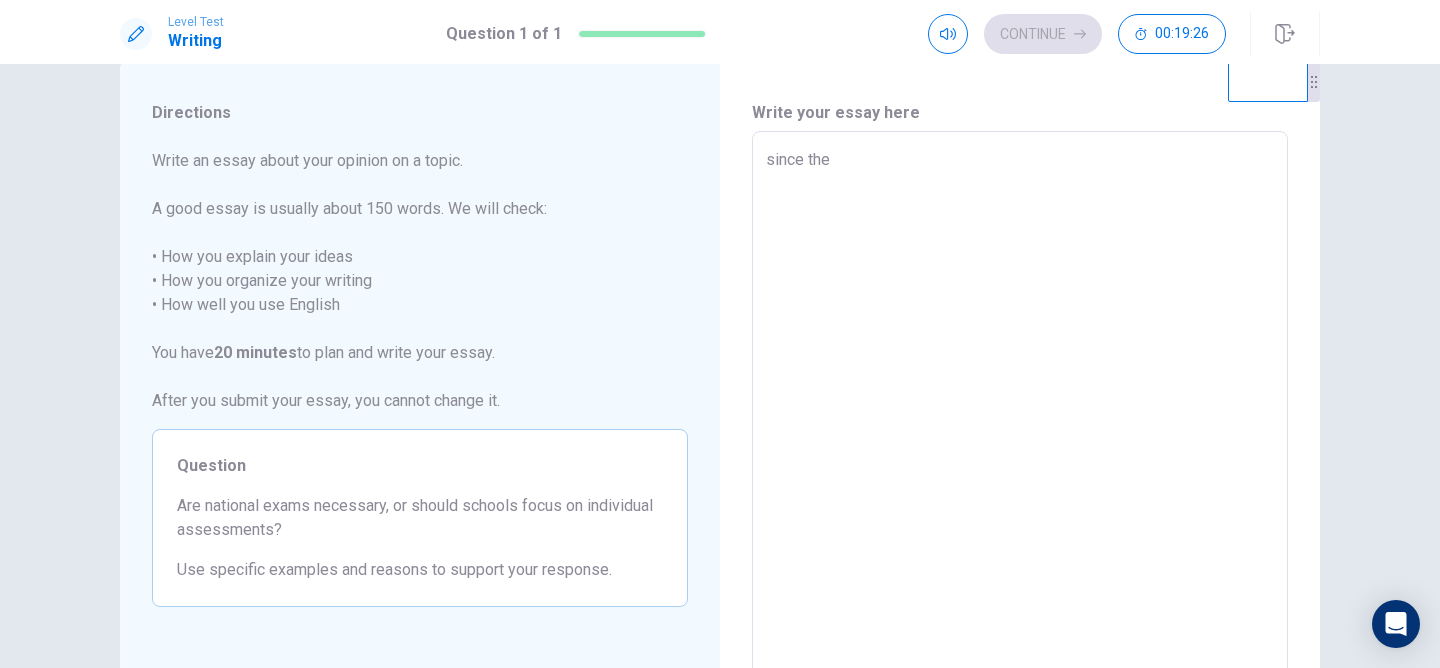 type on "since the s" 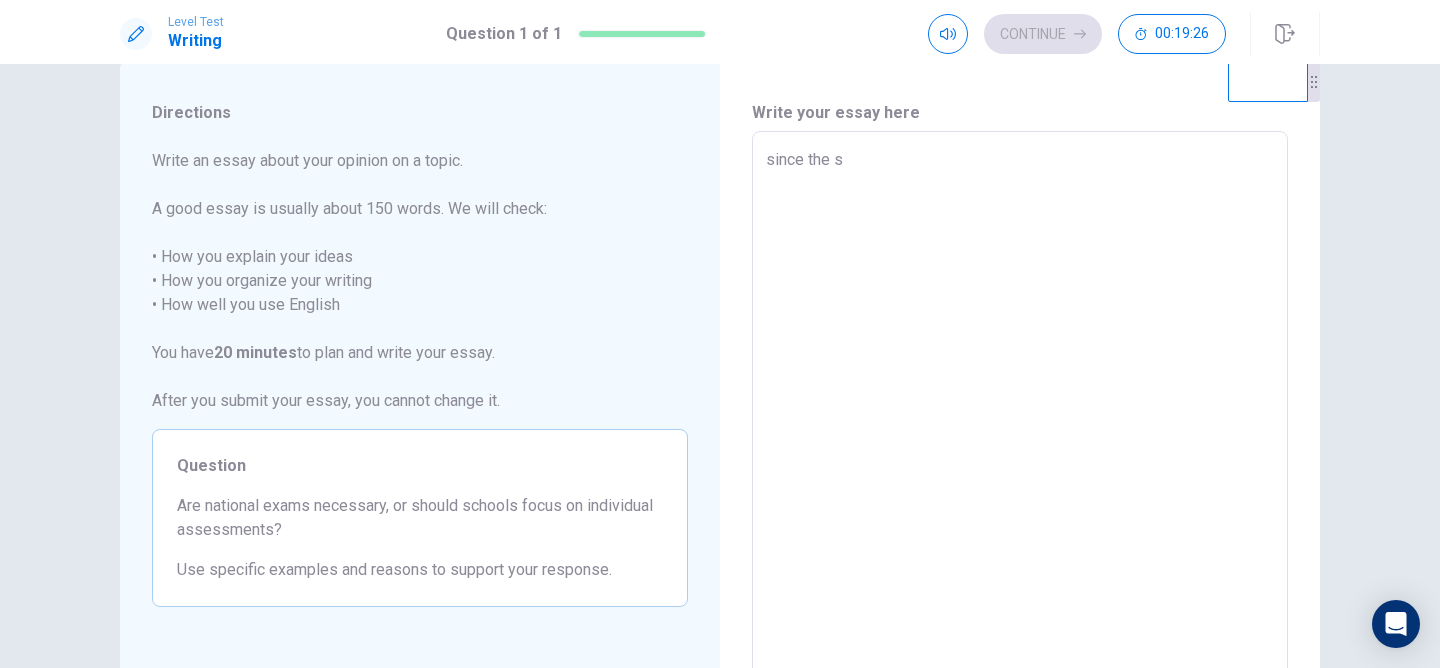type on "x" 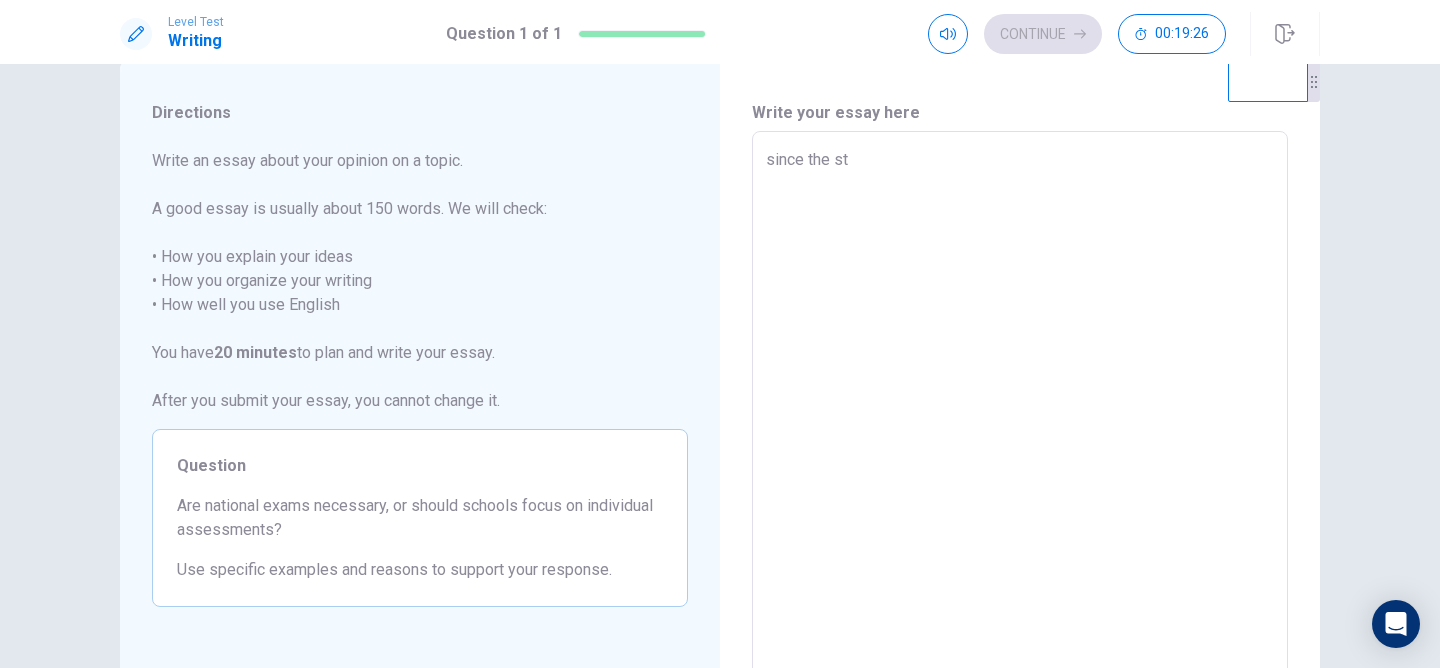 type on "x" 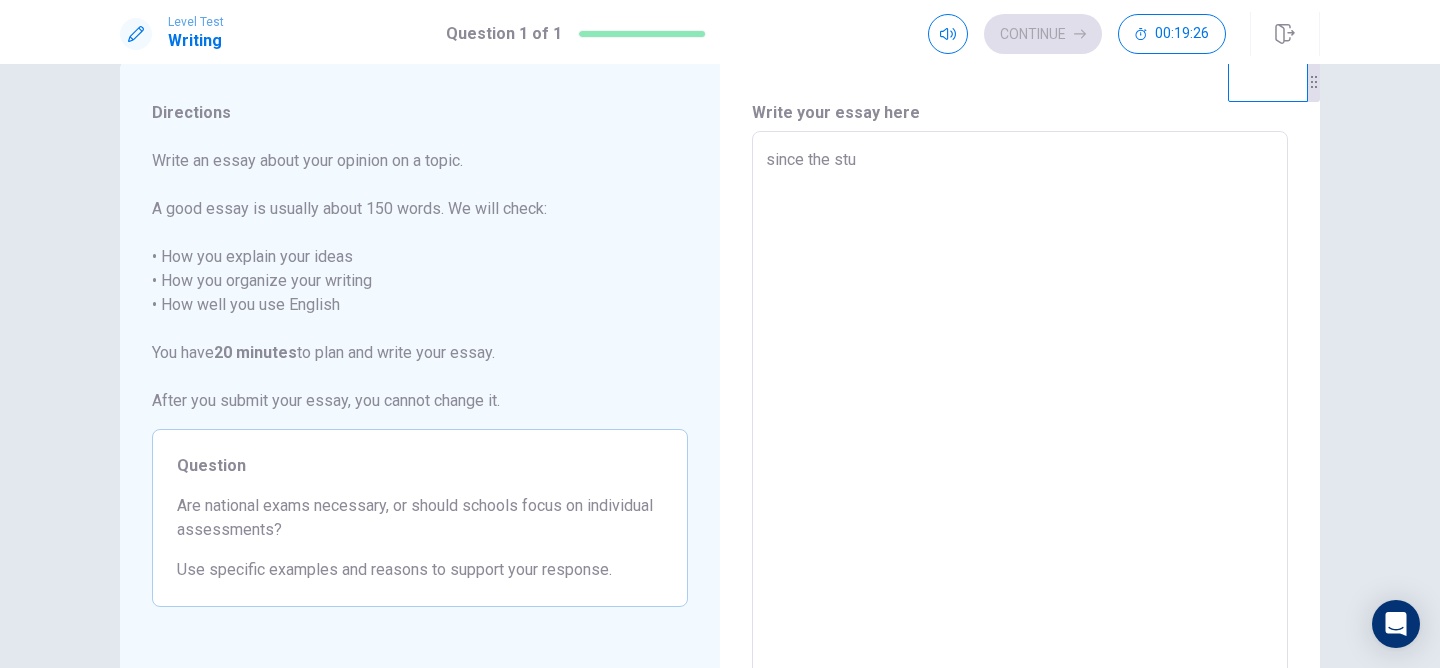 type on "x" 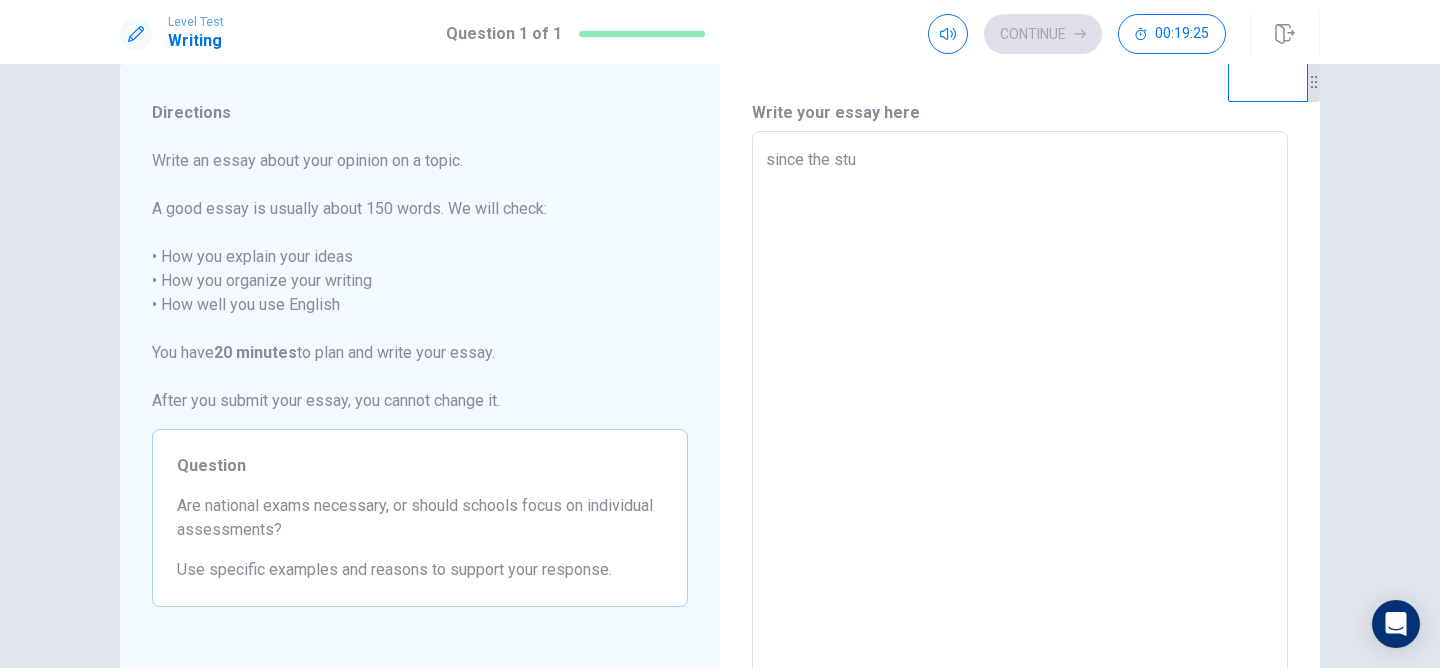type on "since the stud" 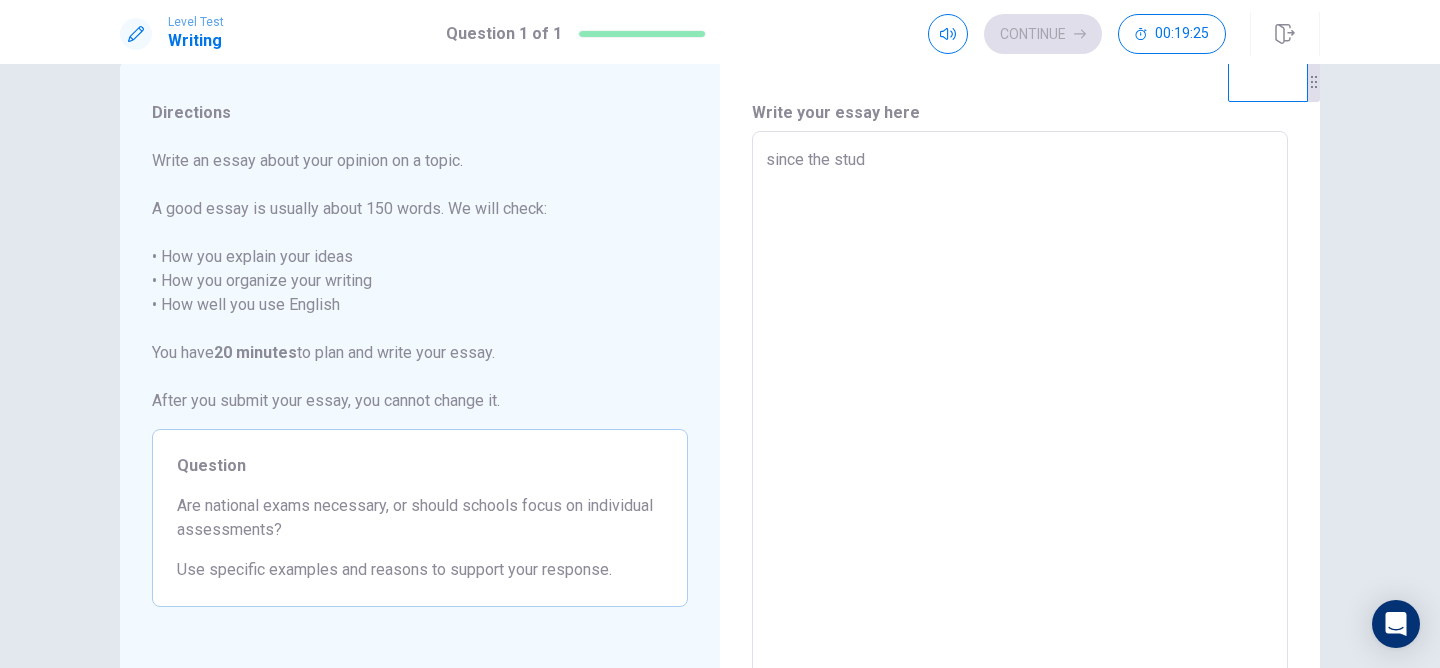 type on "x" 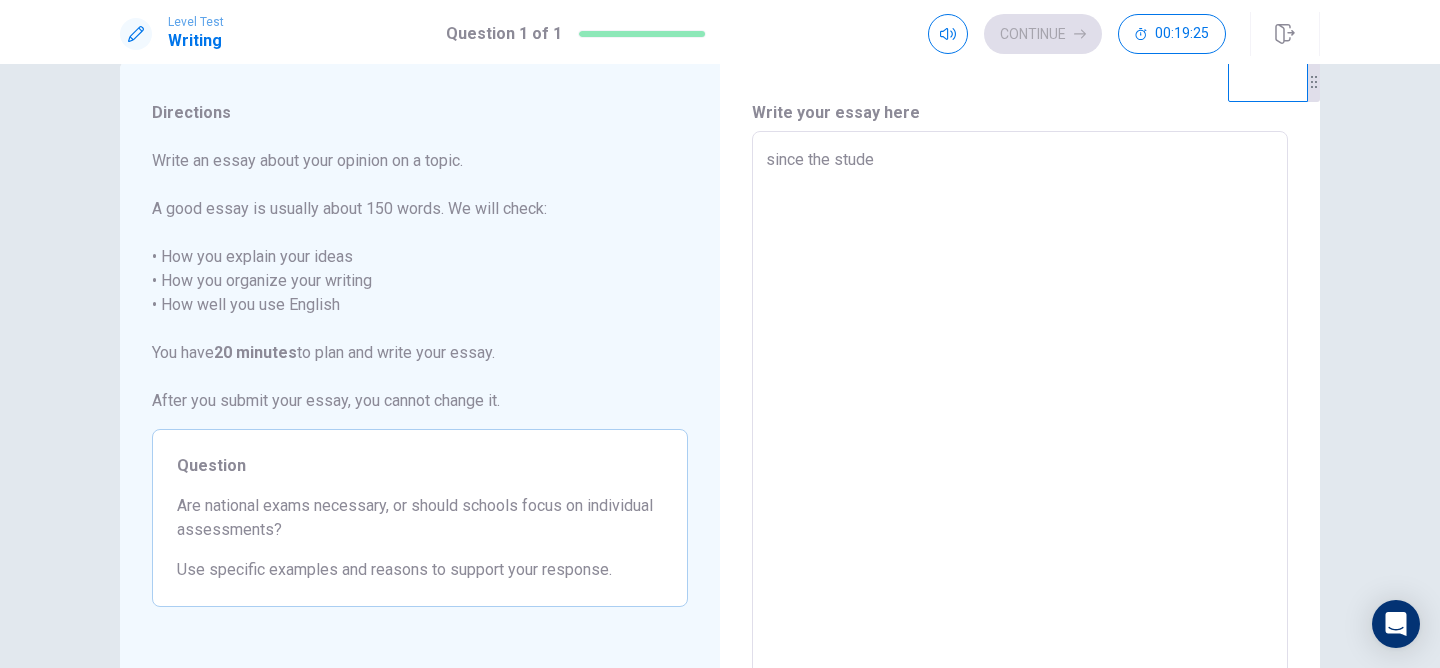 type on "since the studer" 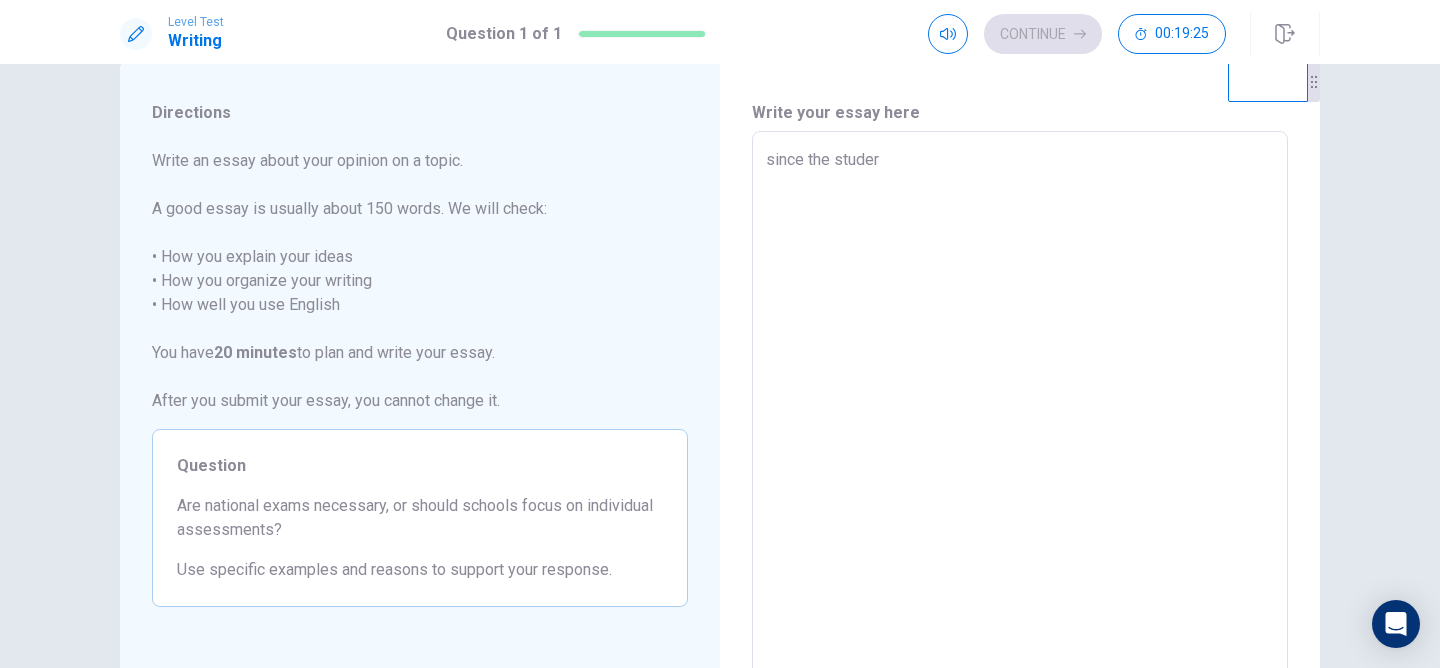 type on "x" 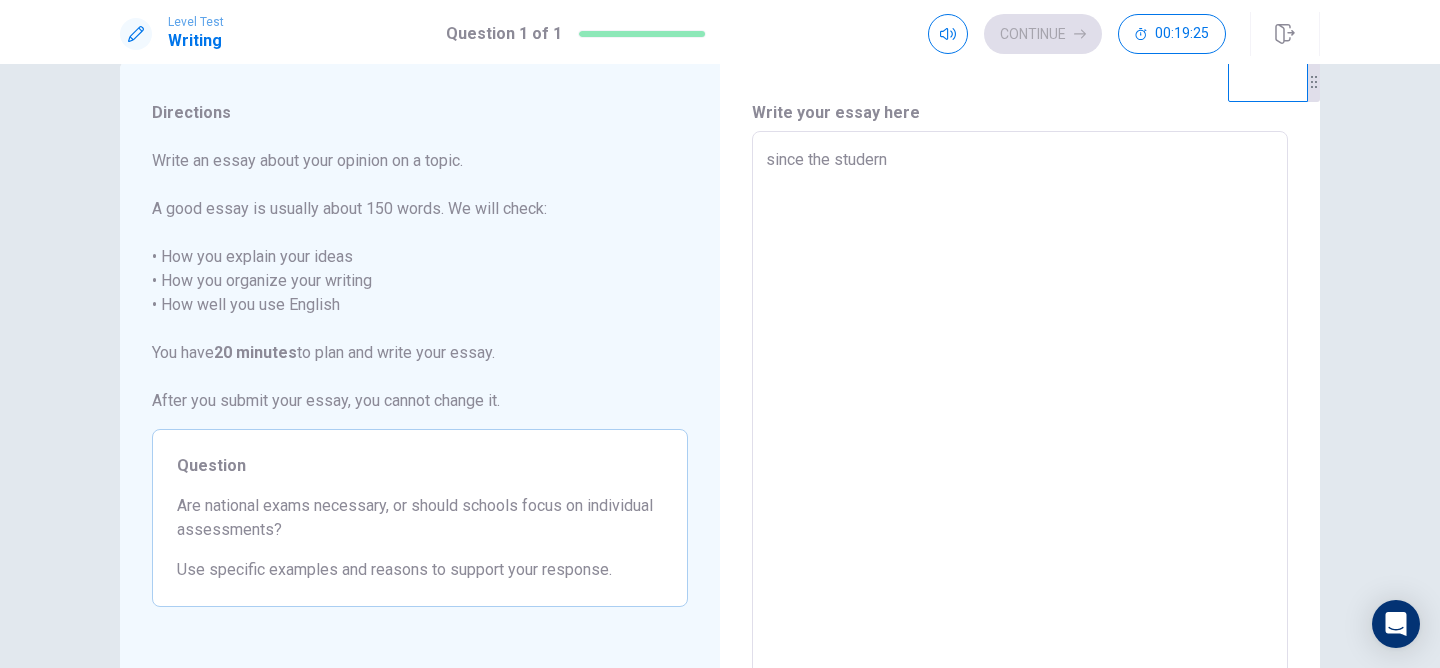type on "x" 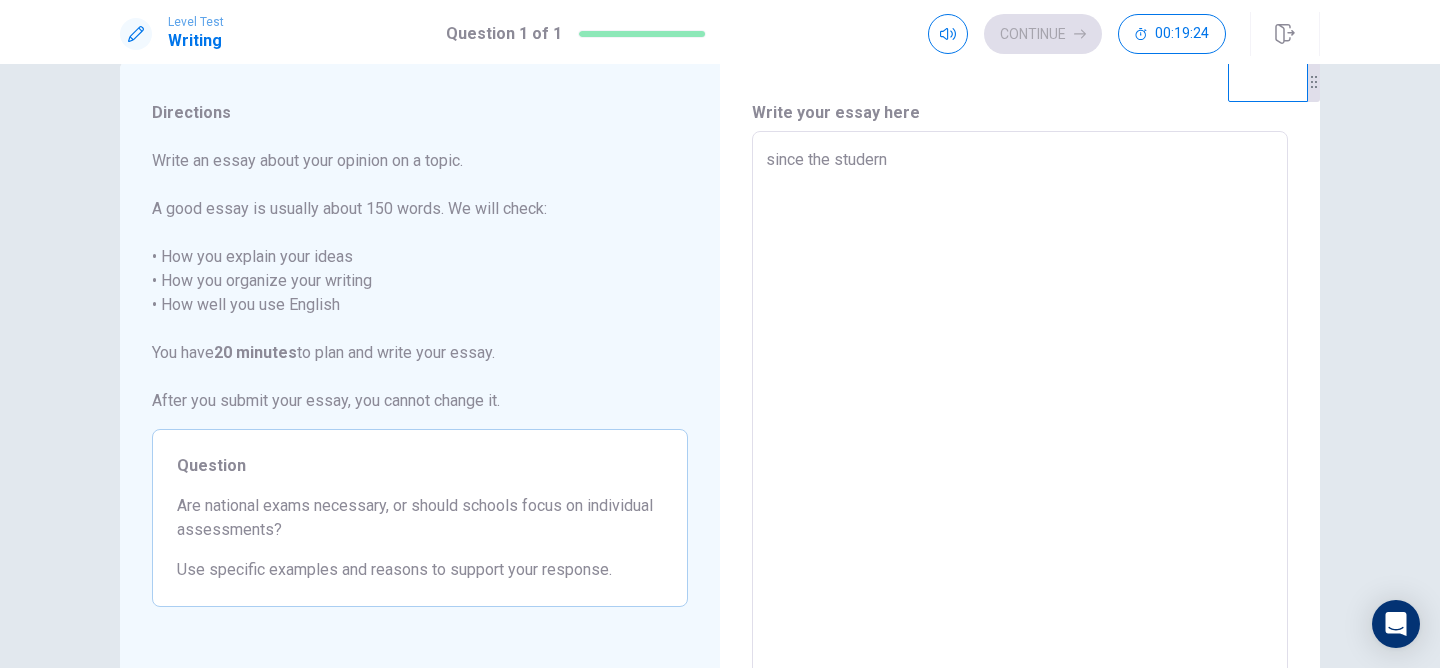type on "since the studer" 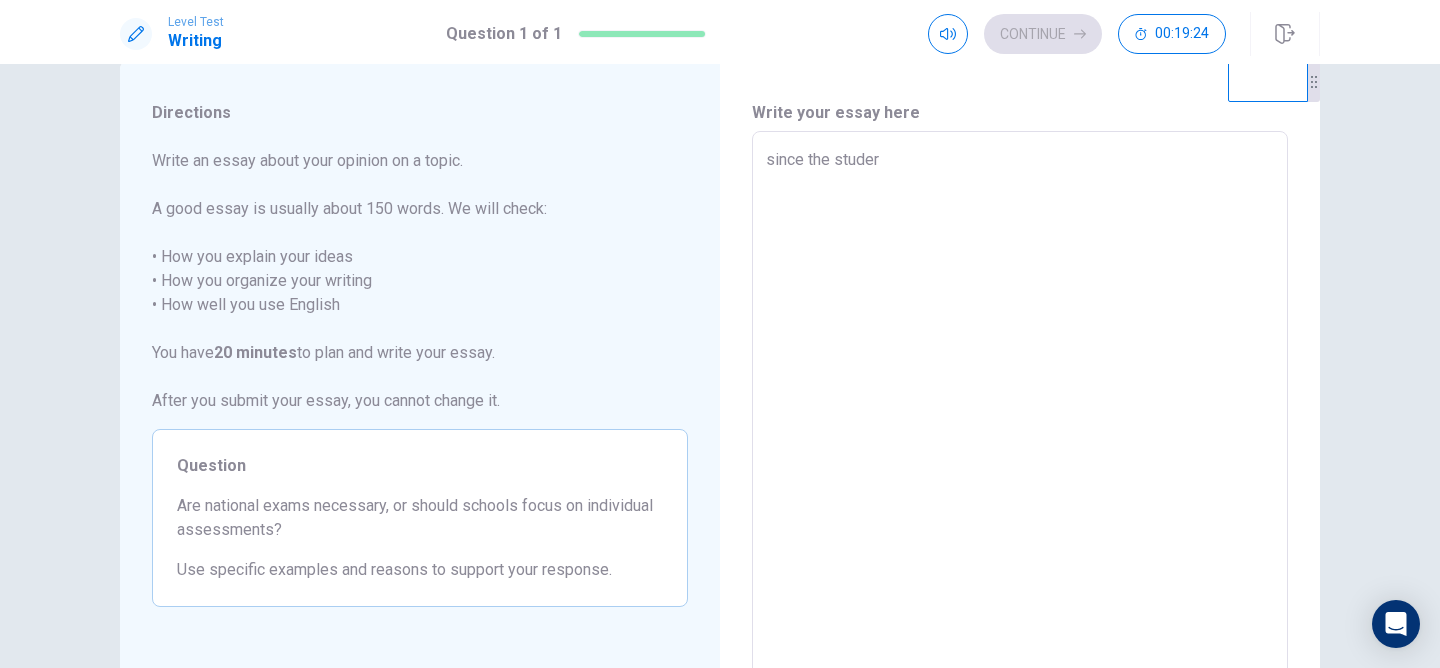 type on "x" 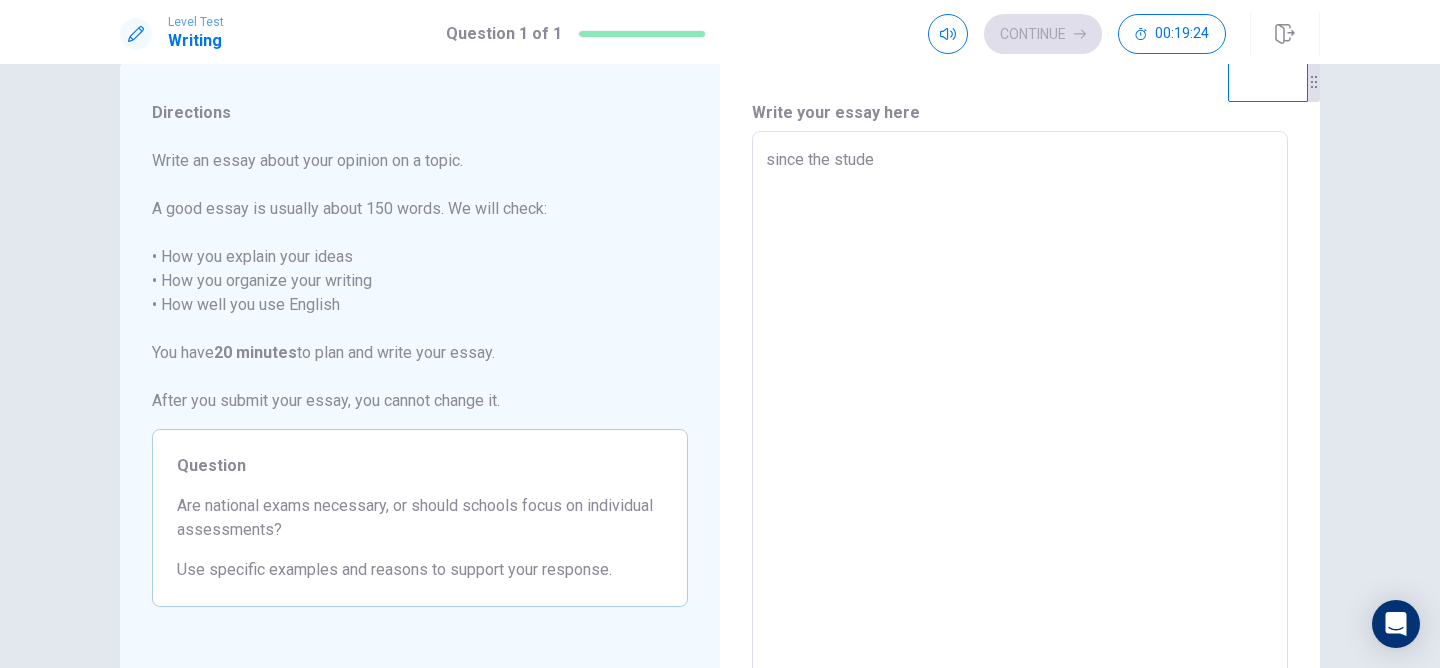 type on "x" 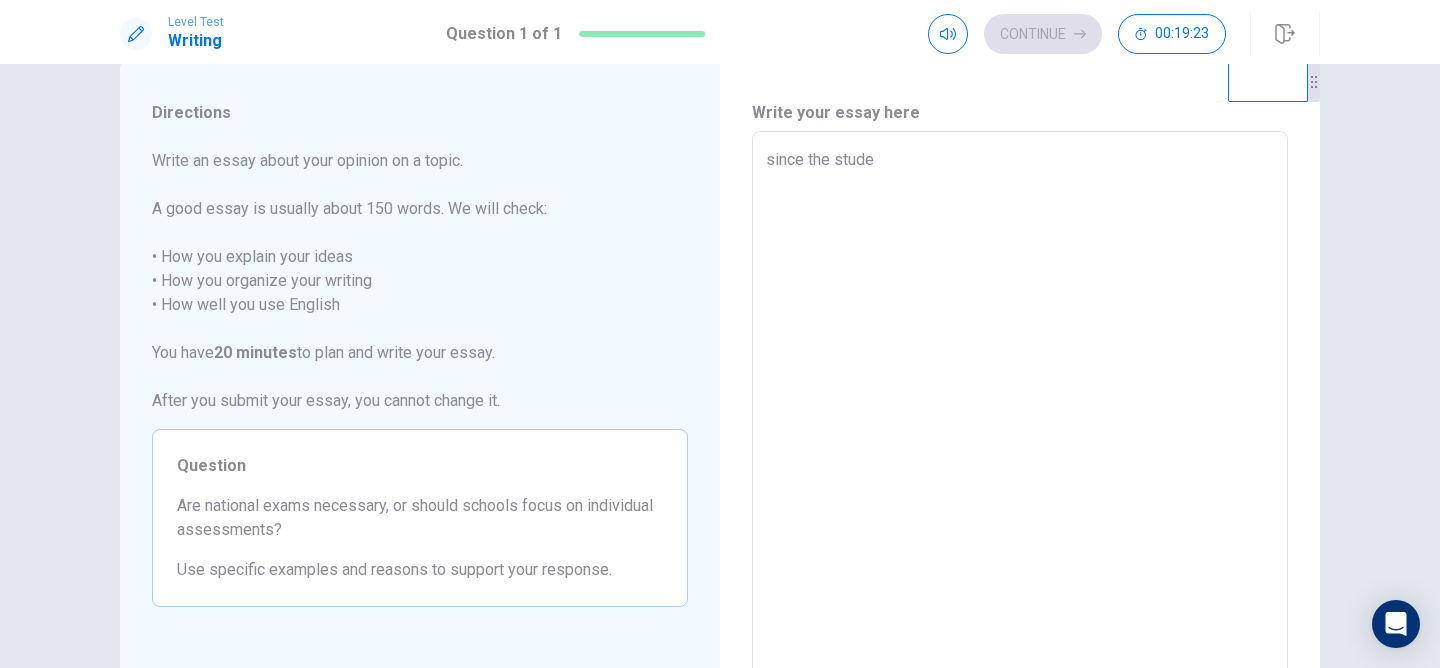 type on "since the studen" 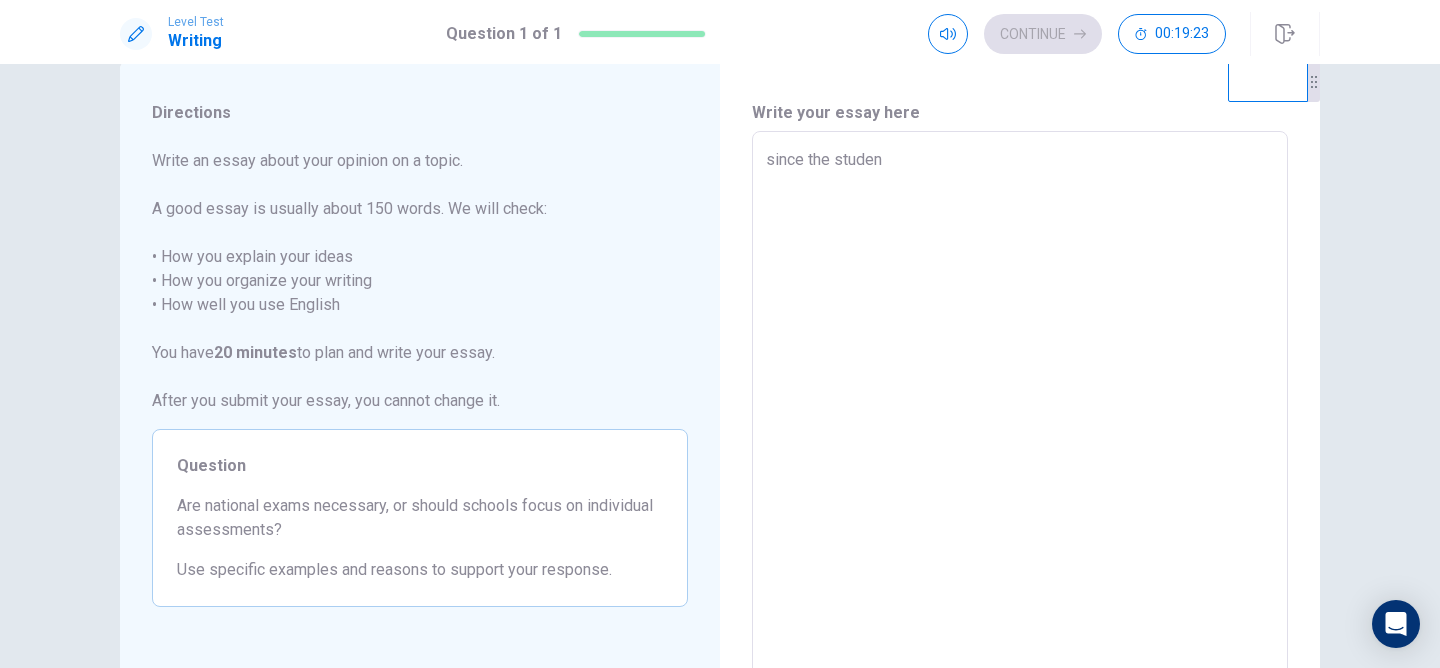 type on "x" 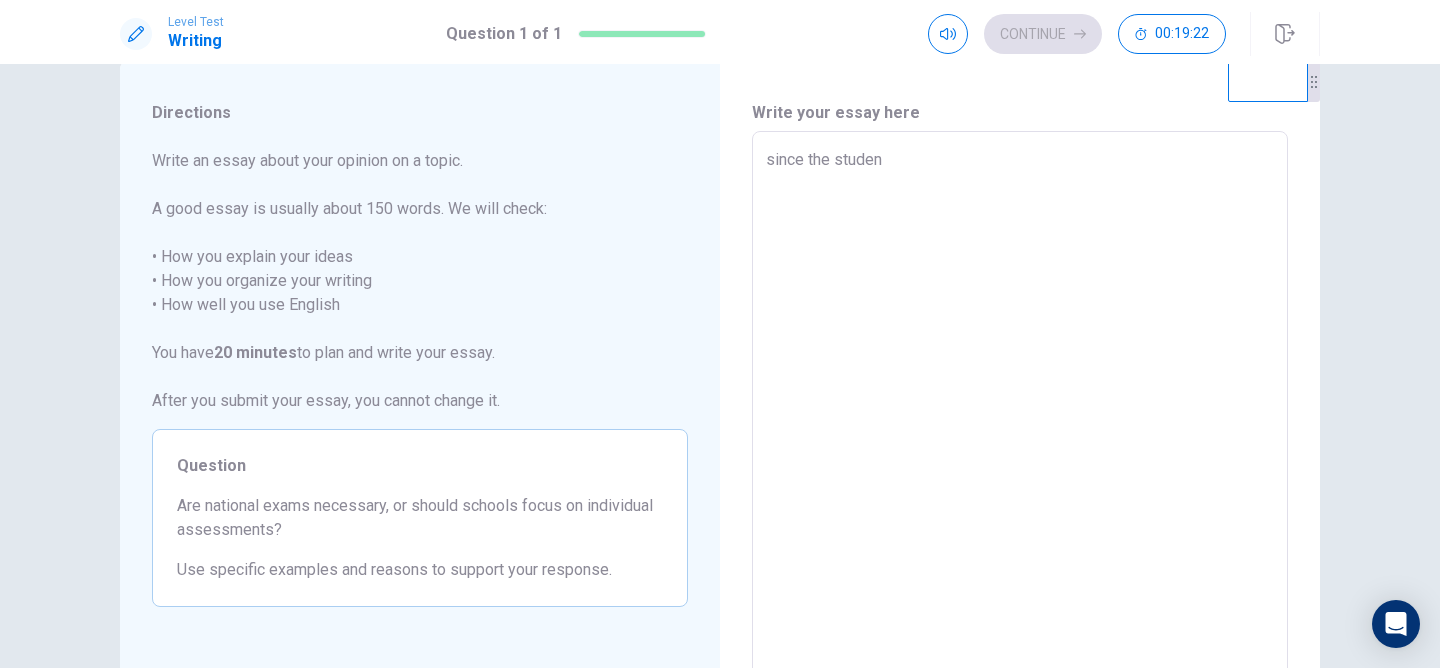 type on "since the student" 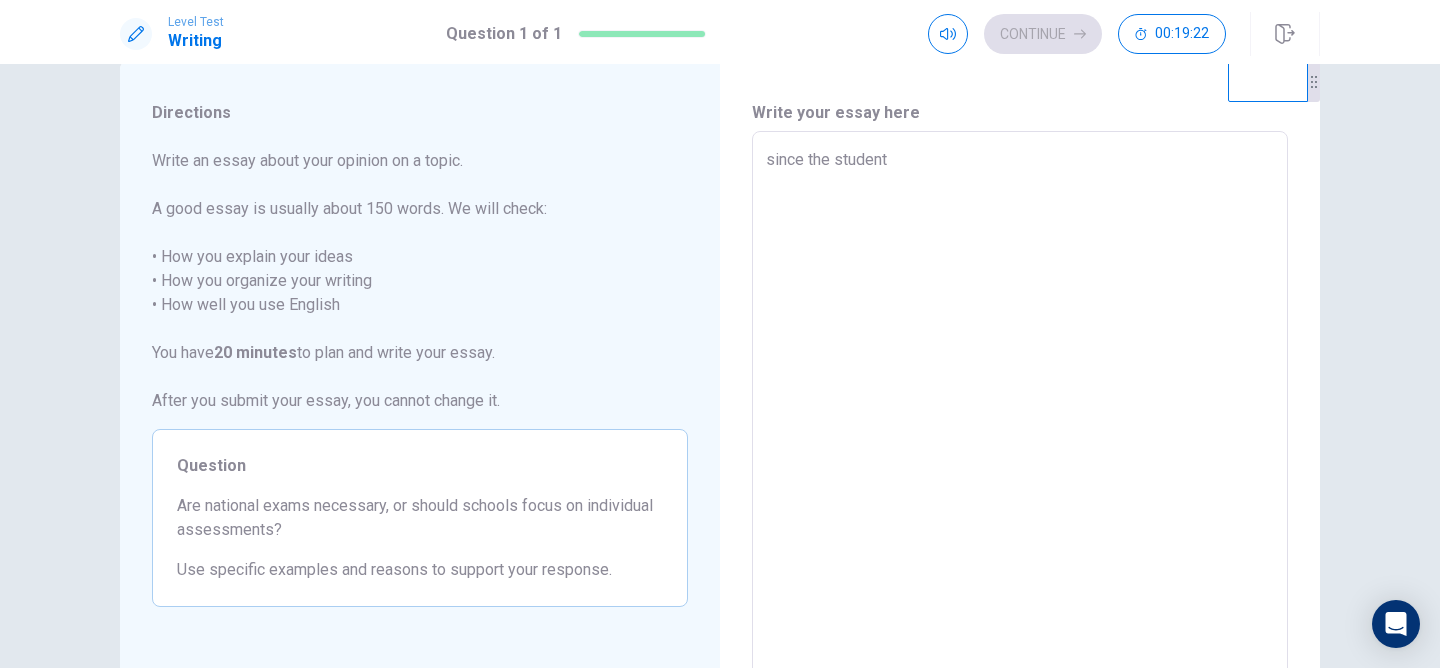 type on "x" 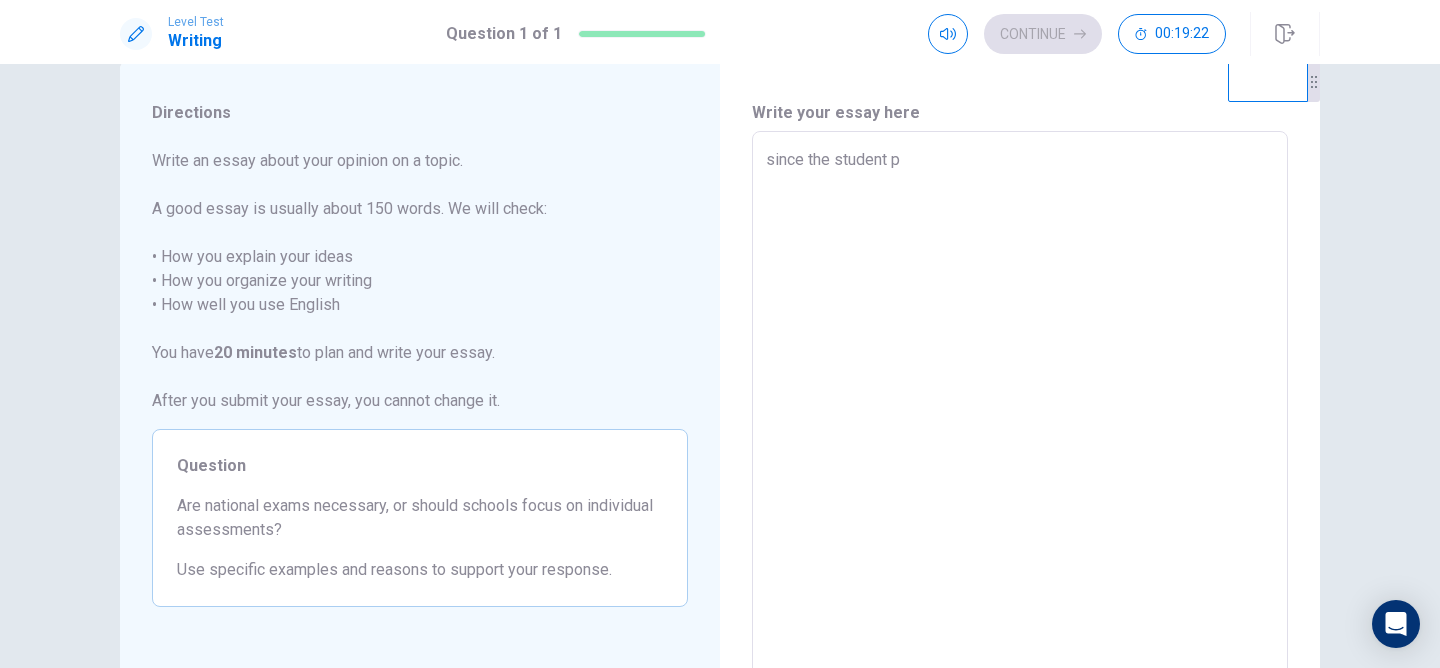 type on "x" 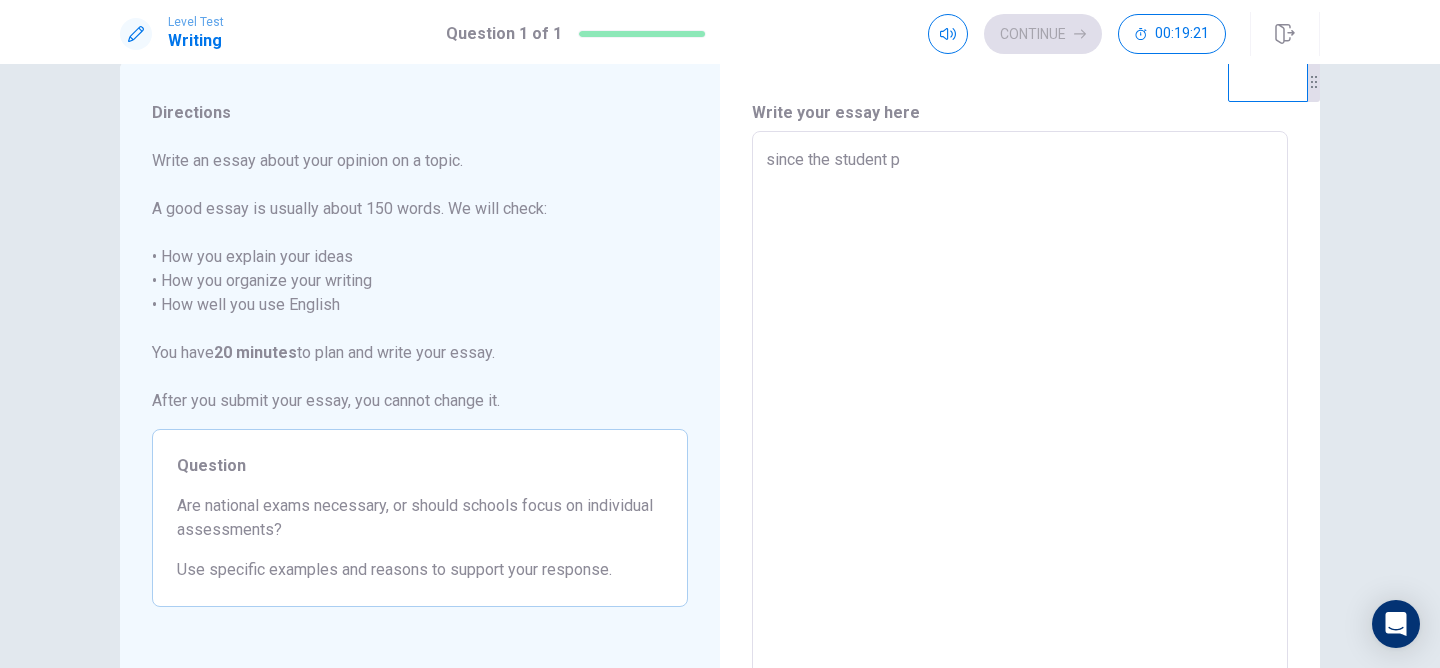 type on "since the student pr" 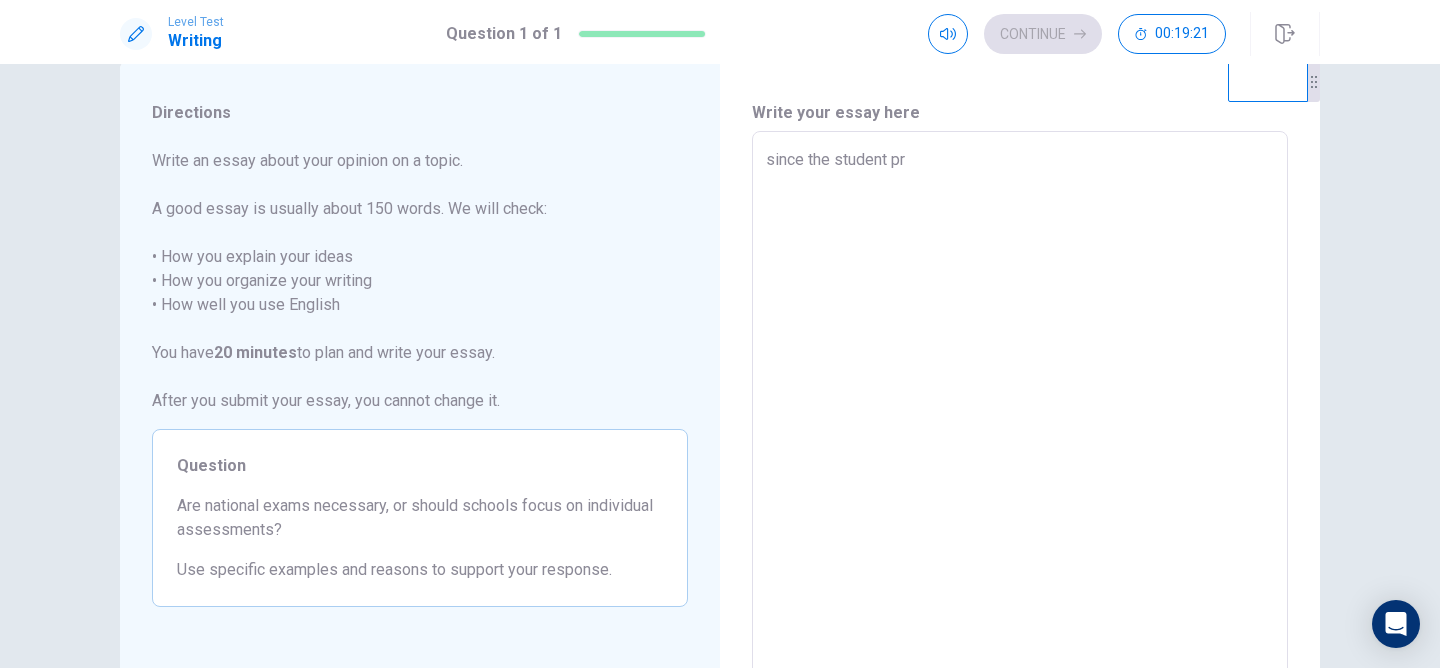 type on "x" 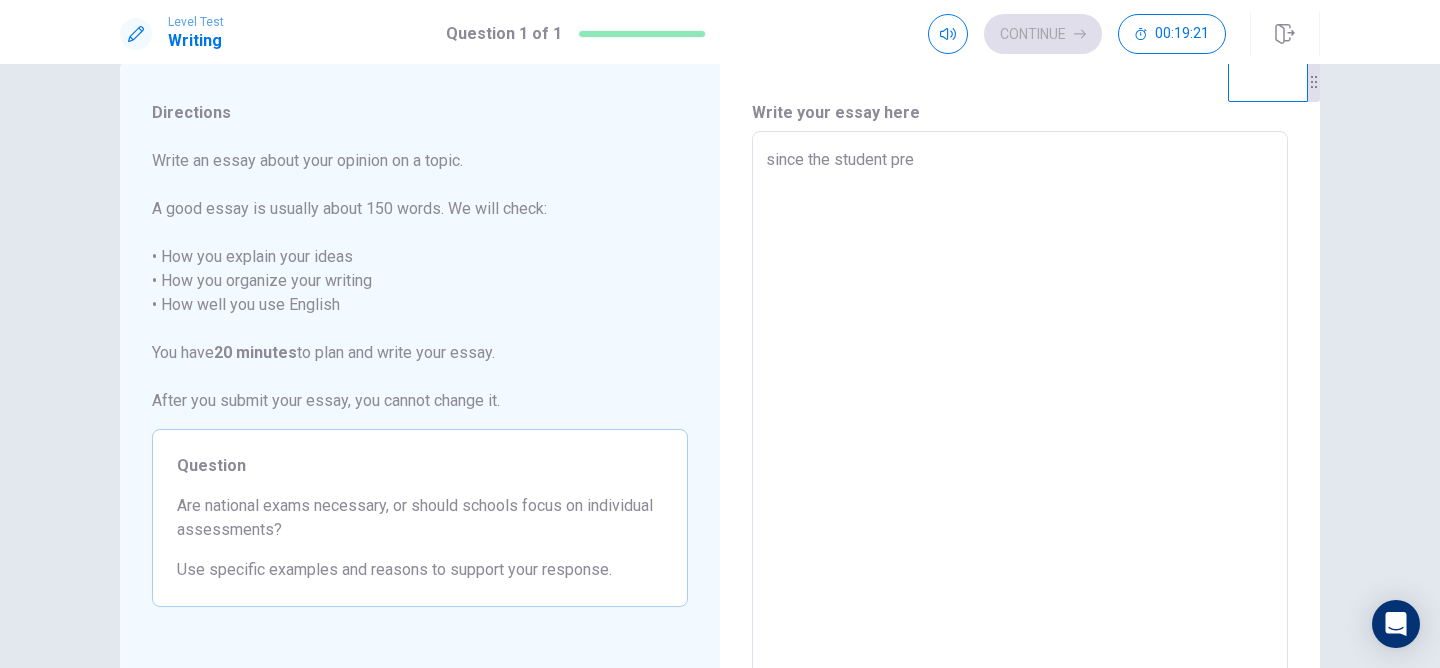 type on "x" 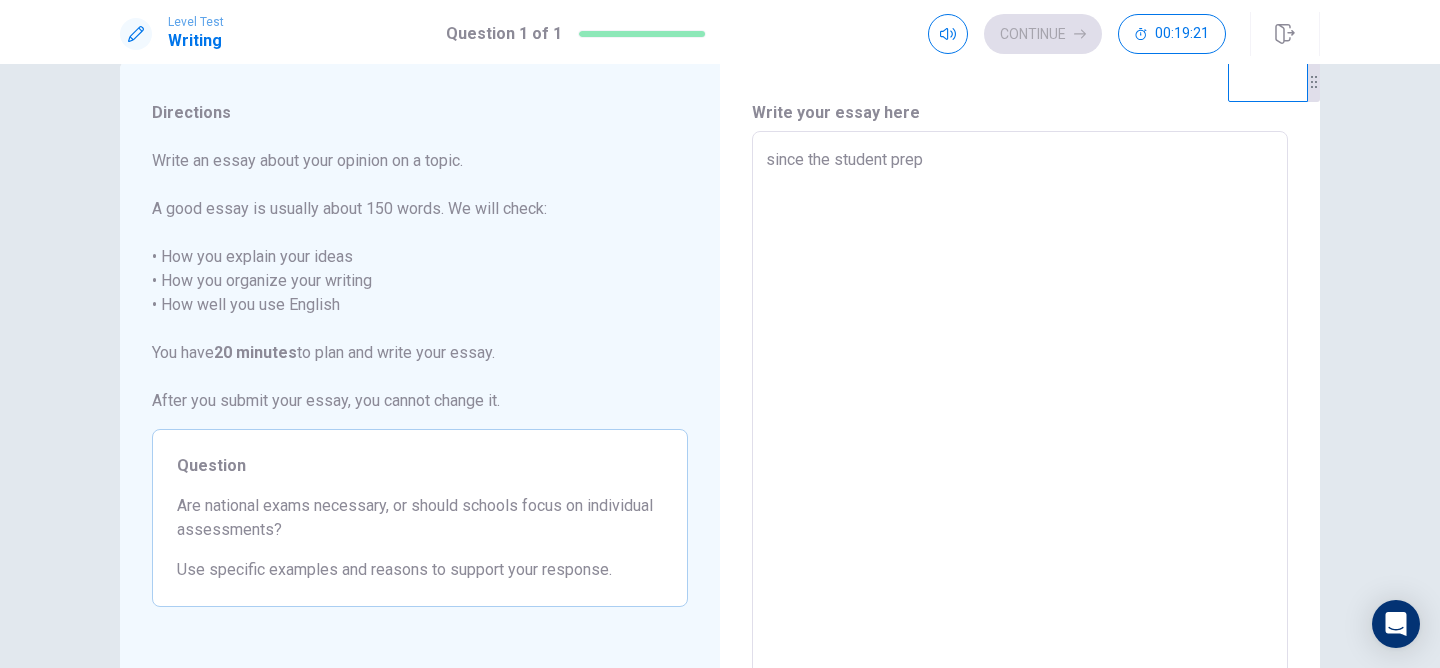 type on "x" 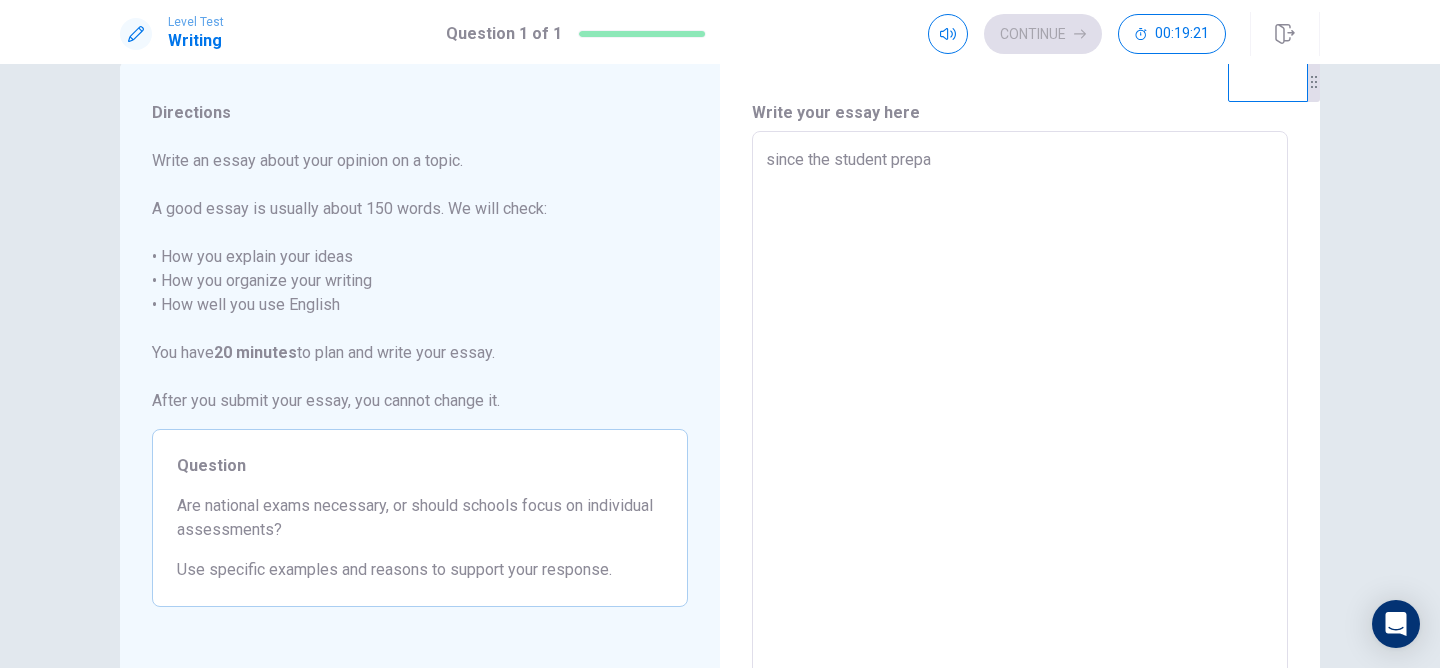 type on "x" 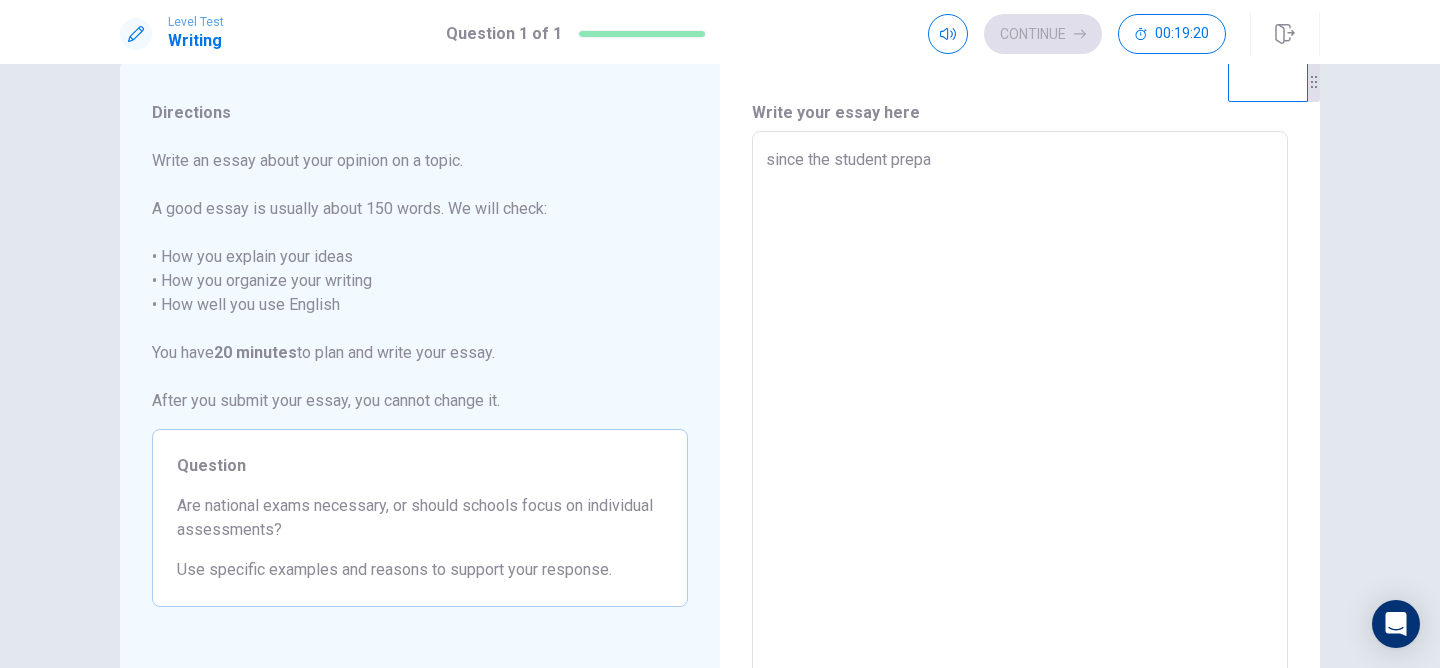 type on "since the student prepar" 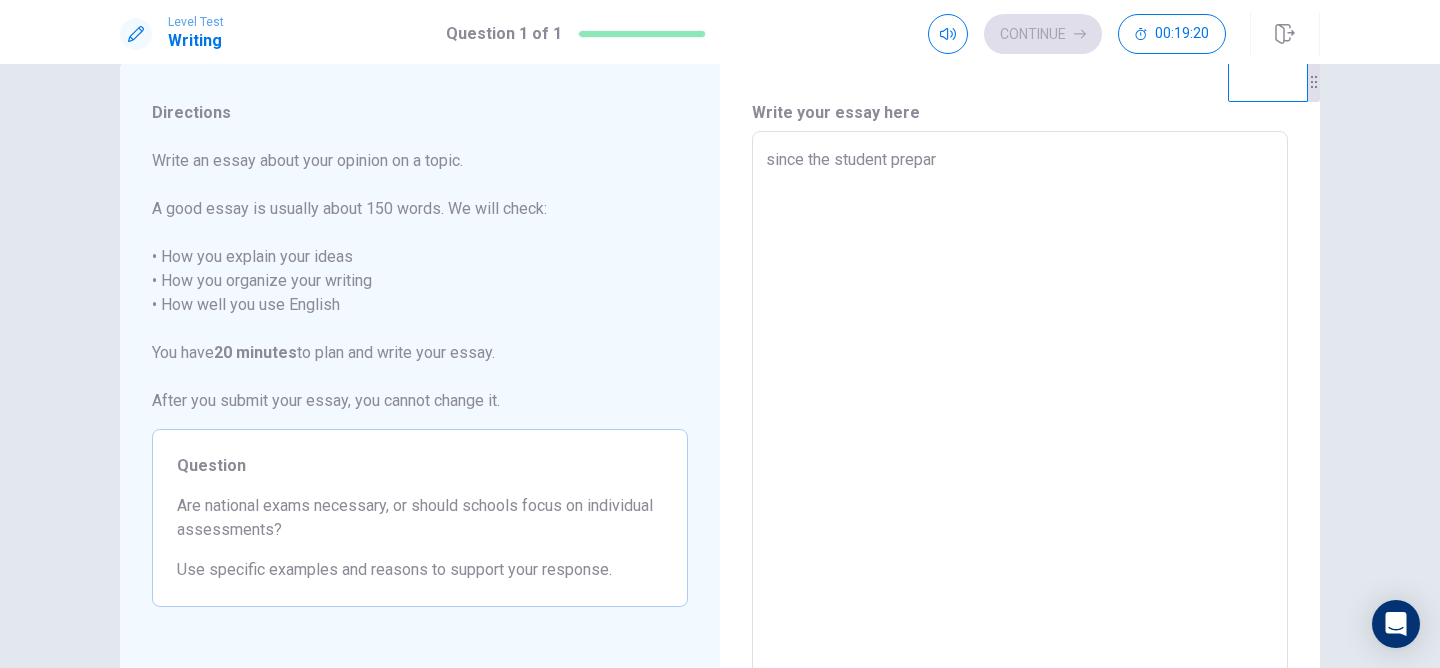 type on "x" 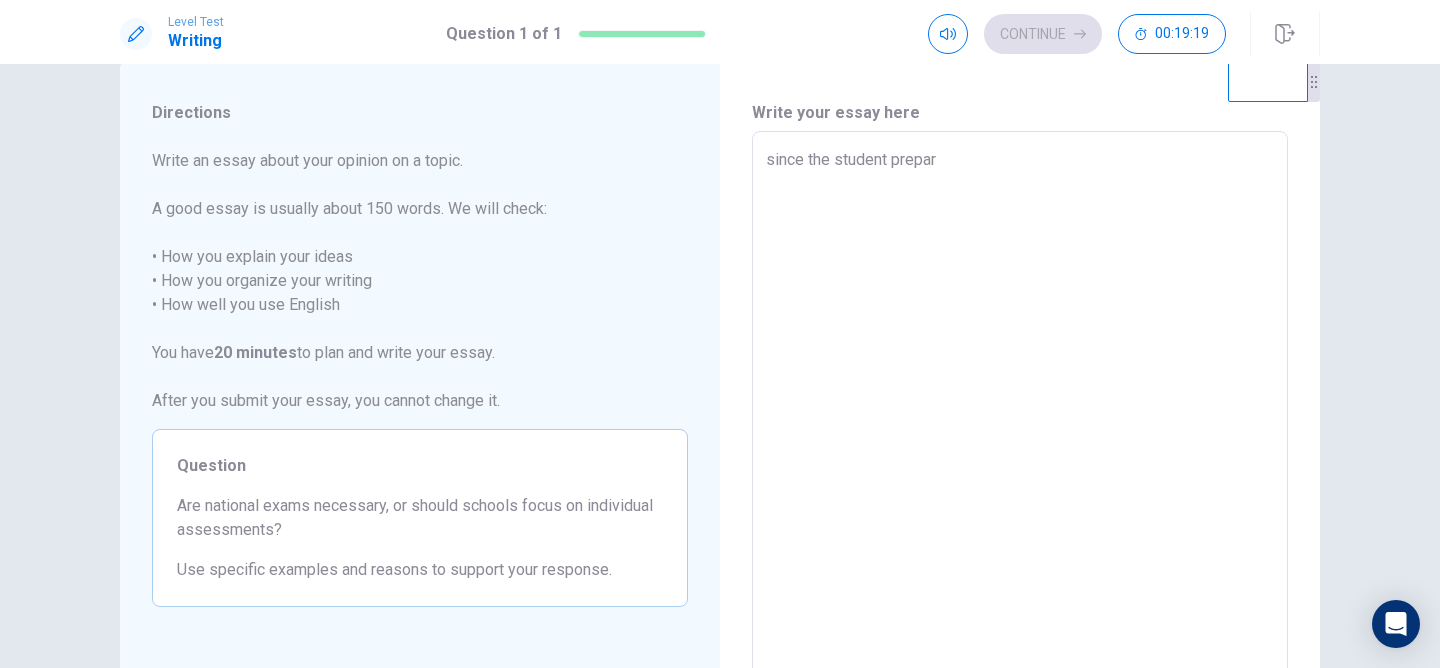 type on "since the student prepara" 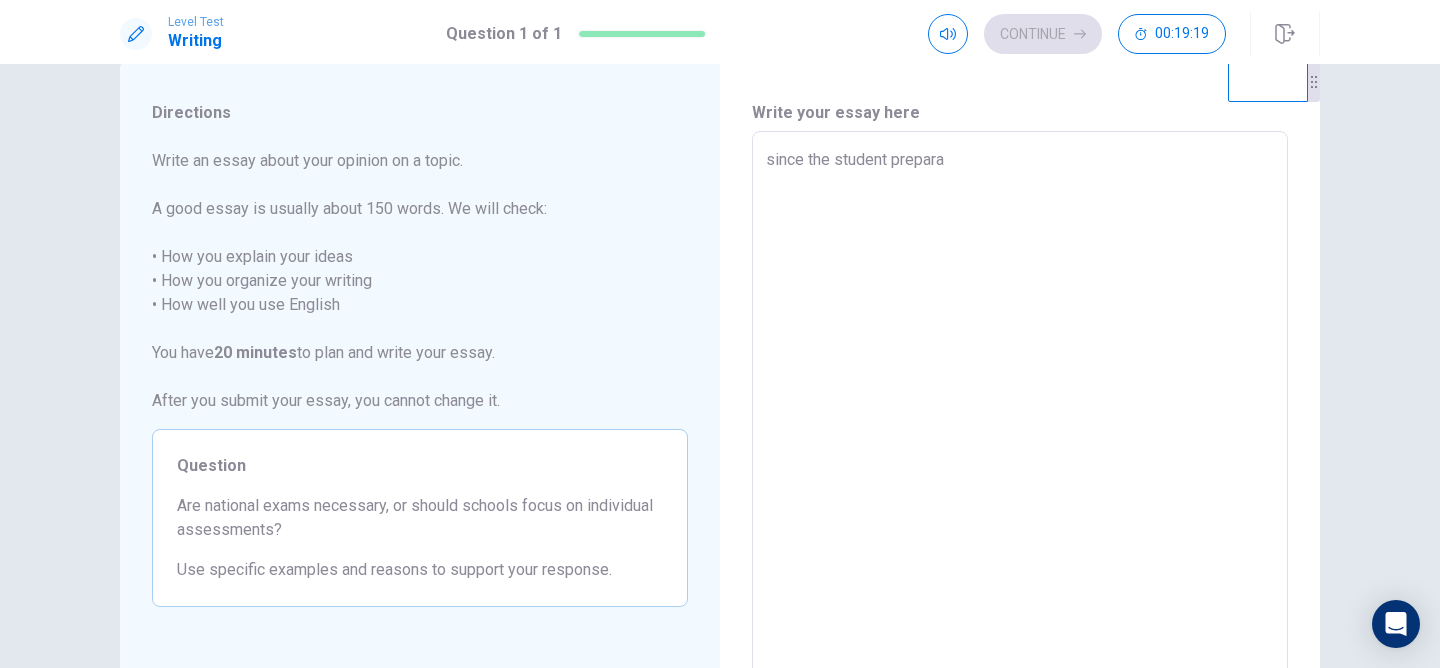 type on "x" 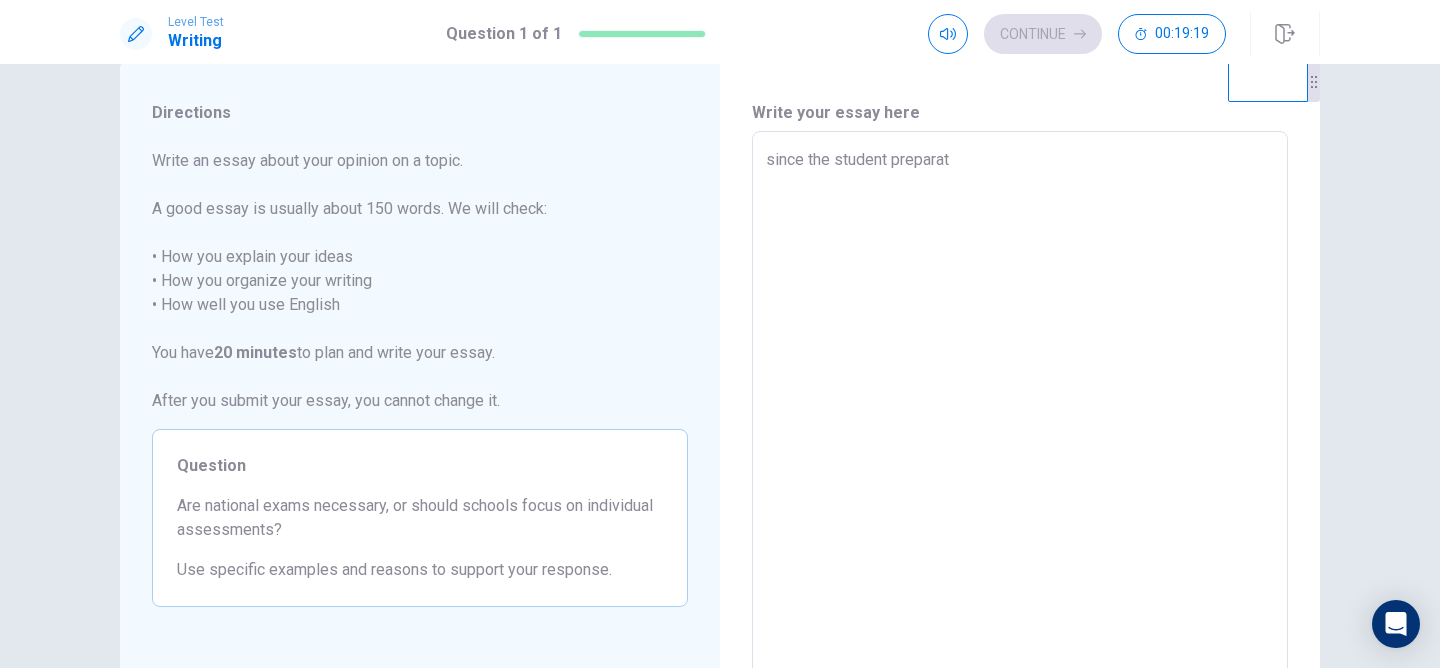 type on "x" 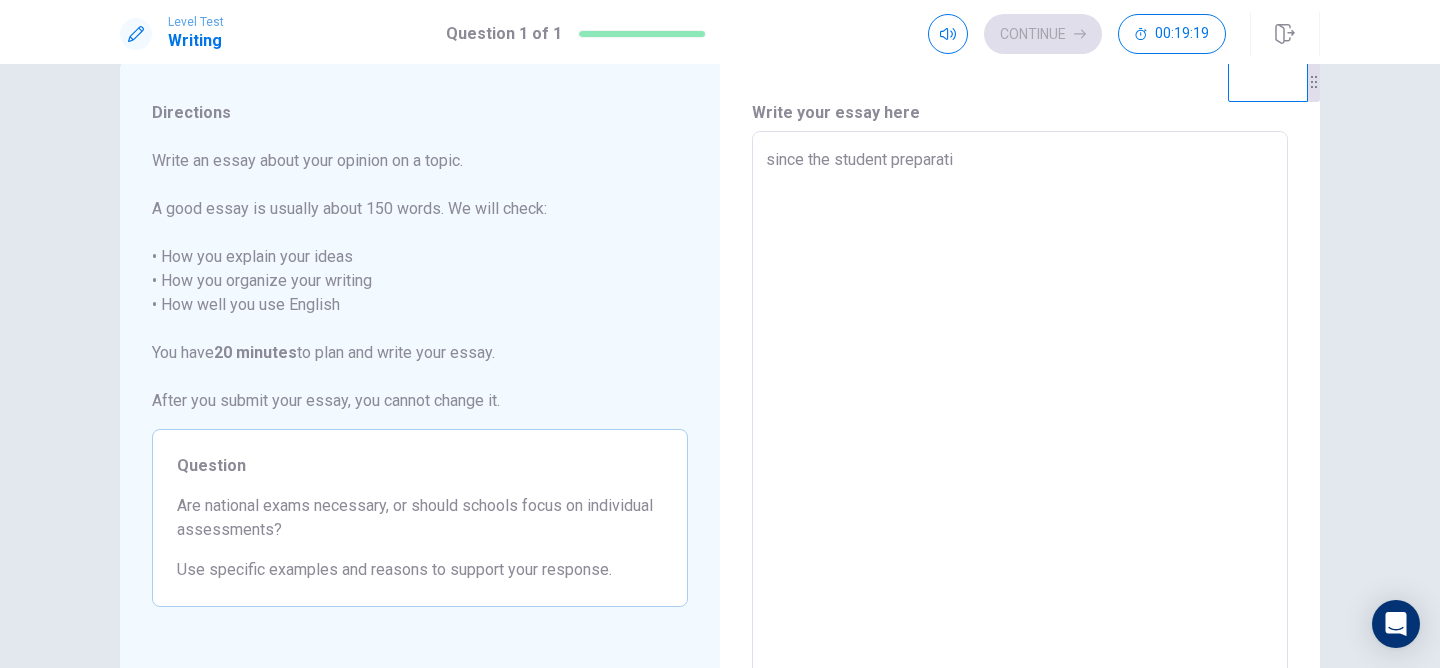 type on "x" 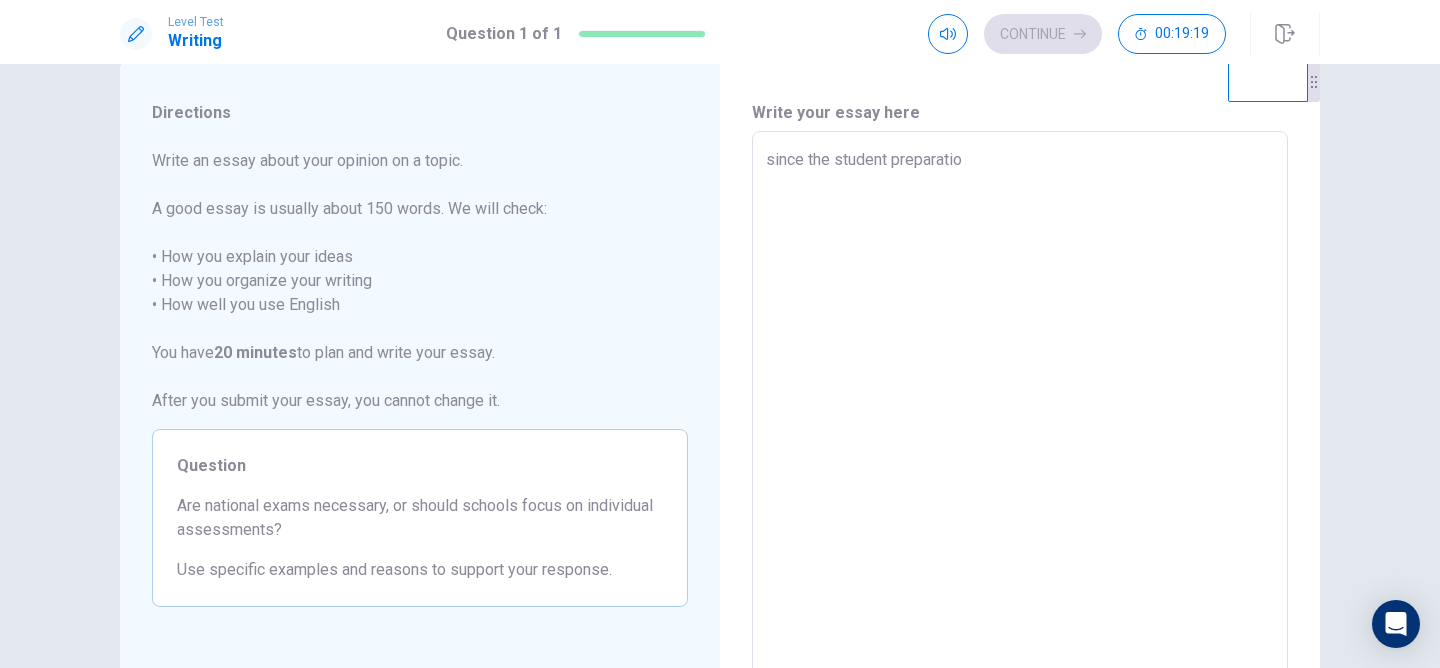 type on "x" 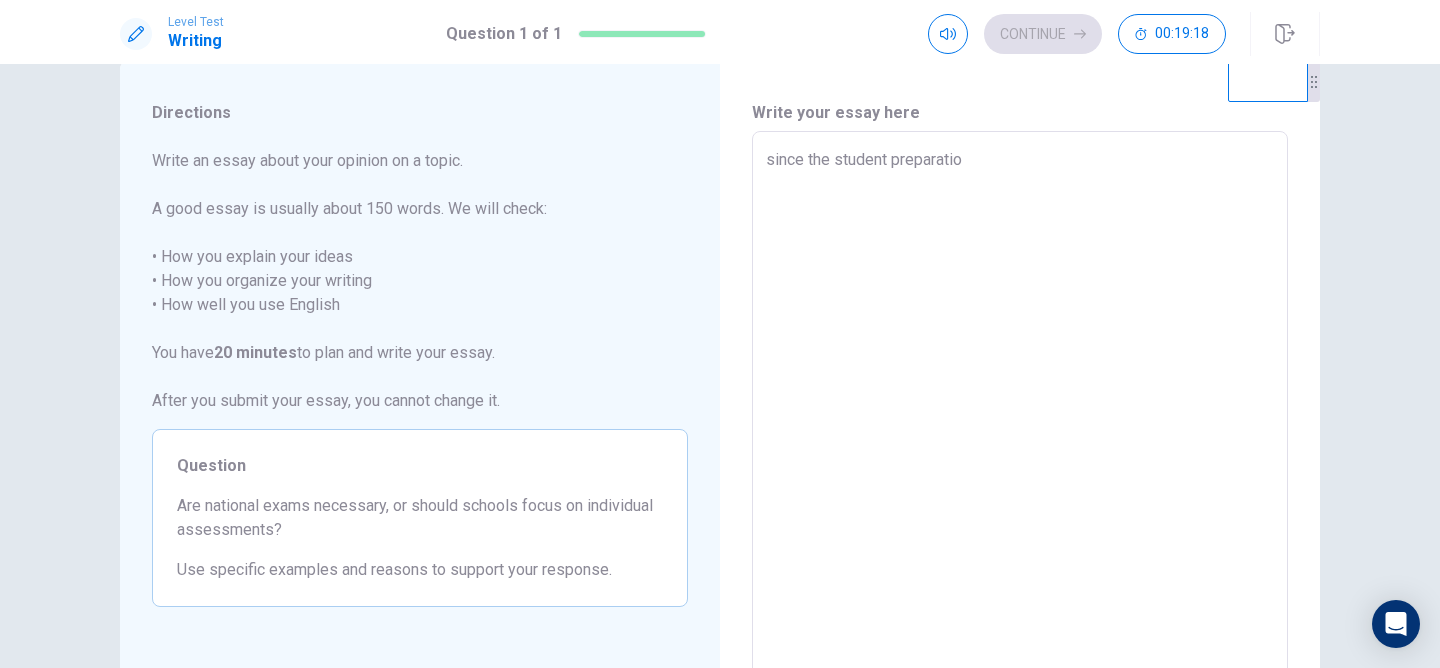 type on "since the student preparation" 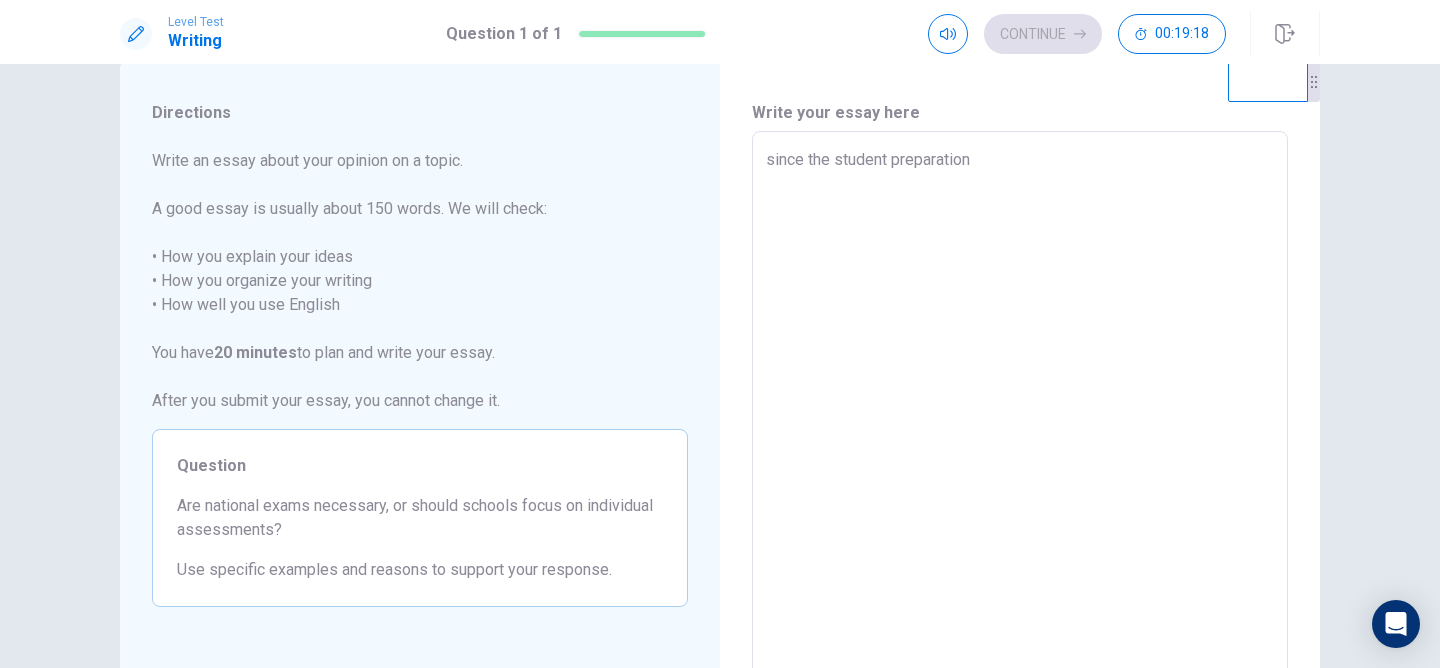 type on "x" 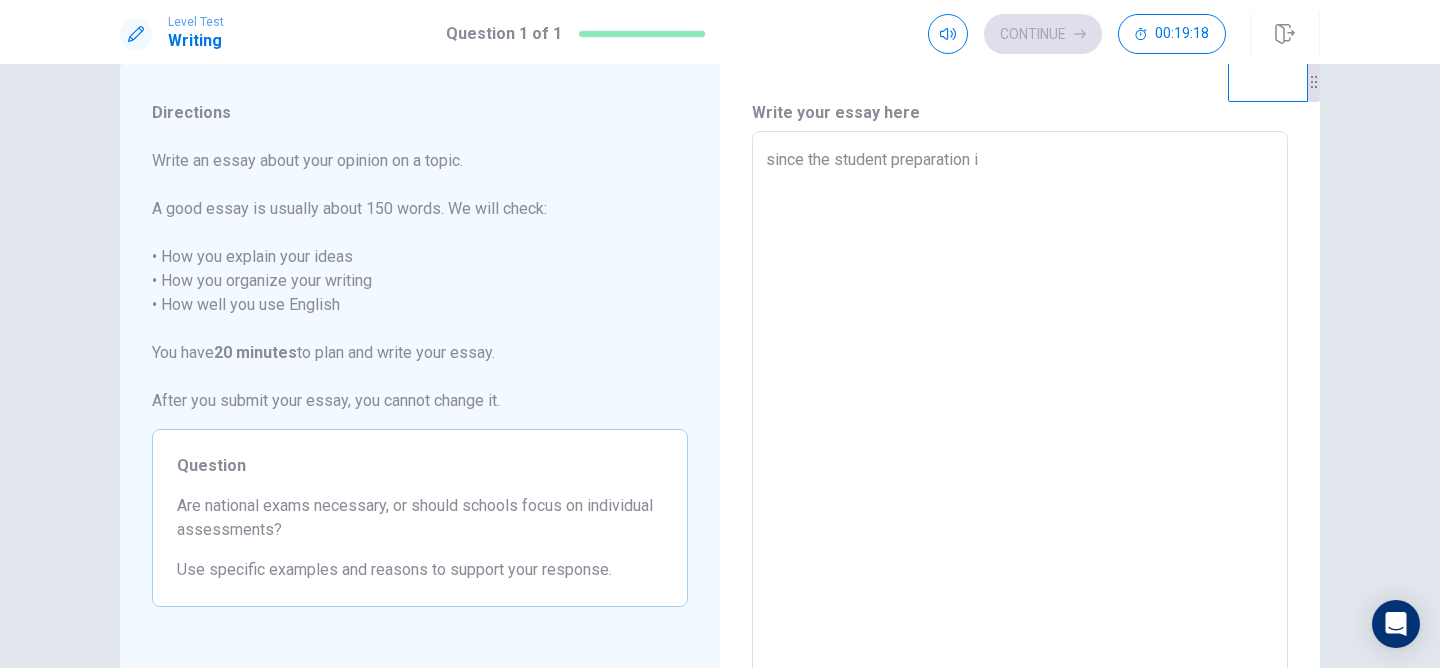 type on "x" 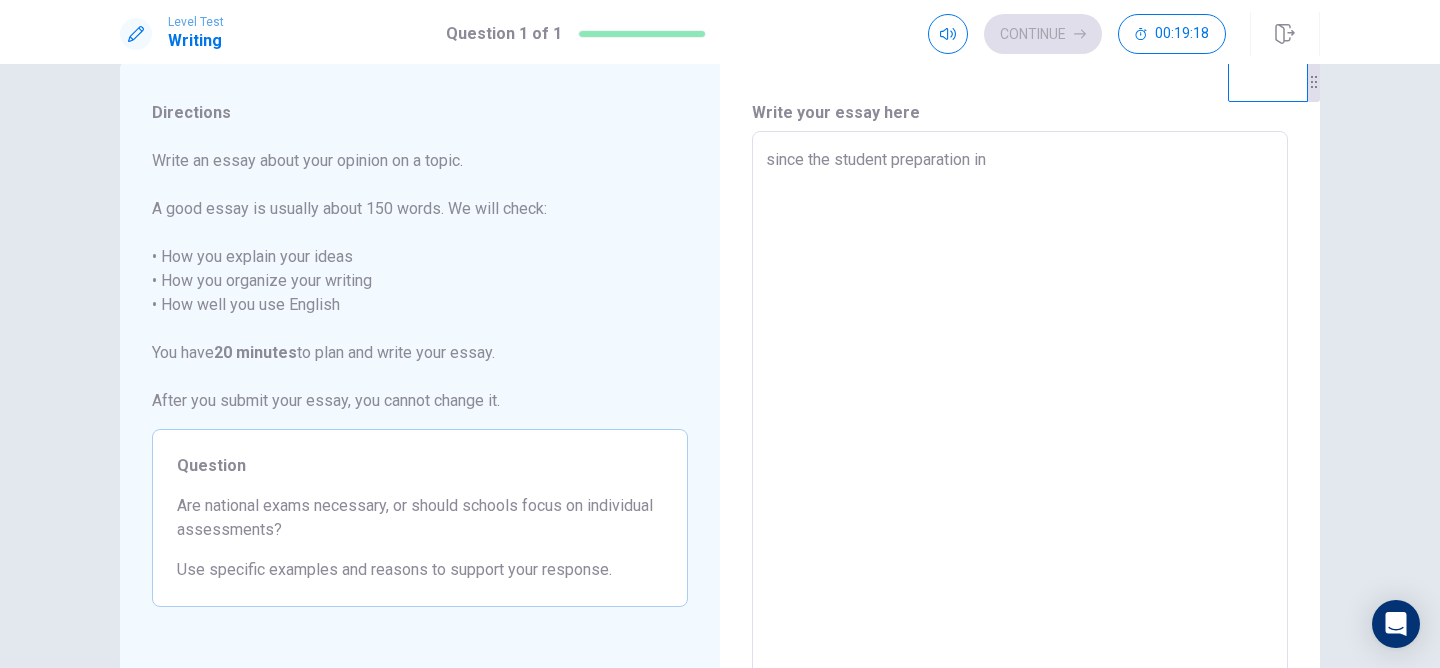 type on "x" 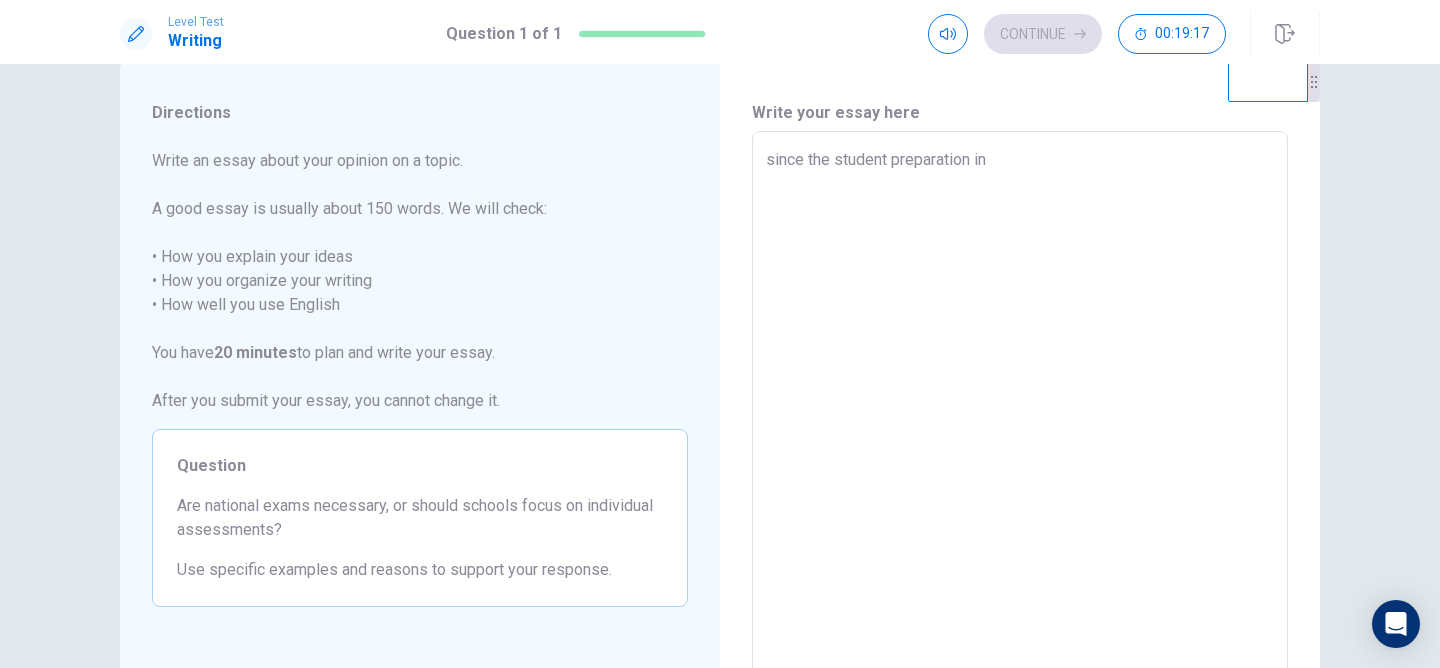 type on "since the student preparation in l" 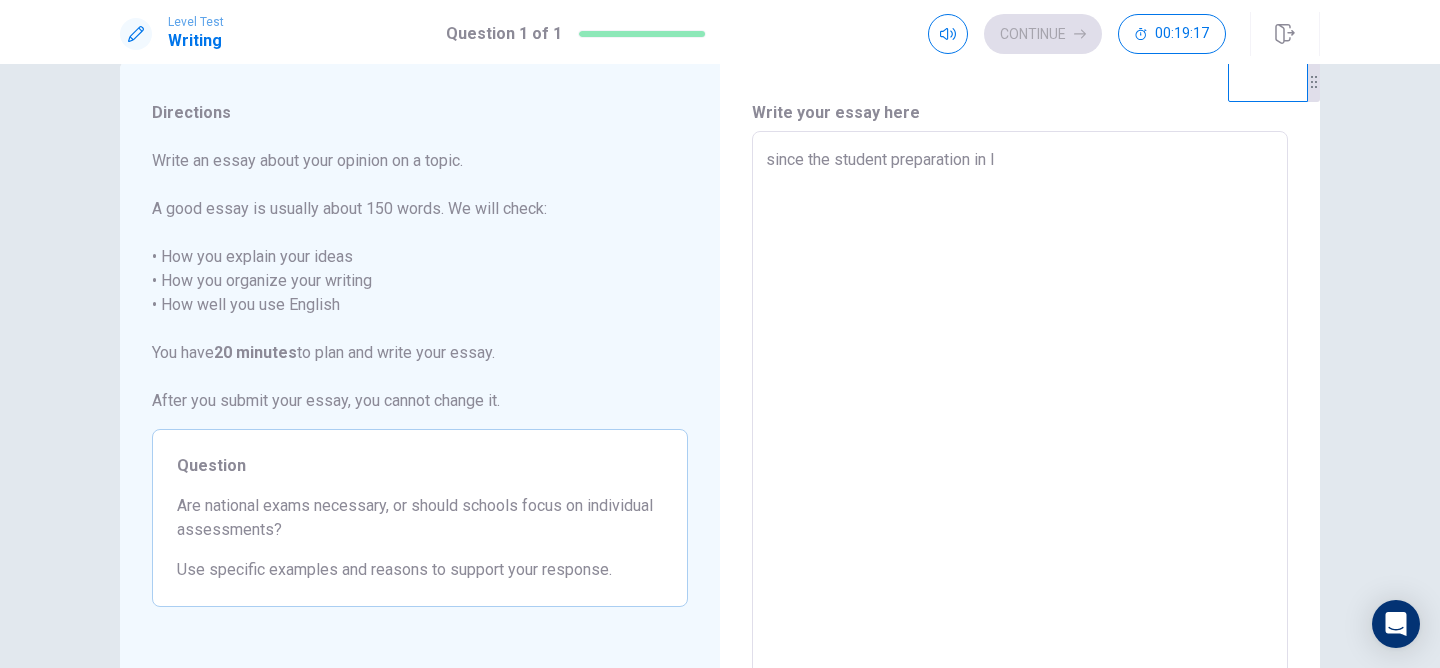 type on "x" 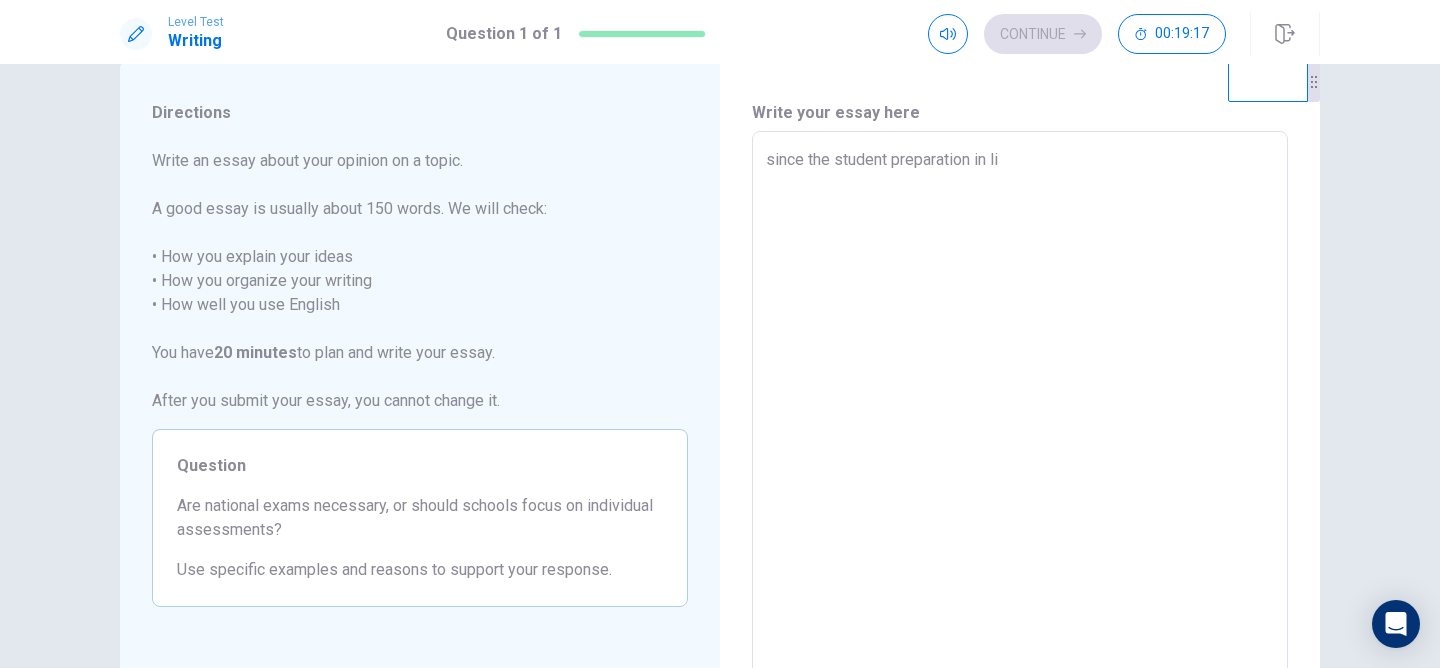 type on "x" 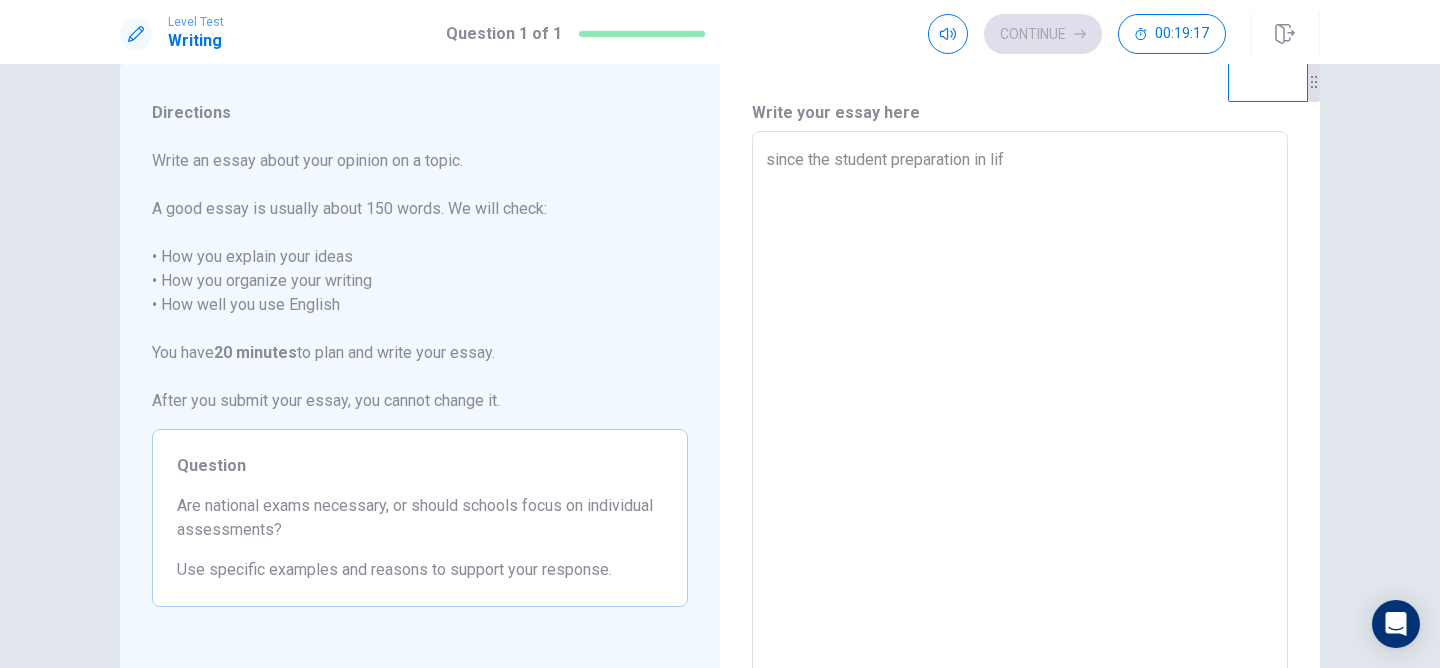 type on "x" 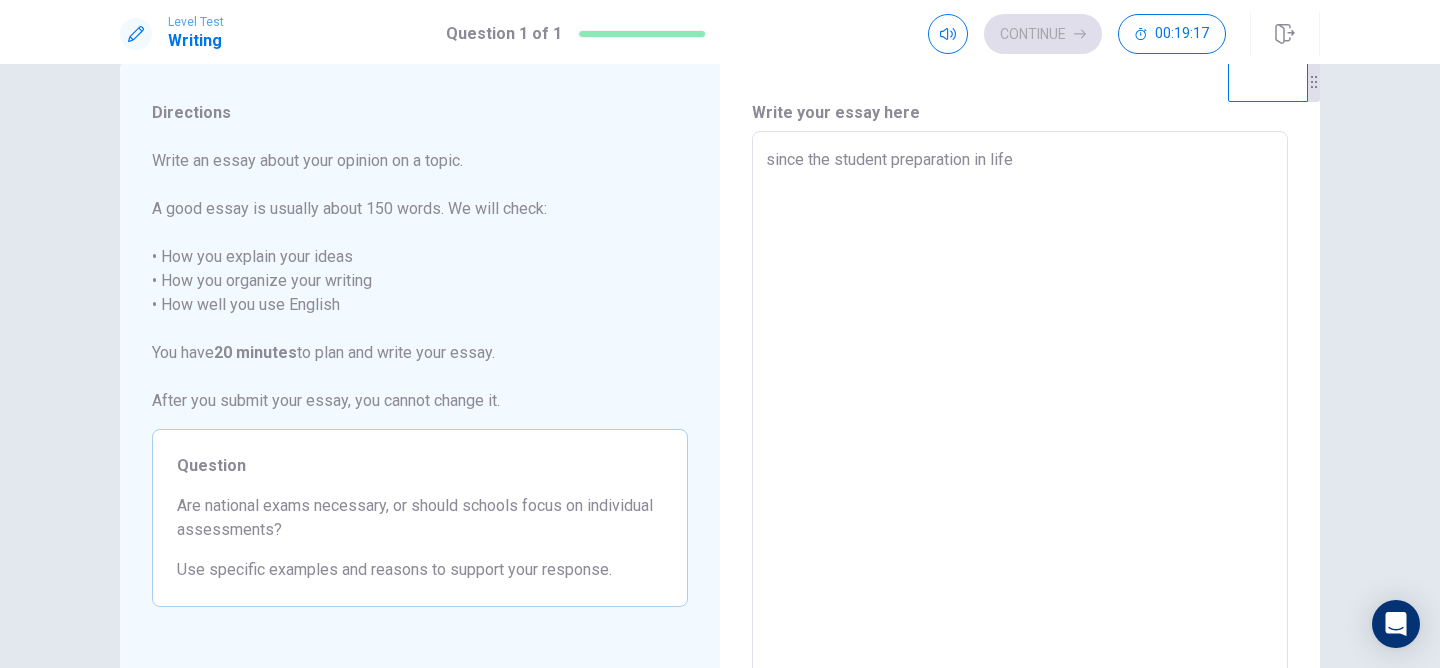 type on "x" 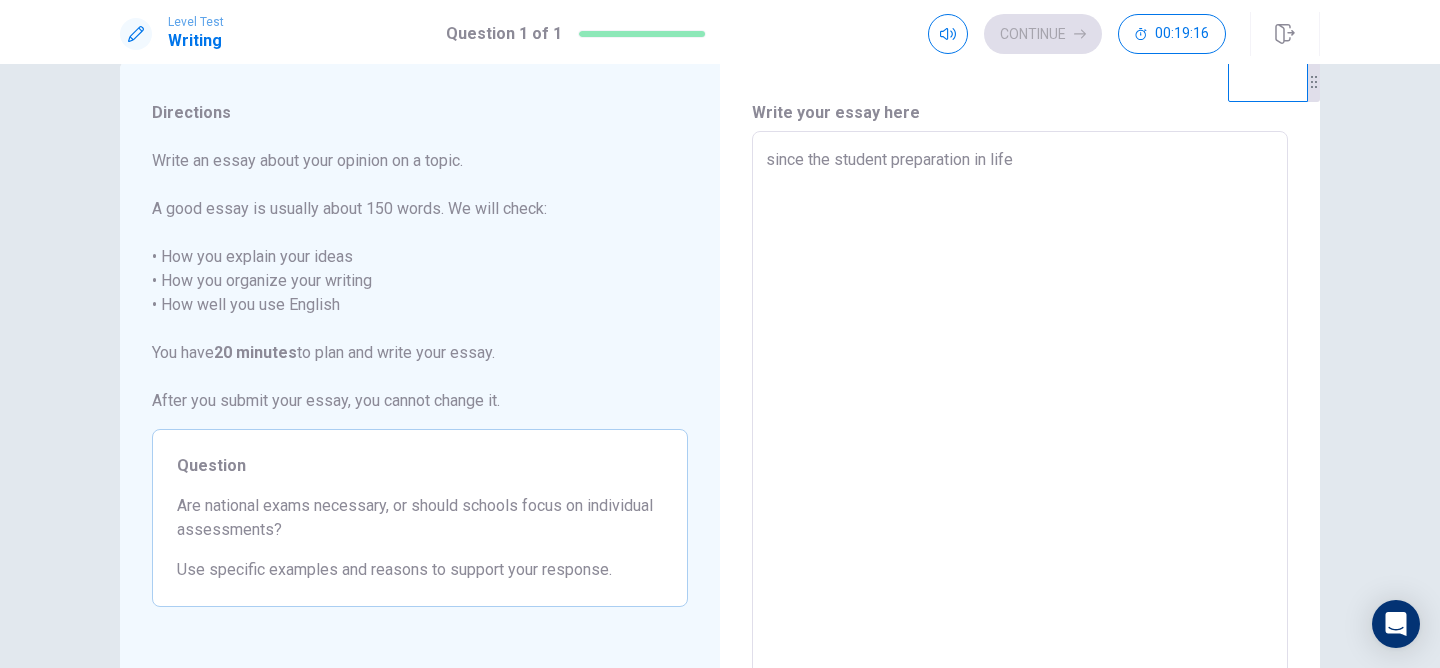 type on "since the student preparation in life i" 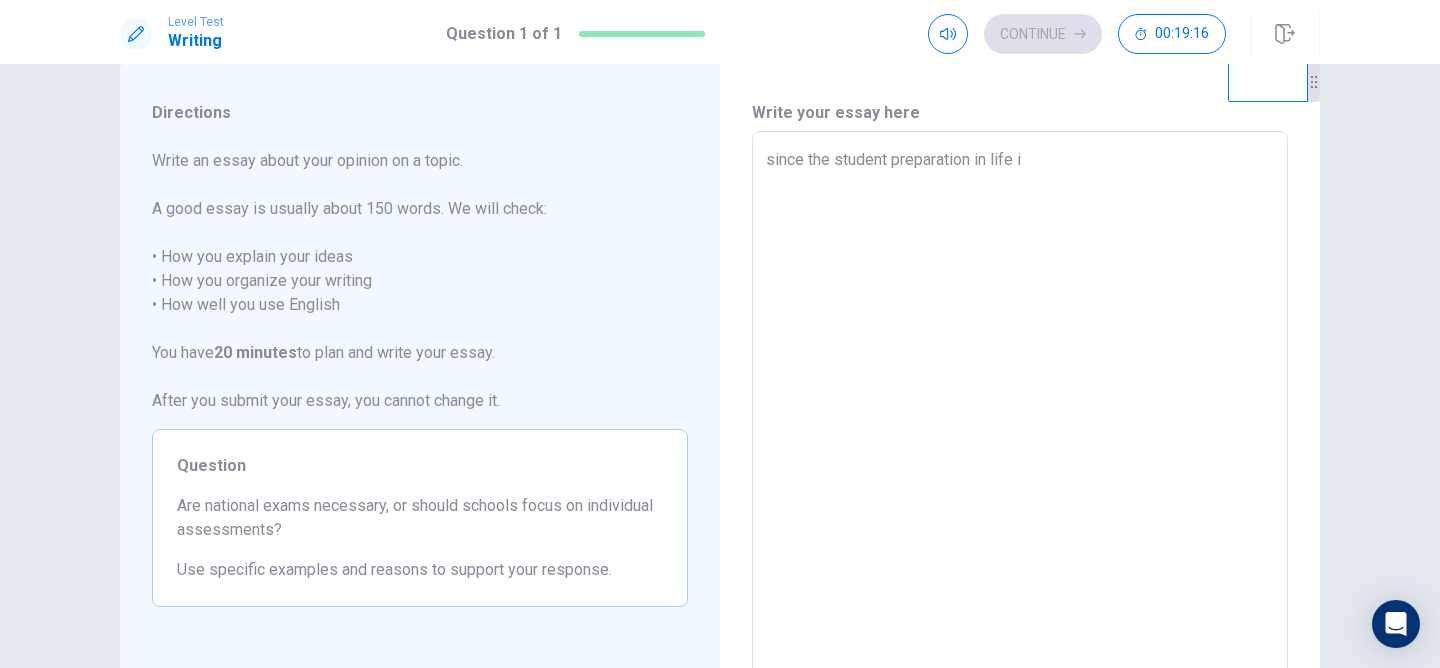 type on "x" 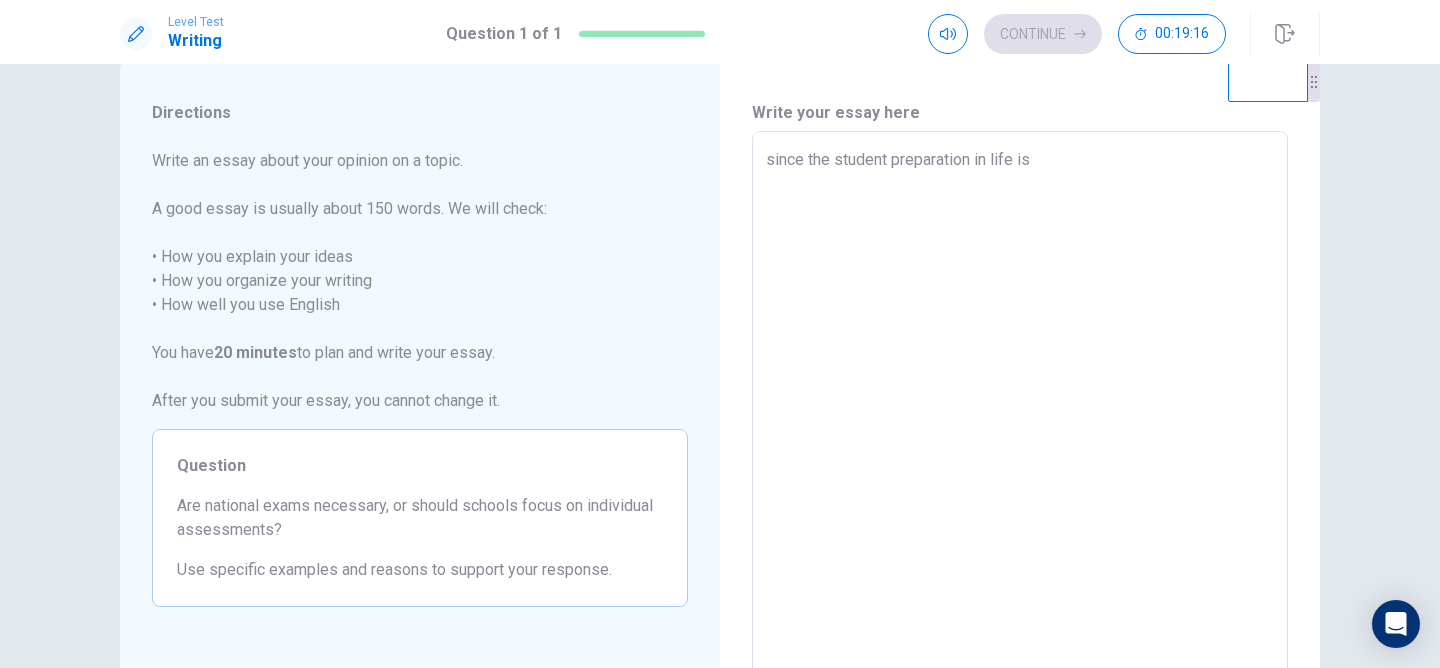 type on "x" 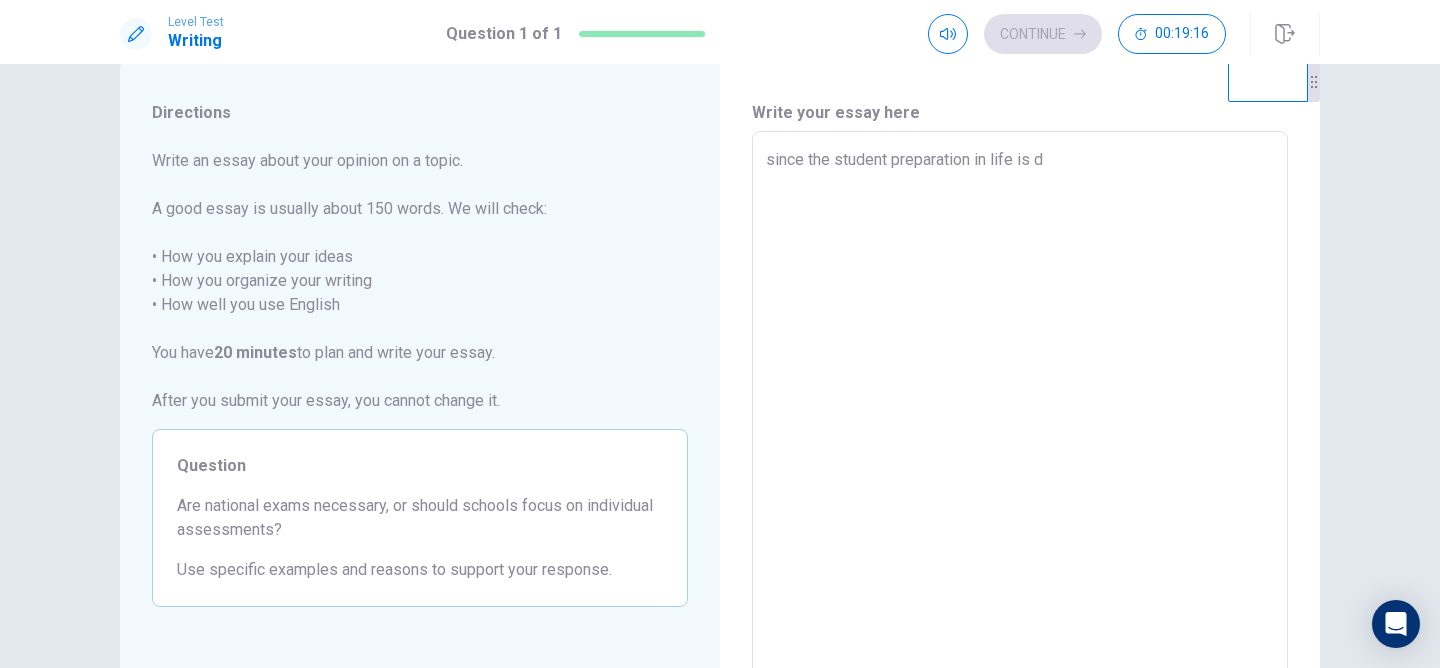 type on "x" 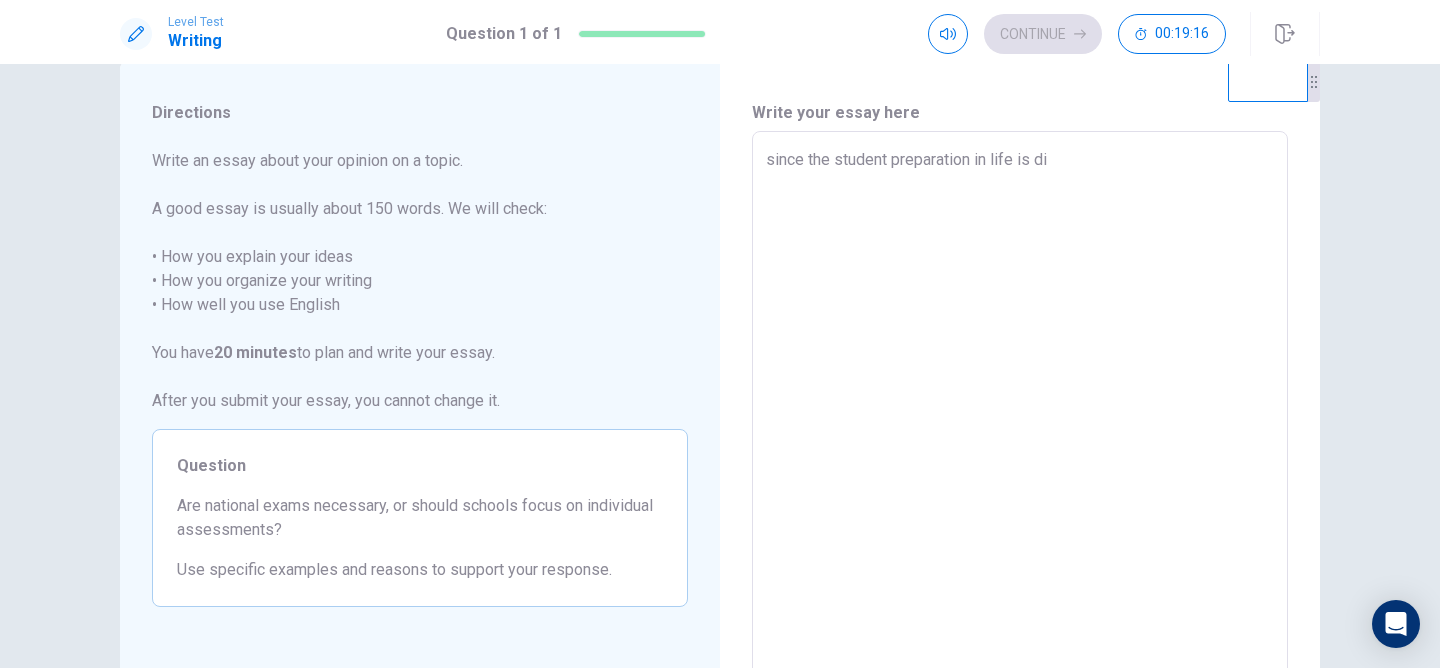 type on "x" 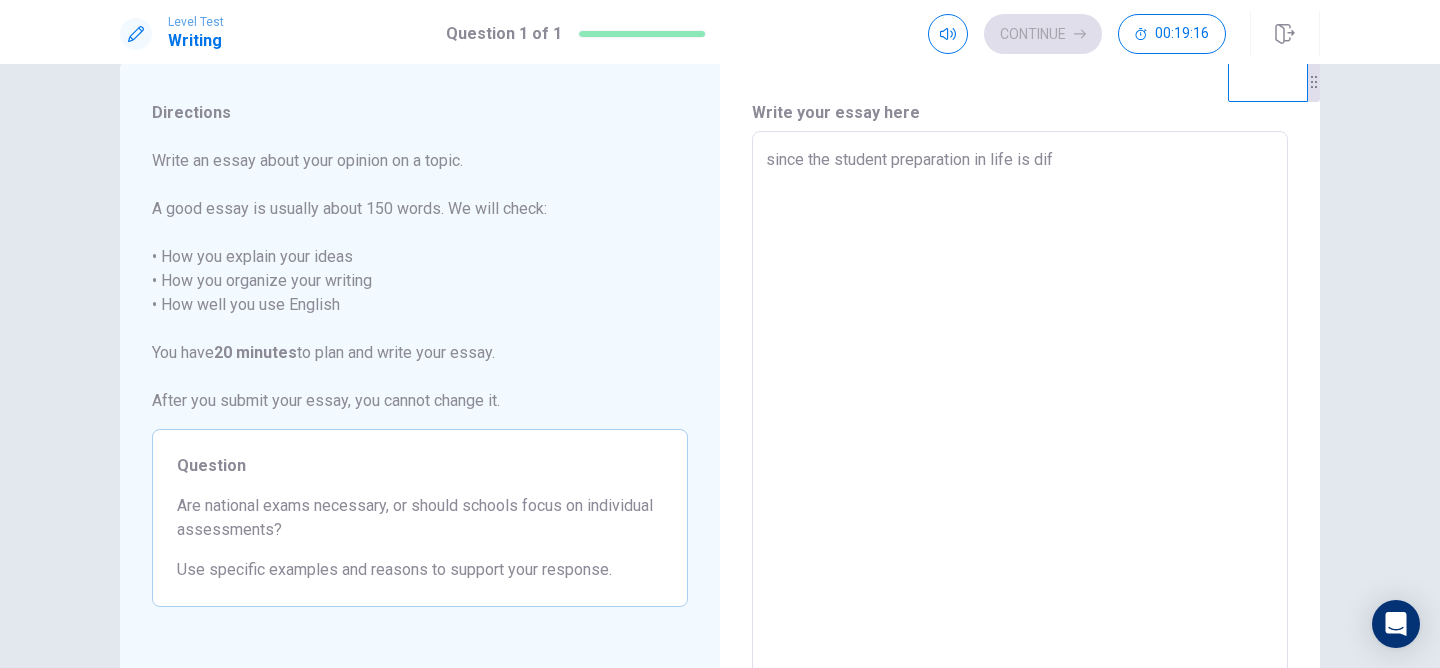 type on "x" 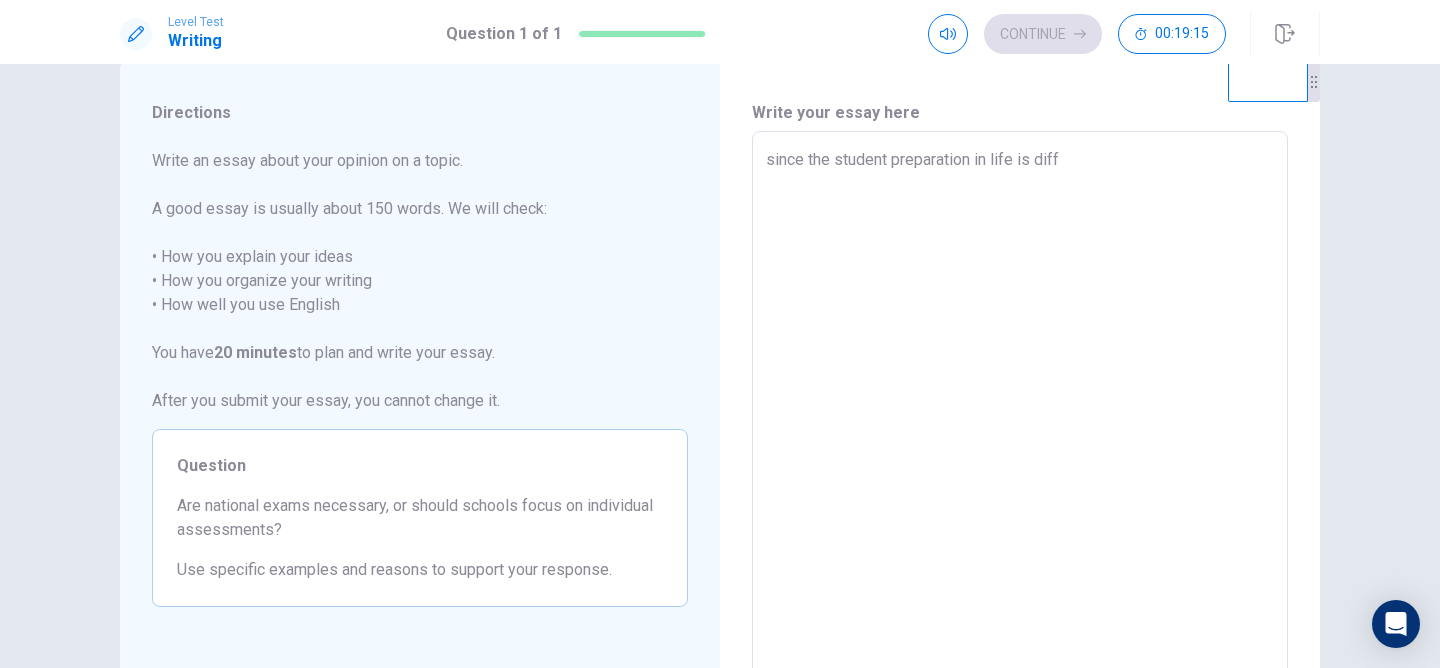 type on "since the student preparation in life is diffi" 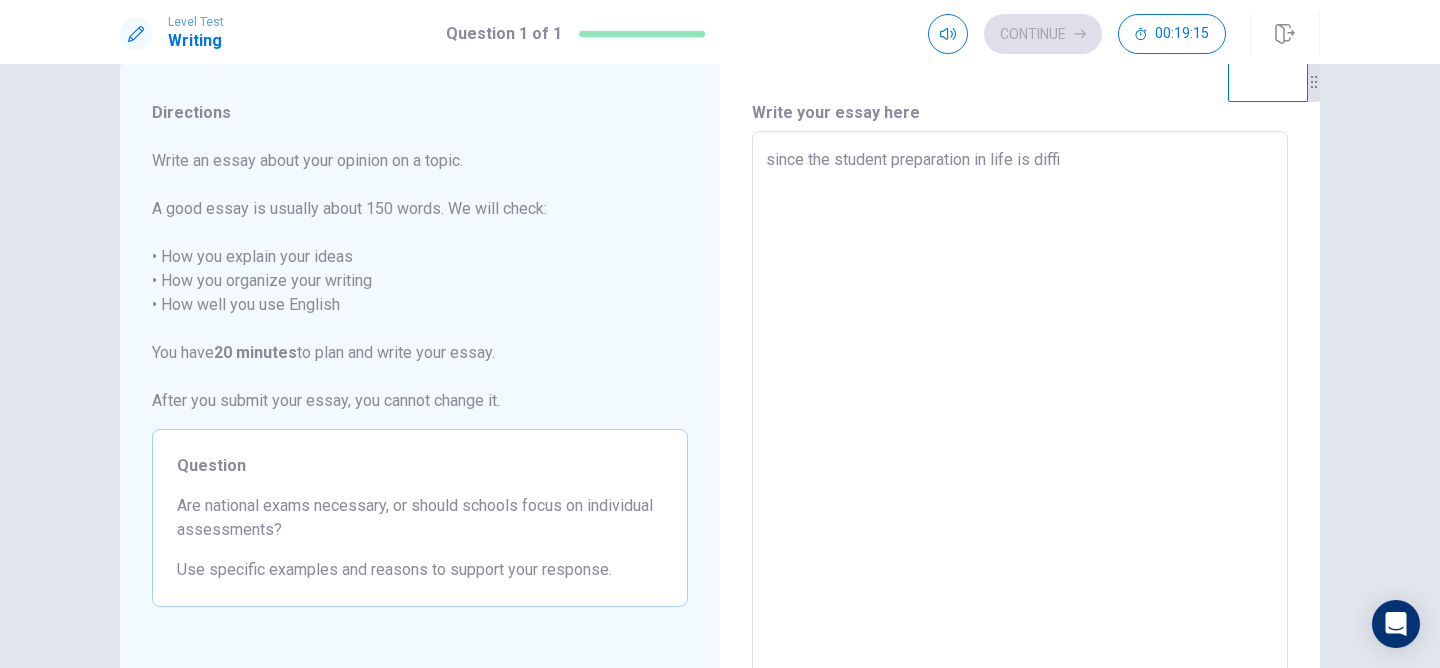type on "x" 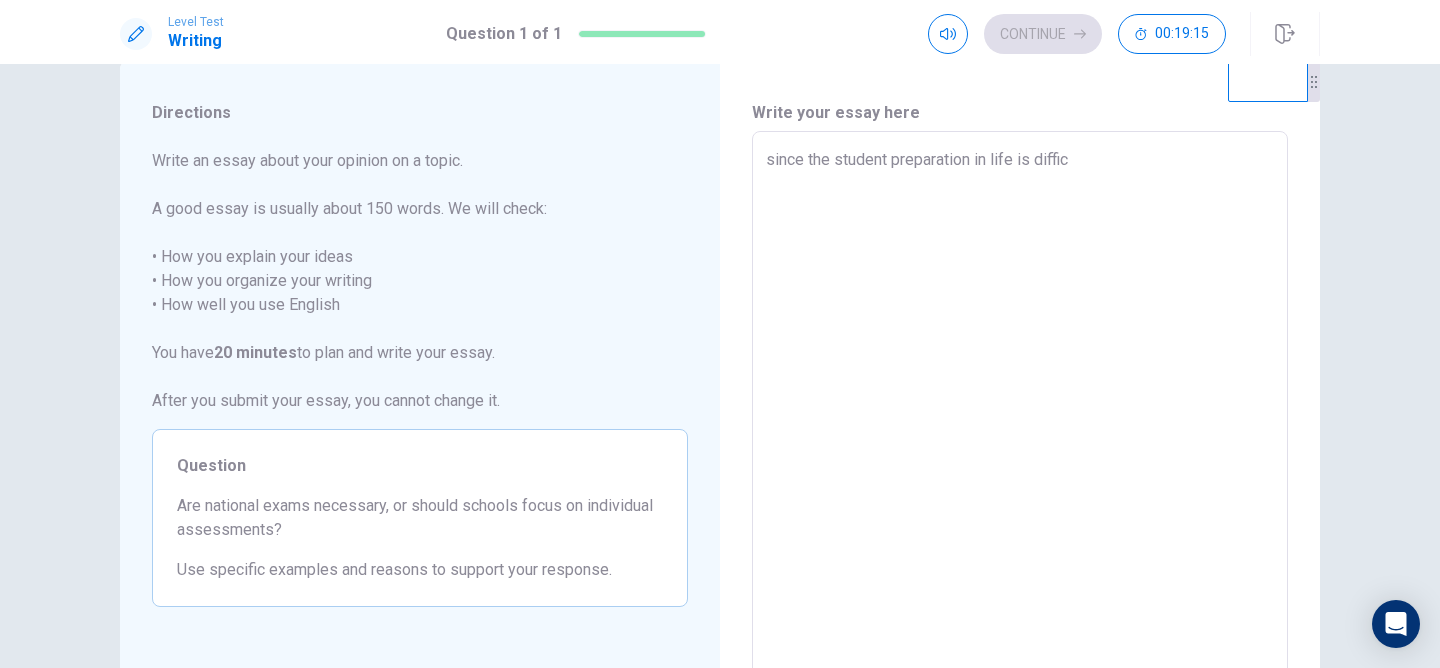 type on "x" 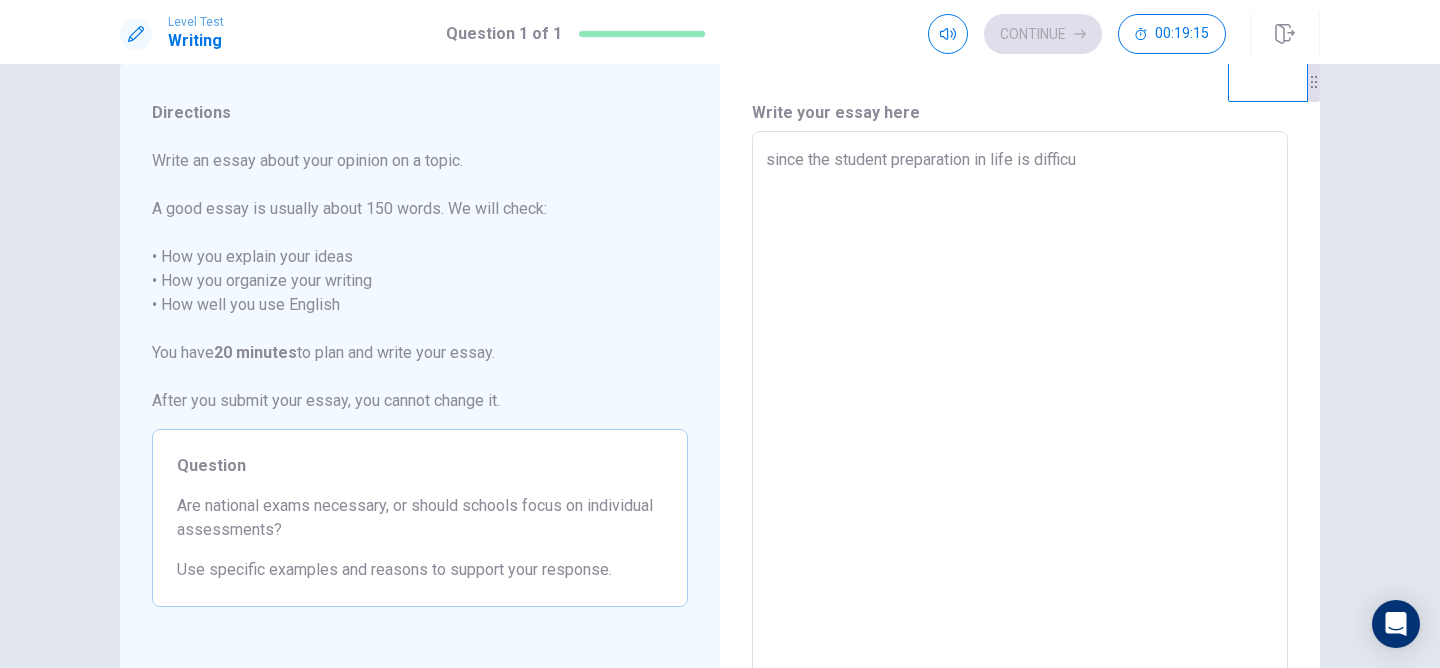 type on "x" 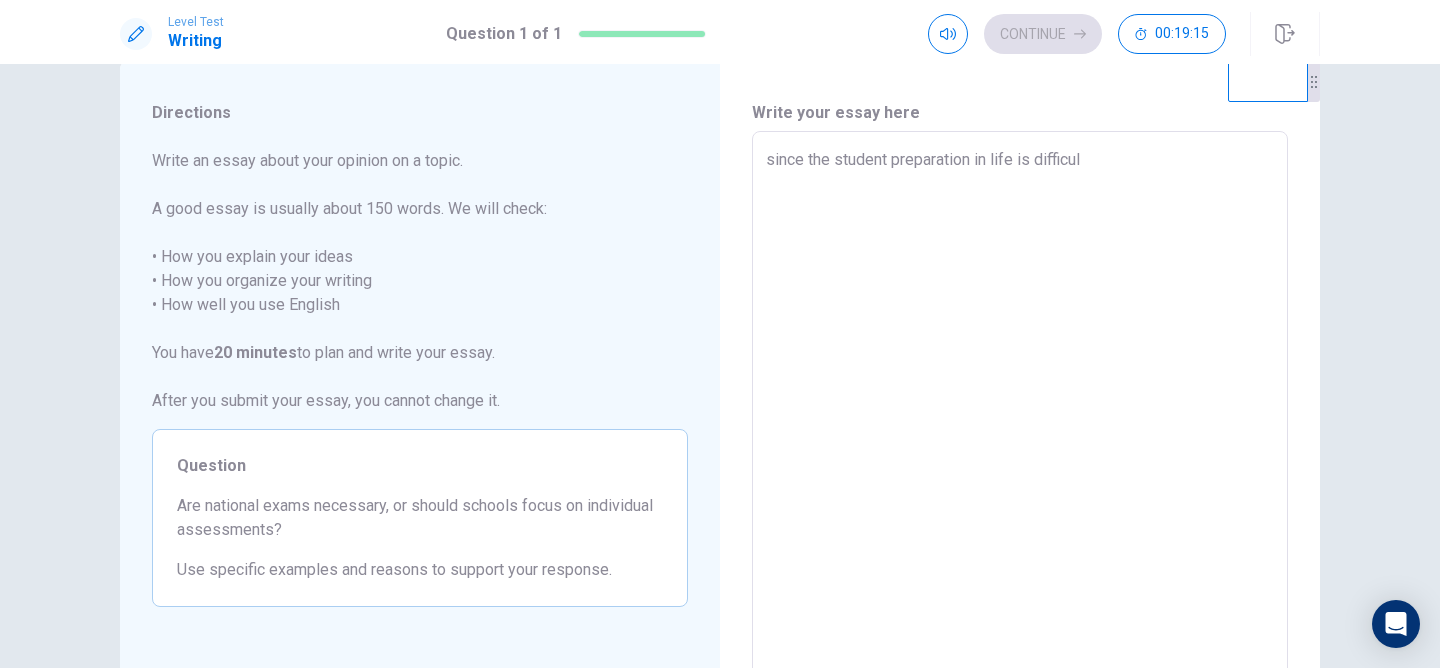 type on "x" 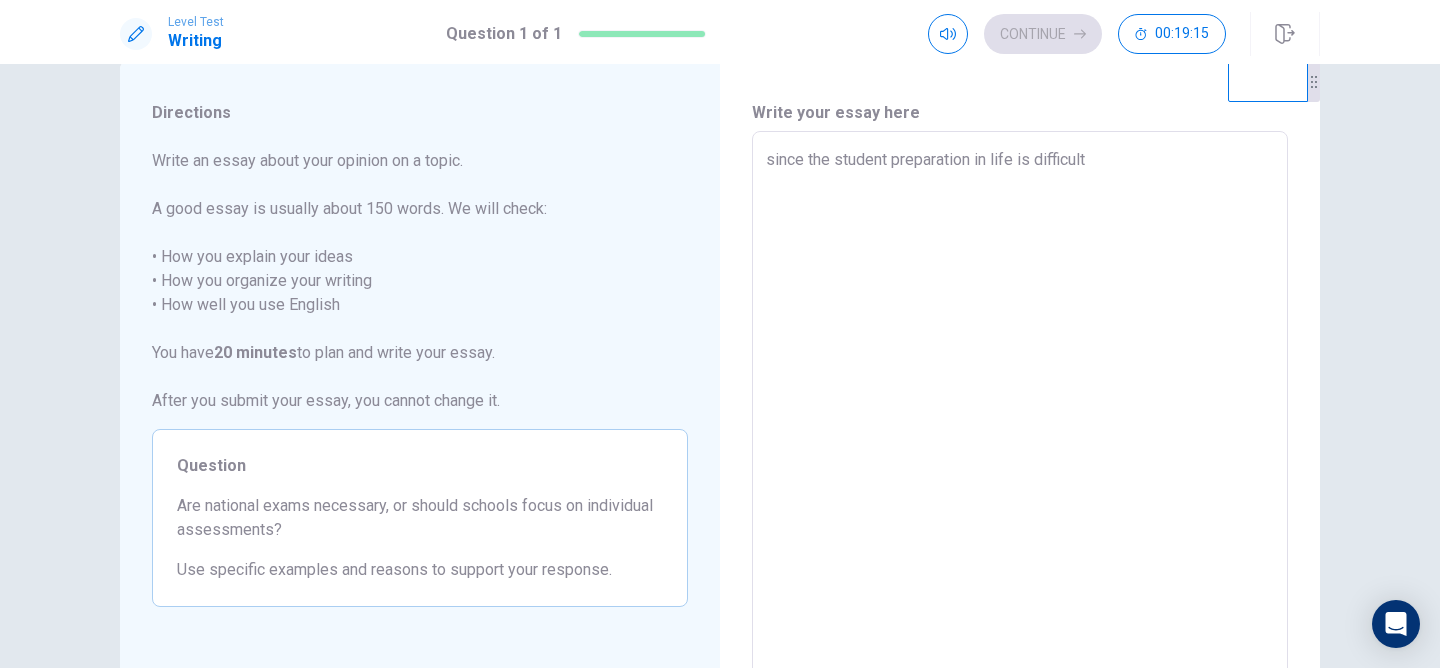 type on "x" 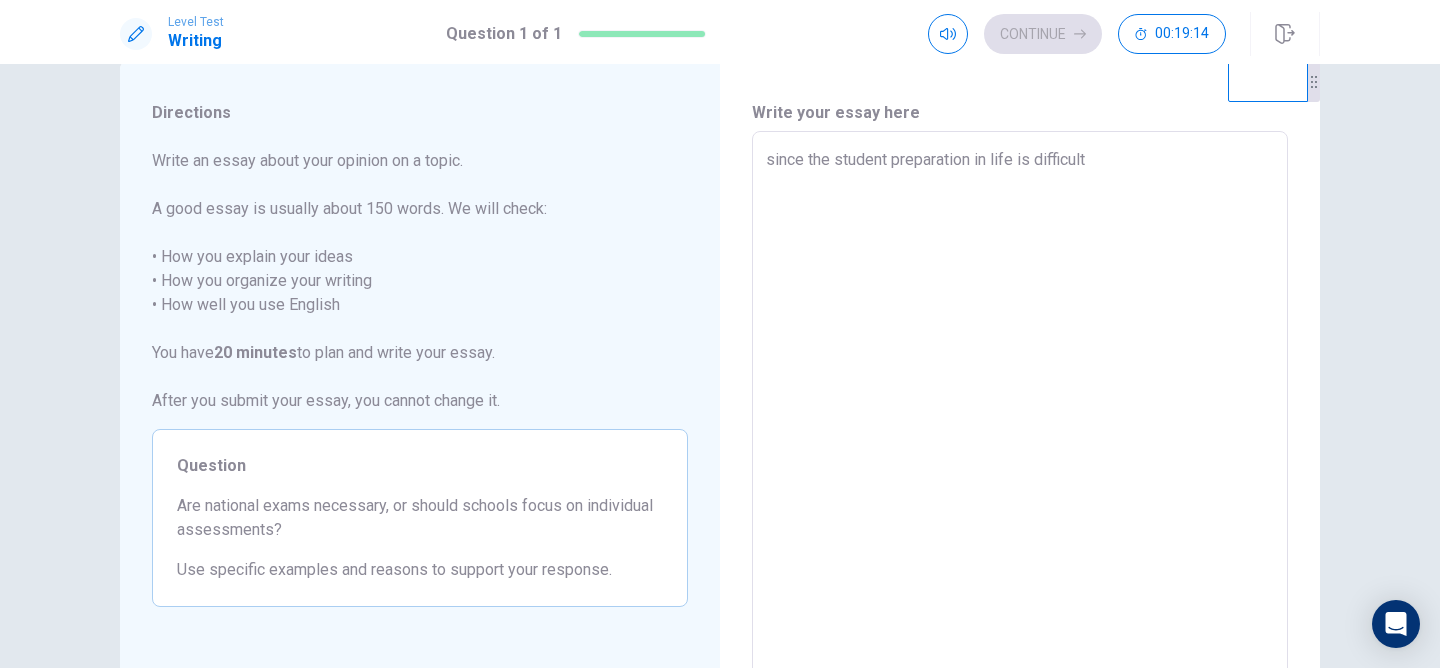 type on "since the student preparation in life is difficult" 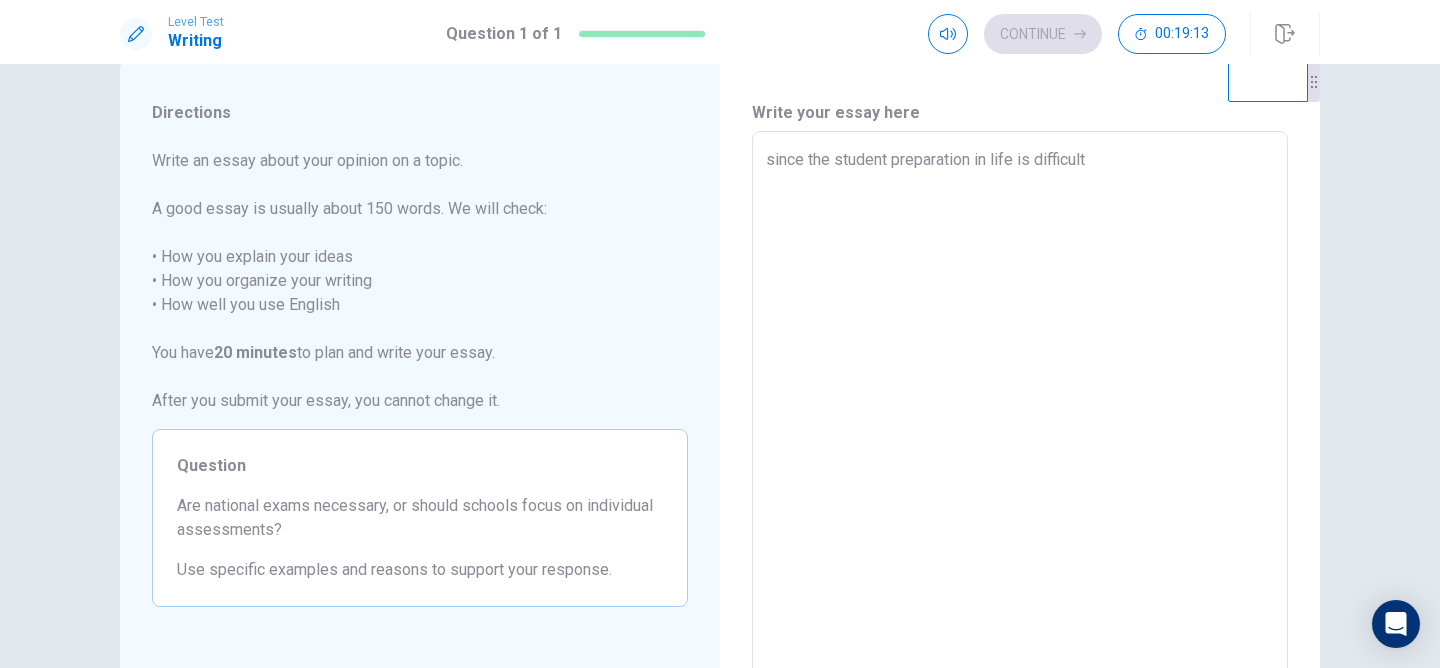 type on "since the student preparation in life is difficul" 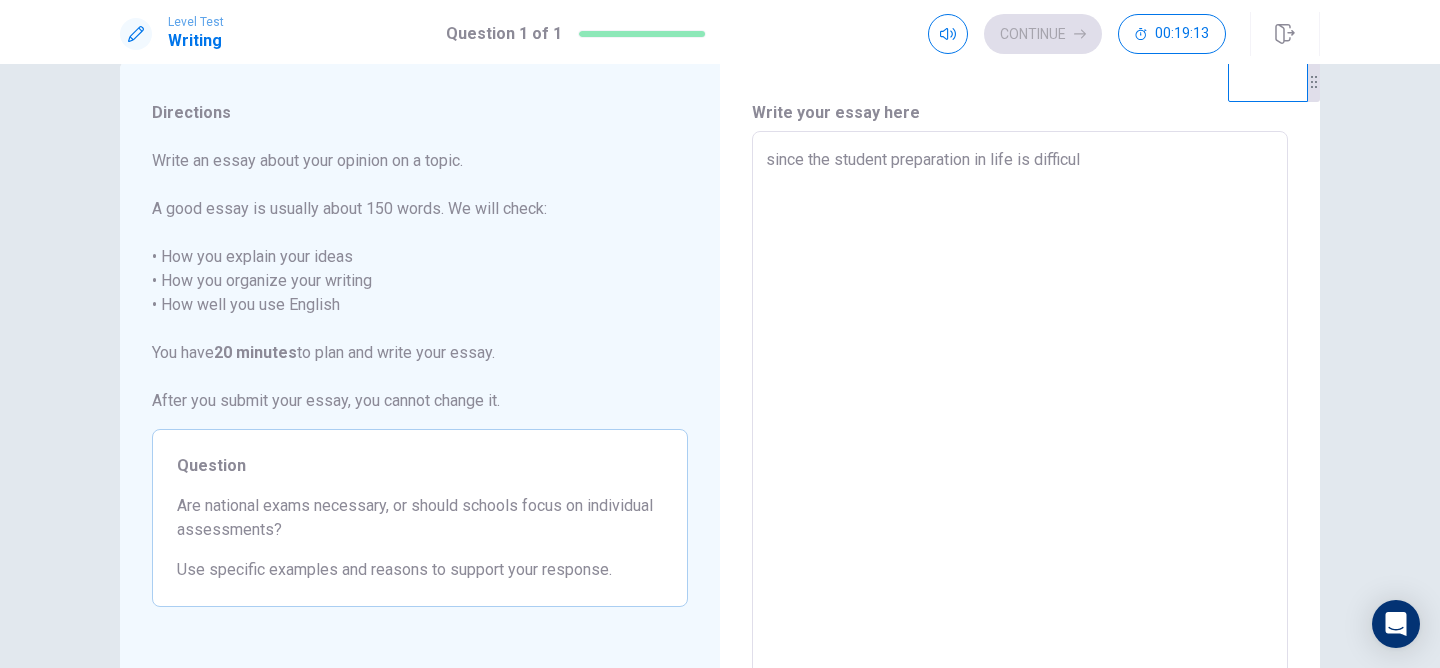 type on "x" 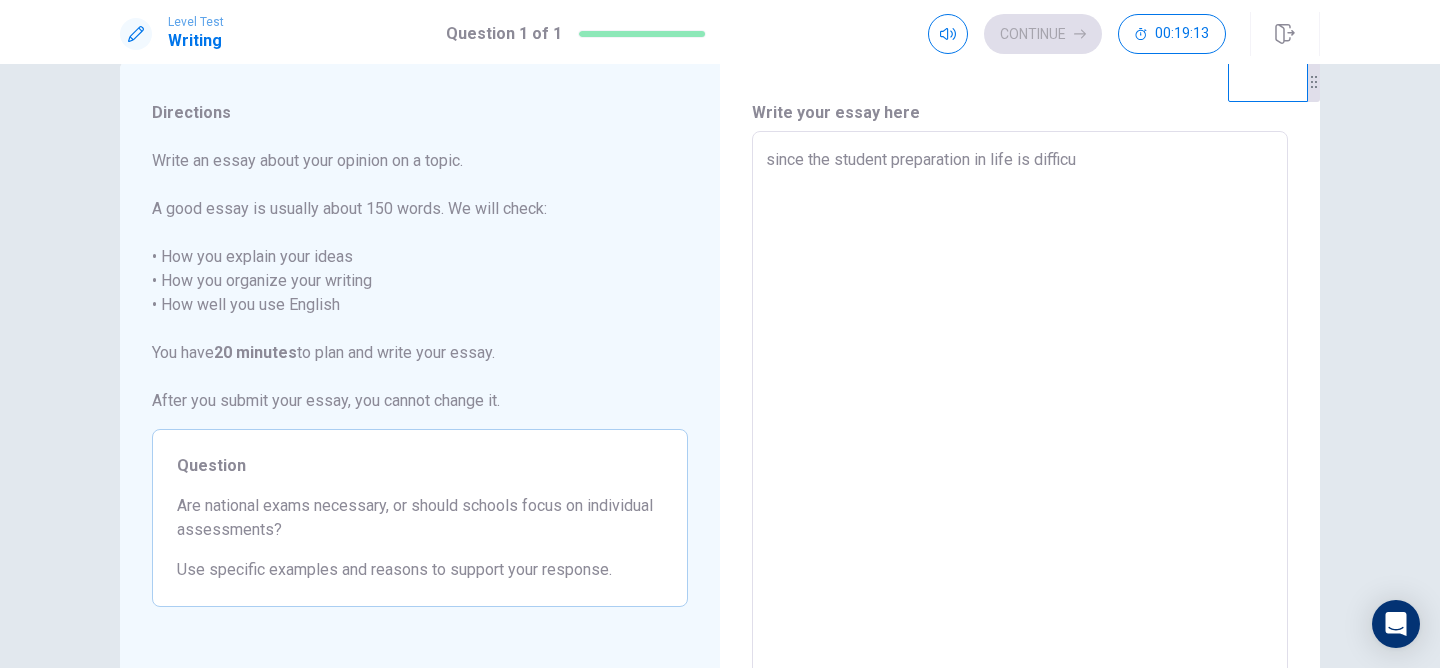 type on "x" 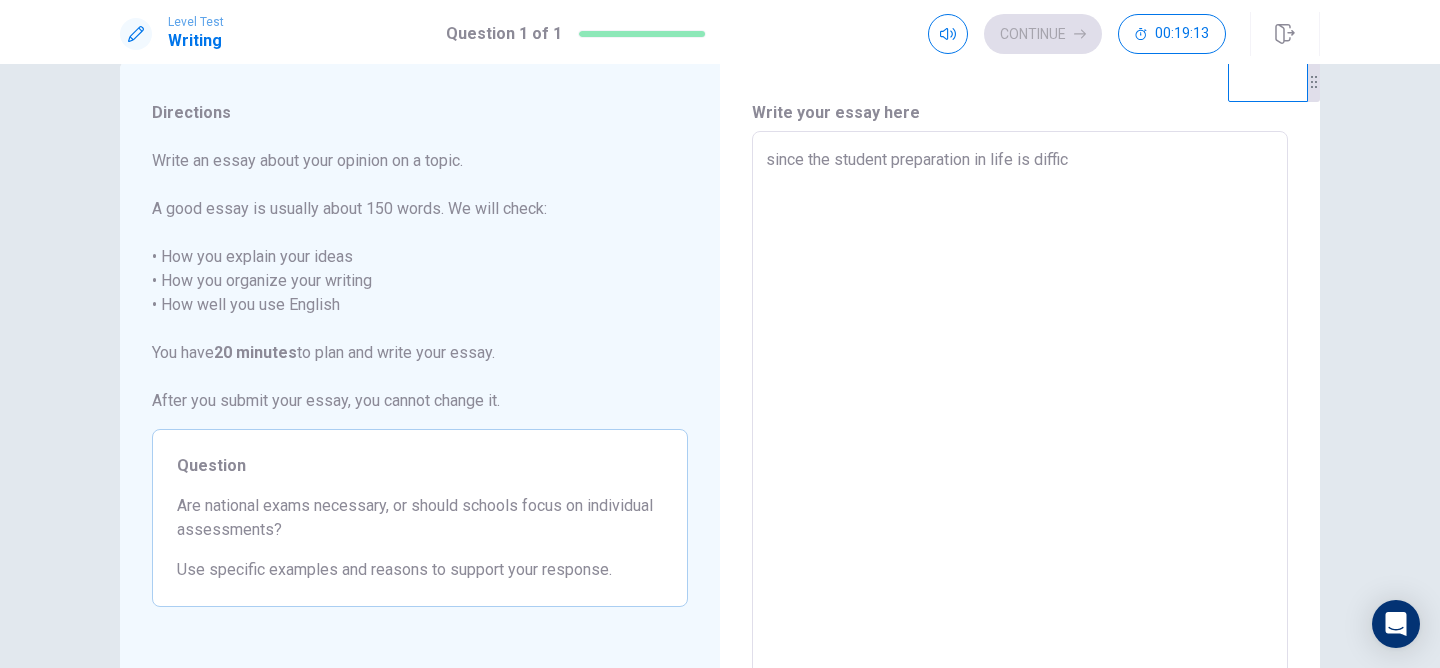 type on "x" 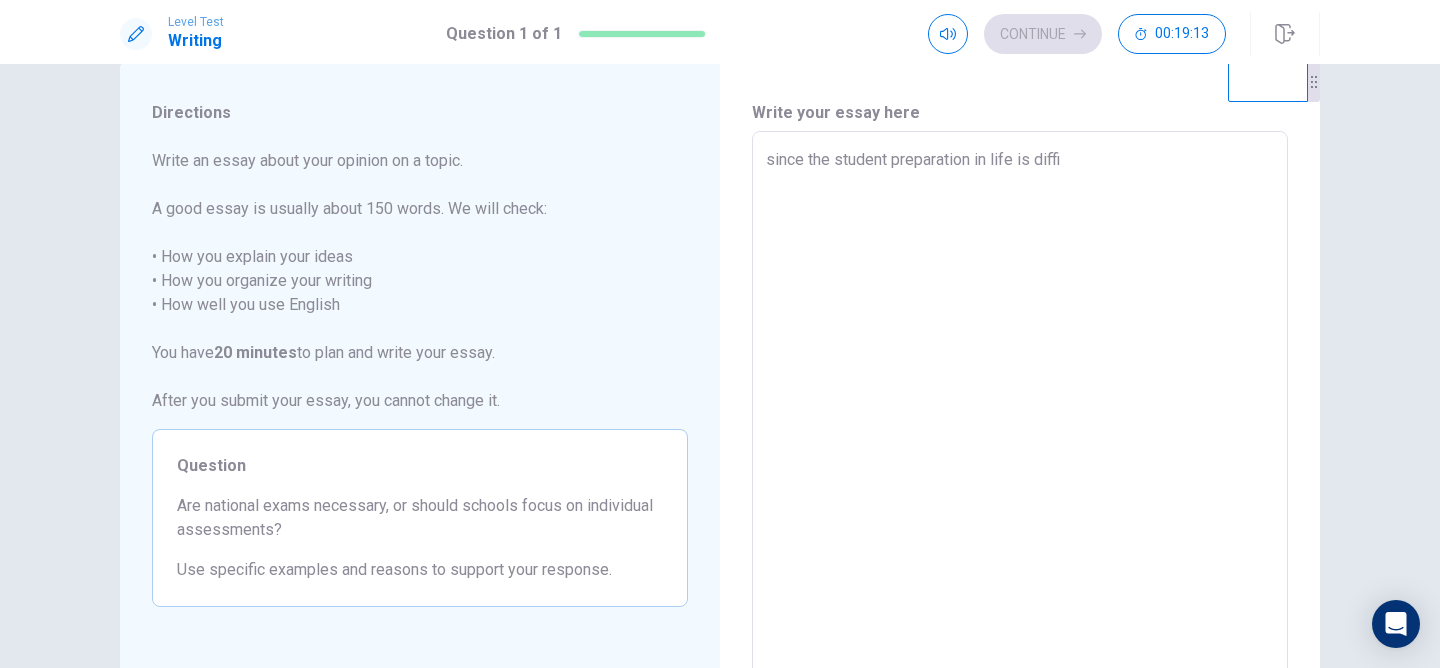 type on "x" 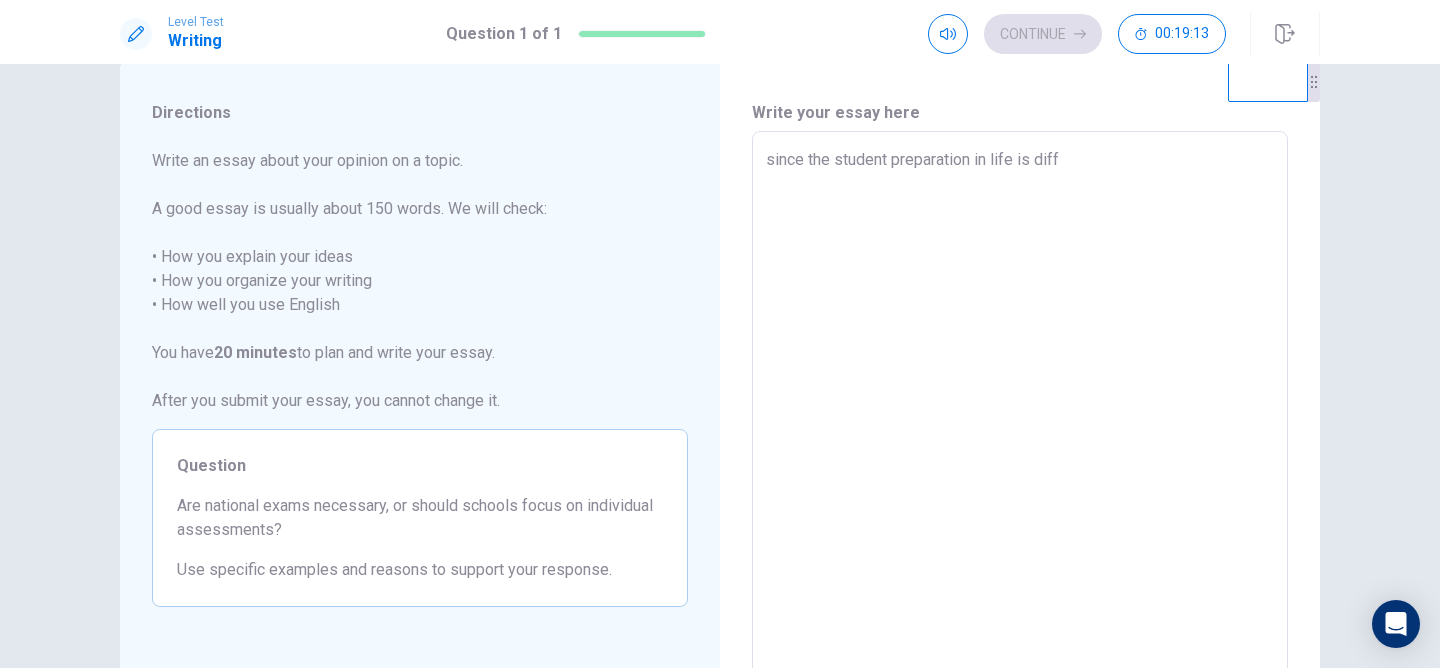 type on "x" 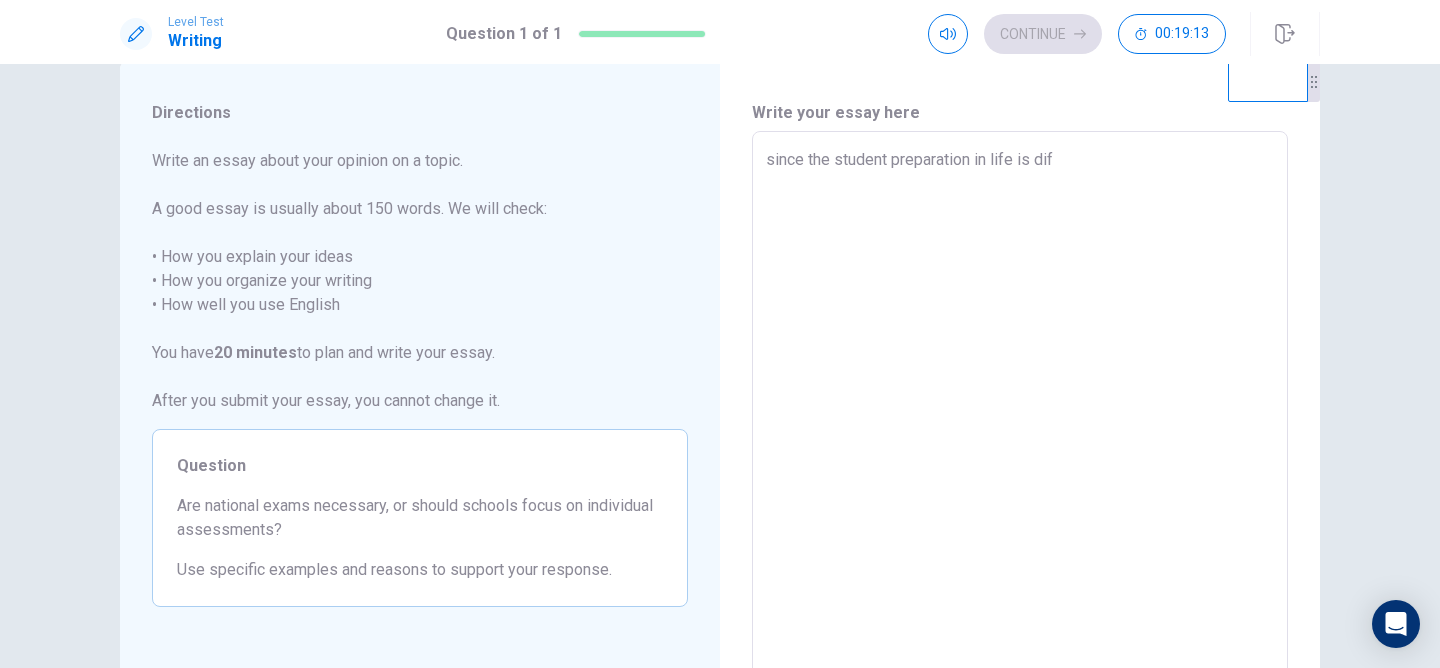 type on "x" 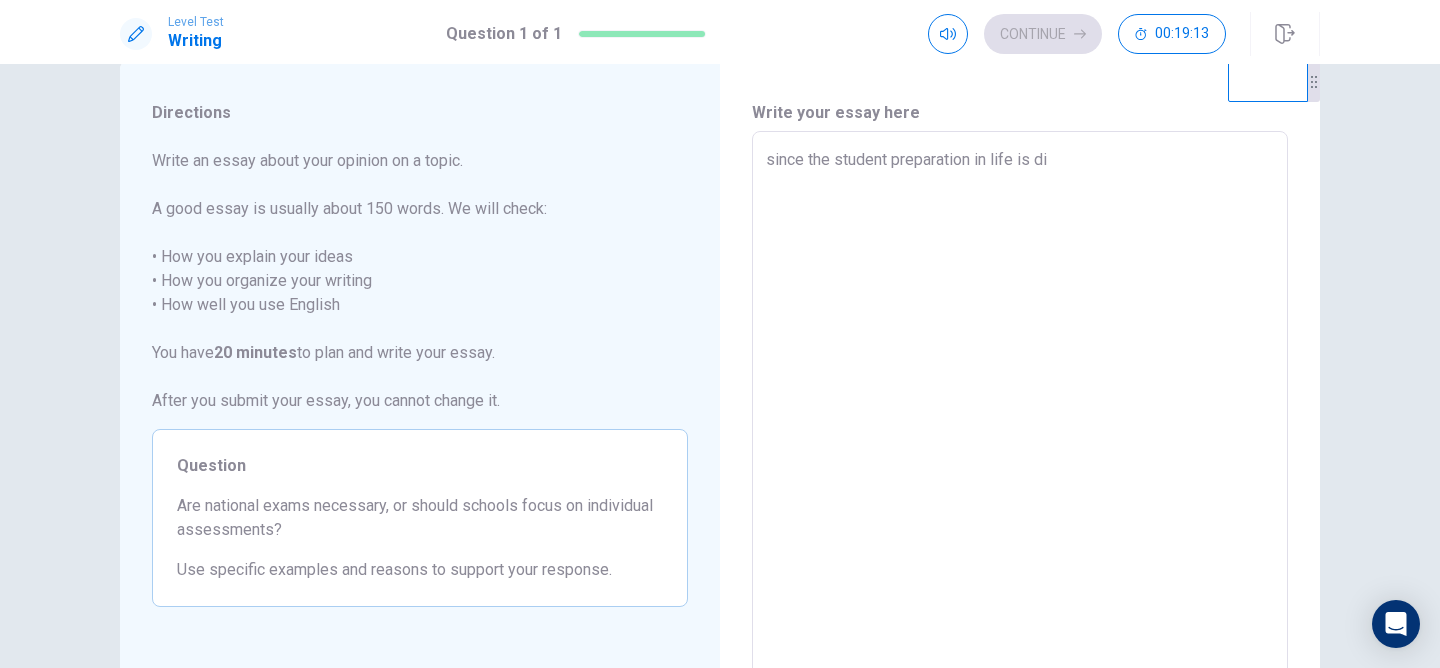 type on "x" 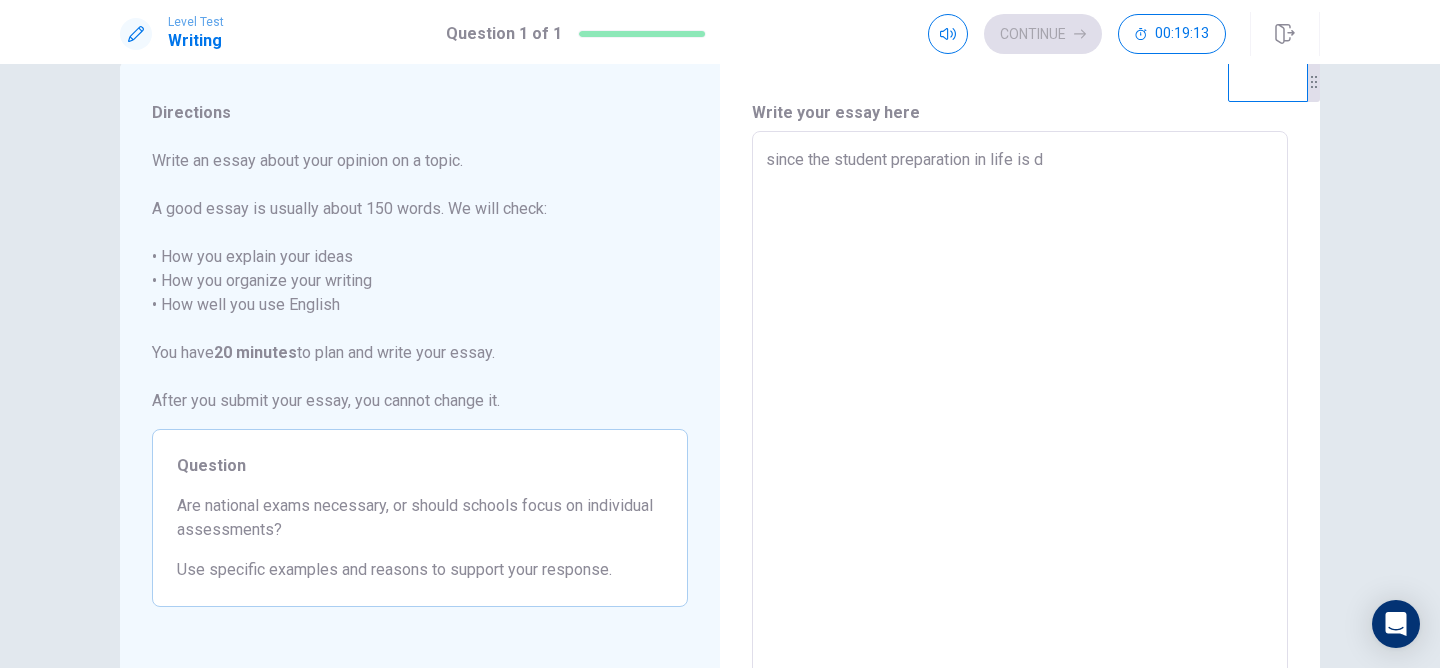 type on "x" 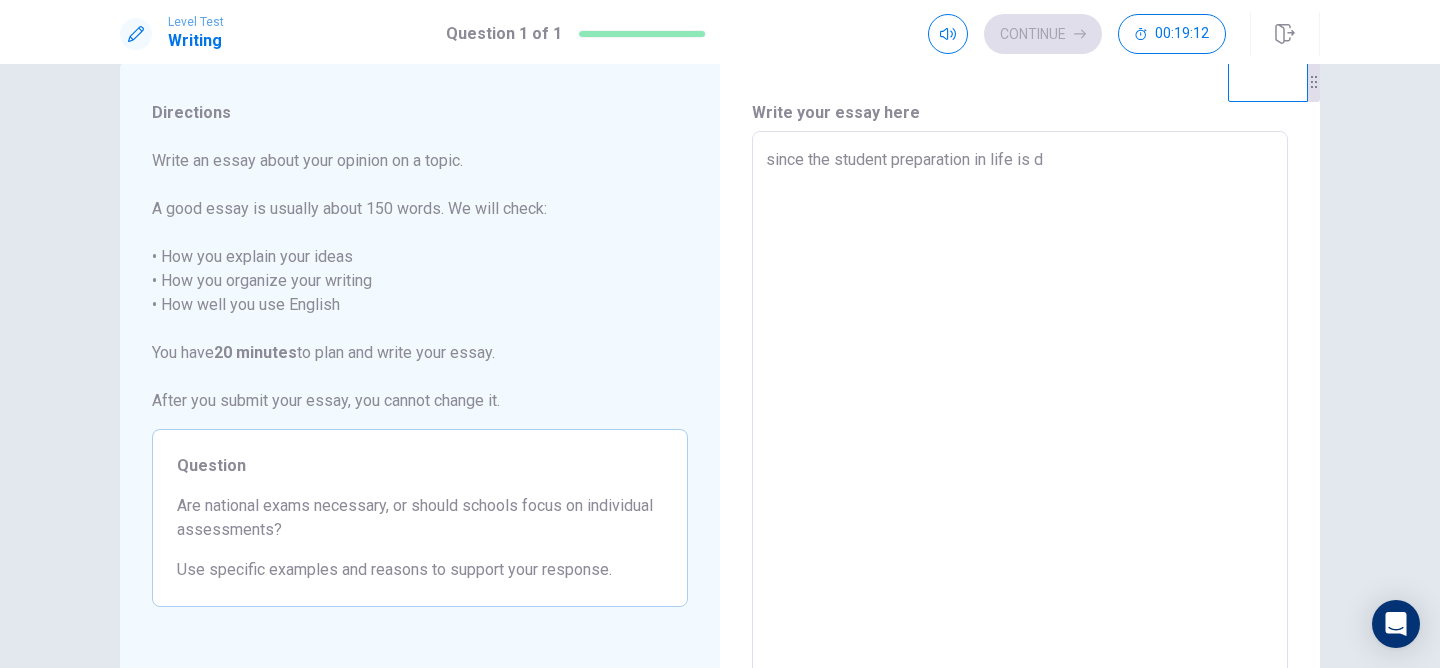 type on "since the student preparation in life is" 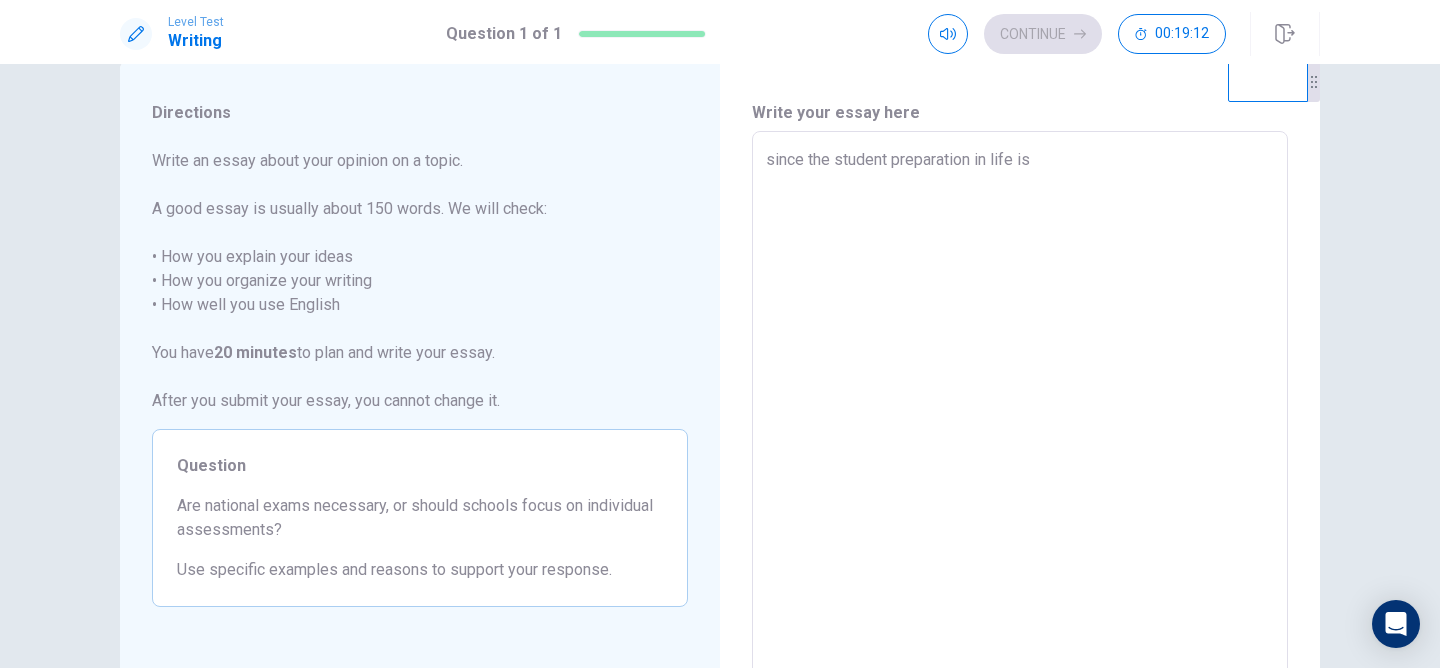 type on "x" 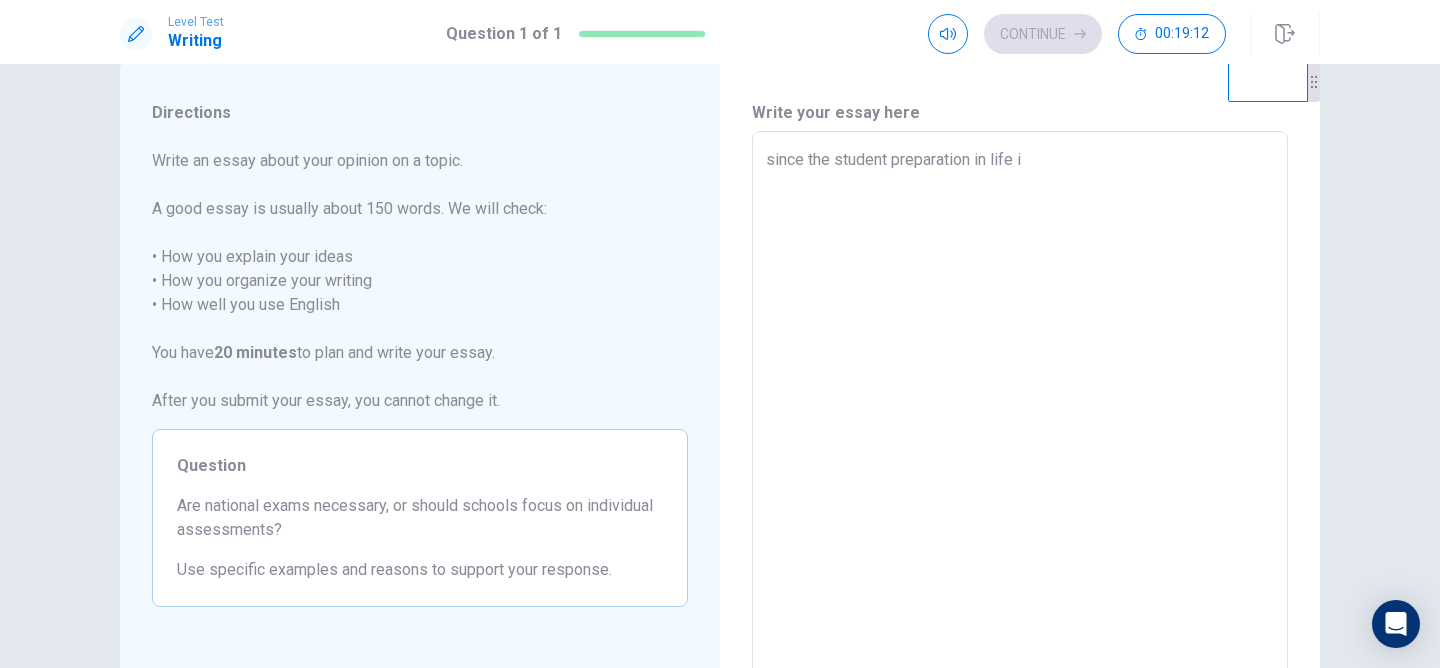 type on "x" 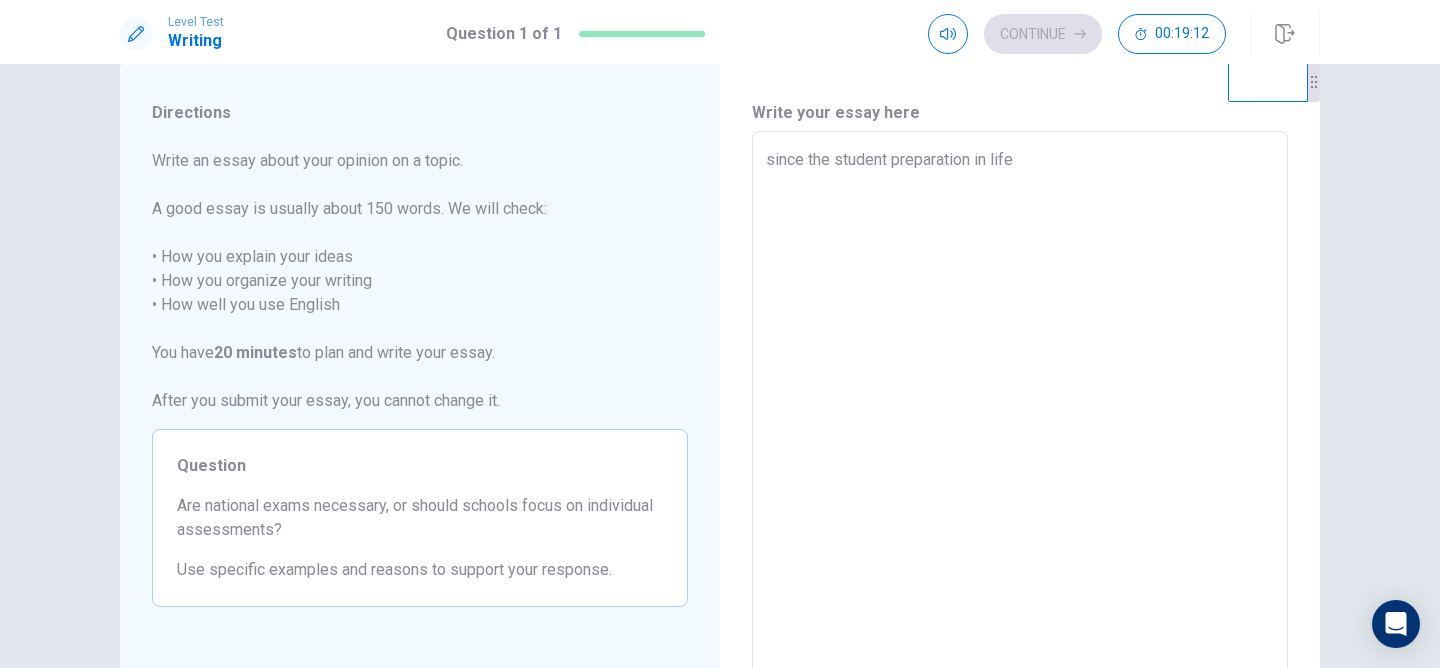 type on "x" 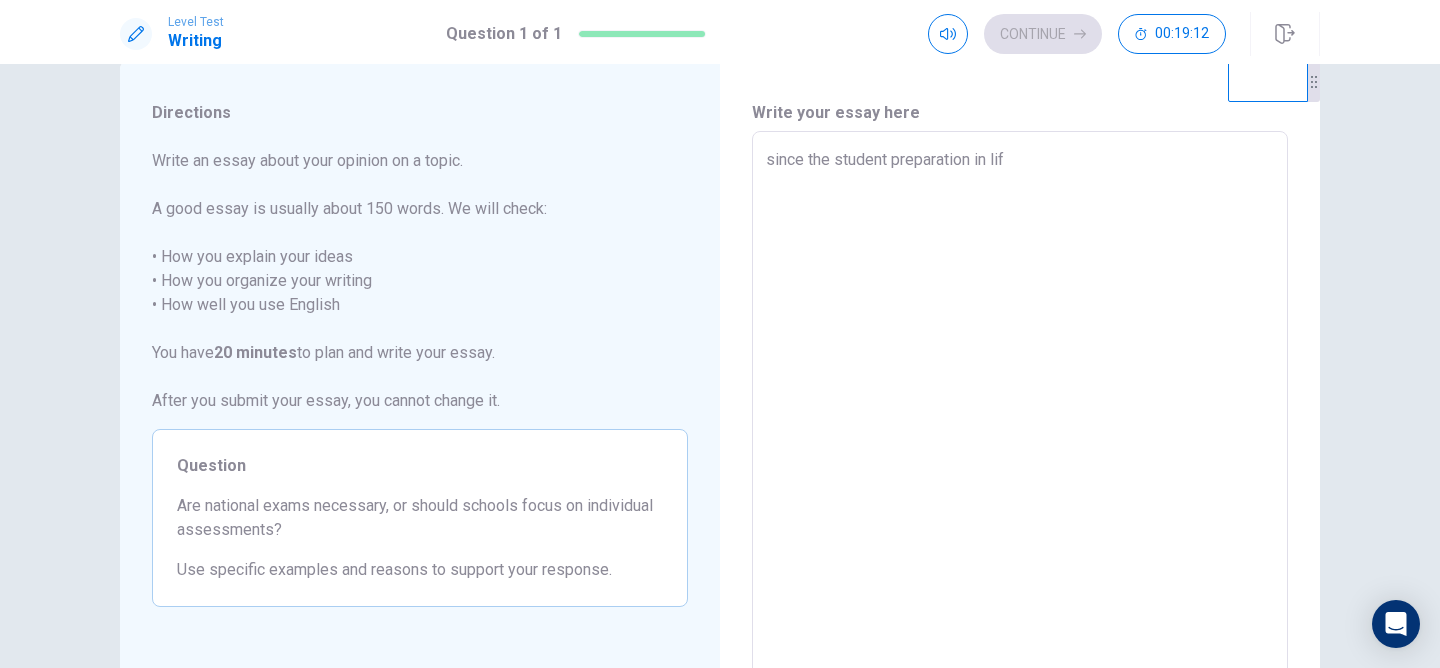 type on "x" 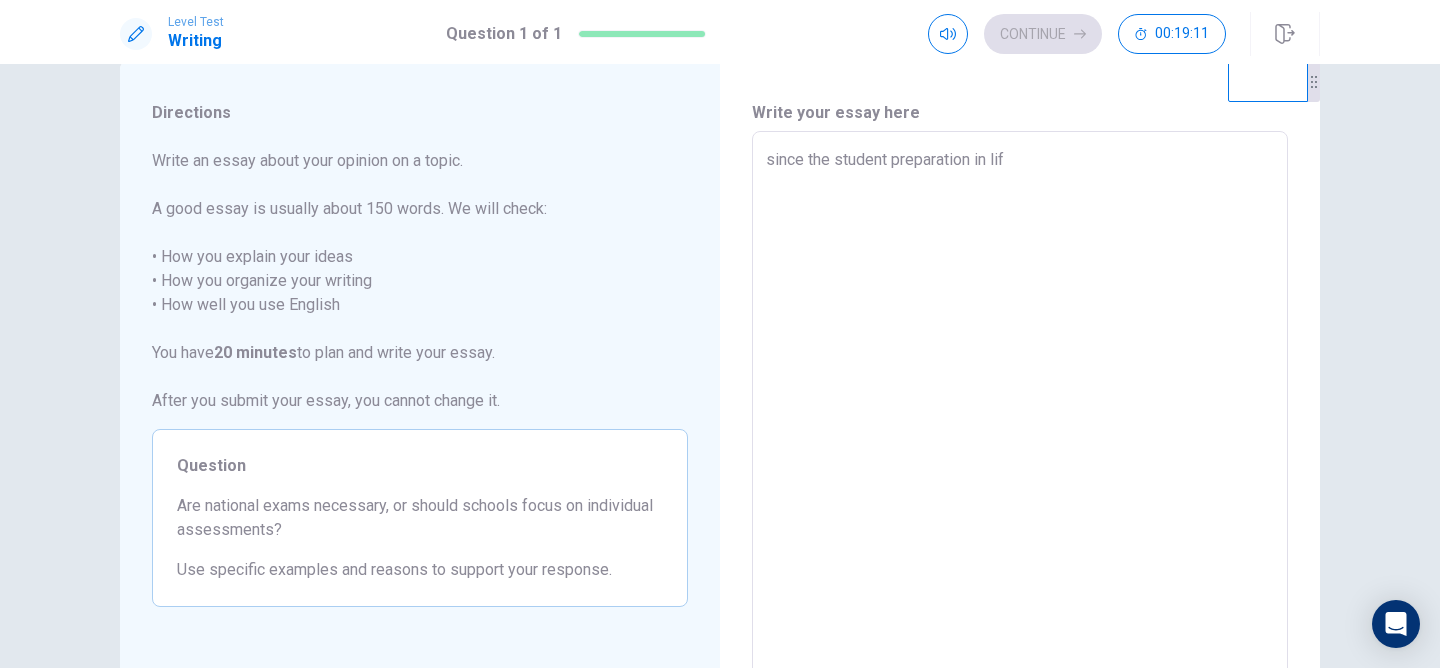 type 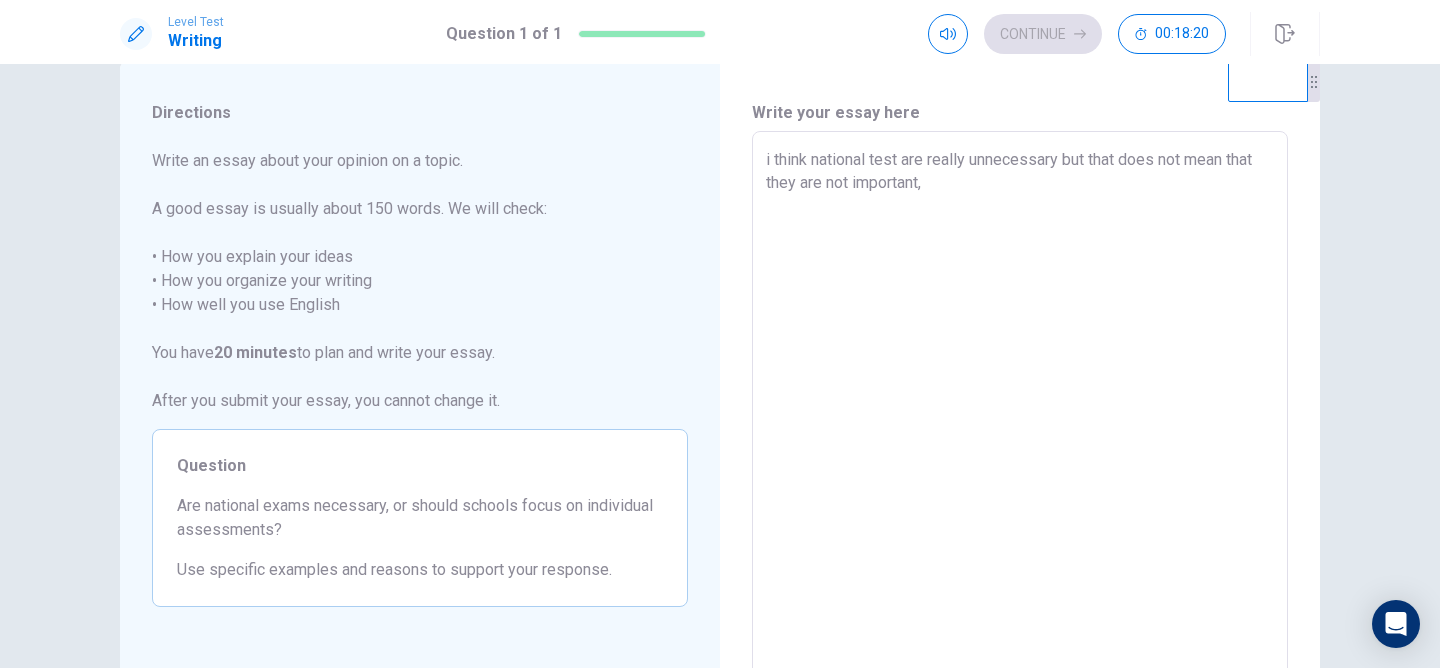 click on "i think national test are really unnecessary but that does not mean that they are not important," at bounding box center [1020, 408] 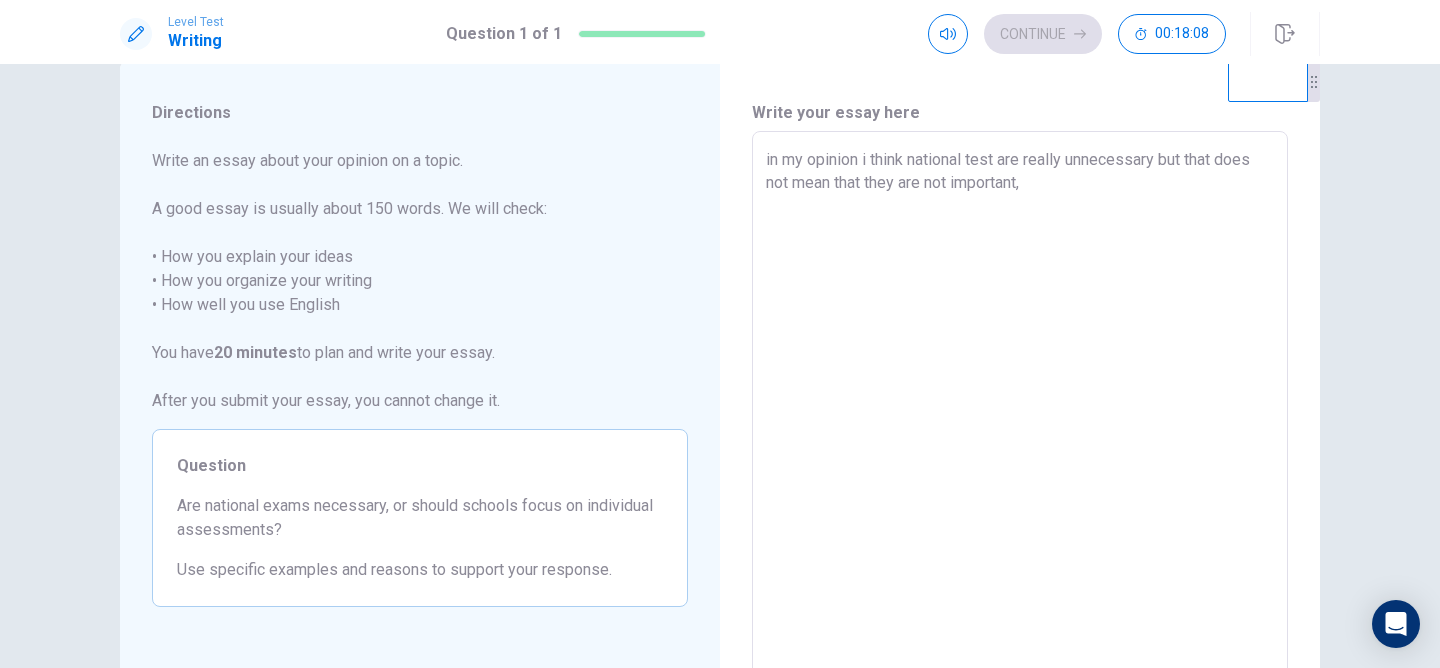 click on "in my opinion i think national test are really unnecessary but that does not mean that they are not important," at bounding box center (1020, 408) 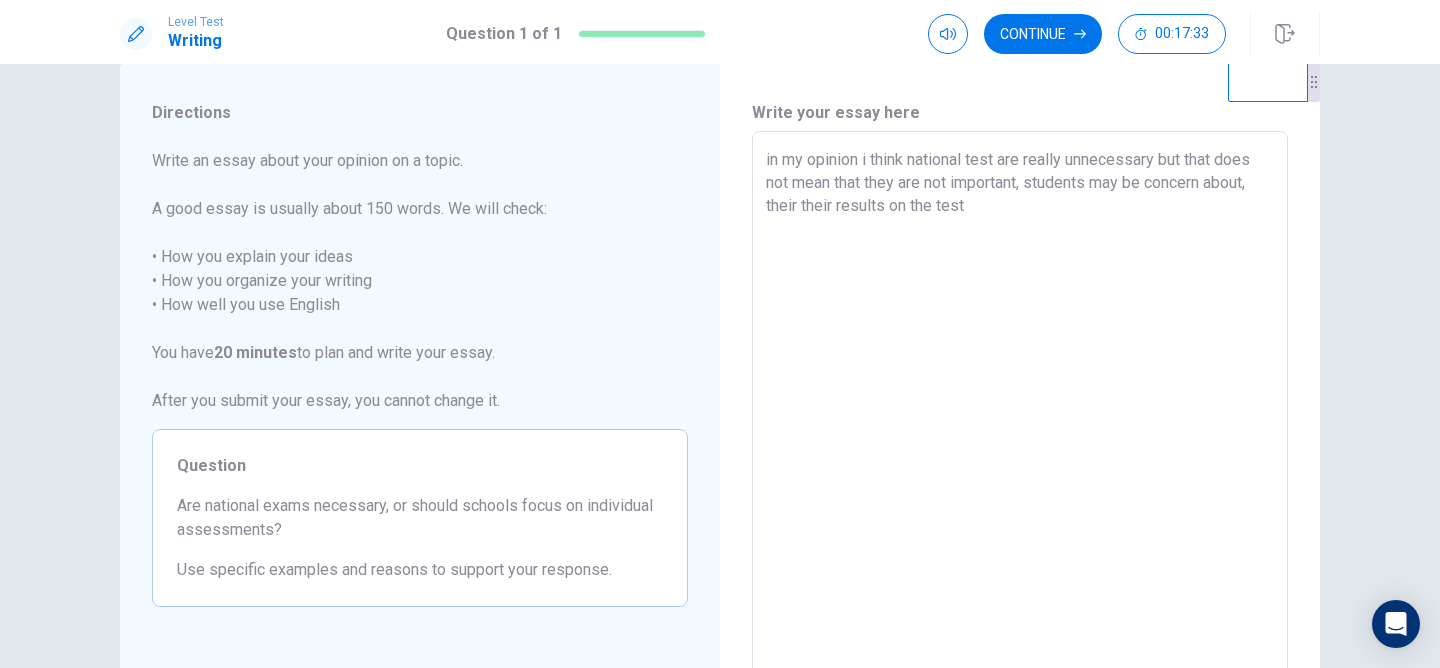 click on "in my opinion i think national test are really unnecessary but that does not mean that they are not important, students may be concern about, their their results on the test" at bounding box center [1020, 408] 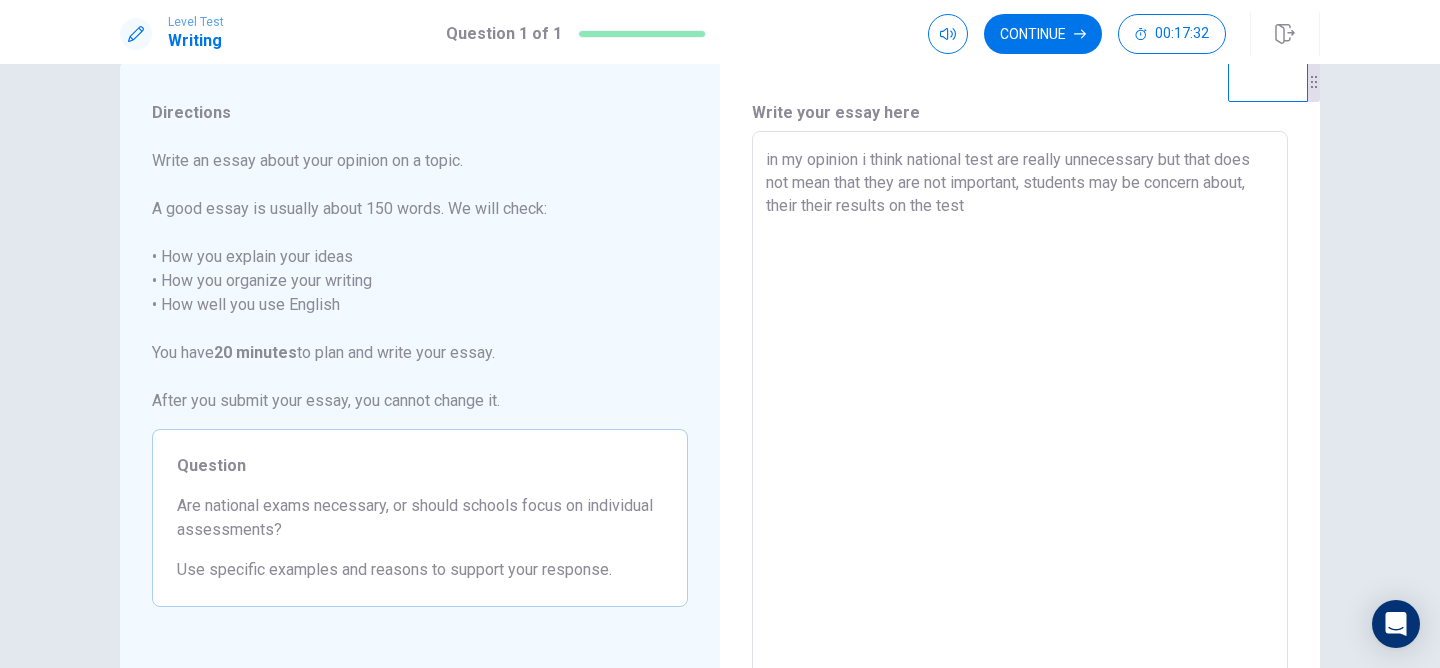 click on "in my opinion i think national test are really unnecessary but that does not mean that they are not important, students may be concern about, their their results on the test" at bounding box center [1020, 408] 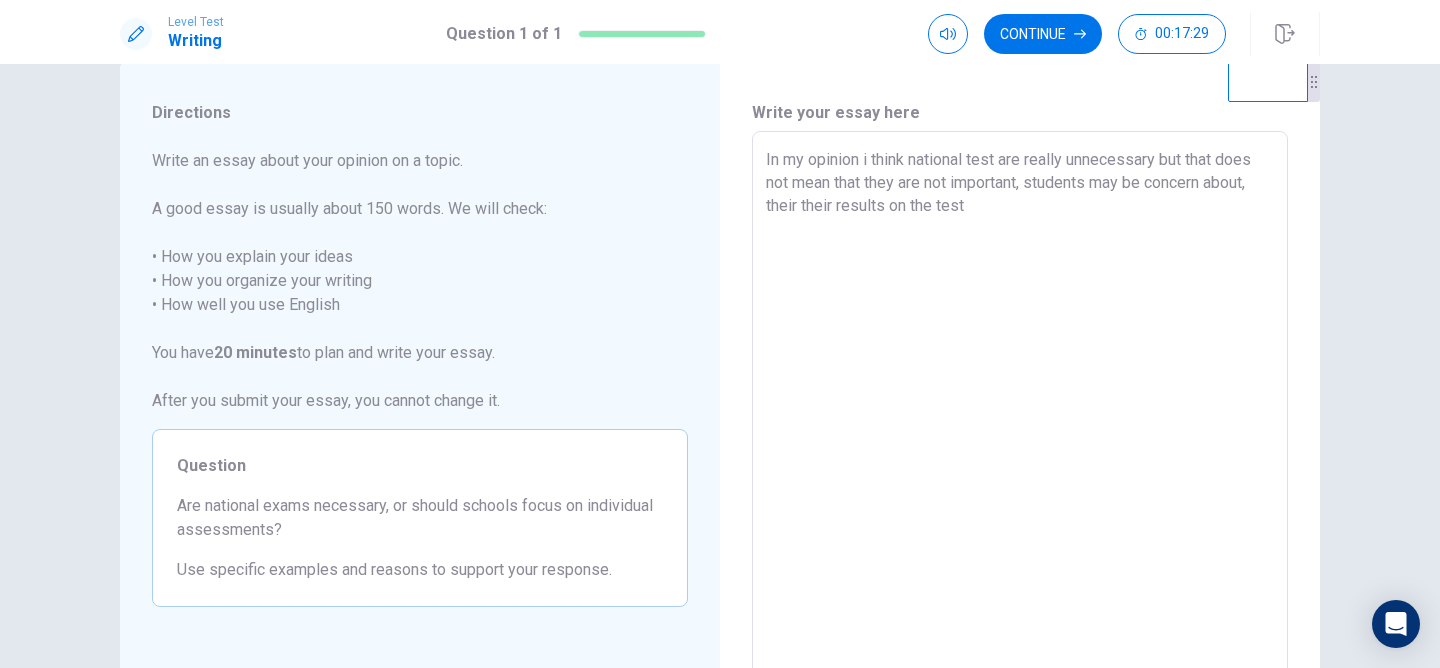 click on "In my opinion i think national test are really unnecessary but that does not mean that they are not important, students may be concern about, their their results on the test" at bounding box center (1020, 408) 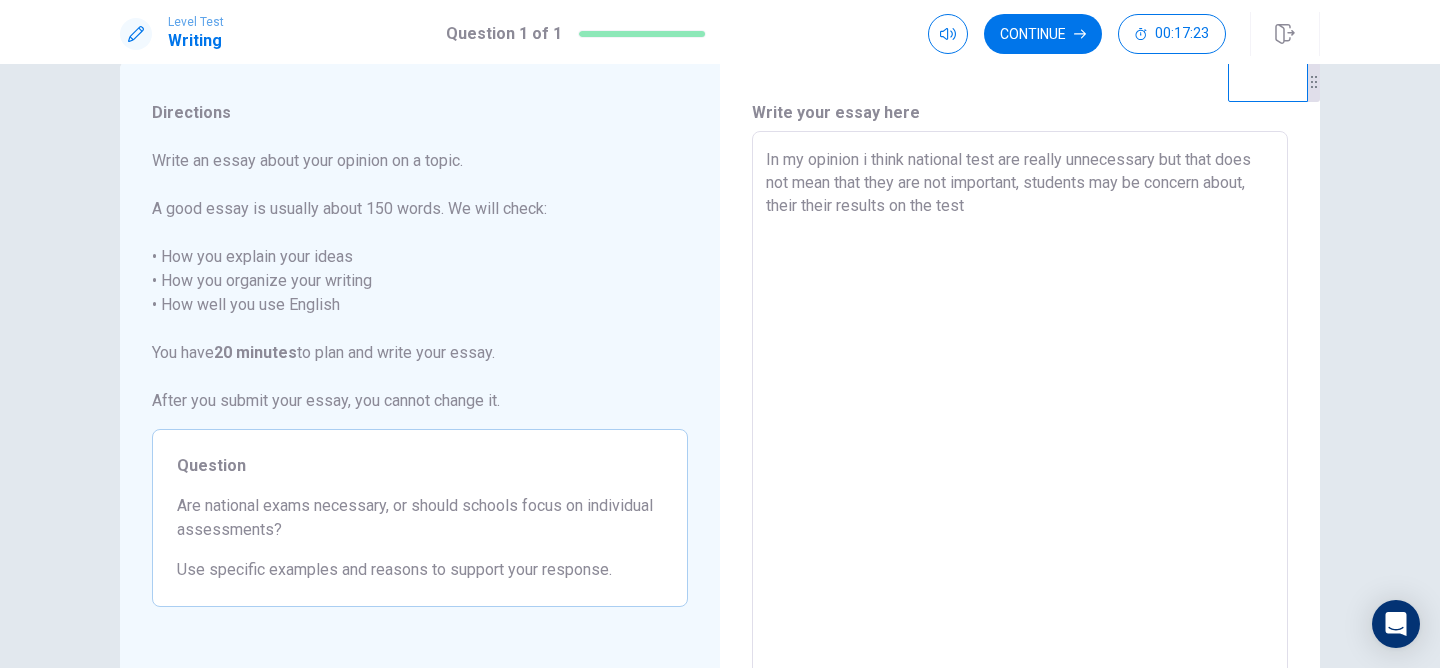 click on "In my opinion i think national test are really unnecessary but that does not mean that they are not important, students may be concern about, their their results on the test" at bounding box center (1020, 408) 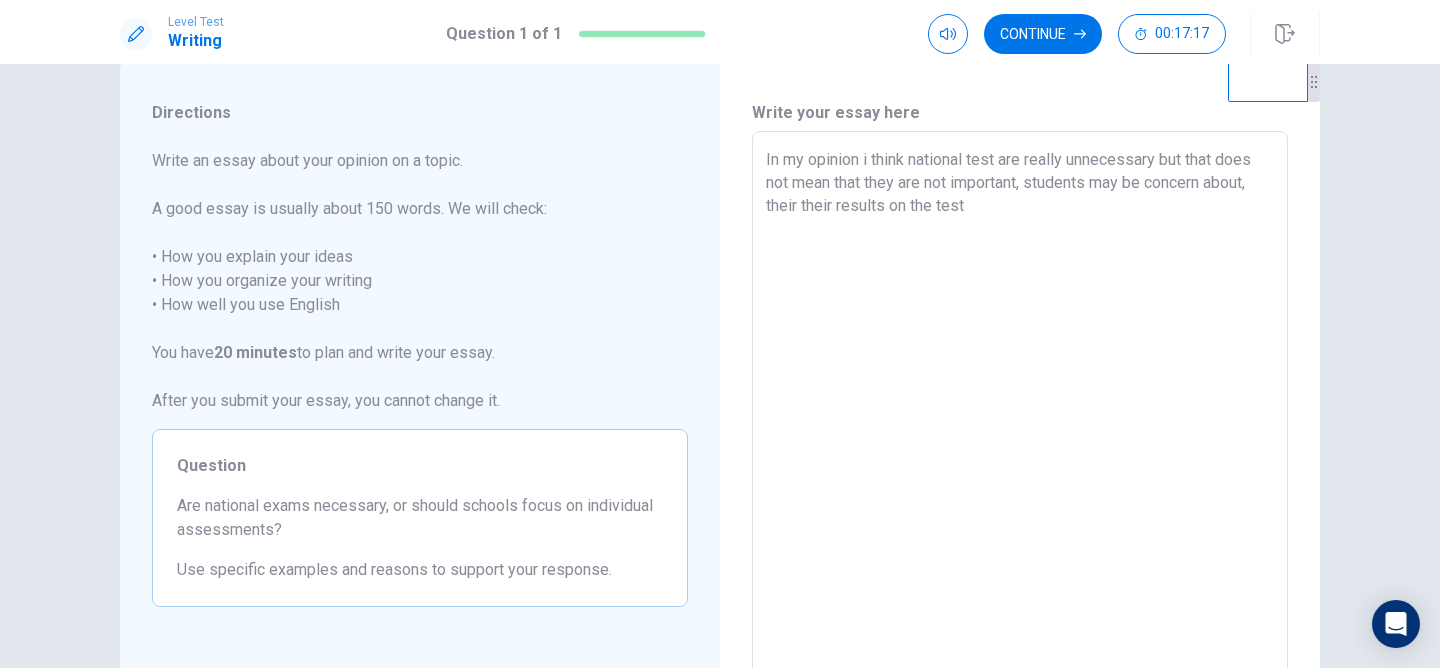 click on "In my opinion i think national test are really unnecessary but that does not mean that they are not important, students may be concern about, their their results on the test" at bounding box center (1020, 408) 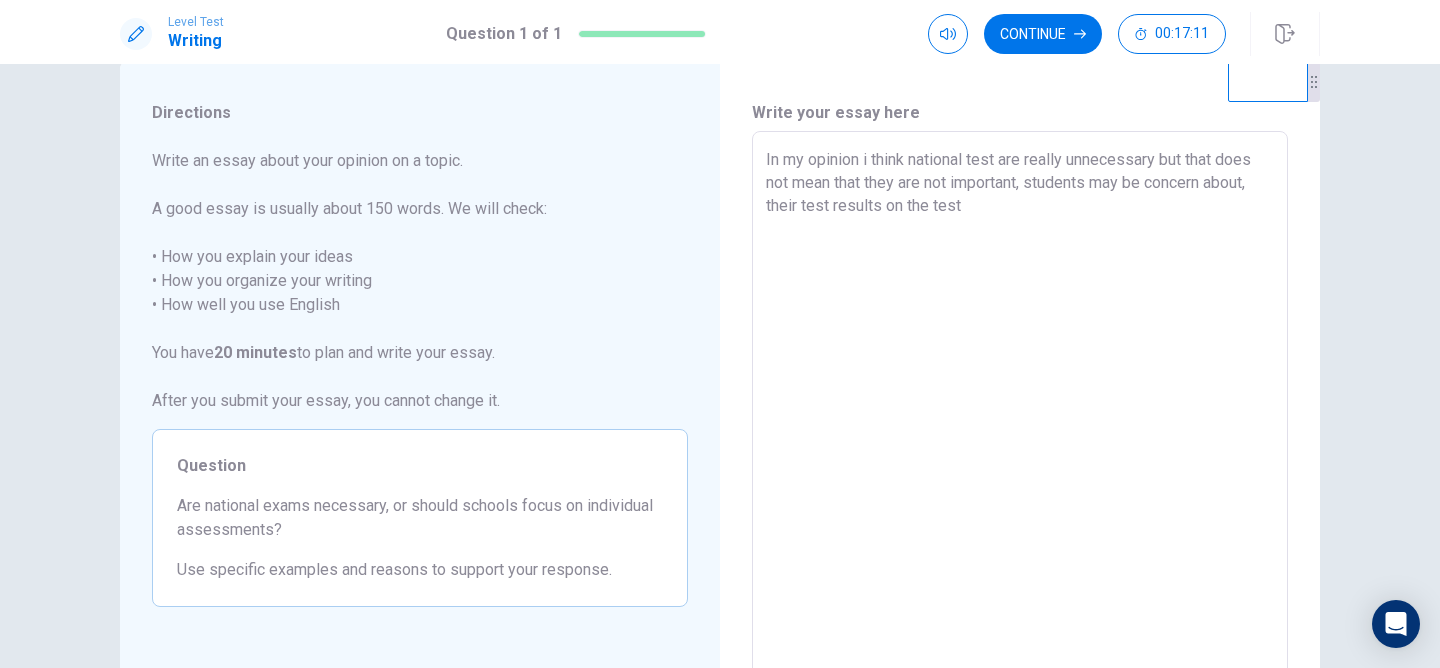 click on "In my opinion i think national test are really unnecessary but that does not mean that they are not important, students may be concern about, their test results on the test" at bounding box center [1020, 408] 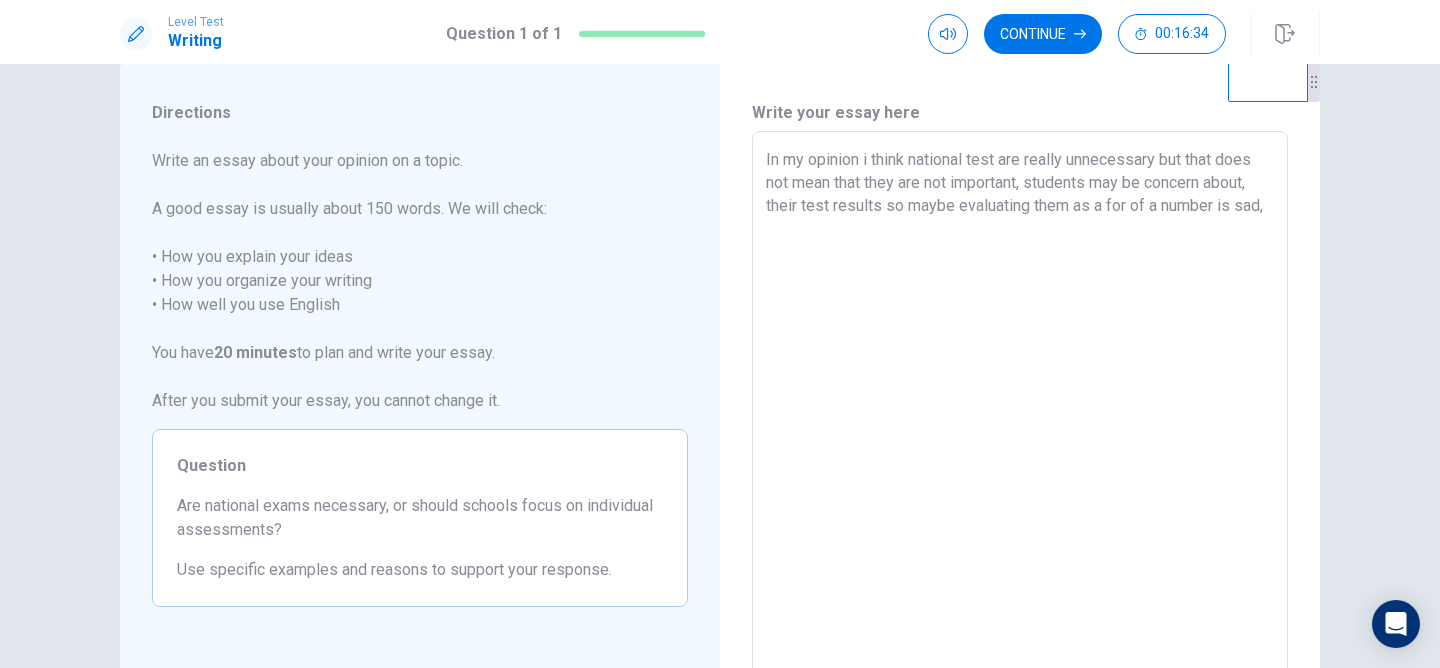 click on "In my opinion i think national test are really unnecessary but that does not mean that they are not important, students may be concern about, their test results so maybe evaluating them as a for of a number is sad," at bounding box center [1020, 408] 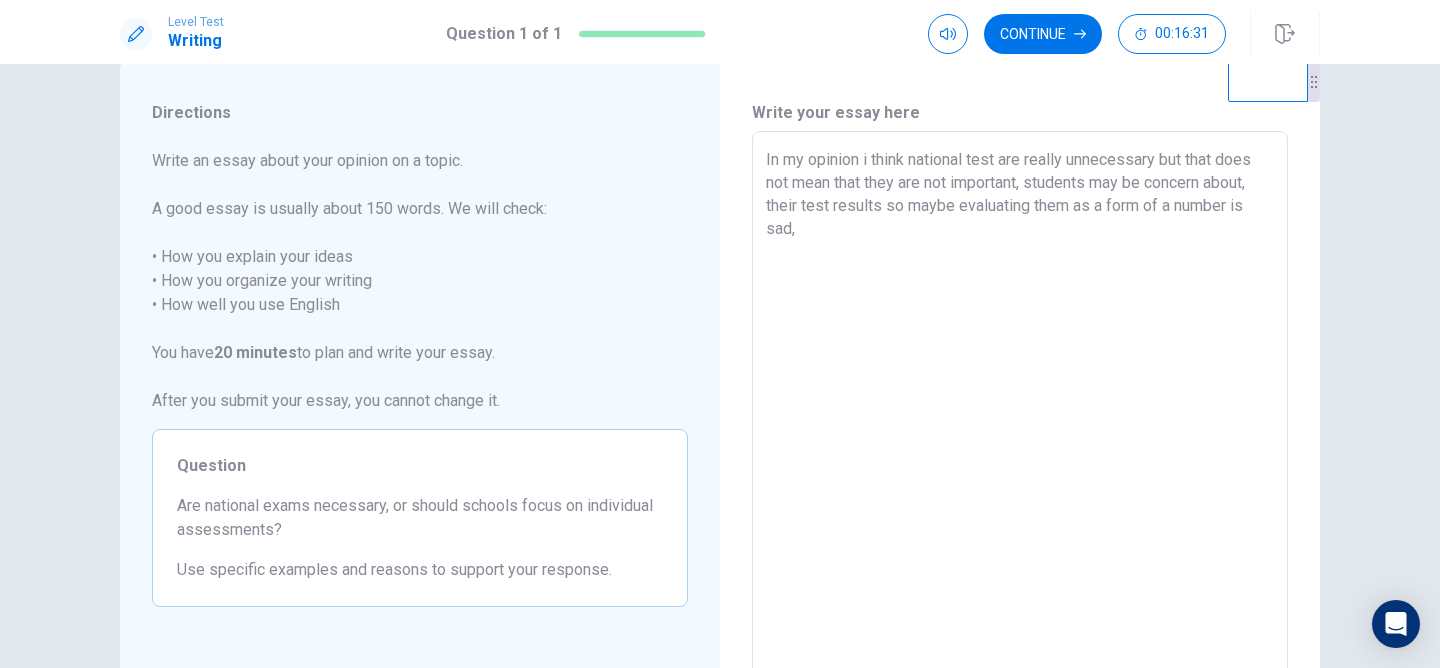 click on "In my opinion i think national test are really unnecessary but that does not mean that they are not important, students may be concern about, their test results so maybe evaluating them as a form of a number is sad," at bounding box center [1020, 408] 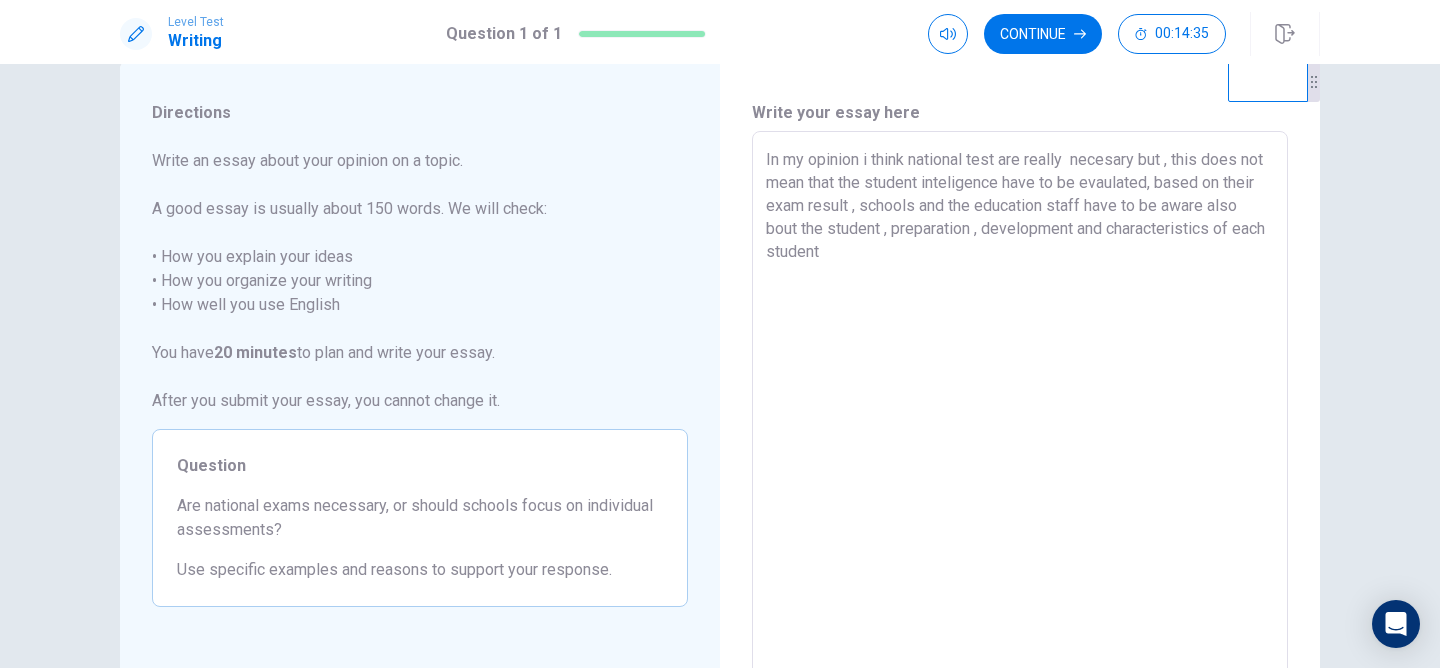 click on "In my opinion i think national test are really  necesary but , this does not mean that the student inteligence have to be evaulated, based on their exam result , schools and the education staff have to be aware also bout the student , preparation , development and characteristics of each student" at bounding box center (1020, 408) 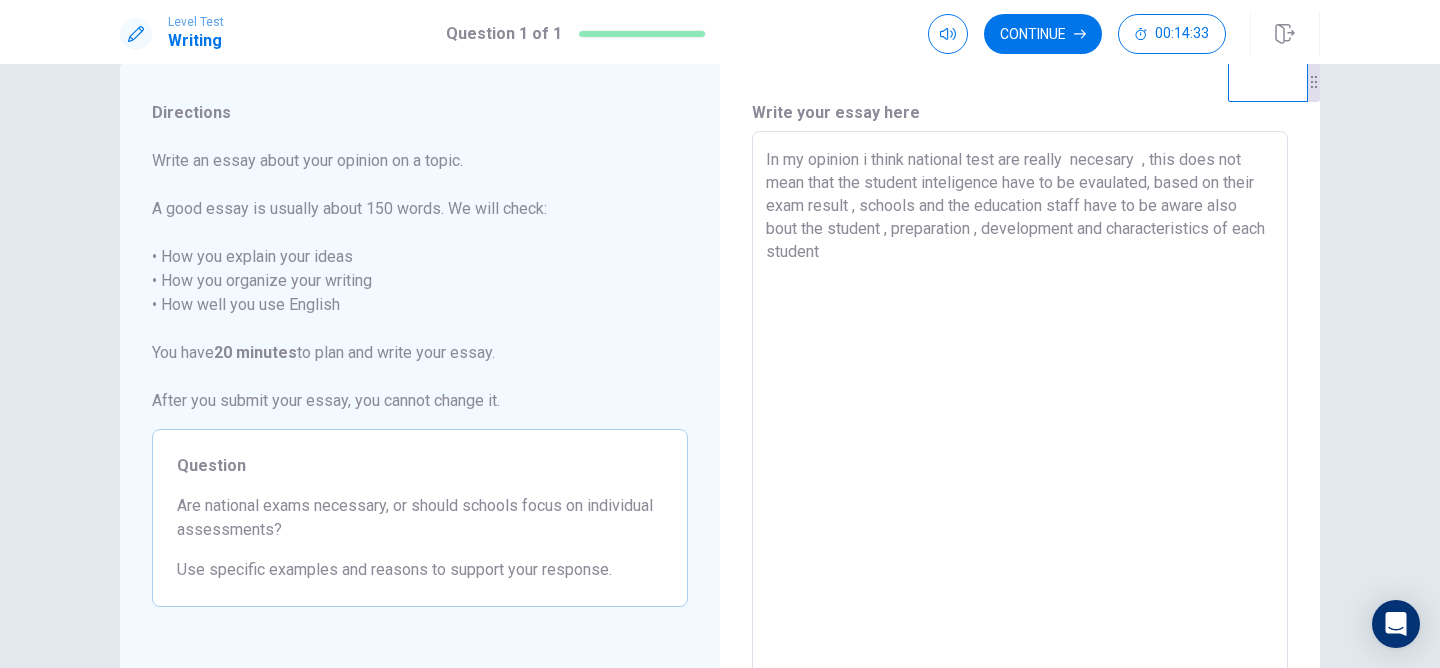 click on "In my opinion i think national test are really  necesary  , this does not mean that the student inteligence have to be evaulated, based on their exam result , schools and the education staff have to be aware also bout the student , preparation , development and characteristics of each student" at bounding box center (1020, 408) 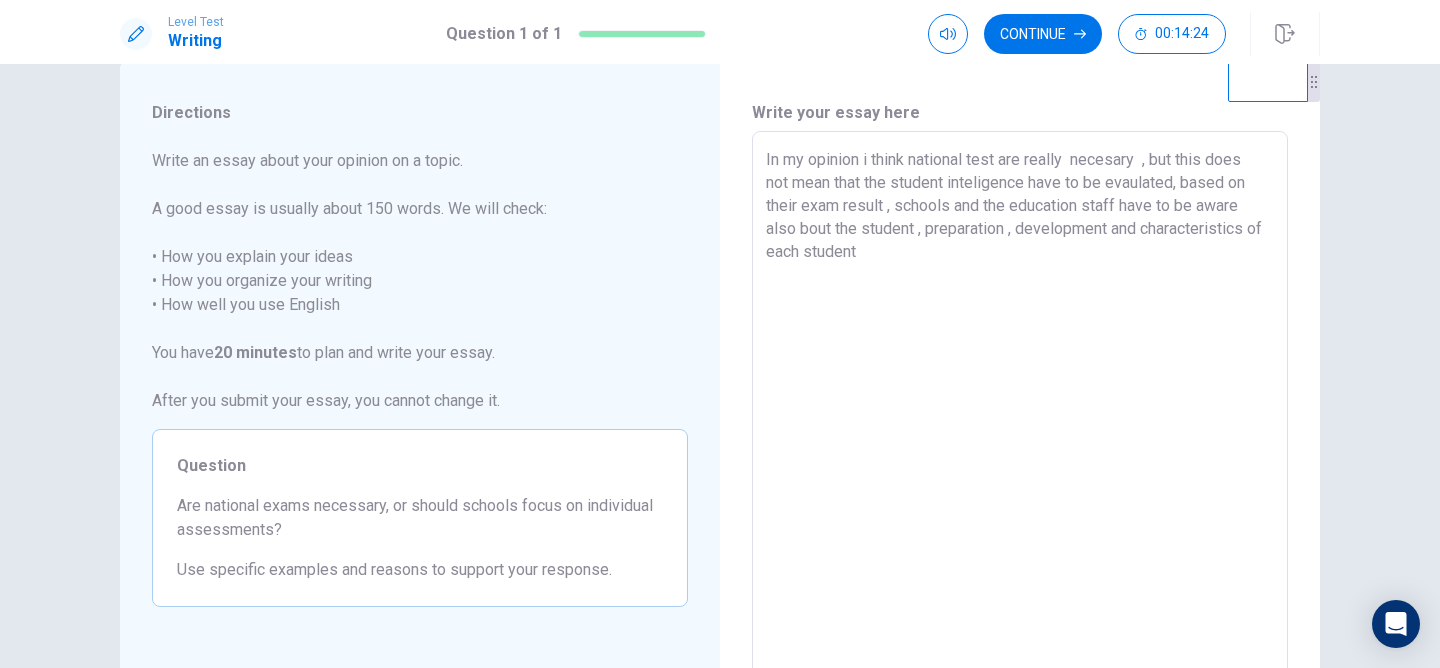 click on "In my opinion i think national test are really  necesary  , but this does not mean that the student inteligence have to be evaulated, based on their exam result , schools and the education staff have to be aware also bout the student , preparation , development and characteristics of each student" at bounding box center (1020, 408) 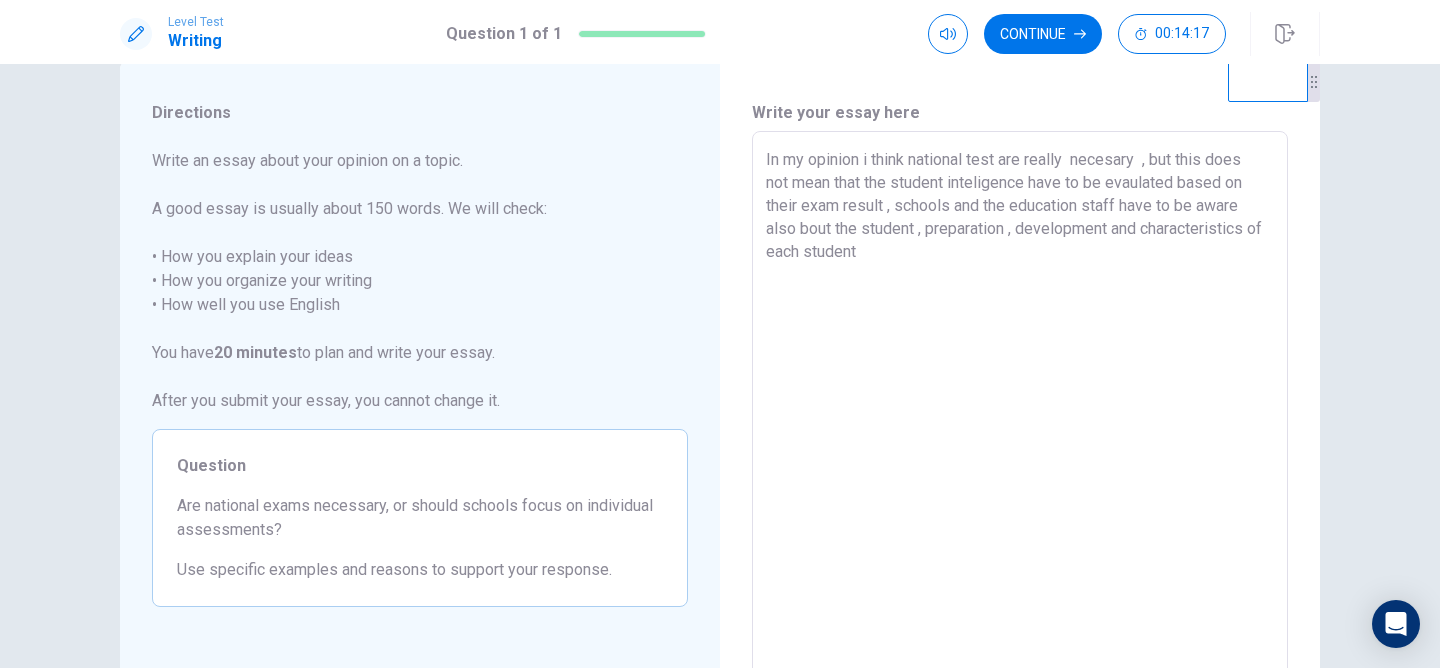 click on "In my opinion i think national test are really  necesary  , but this does not mean that the student inteligence have to be evaulated based on their exam result , schools and the education staff have to be aware also bout the student , preparation , development and characteristics of each student" at bounding box center (1020, 408) 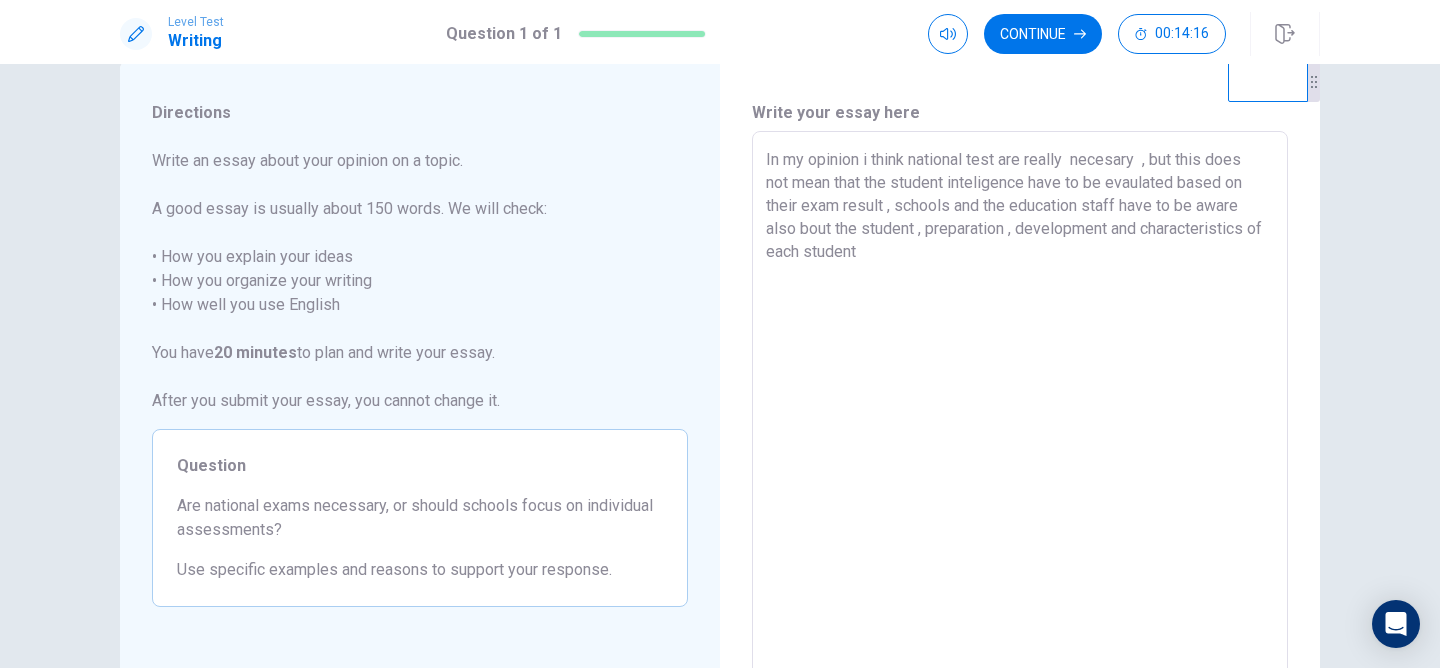 click on "In my opinion i think national test are really  necesary  , but this does not mean that the student inteligence have to be evaulated based on their exam result , schools and the education staff have to be aware also bout the student , preparation , development and characteristics of each student" at bounding box center (1020, 408) 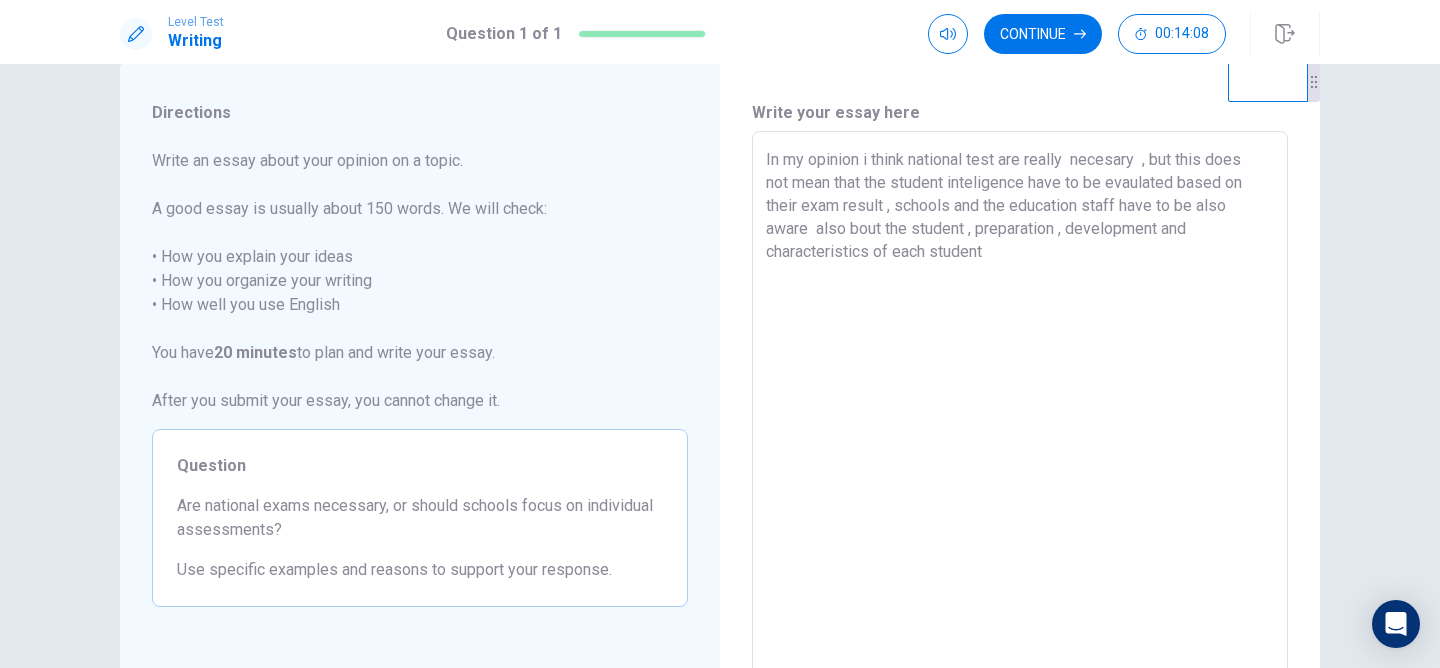 click on "In my opinion i think national test are really  necesary  , but this does not mean that the student inteligence have to be evaulated based on their exam result , schools and the education staff have to be also  aware  also bout the student , preparation , development and characteristics of each student" at bounding box center (1020, 408) 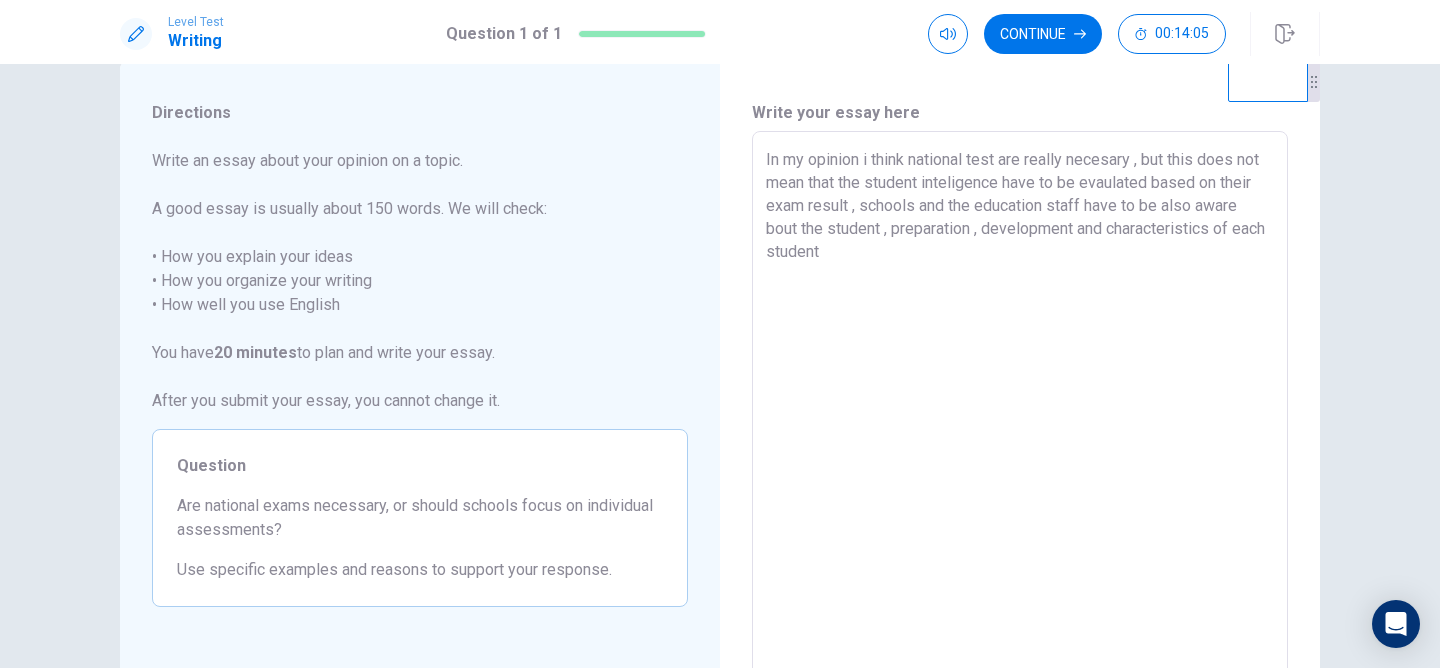 click on "In my opinion i think national test are really necesary , but this does not mean that the student inteligence have to be evaulated based on their exam result , schools and the education staff have to be also aware bout the student , preparation , development and characteristics of each student" at bounding box center (1020, 408) 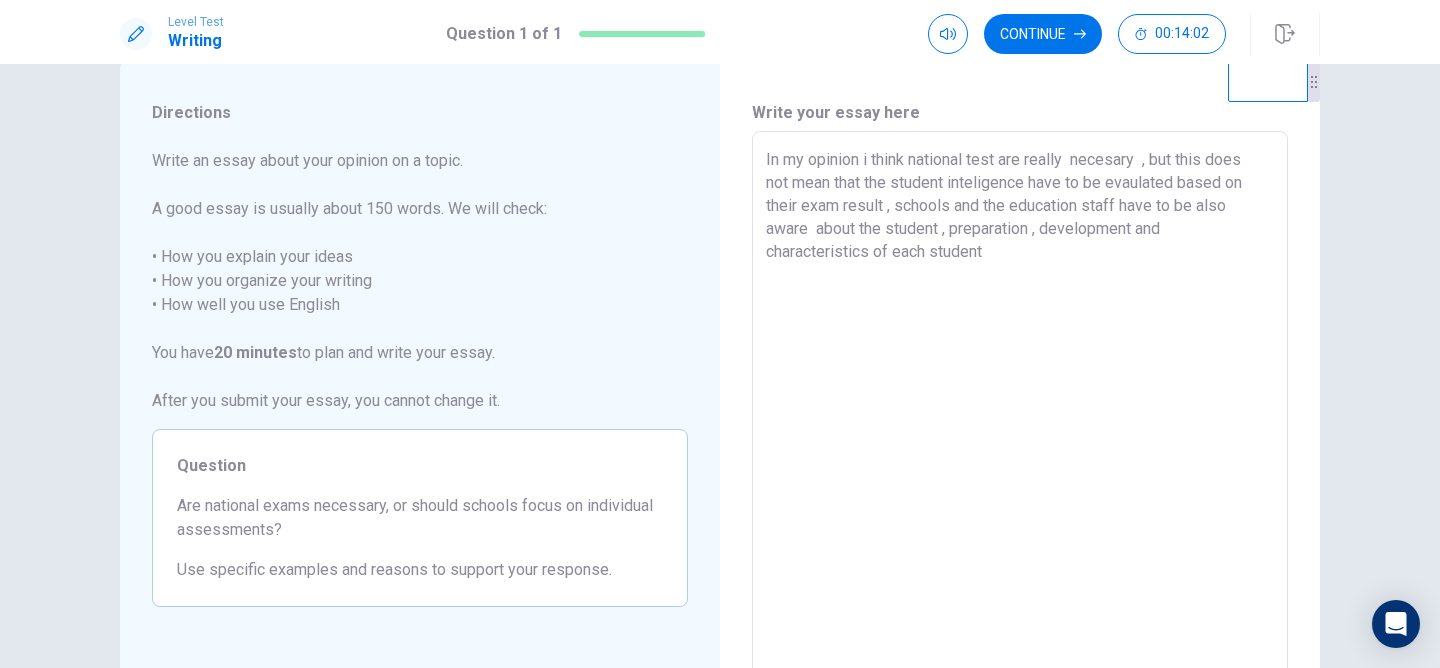click on "In my opinion i think national test are really  necesary  , but this does not mean that the student inteligence have to be evaulated based on their exam result , schools and the education staff have to be also  aware  about the student , preparation , development and characteristics of each student" at bounding box center [1020, 408] 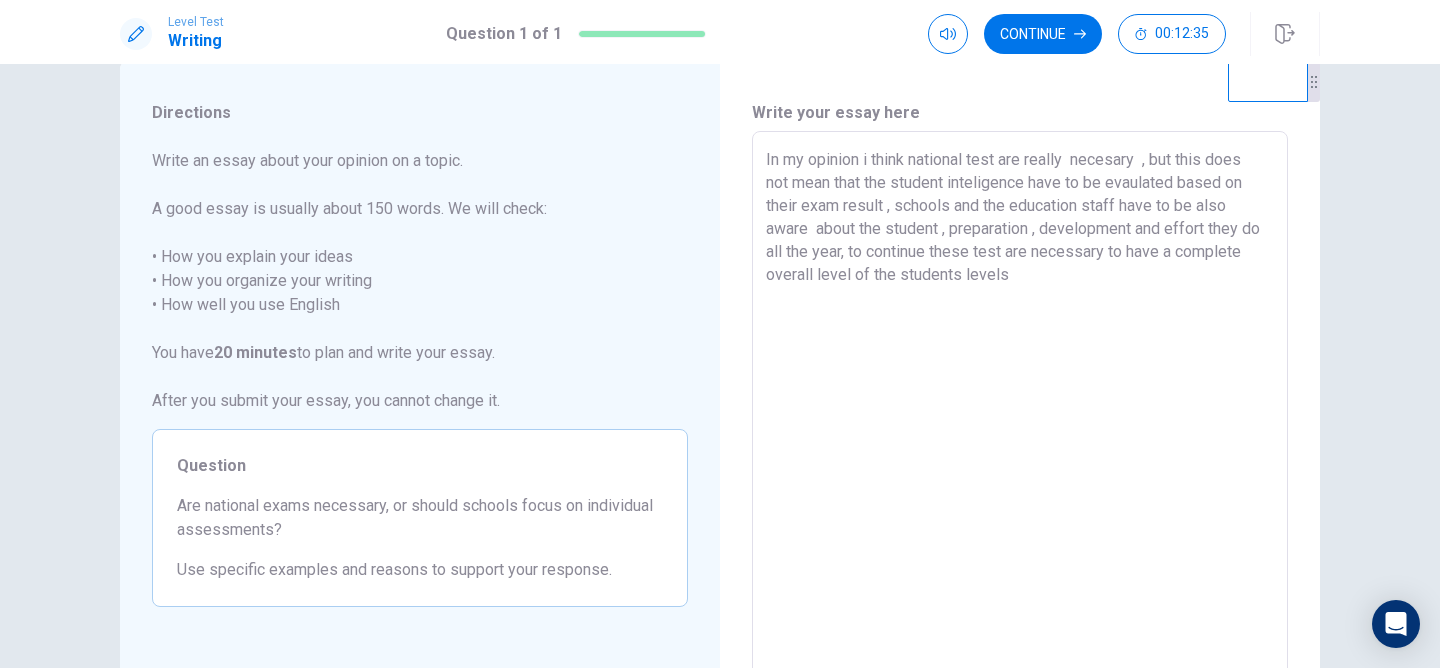 click on "In my opinion i think national test are really  necesary  , but this does not mean that the student inteligence have to be evaulated based on their exam result , schools and the education staff have to be also  aware  about the student , preparation , development and effort they do all the year, to continue these test are necessary to have a complete overall level of the students levels" at bounding box center [1020, 408] 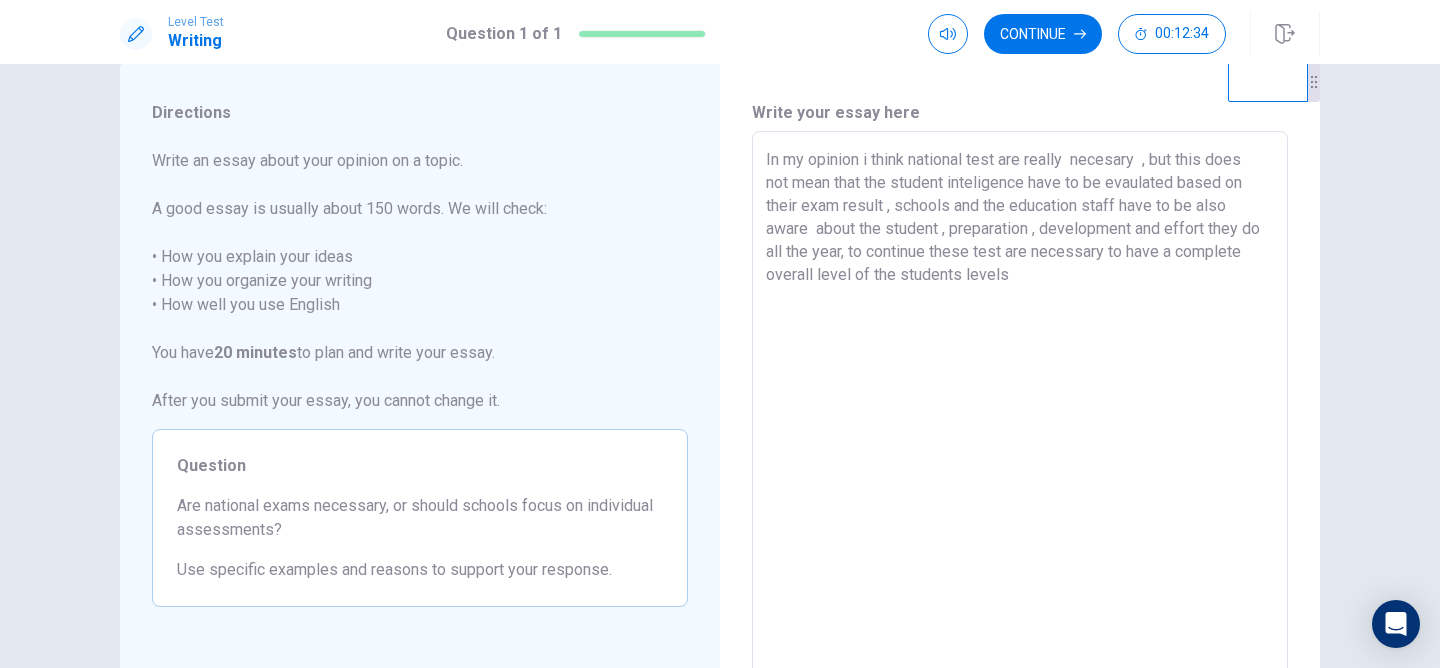 click on "In my opinion i think national test are really  necesary  , but this does not mean that the student inteligence have to be evaulated based on their exam result , schools and the education staff have to be also  aware  about the student , preparation , development and effort they do all the year, to continue these test are necessary to have a complete overall level of the students levels" at bounding box center [1020, 408] 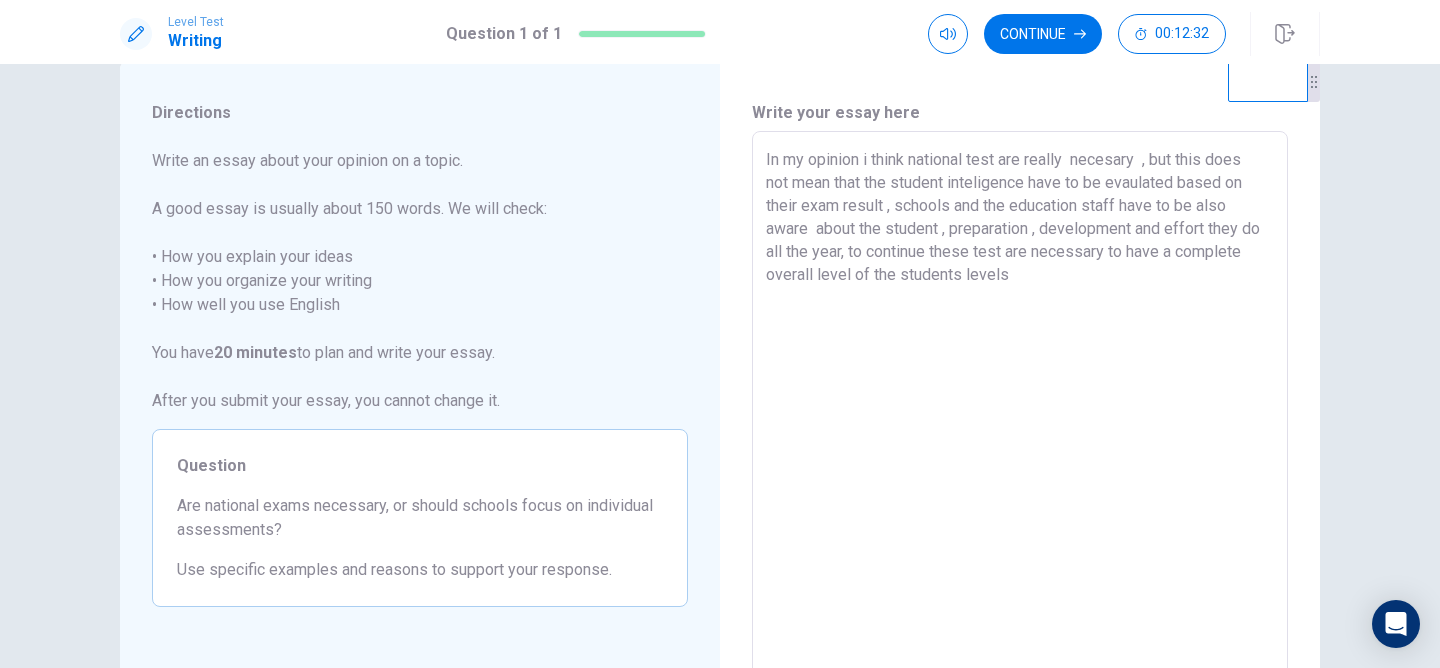 click on "In my opinion i think national test are really  necesary  , but this does not mean that the student inteligence have to be evaulated based on their exam result , schools and the education staff have to be also  aware  about the student , preparation , development and effort they do all the year, to continue these test are necessary to have a complete overall level of the students levels" at bounding box center (1020, 408) 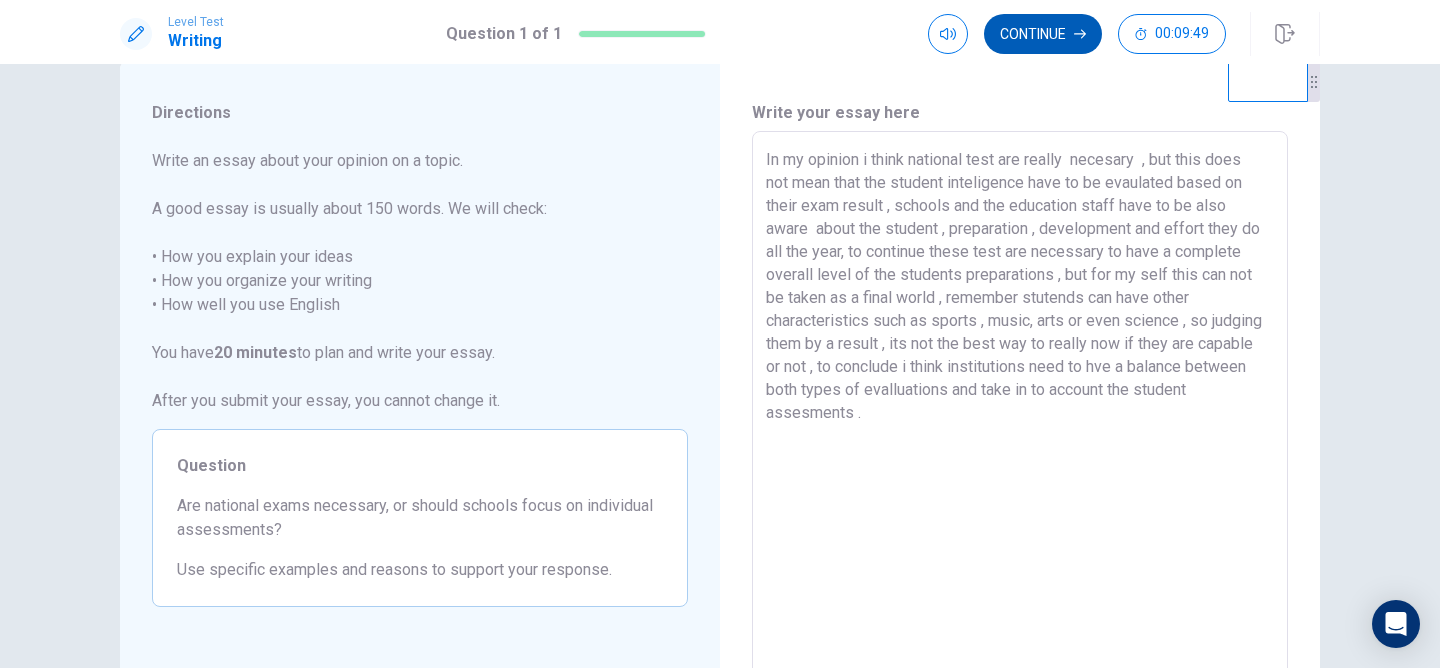 click on "Continue" at bounding box center (1043, 34) 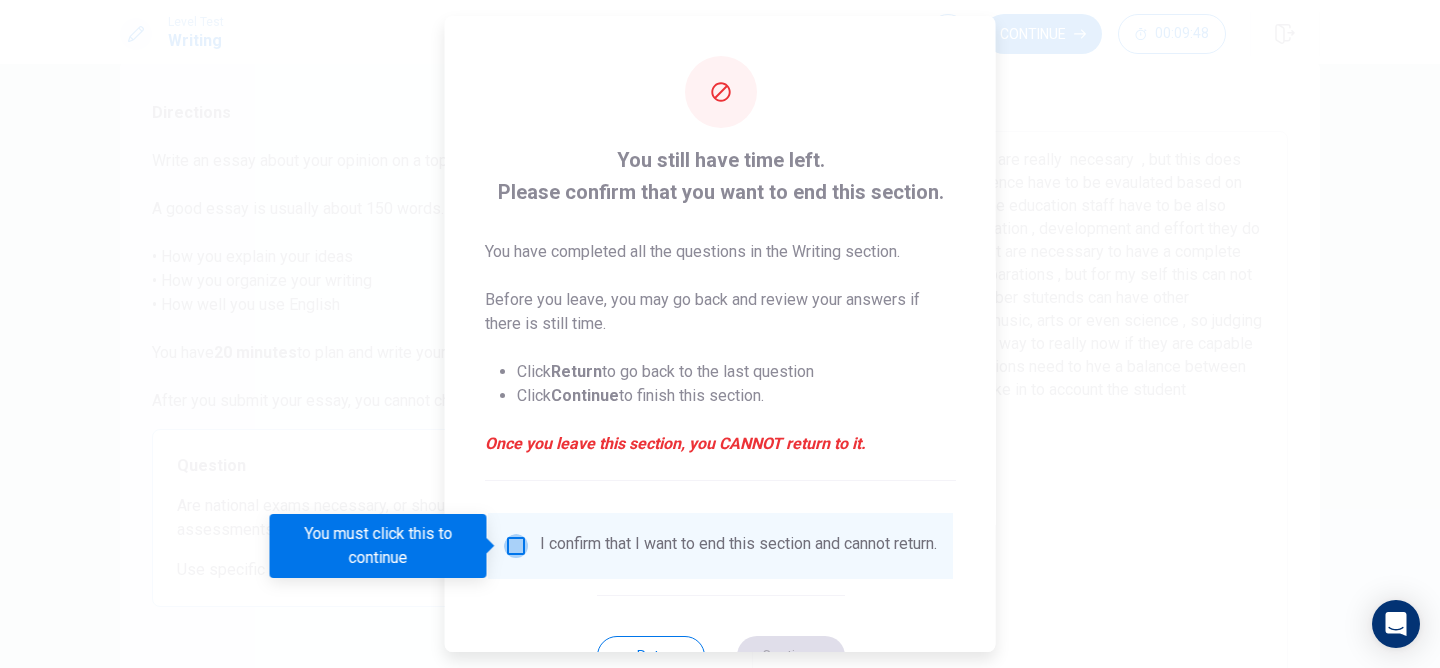 click at bounding box center (516, 546) 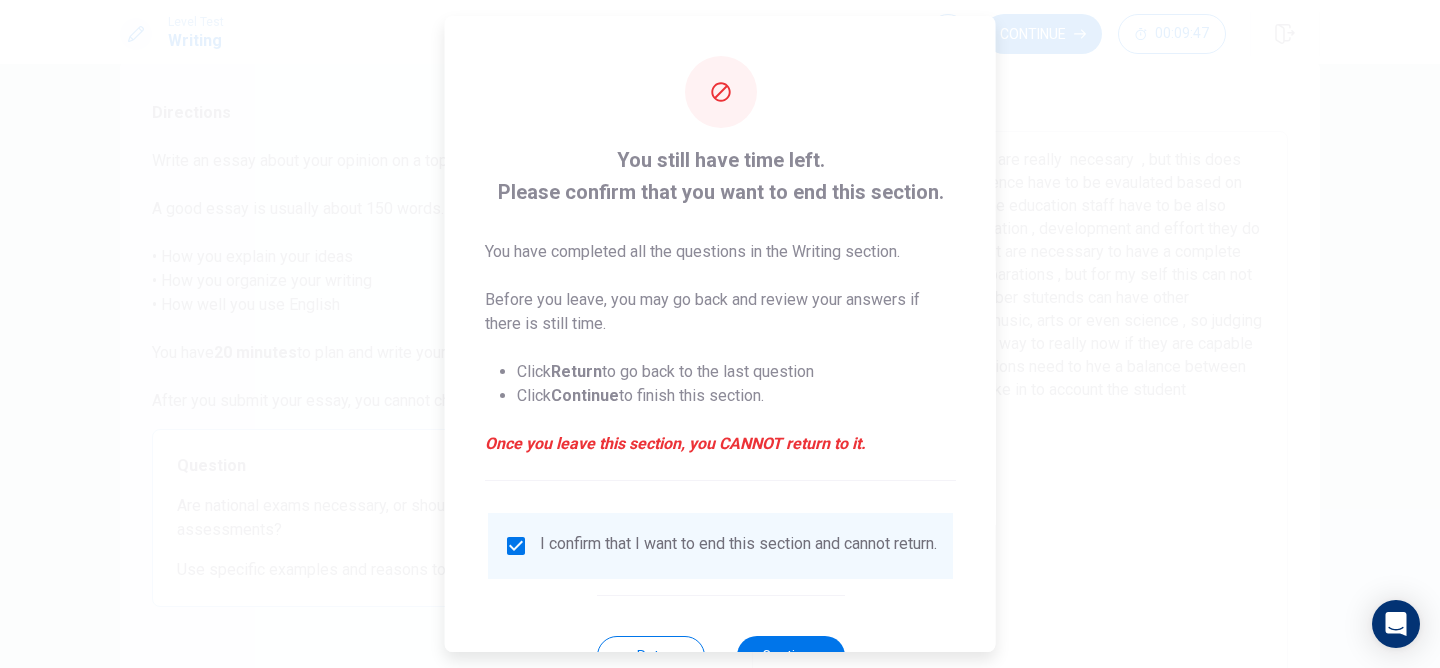 click at bounding box center (720, 334) 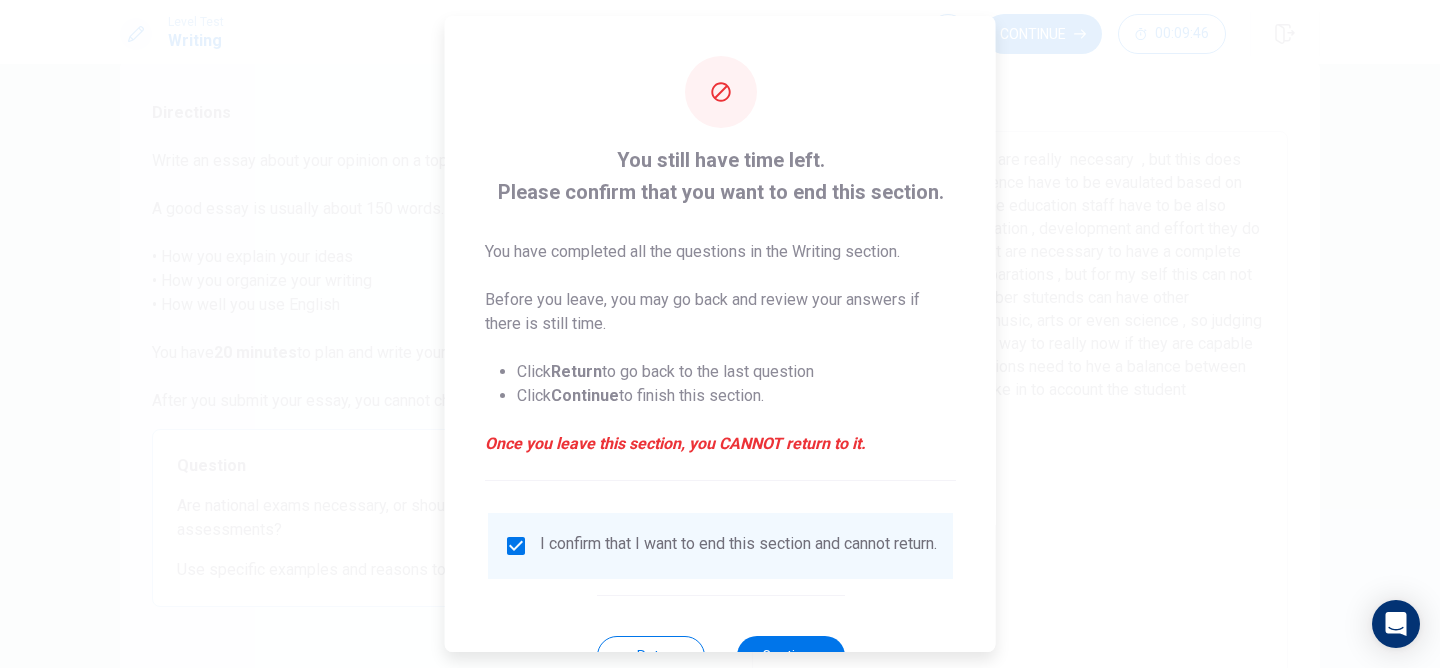 scroll, scrollTop: 78, scrollLeft: 0, axis: vertical 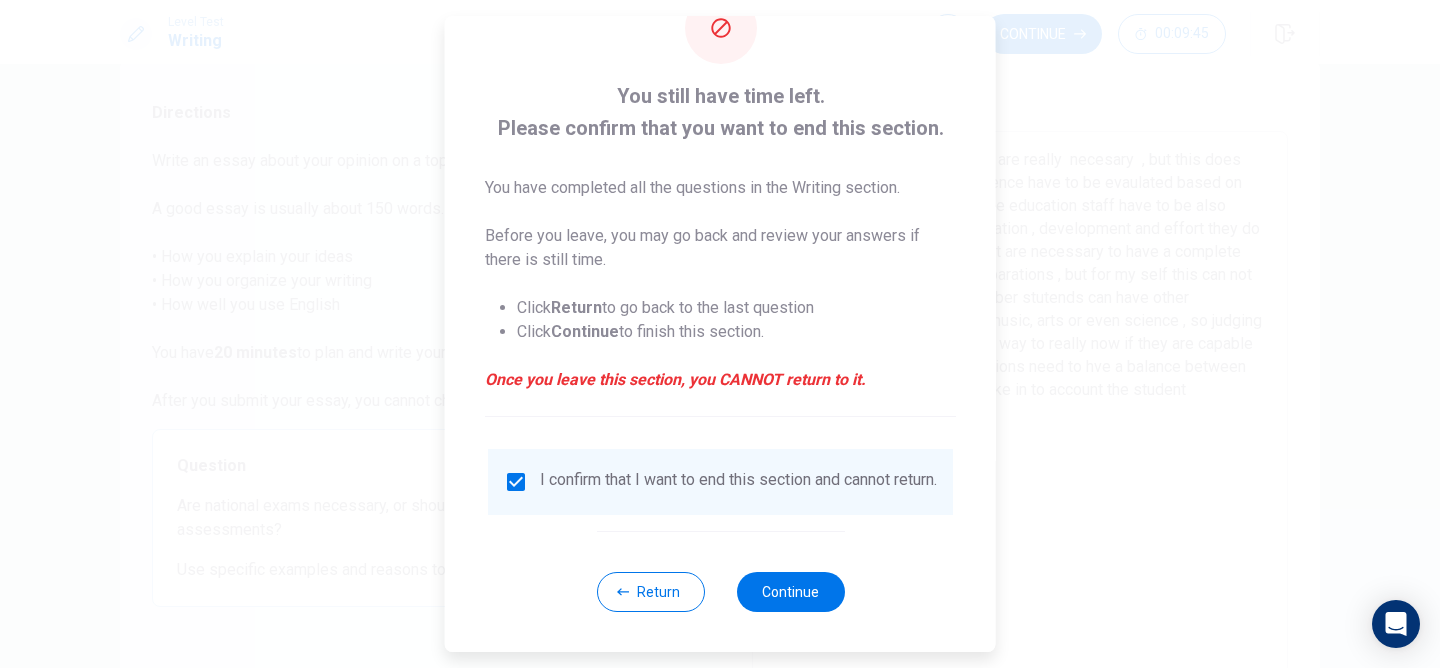 click on "Return" at bounding box center (650, 592) 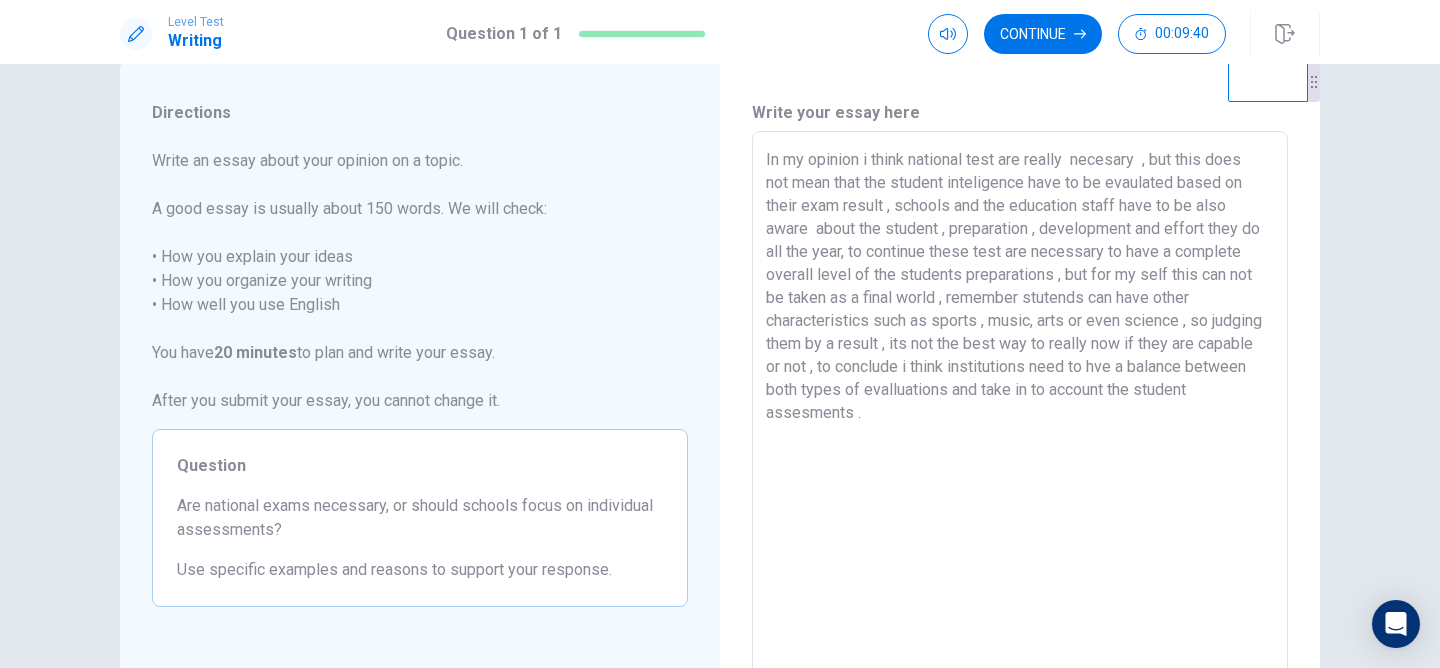 click on "In my opinion i think national test are really  necesary  , but this does not mean that the student inteligence have to be evaulated based on their exam result , schools and the education staff have to be also  aware  about the student , preparation , development and effort they do all the year, to continue these test are necessary to have a complete overall level of the students preparations , but for my self this can not be taken as a final world , remember stutends can have other characteristics such as sports , music, arts or even science , so judging them by a result , its not the best way to really now if they are capable or not , to conclude i think institutions need to hve a balance between both types of evalluations and take in to account the student assesments ." at bounding box center (1020, 408) 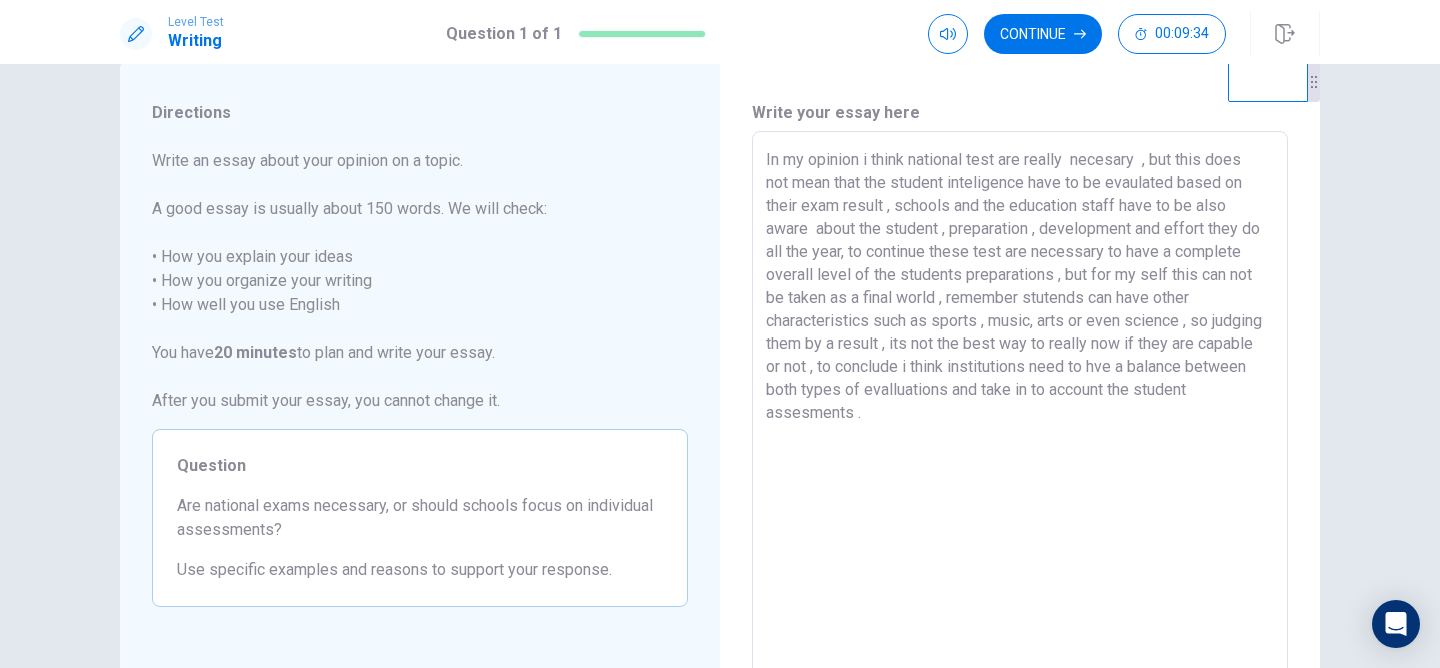 click on "In my opinion i think national test are really  necesary  , but this does not mean that the student inteligence have to be evaulated based on their exam result , schools and the education staff have to be also  aware  about the student , preparation , development and effort they do all the year, to continue these test are necessary to have a complete overall level of the students preparations , but for my self this can not be taken as a final world , remember stutends can have other characteristics such as sports , music, arts or even science , so judging them by a result , its not the best way to really now if they are capable or not , to conclude i think institutions need to hve a balance between both types of evalluations and take in to account the student assesments ." at bounding box center (1020, 408) 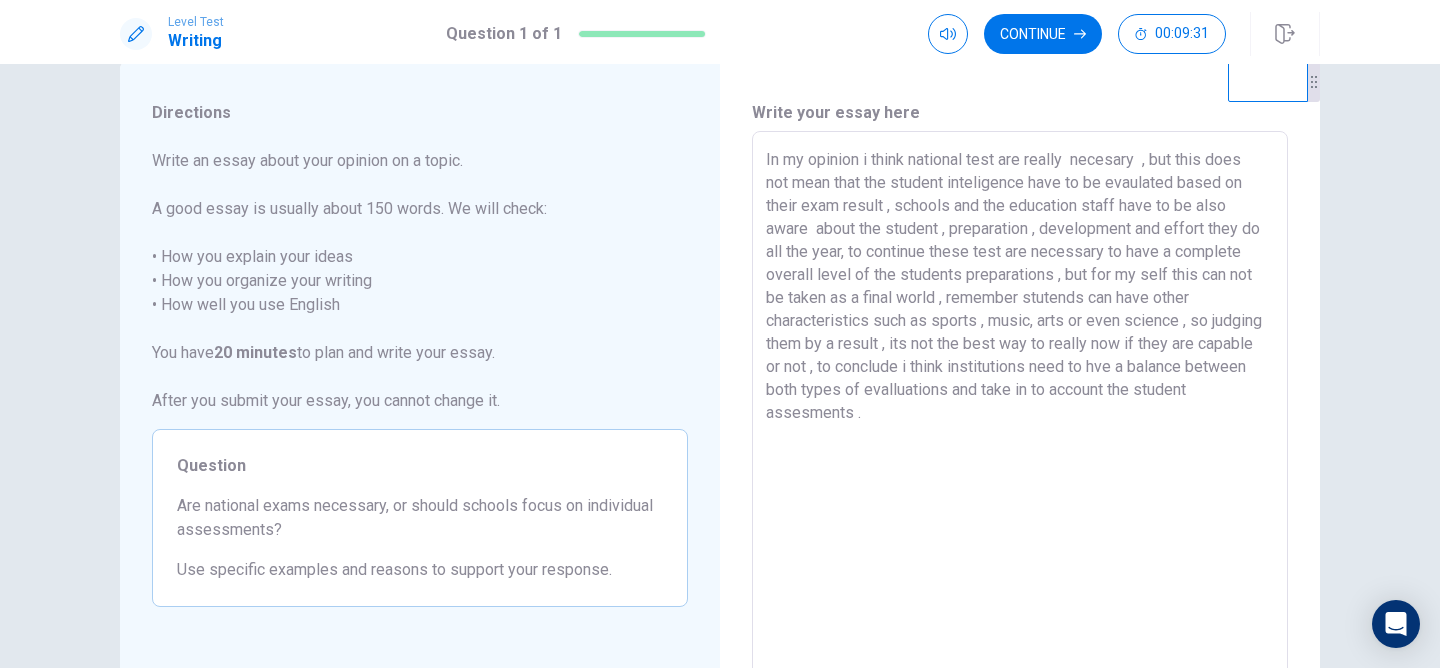 click on "In my opinion i think national test are really  necesary  , but this does not mean that the student inteligence have to be evaulated based on their exam result , schools and the education staff have to be also  aware  about the student , preparation , development and effort they do all the year, to continue these test are necessary to have a complete overall level of the students preparations , but for my self this can not be taken as a final world , remember stutends can have other characteristics such as sports , music, arts or even science , so judging them by a result , its not the best way to really now if they are capable or not , to conclude i think institutions need to hve a balance between both types of evalluations and take in to account the student assesments ." at bounding box center [1020, 408] 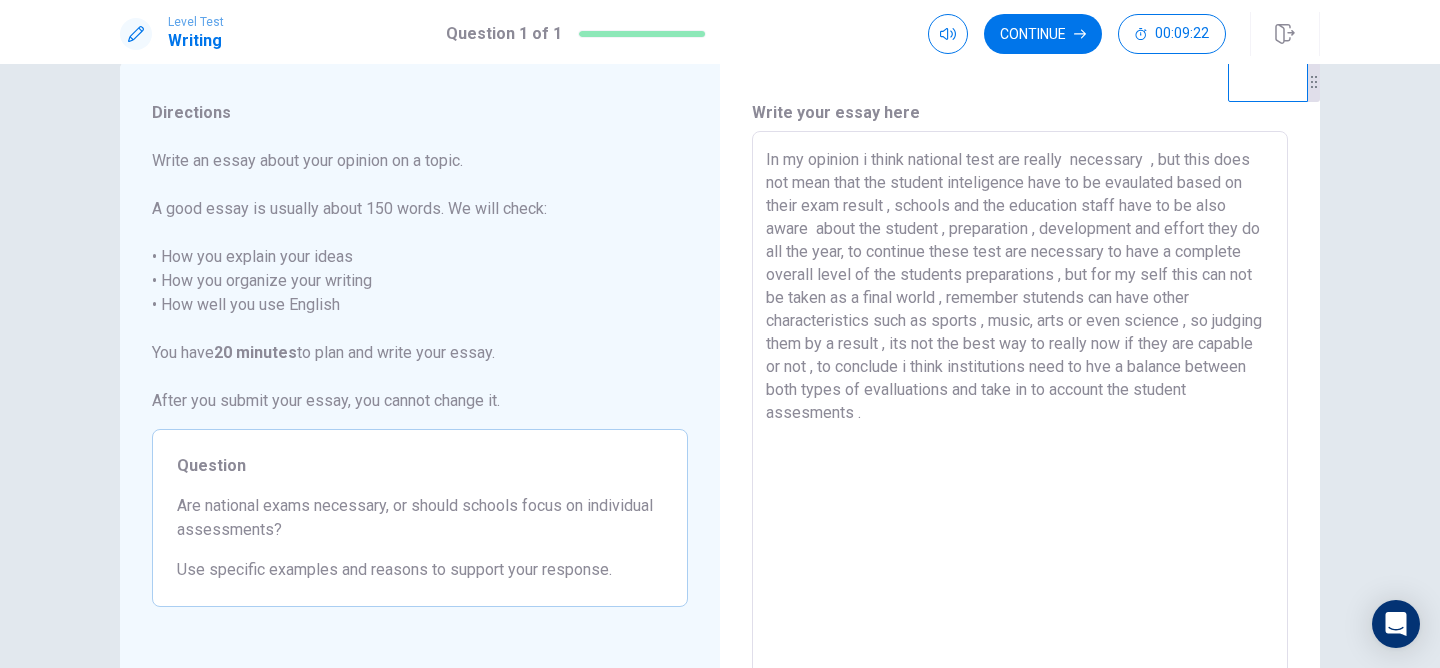 click on "In my opinion i think national test are really  necessary  , but this does not mean that the student inteligence have to be evaulated based on their exam result , schools and the education staff have to be also  aware  about the student , preparation , development and effort they do all the year, to continue these test are necessary to have a complete overall level of the students preparations , but for my self this can not be taken as a final world , remember stutends can have other characteristics such as sports , music, arts or even science , so judging them by a result , its not the best way to really now if they are capable or not , to conclude i think institutions need to hve a balance between both types of evalluations and take in to account the student assesments ." at bounding box center [1020, 408] 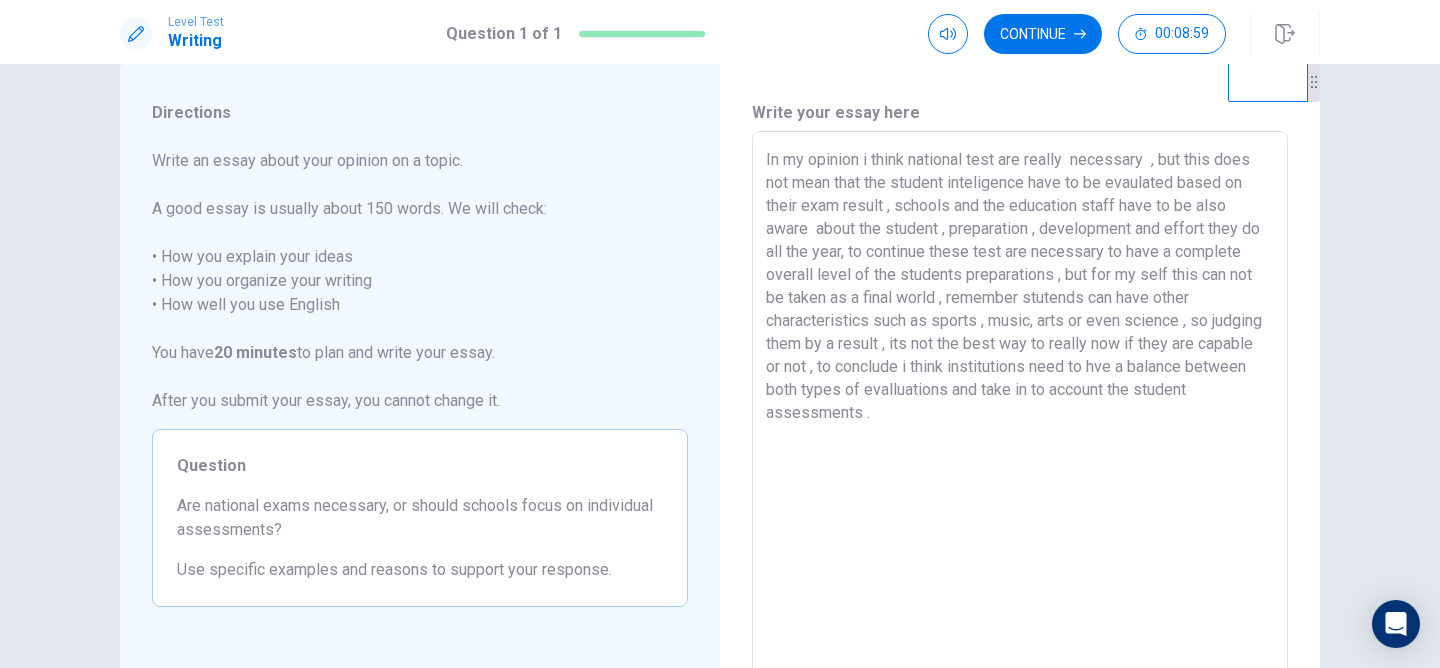 click on "In my opinion i think national test are really  necessary  , but this does not mean that the student inteligence have to be evaulated based on their exam result , schools and the education staff have to be also  aware  about the student , preparation , development and effort they do all the year, to continue these test are necessary to have a complete overall level of the students preparations , but for my self this can not be taken as a final world , remember stutends can have other characteristics such as sports , music, arts or even science , so judging them by a result , its not the best way to really now if they are capable or not , to conclude i think institutions need to hve a balance between both types of evalluations and take in to account the student assessments ." at bounding box center (1020, 408) 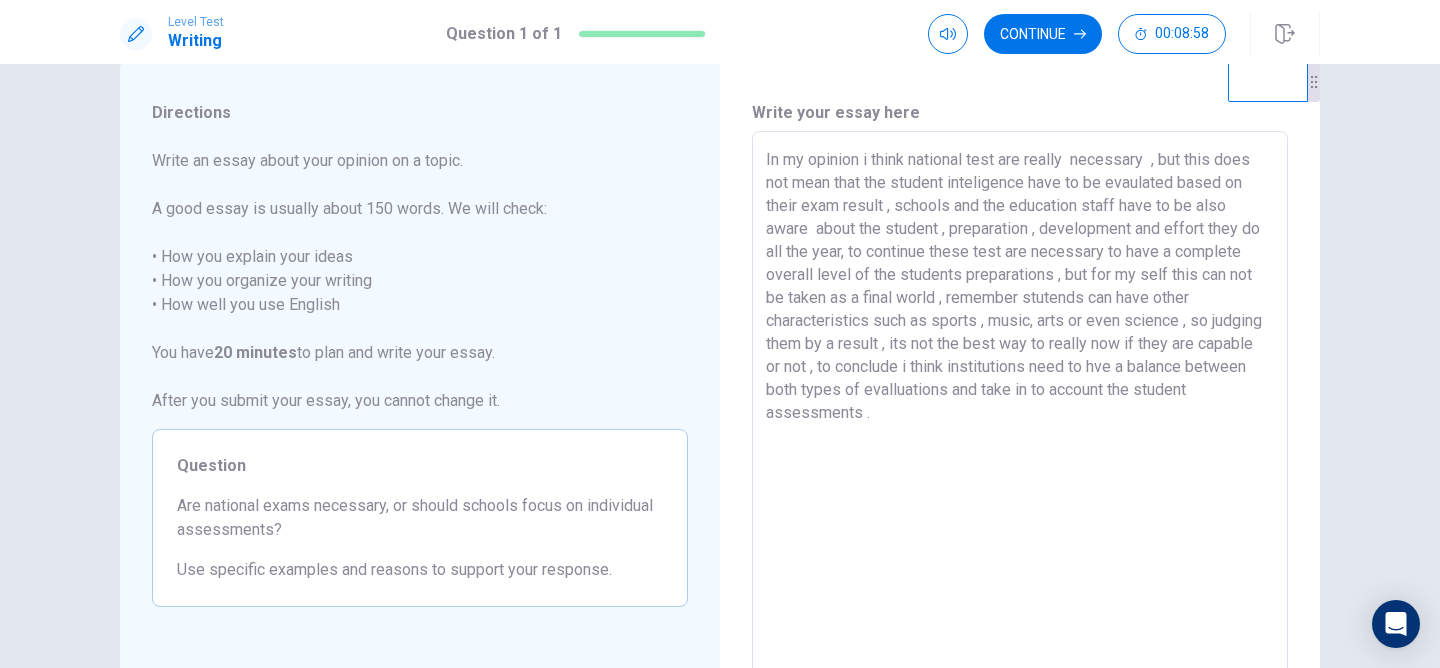 click on "In my opinion i think national test are really  necessary  , but this does not mean that the student inteligence have to be evaulated based on their exam result , schools and the education staff have to be also  aware  about the student , preparation , development and effort they do all the year, to continue these test are necessary to have a complete overall level of the students preparations , but for my self this can not be taken as a final world , remember stutends can have other characteristics such as sports , music, arts or even science , so judging them by a result , its not the best way to really now if they are capable or not , to conclude i think institutions need to hve a balance between both types of evalluations and take in to account the student assessments ." at bounding box center (1020, 408) 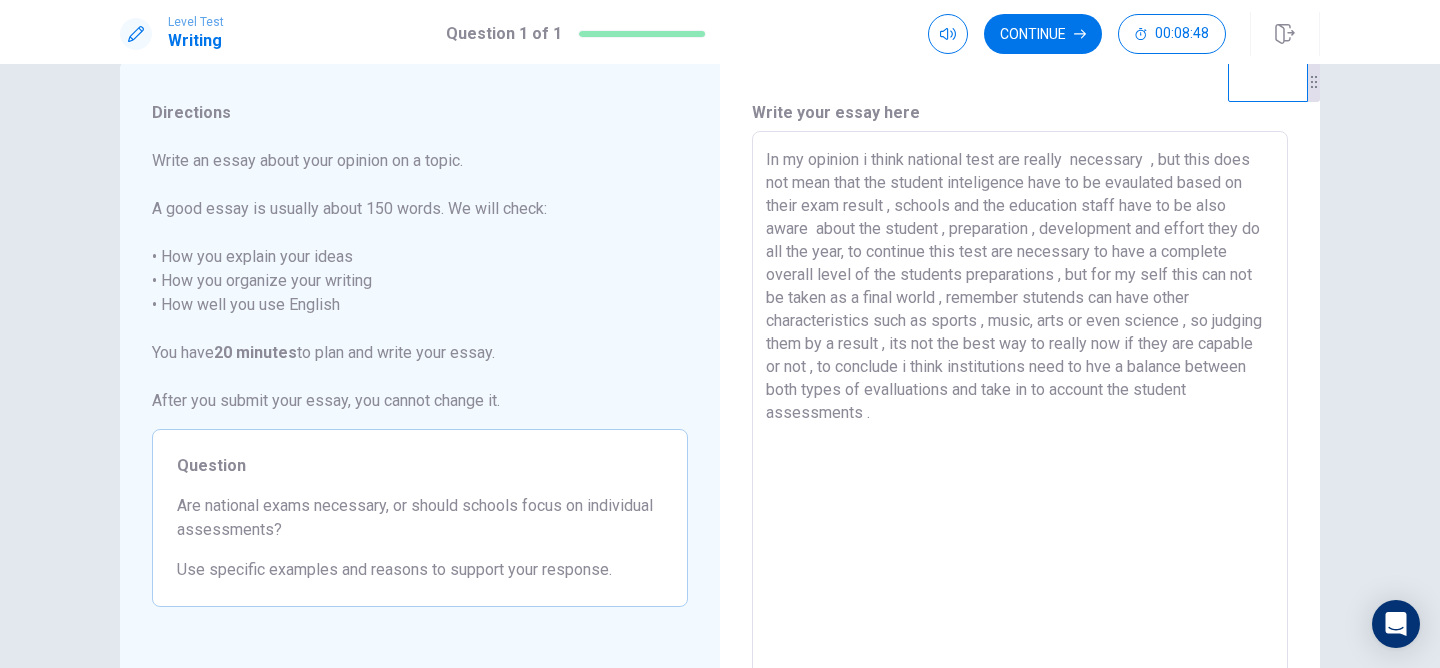 click on "In my opinion i think national test are really  necessary  , but this does not mean that the student inteligence have to be evaulated based on their exam result , schools and the education staff have to be also  aware  about the student , preparation , development and effort they do all the year, to continue this test are necessary to have a complete overall level of the students preparations , but for my self this can not be taken as a final world , remember stutends can have other characteristics such as sports , music, arts or even science , so judging them by a result , its not the best way to really now if they are capable or not , to conclude i think institutions need to hve a balance between both types of evalluations and take in to account the student assessments ." at bounding box center (1020, 408) 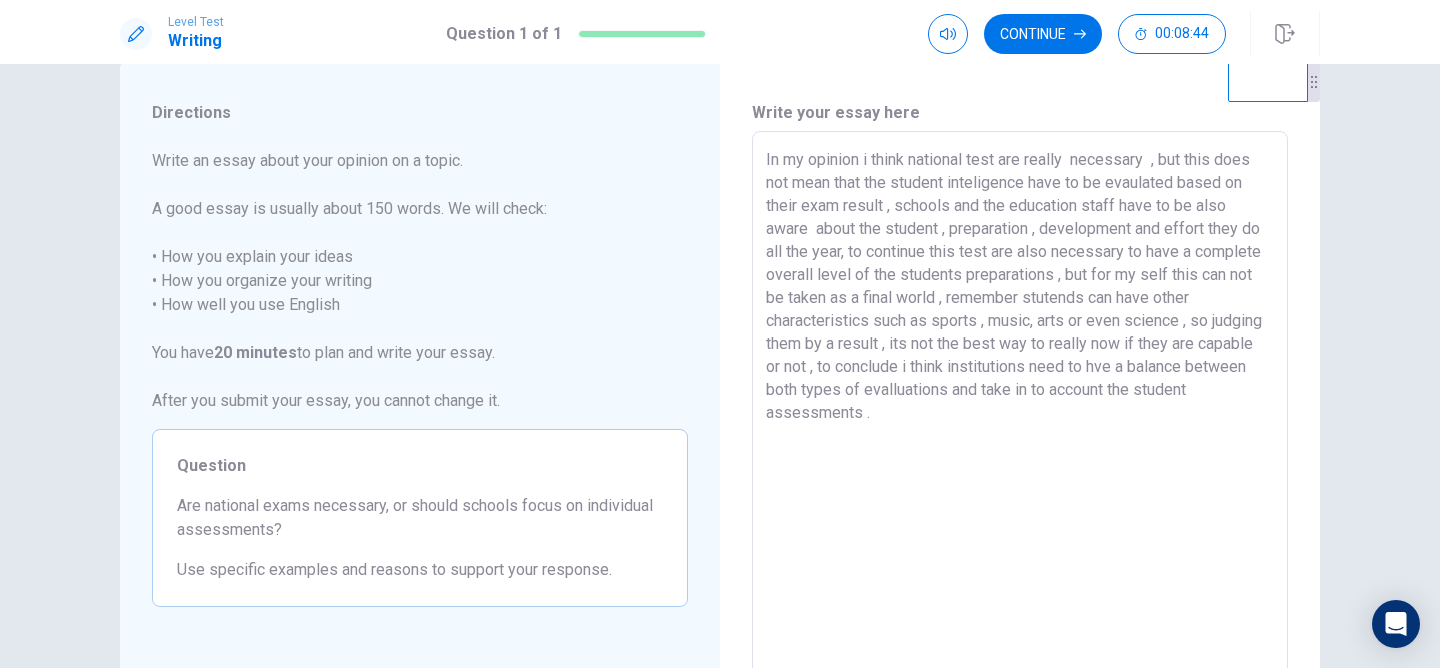 click on "In my opinion i think national test are really  necessary  , but this does not mean that the student inteligence have to be evaulated based on their exam result , schools and the education staff have to be also  aware  about the student , preparation , development and effort they do all the year, to continue this test are also necessary to have a complete overall level of the students preparations , but for my self this can not be taken as a final world , remember stutends can have other characteristics such as sports , music, arts or even science , so judging them by a result , its not the best way to really now if they are capable or not , to conclude i think institutions need to hve a balance between both types of evalluations and take in to account the student assessments ." at bounding box center [1020, 408] 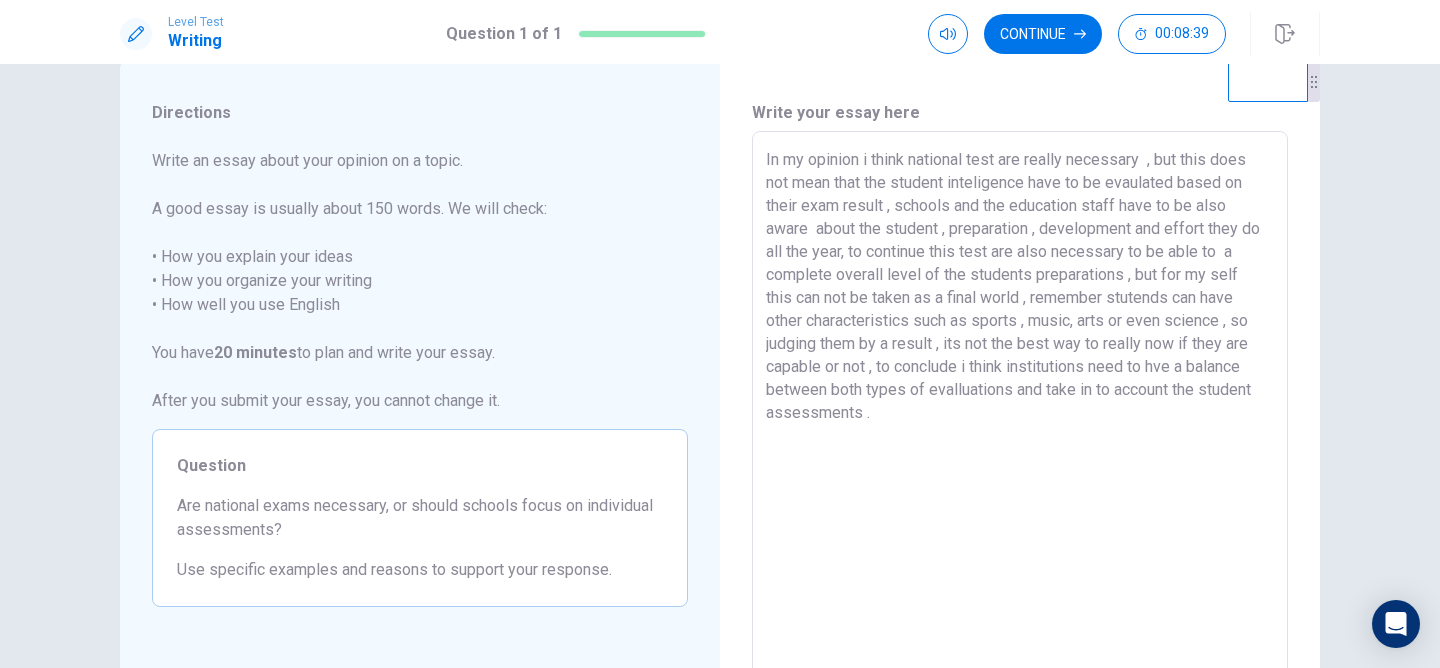 click on "In my opinion i think national test are really necessary  , but this does not mean that the student inteligence have to be evaulated based on their exam result , schools and the education staff have to be also  aware  about the student , preparation , development and effort they do all the year, to continue this test are also necessary to be able to  a complete overall level of the students preparations , but for my self this can not be taken as a final world , remember stutends can have other characteristics such as sports , music, arts or even science , so judging them by a result , its not the best way to really now if they are capable or not , to conclude i think institutions need to hve a balance between both types of evalluations and take in to account the student assessments ." at bounding box center [1020, 408] 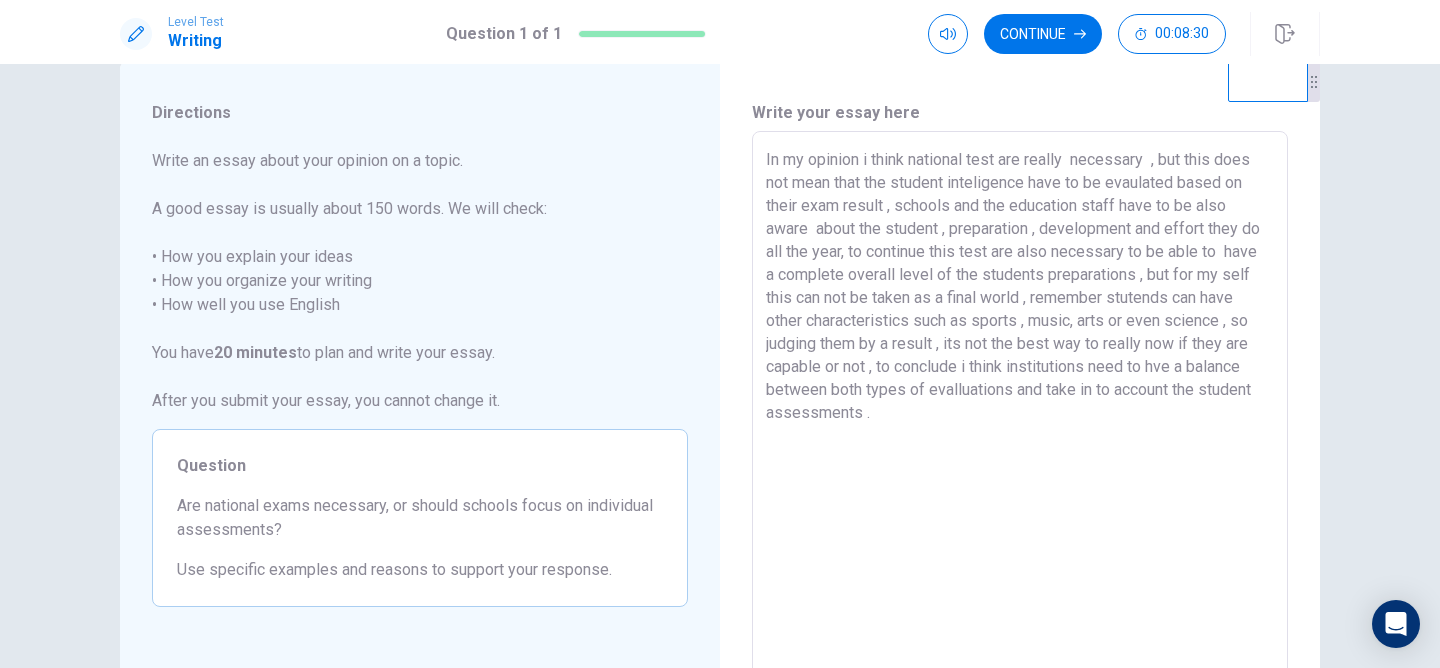 click on "In my opinion i think national test are really  necessary  , but this does not mean that the student inteligence have to be evaulated based on their exam result , schools and the education staff have to be also  aware  about the student , preparation , development and effort they do all the year, to continue this test are also necessary to be able to  have a complete overall level of the students preparations , but for my self this can not be taken as a final world , remember stutends can have other characteristics such as sports , music, arts or even science , so judging them by a result , its not the best way to really now if they are capable or not , to conclude i think institutions need to hve a balance between both types of evalluations and take in to account the student assessments ." at bounding box center (1020, 408) 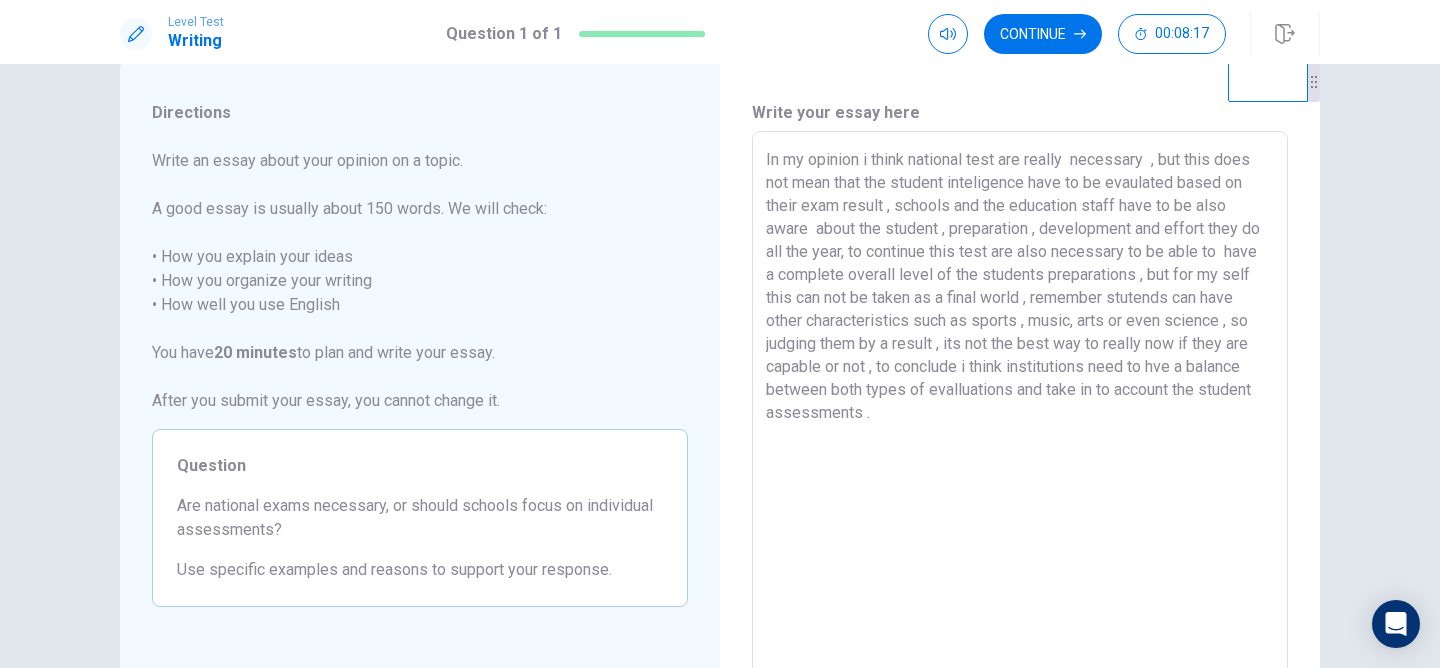 click on "In my opinion i think national test are really  necessary  , but this does not mean that the student inteligence have to be evaulated based on their exam result , schools and the education staff have to be also  aware  about the student , preparation , development and effort they do all the year, to continue this test are also necessary to be able to  have a complete overall level of the students preparations , but for my self this can not be taken as a final world , remember stutends can have other characteristics such as sports , music, arts or even science , so judging them by a result , its not the best way to really now if they are capable or not , to conclude i think institutions need to hve a balance between both types of evalluations and take in to account the student assessments ." at bounding box center [1020, 408] 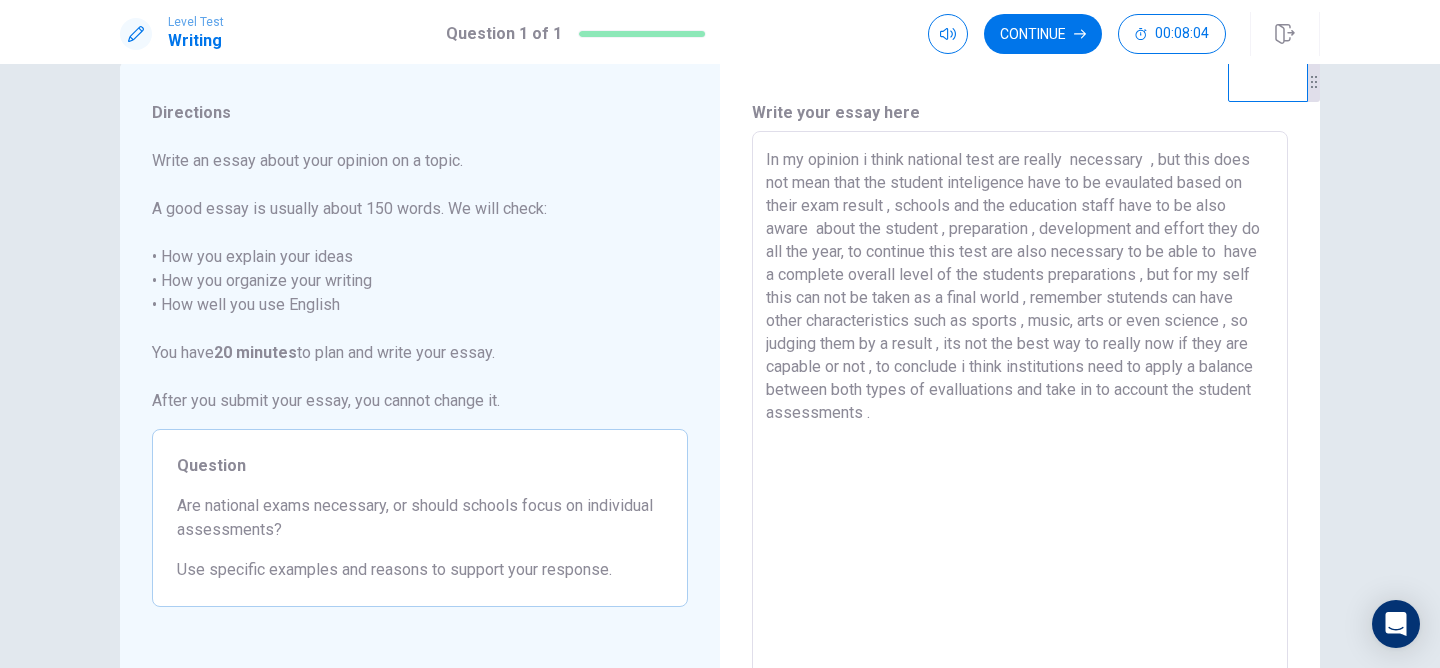 drag, startPoint x: 811, startPoint y: 417, endPoint x: 783, endPoint y: 417, distance: 28 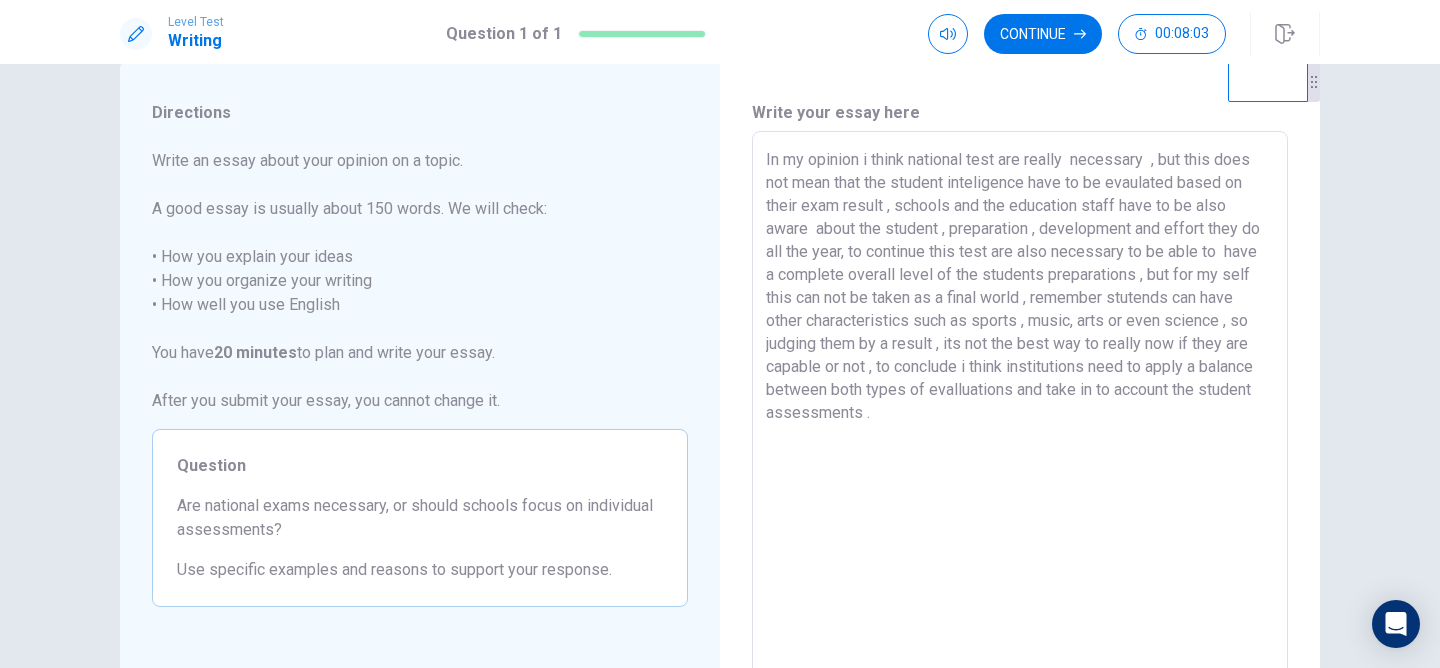 click on "In my opinion i think national test are really  necessary  , but this does not mean that the student inteligence have to be evaulated based on their exam result , schools and the education staff have to be also  aware  about the student , preparation , development and effort they do all the year, to continue this test are also necessary to be able to  have a complete overall level of the students preparations , but for my self this can not be taken as a final world , remember stutends can have other characteristics such as sports , music, arts or even science , so judging them by a result , its not the best way to really now if they are capable or not , to conclude i think institutions need to apply a balance between both types of evalluations and take in to account the student assessments ." at bounding box center (1020, 408) 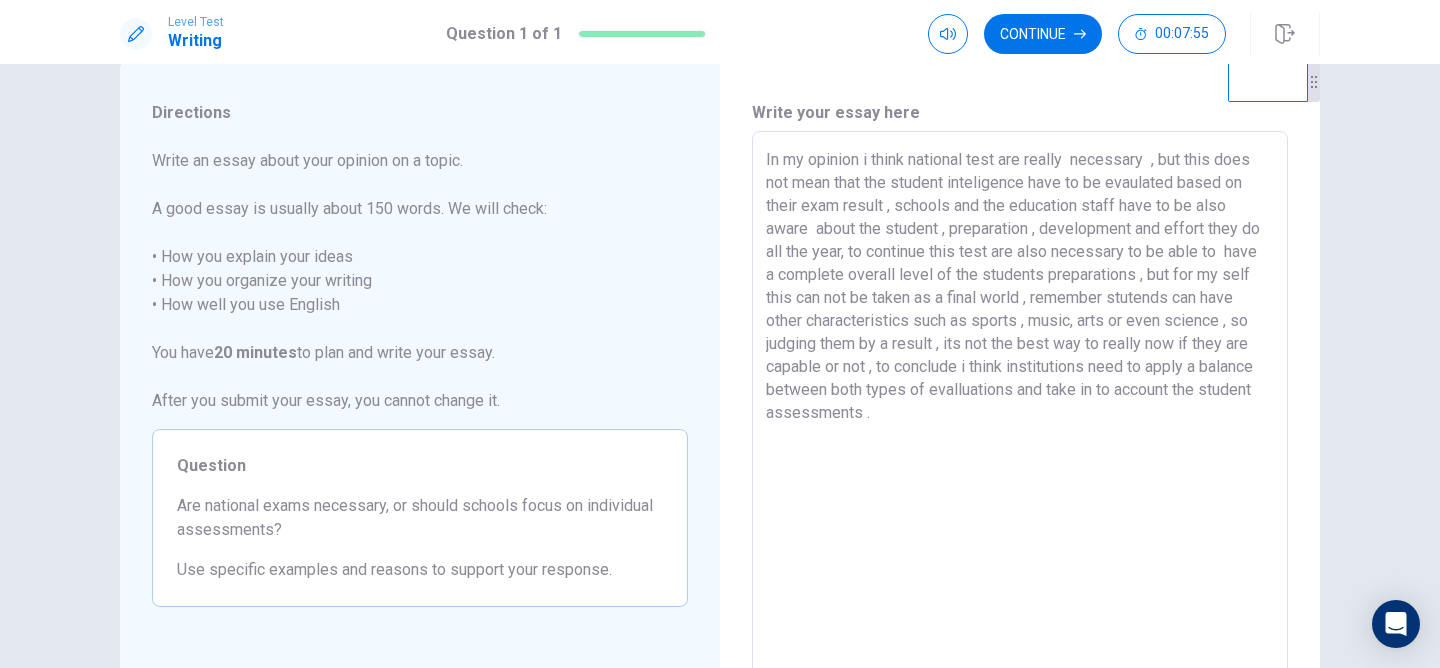 drag, startPoint x: 812, startPoint y: 418, endPoint x: 765, endPoint y: 417, distance: 47.010635 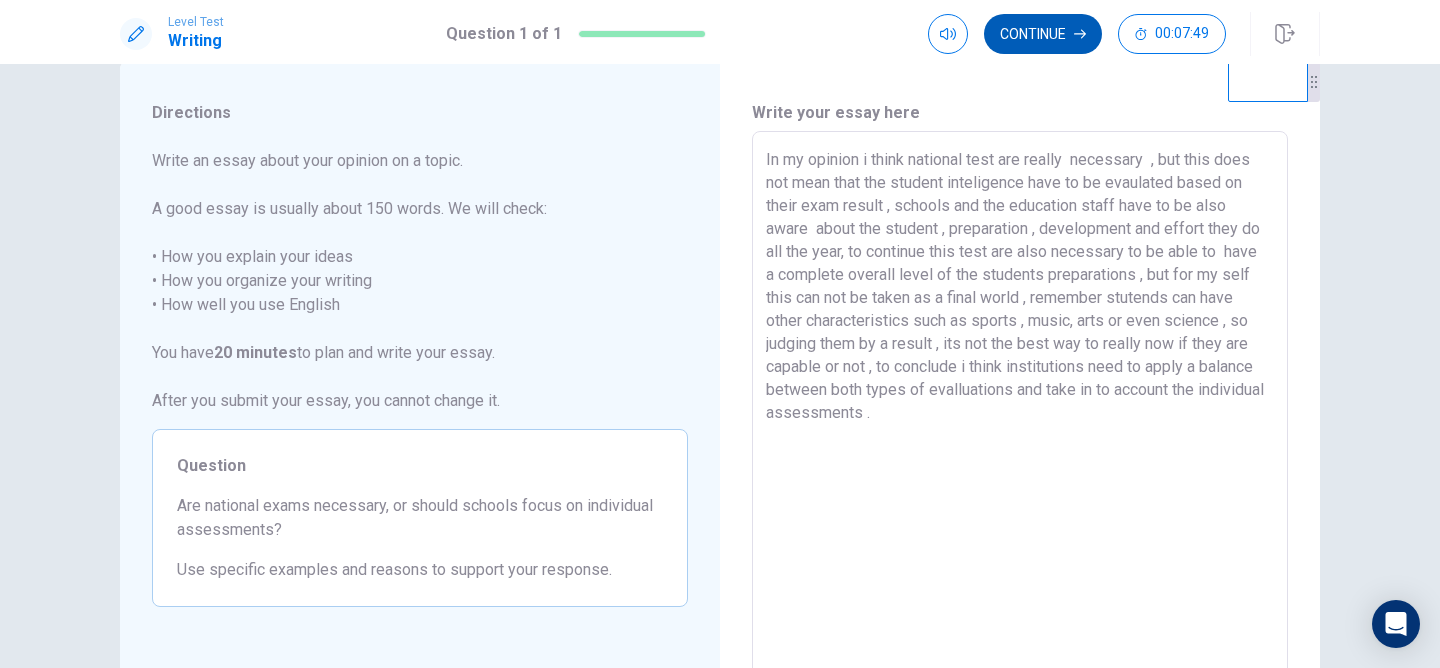 click 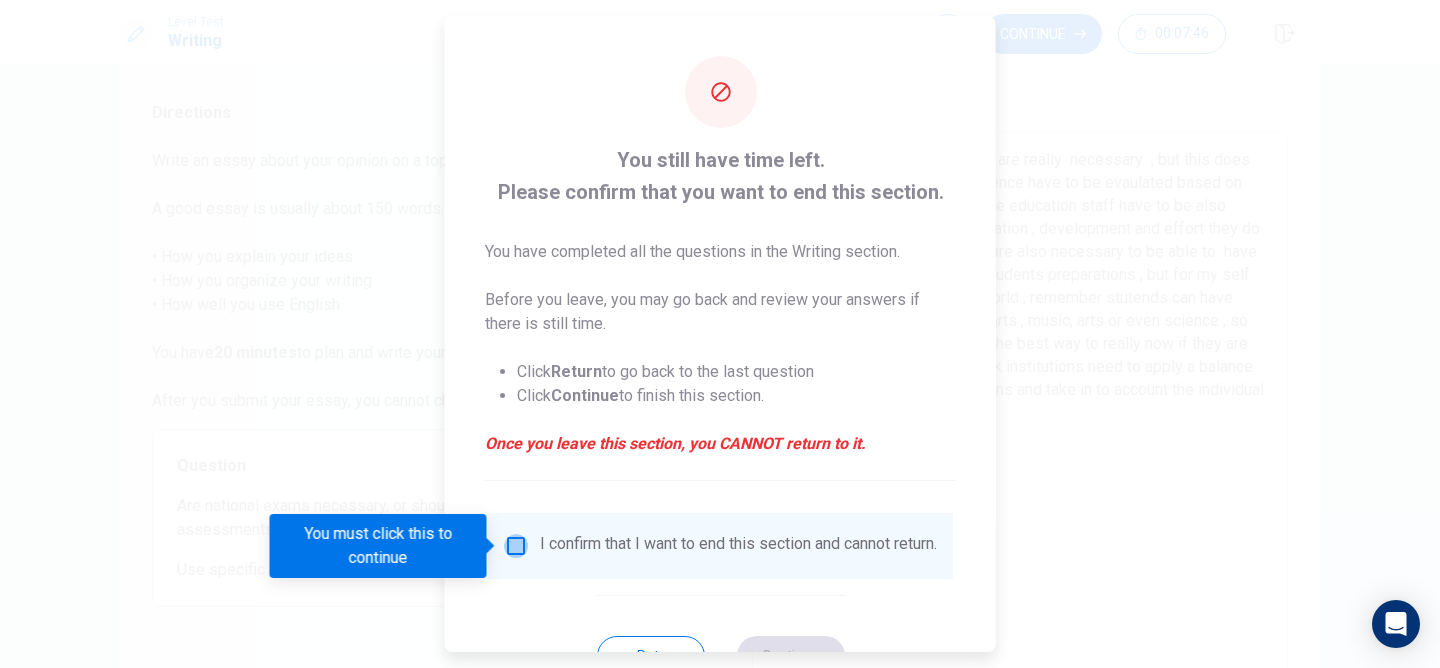 click at bounding box center [516, 546] 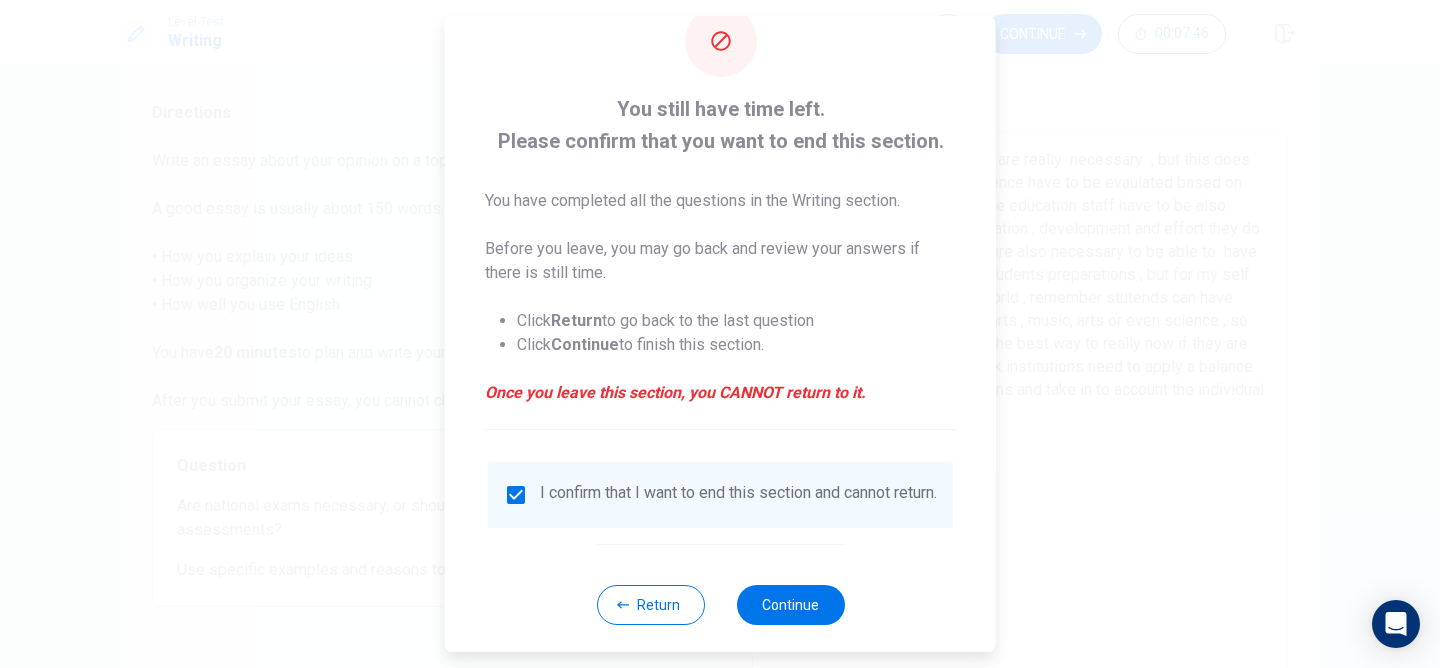 scroll, scrollTop: 78, scrollLeft: 0, axis: vertical 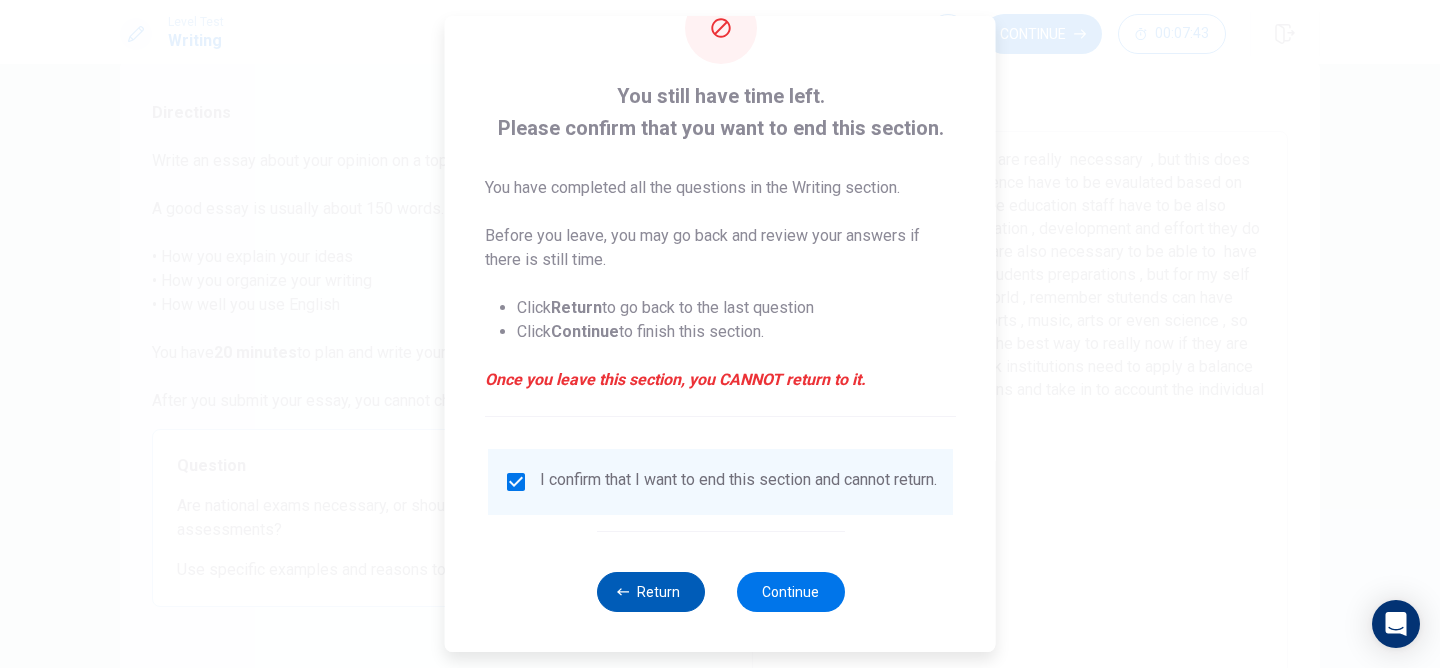 click on "Return" at bounding box center [650, 592] 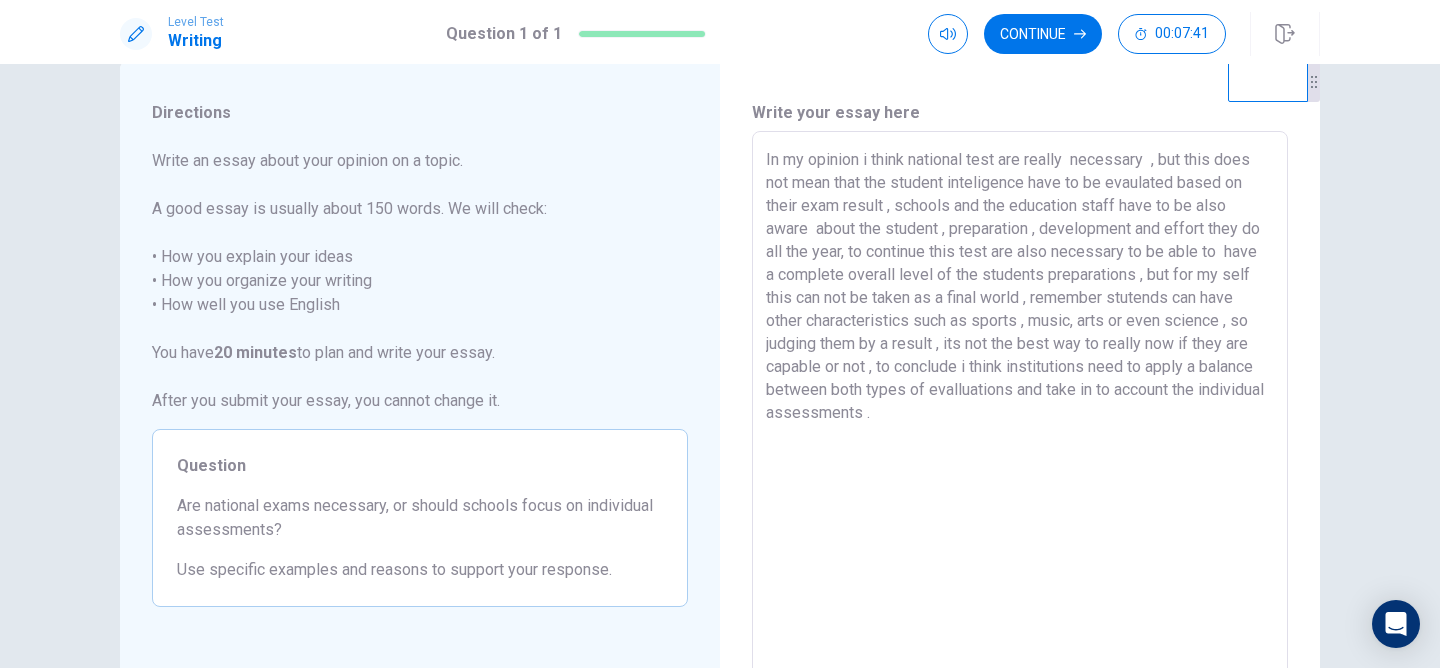 click on "In my opinion i think national test are really  necessary  , but this does not mean that the student inteligence have to be evaulated based on their exam result , schools and the education staff have to be also  aware  about the student , preparation , development and effort they do all the year, to continue this test are also necessary to be able to  have a complete overall level of the students preparations , but for my self this can not be taken as a final world , remember stutends can have other characteristics such as sports , music, arts or even science , so judging them by a result , its not the best way to really now if they are capable or not , to conclude i think institutions need to apply a balance between both types of evalluations and take in to account the individual assessments ." at bounding box center (1020, 408) 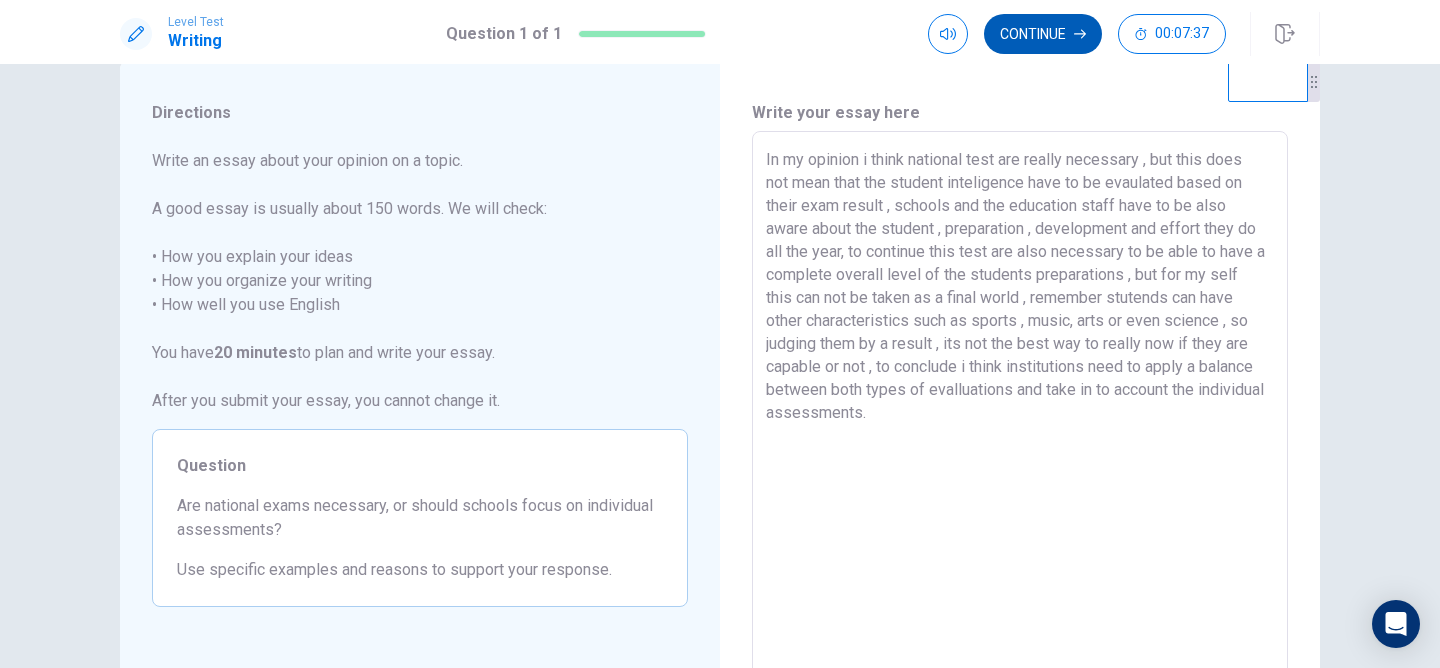 click on "Continue" at bounding box center (1043, 34) 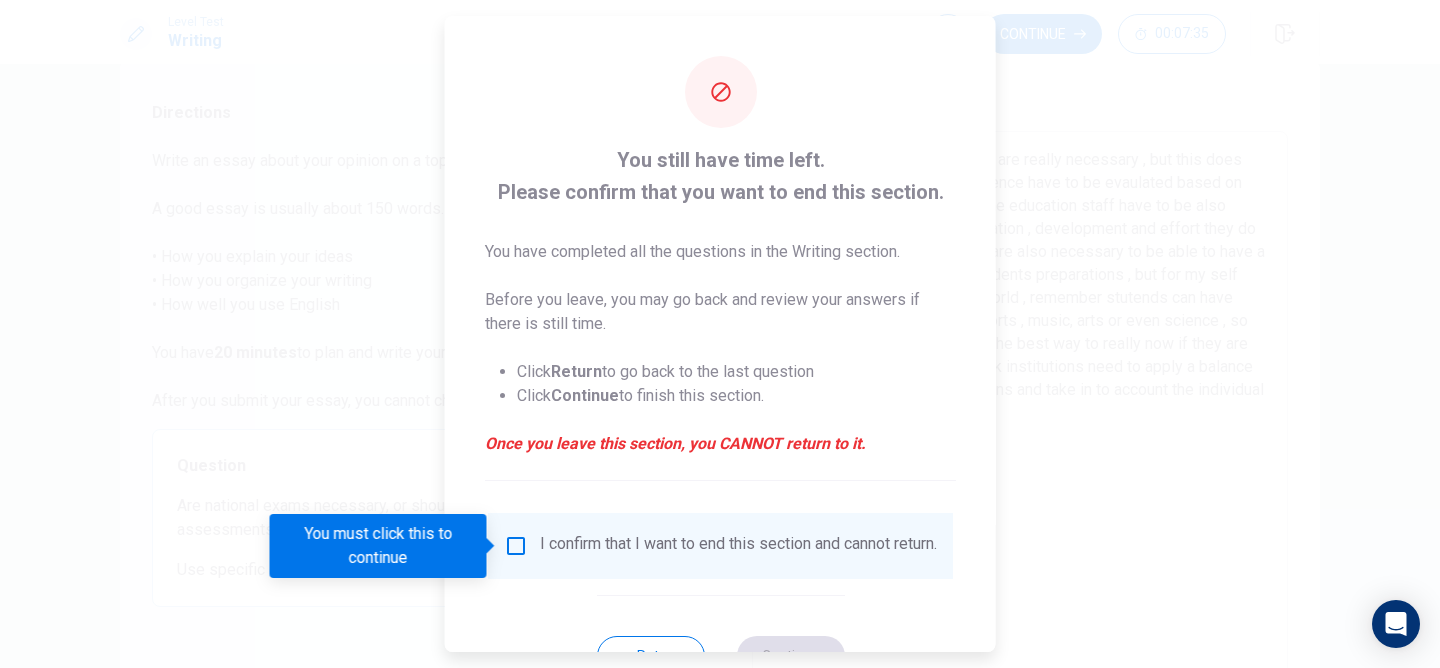 click at bounding box center [516, 546] 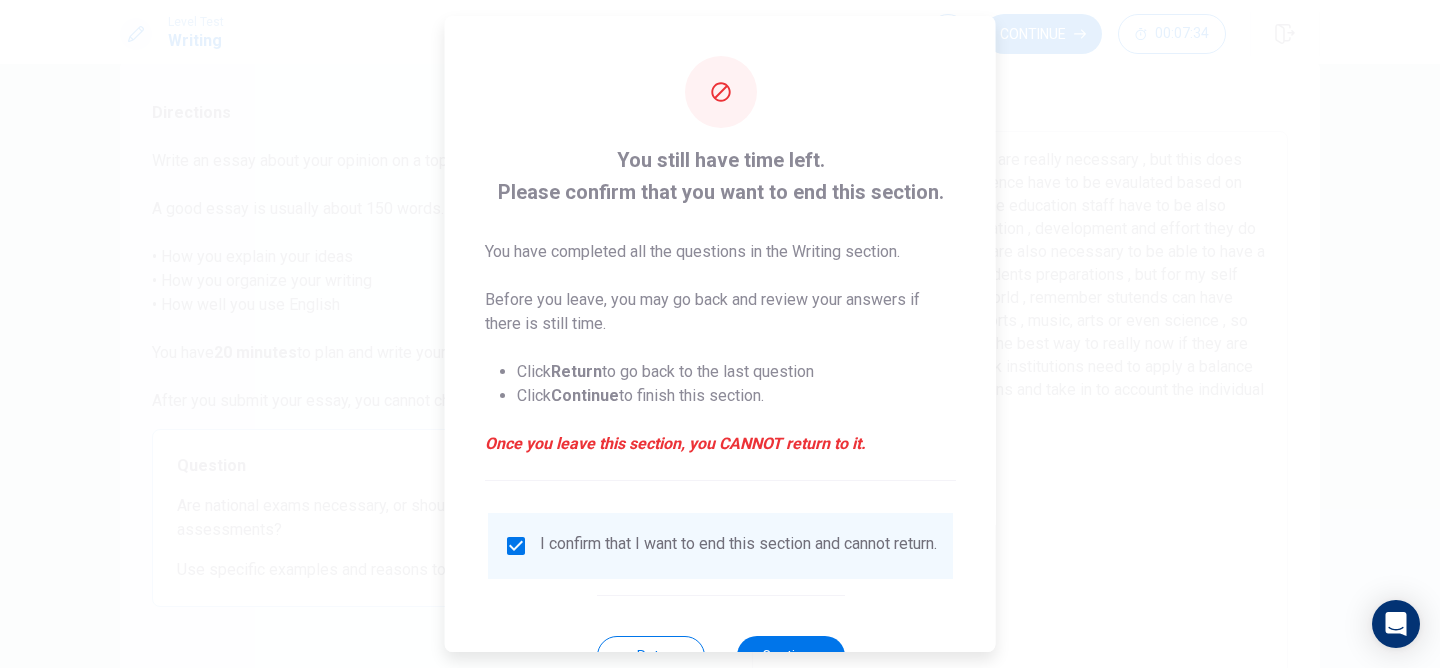 scroll, scrollTop: 78, scrollLeft: 0, axis: vertical 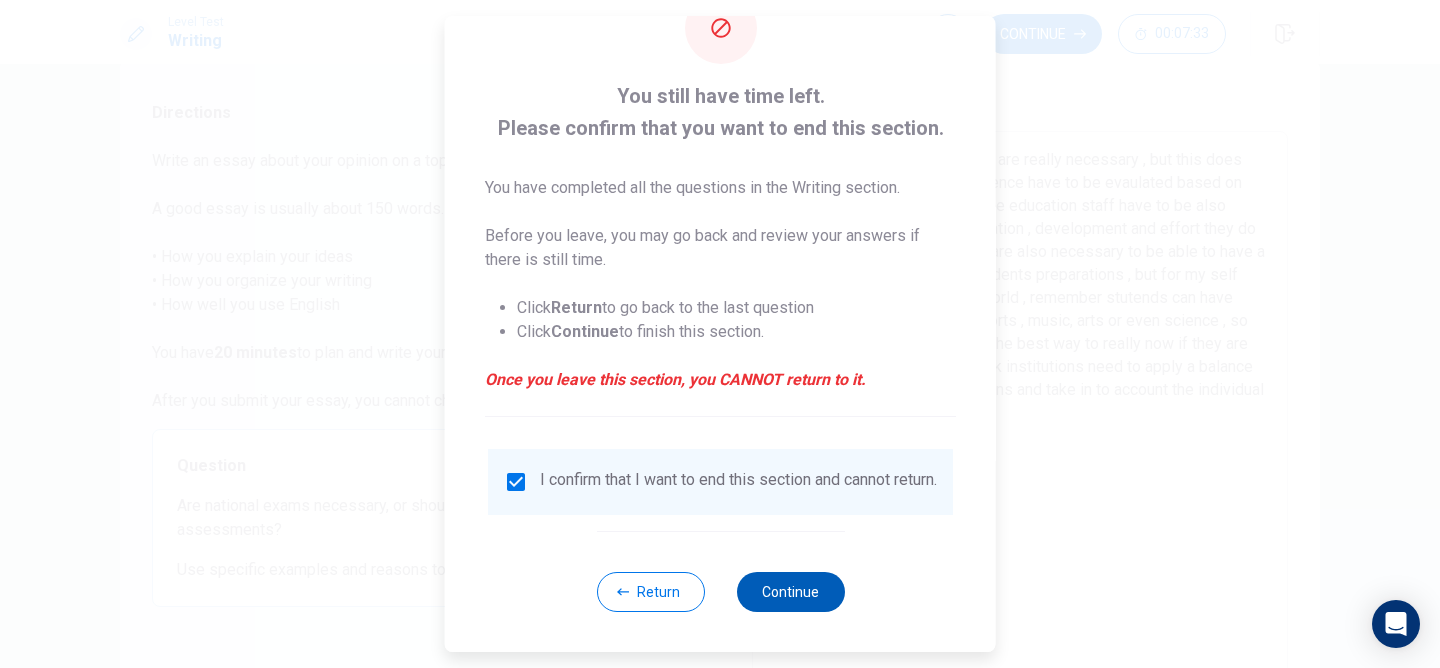 click on "Continue" at bounding box center [790, 592] 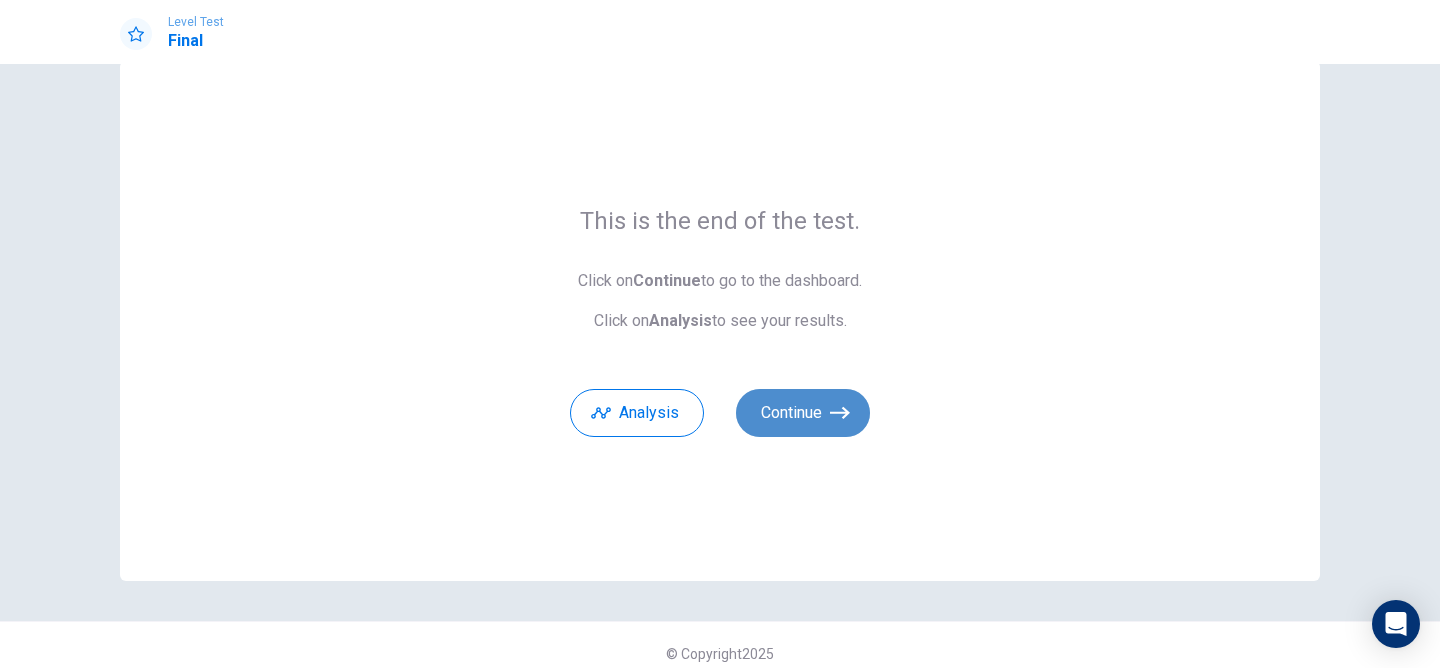 click on "Continue" at bounding box center [803, 413] 